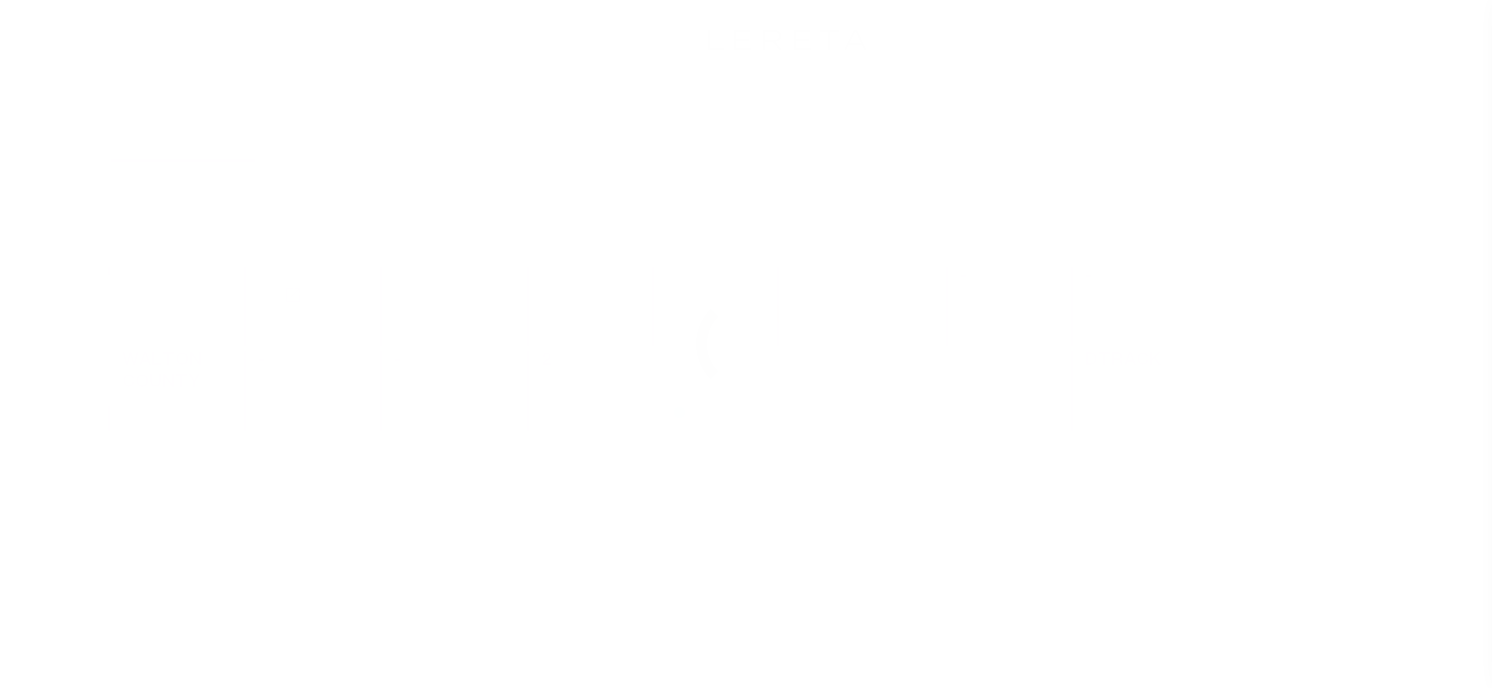 scroll, scrollTop: 0, scrollLeft: 0, axis: both 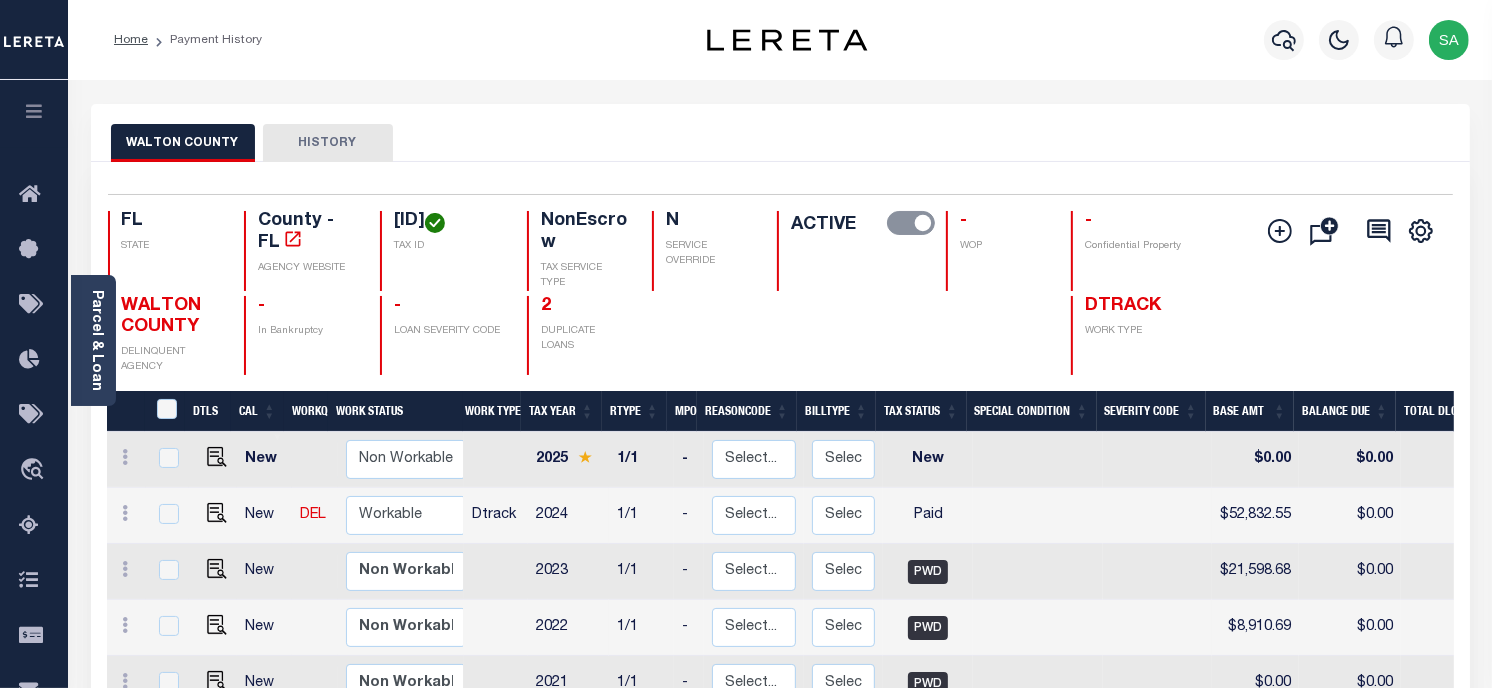 click on "Selected
6   Results
1
Items per page   25 50 100
[STATE]
[STATE]
TAX ID [ID]" at bounding box center [780, 537] 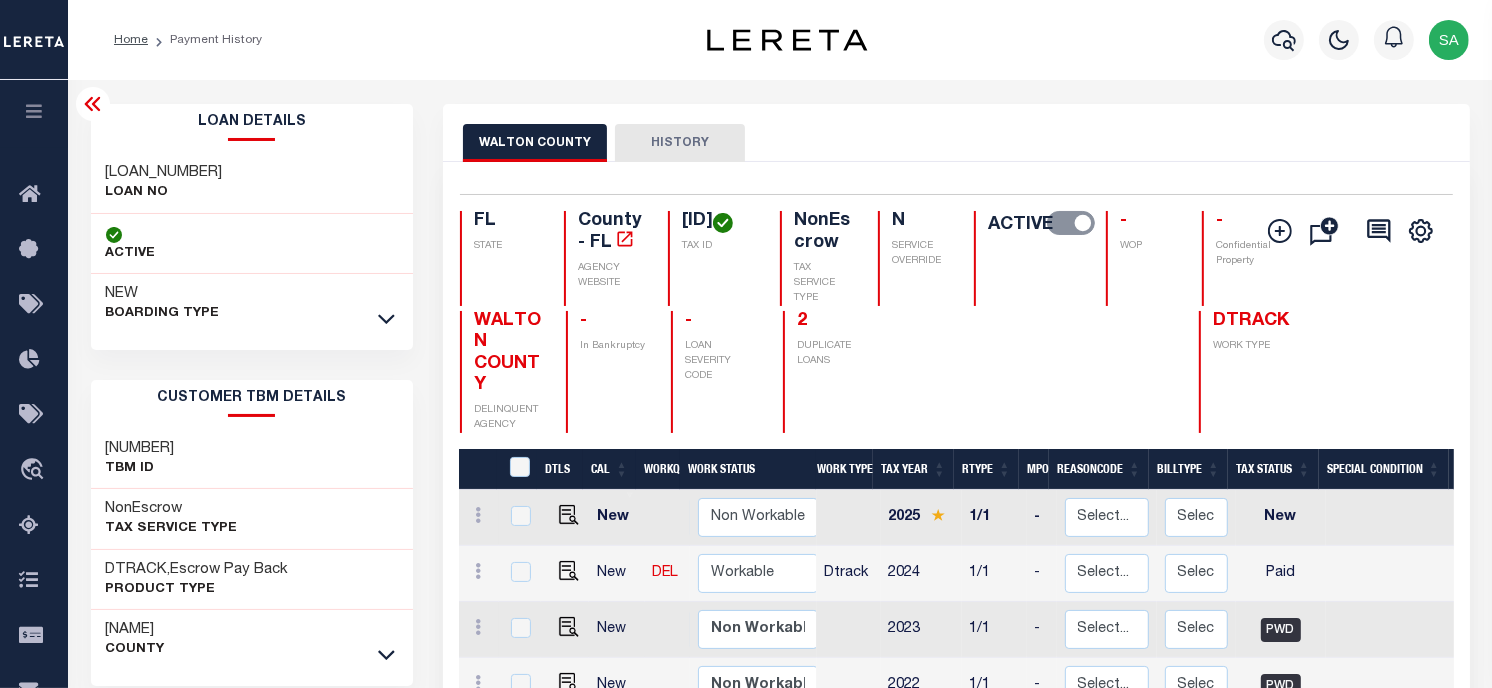 click on "07338000859-00101" at bounding box center [164, 173] 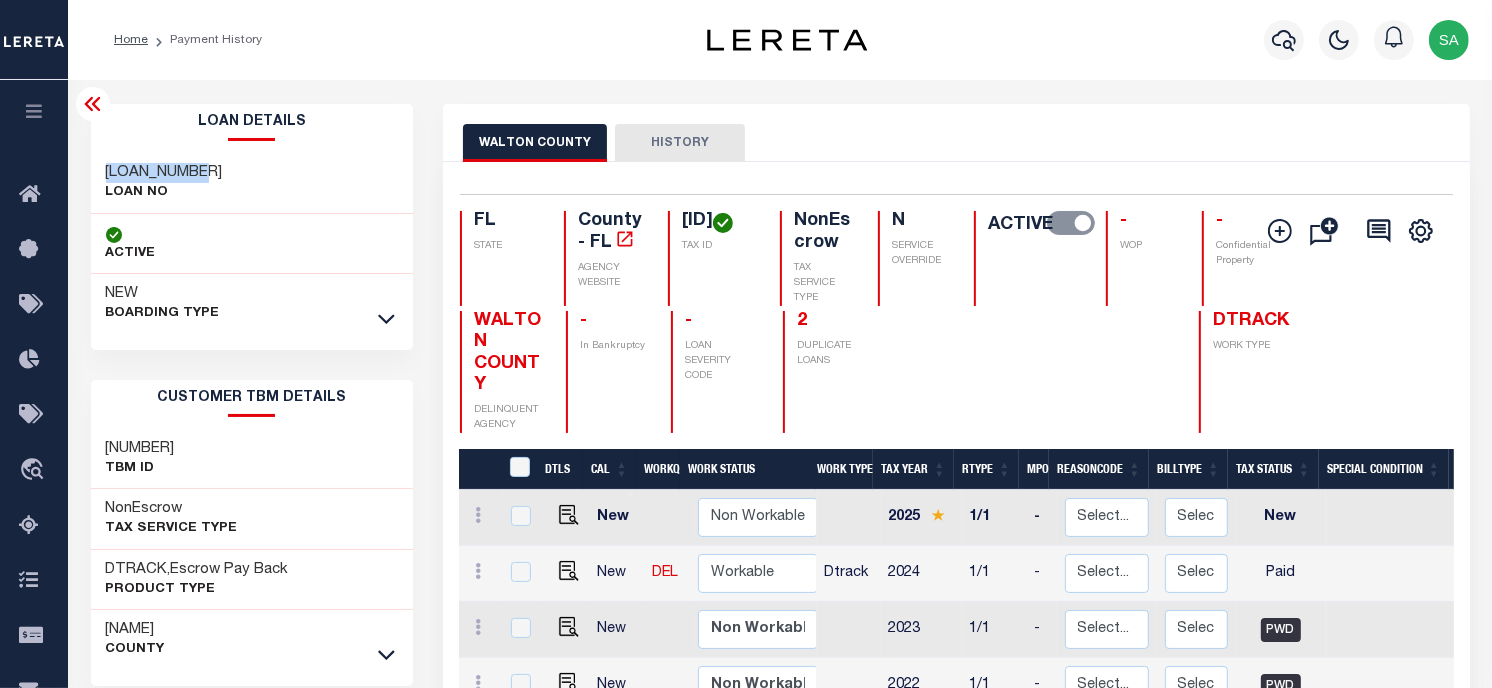 click on "07338000859-00101" at bounding box center [164, 173] 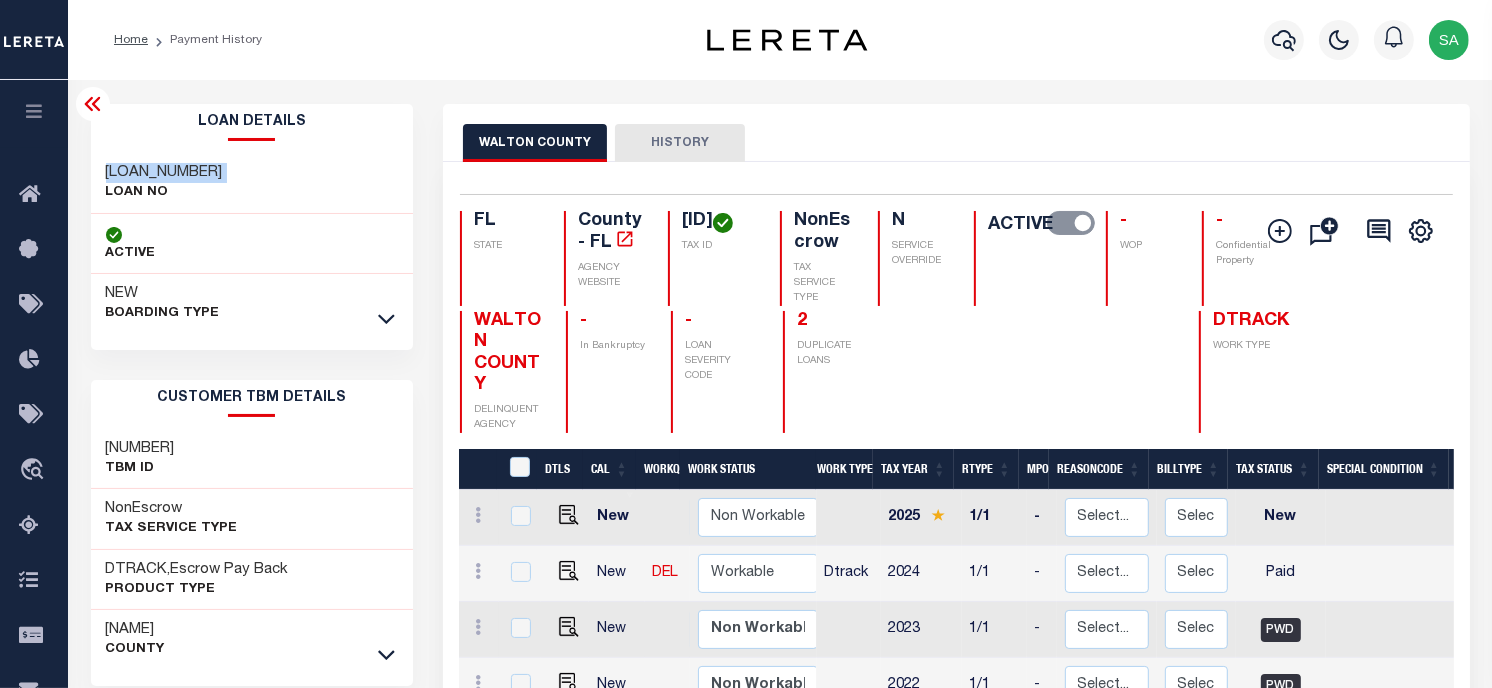 click on "07338000859-00101" at bounding box center [164, 173] 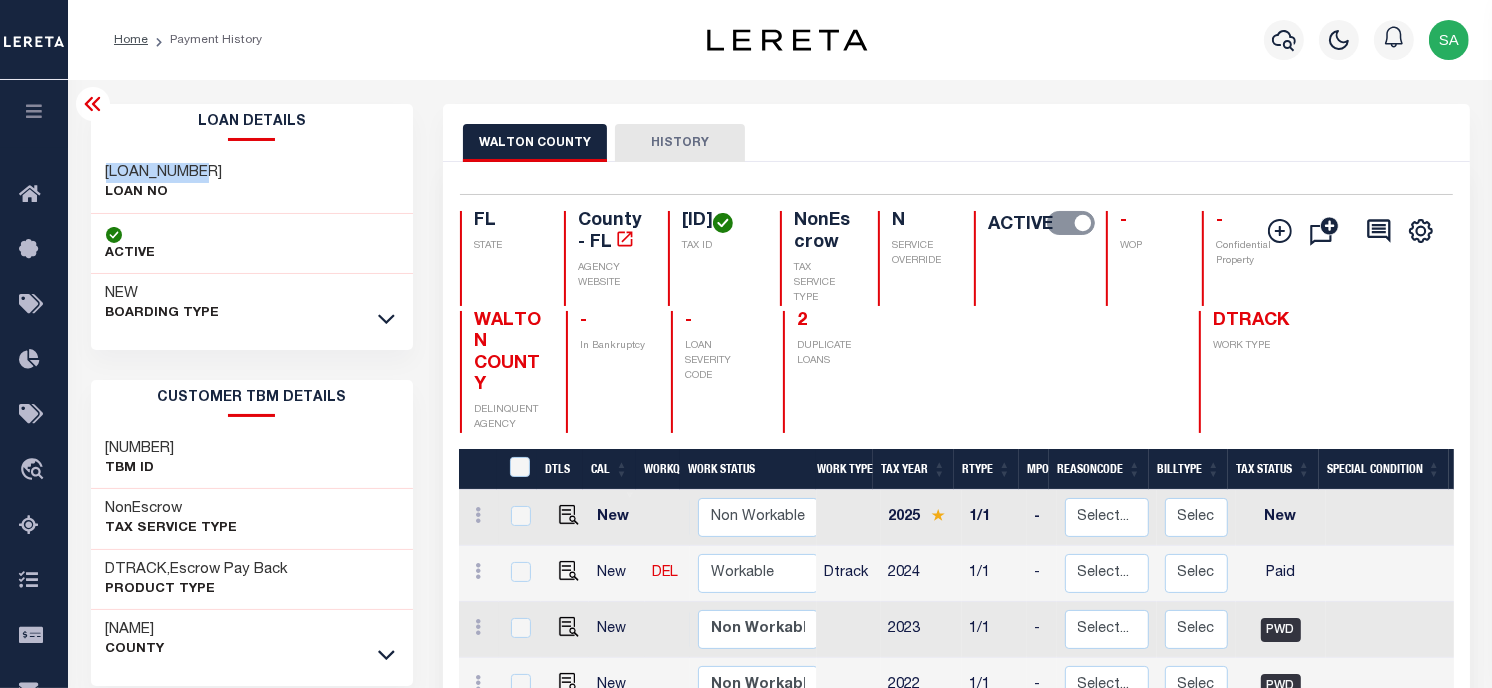 click on "07338000859-00101" at bounding box center (164, 173) 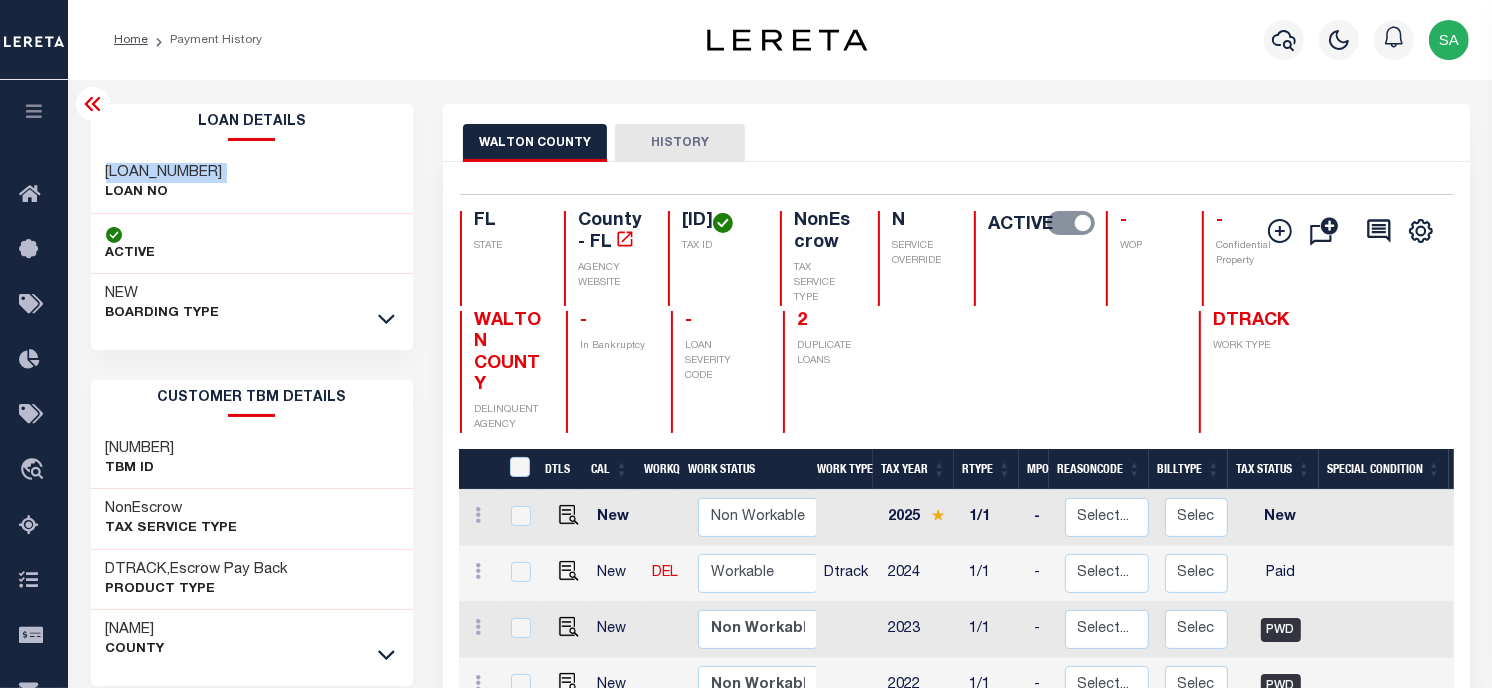 click on "07338000859-00101" at bounding box center [164, 173] 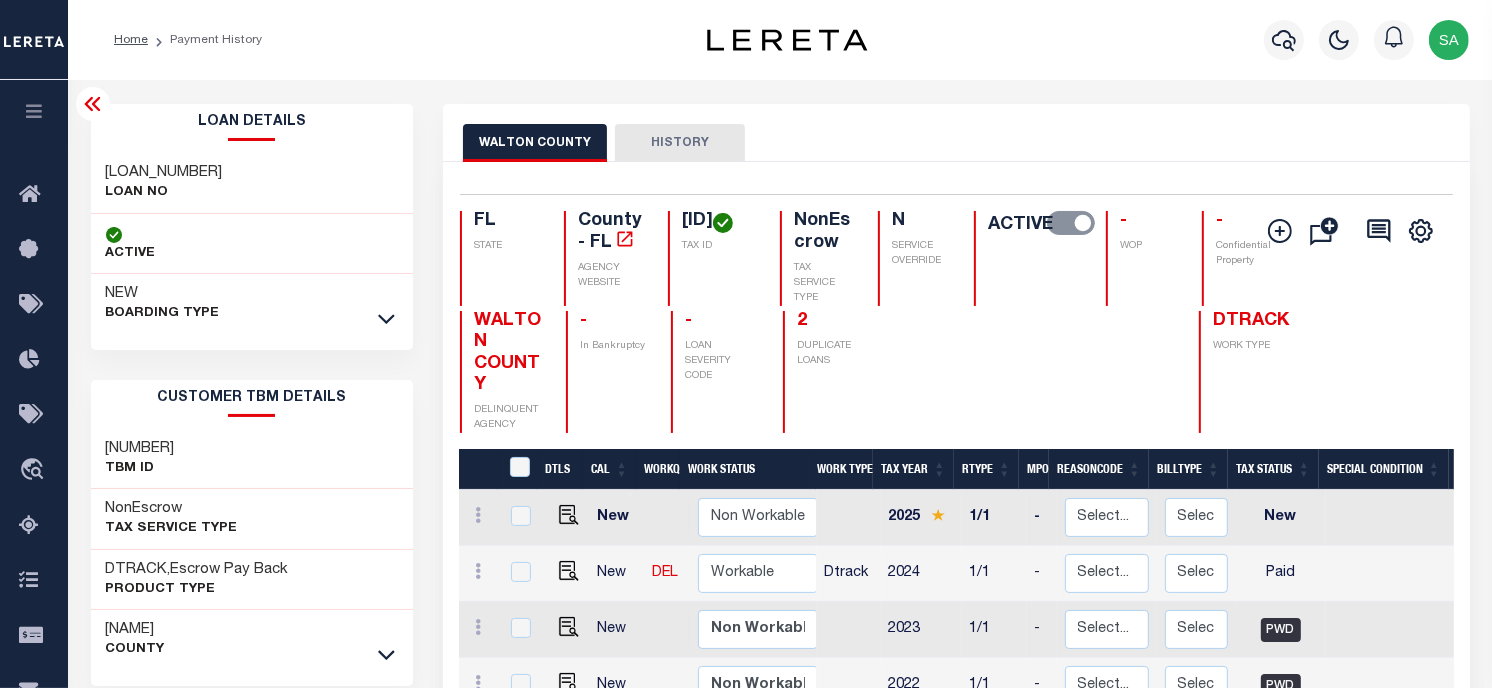 click on "[COUNTY] COUNTY
HISTORY" at bounding box center [956, 142] 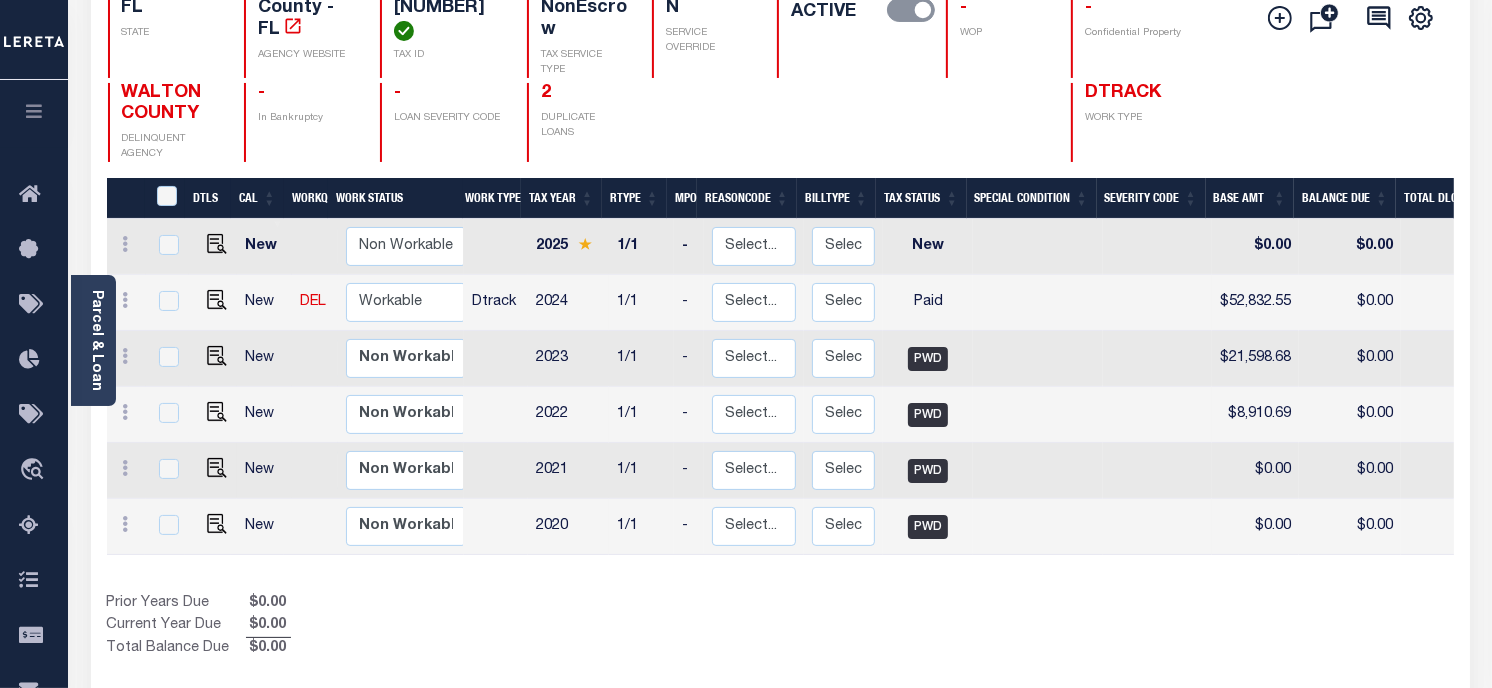 scroll, scrollTop: 102, scrollLeft: 0, axis: vertical 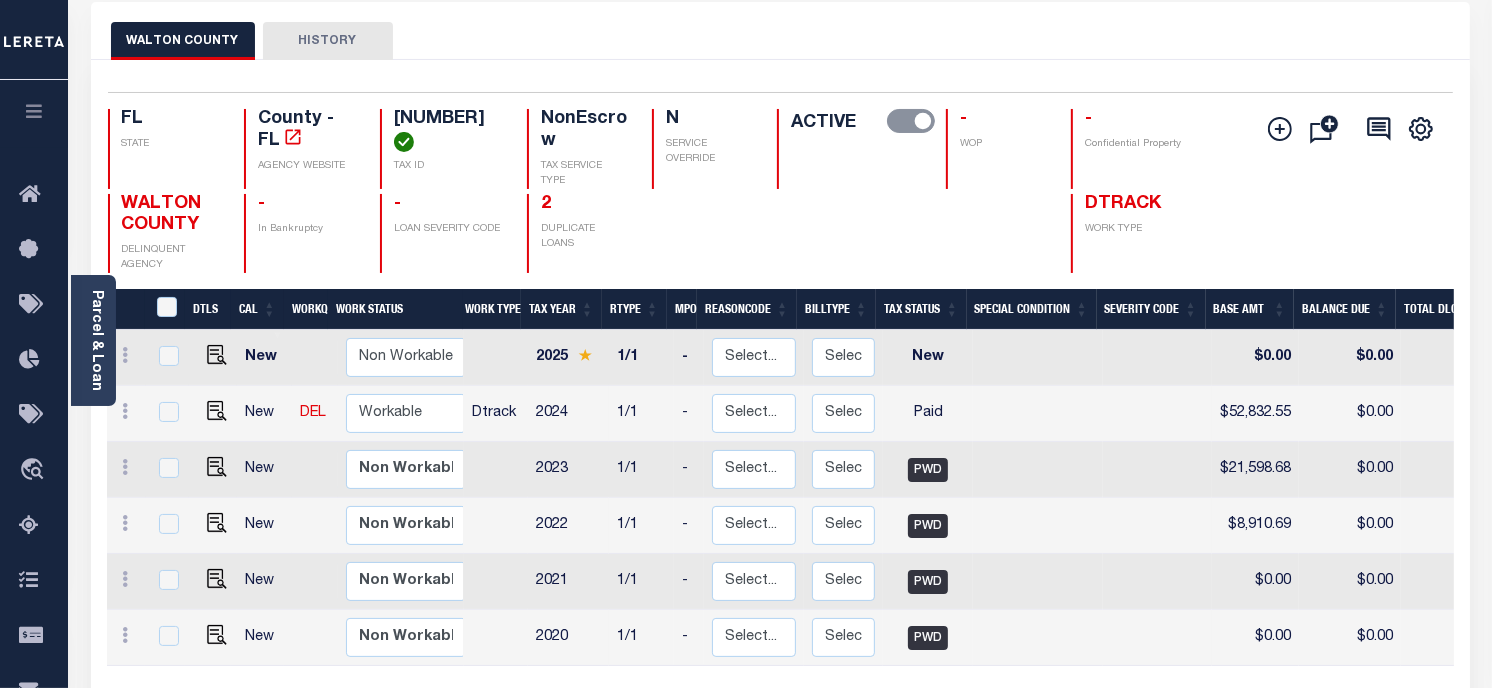 click on "Selected
6   Results
1
Items per page   25 50 100
FL
STATE
County - FL
AGENCY WEBSITE
351N19170000010051" at bounding box center [780, 182] 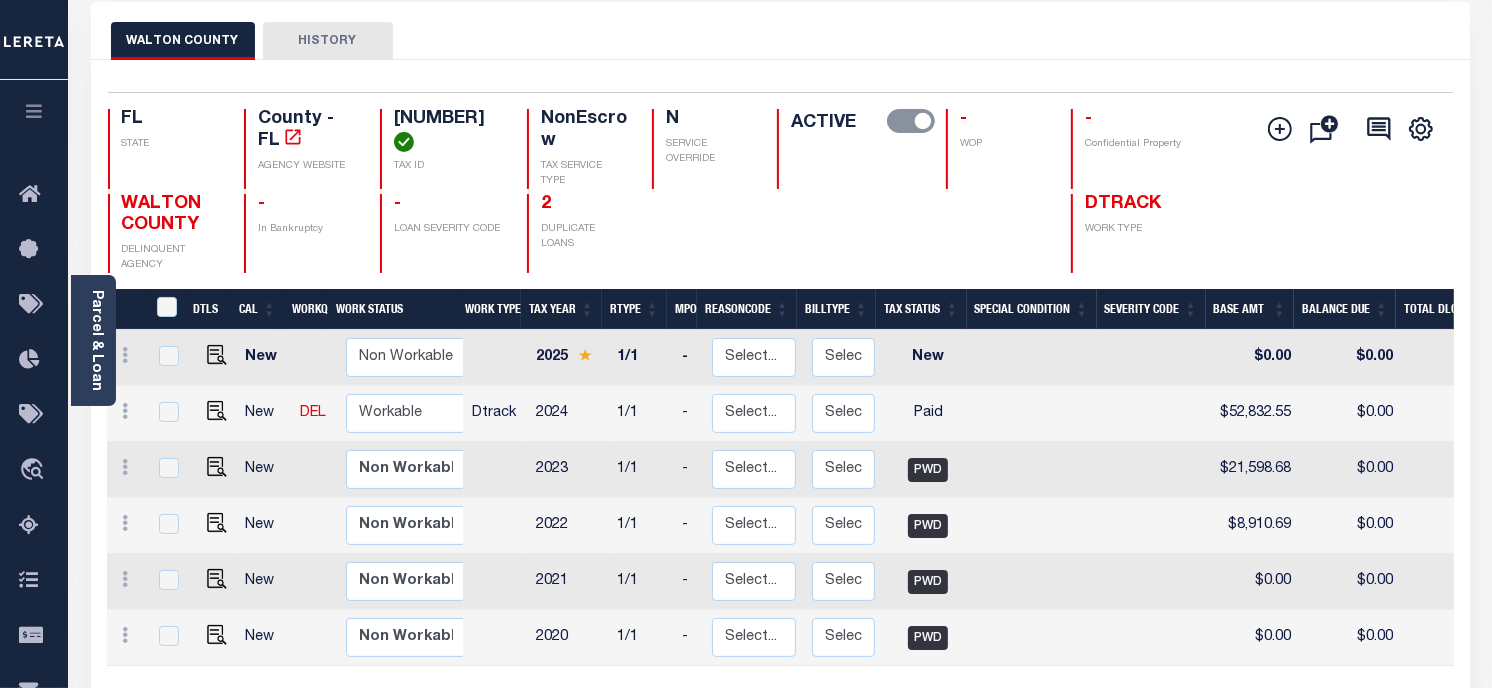 copy on "[ID]" 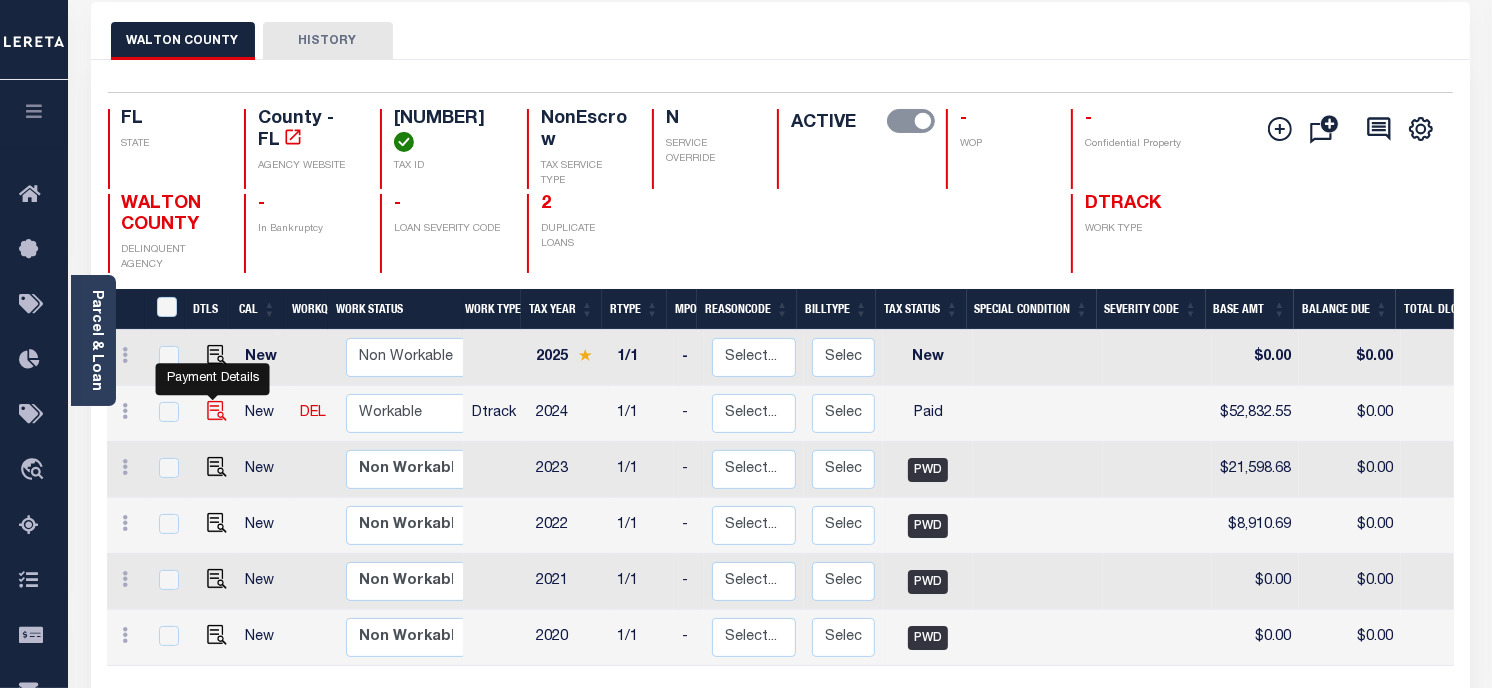 click at bounding box center (217, 411) 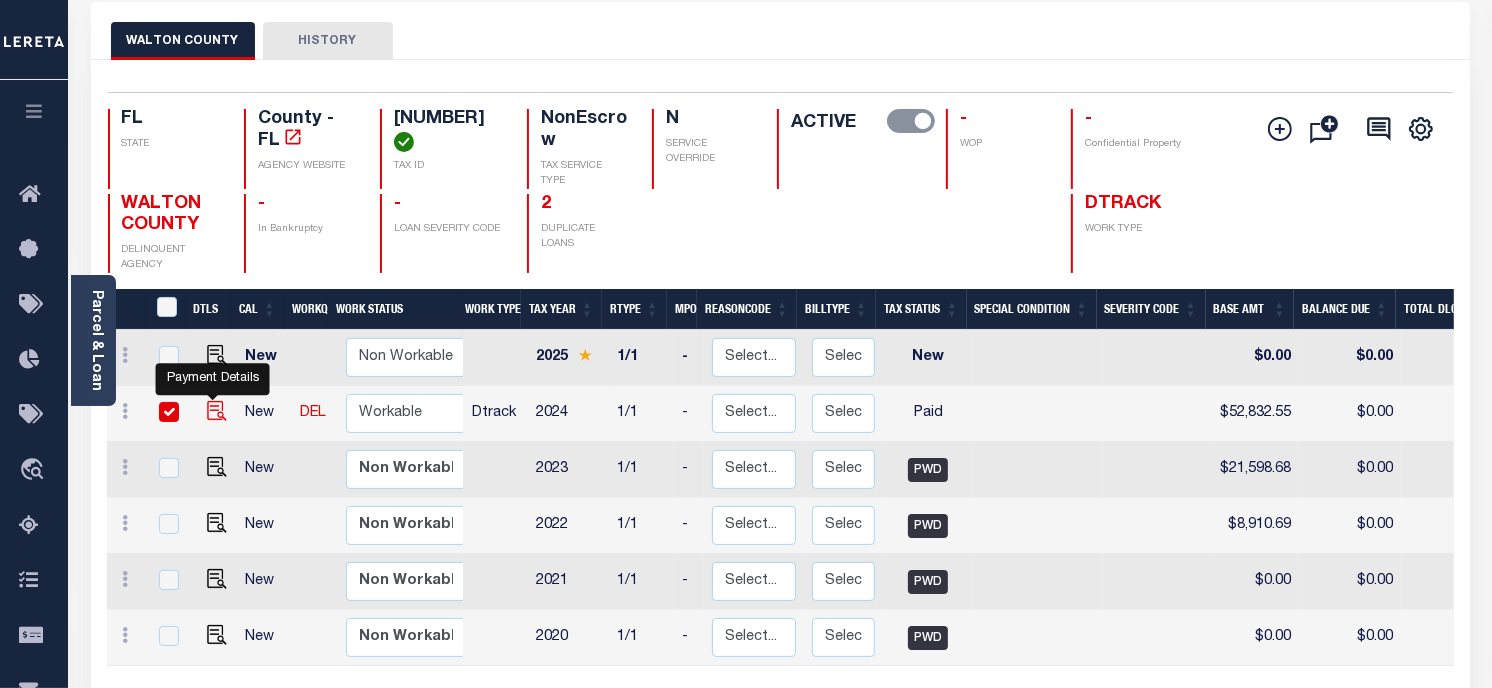 checkbox on "true" 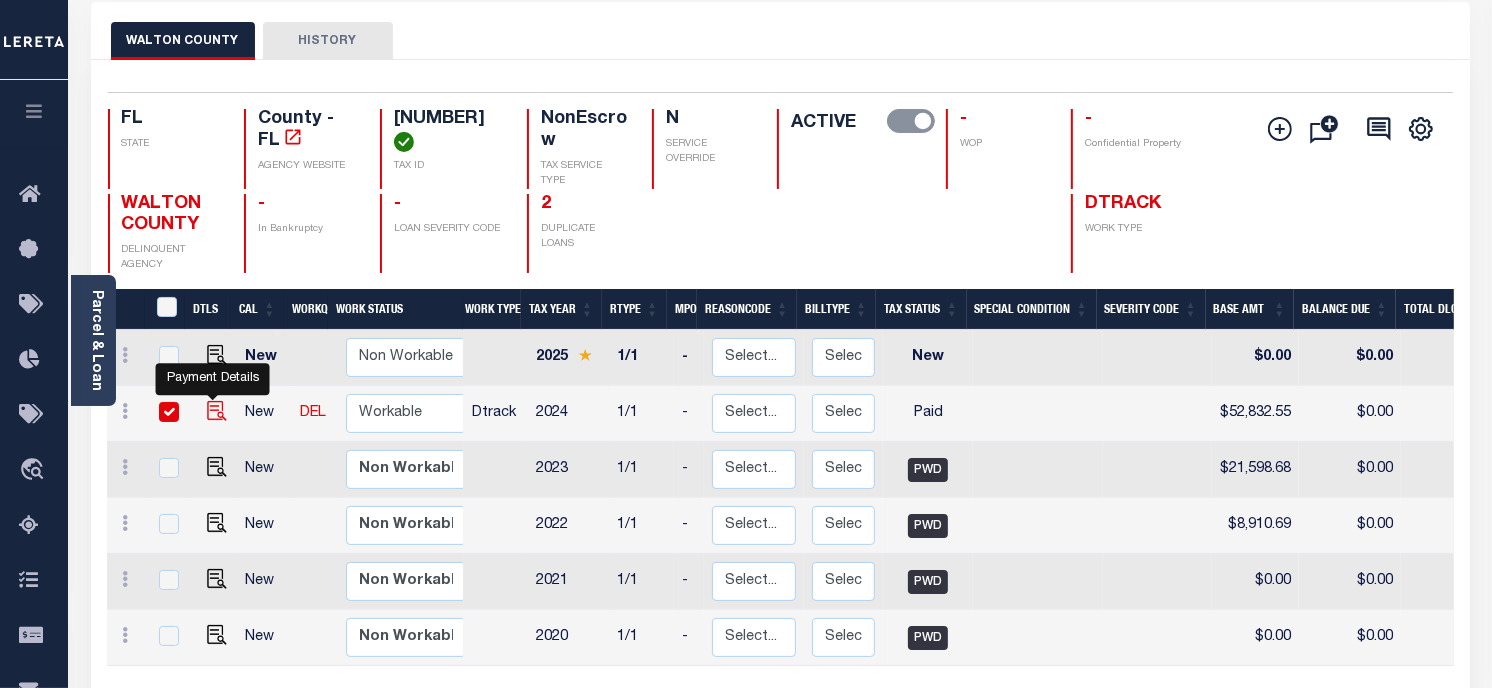 checkbox on "true" 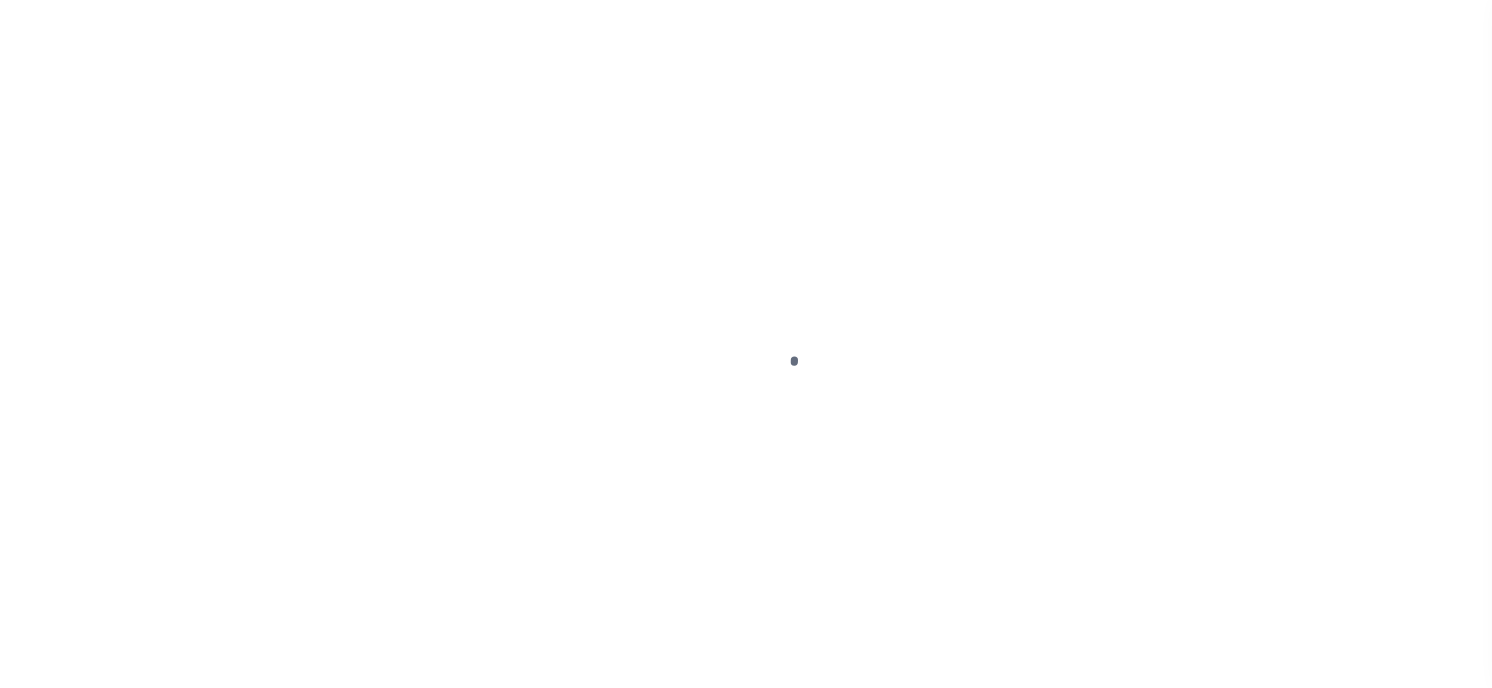 scroll, scrollTop: 0, scrollLeft: 0, axis: both 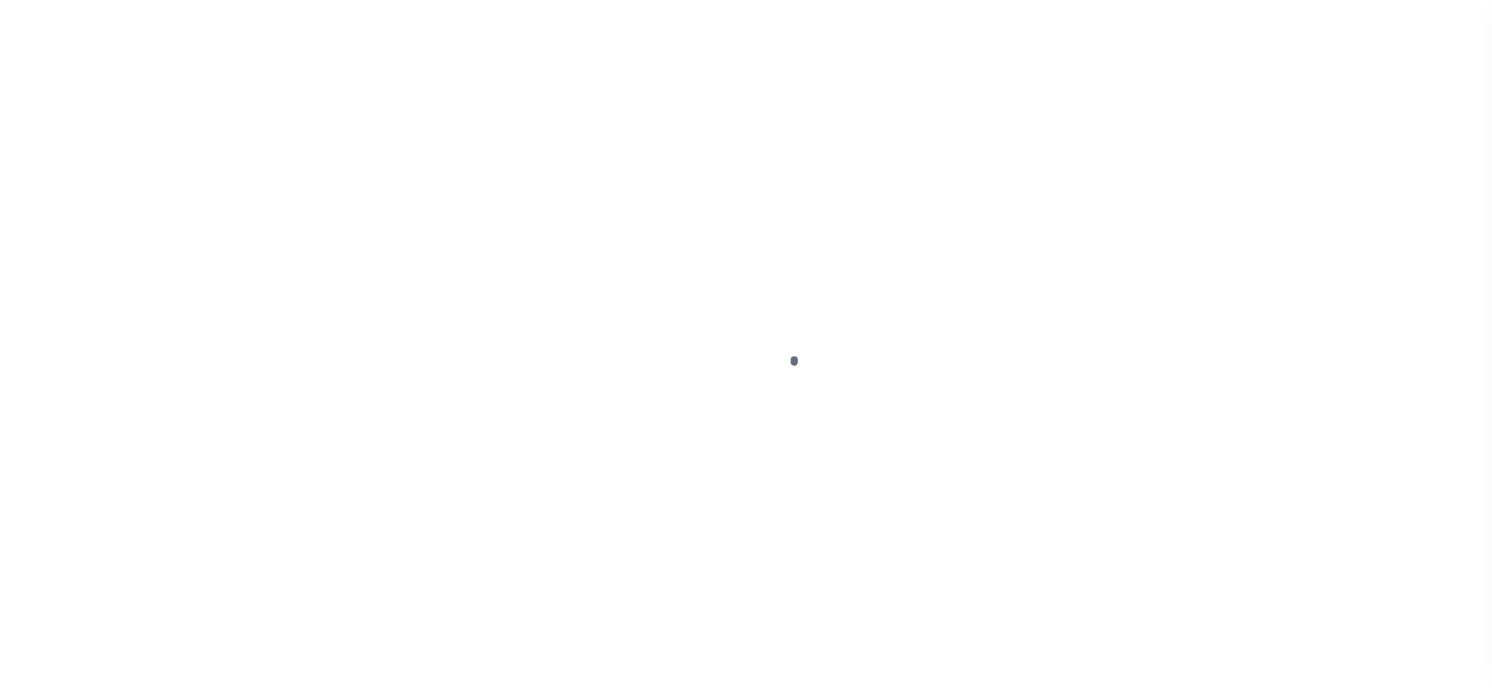 checkbox on "false" 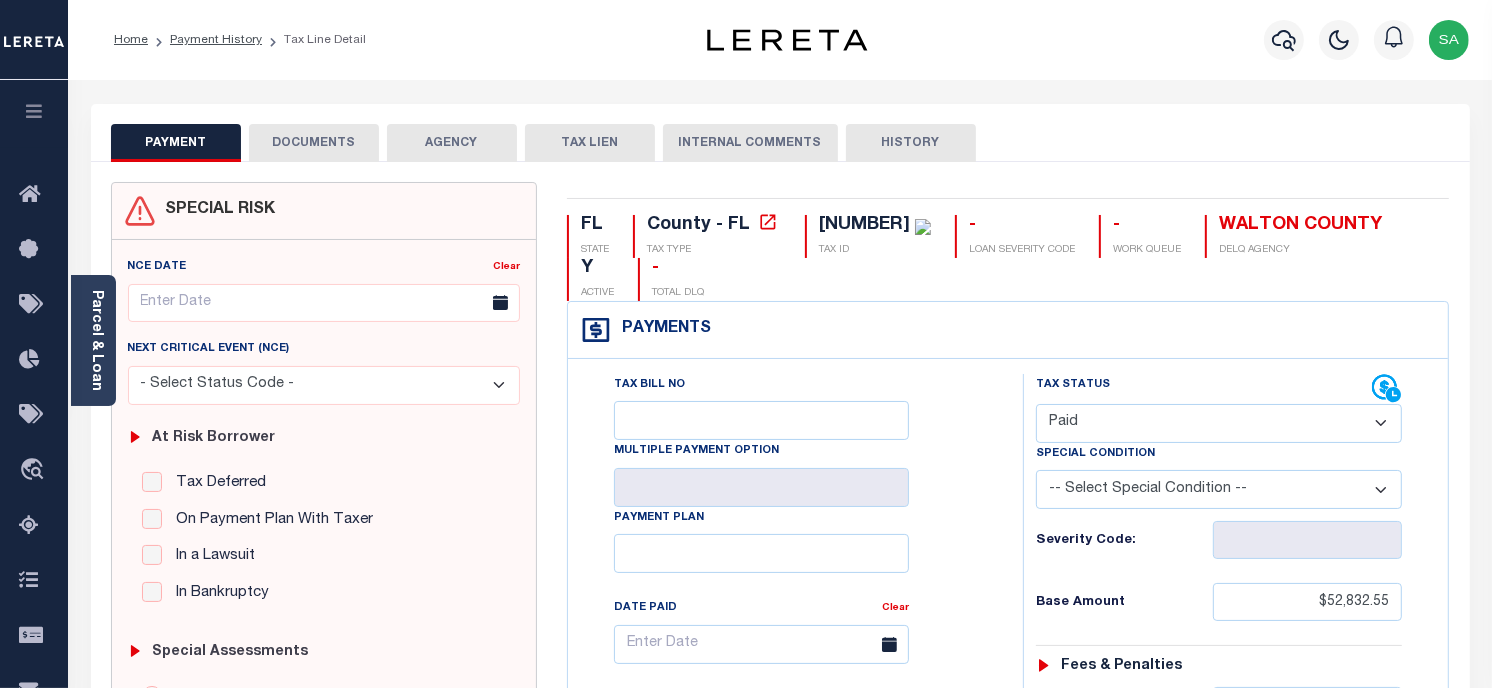 click on "DOCUMENTS" at bounding box center (314, 143) 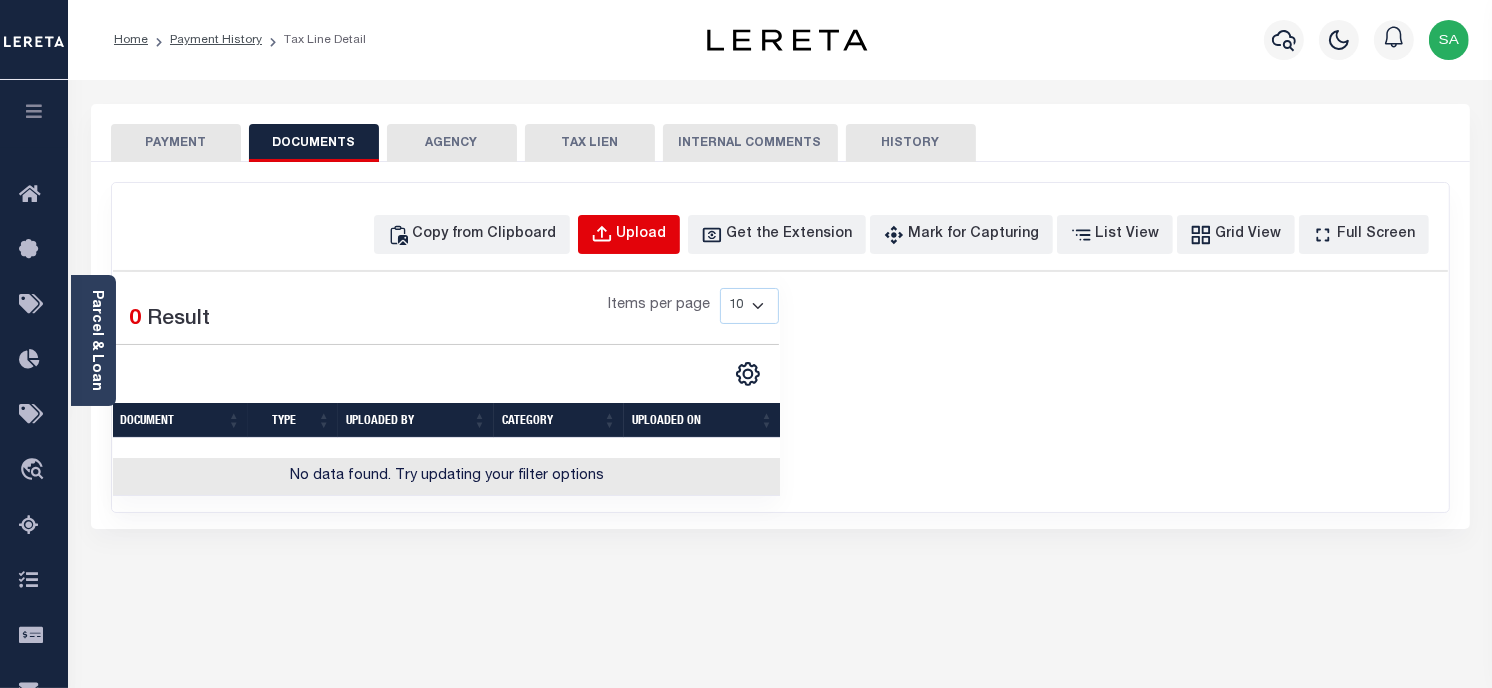 click on "Upload" at bounding box center (642, 235) 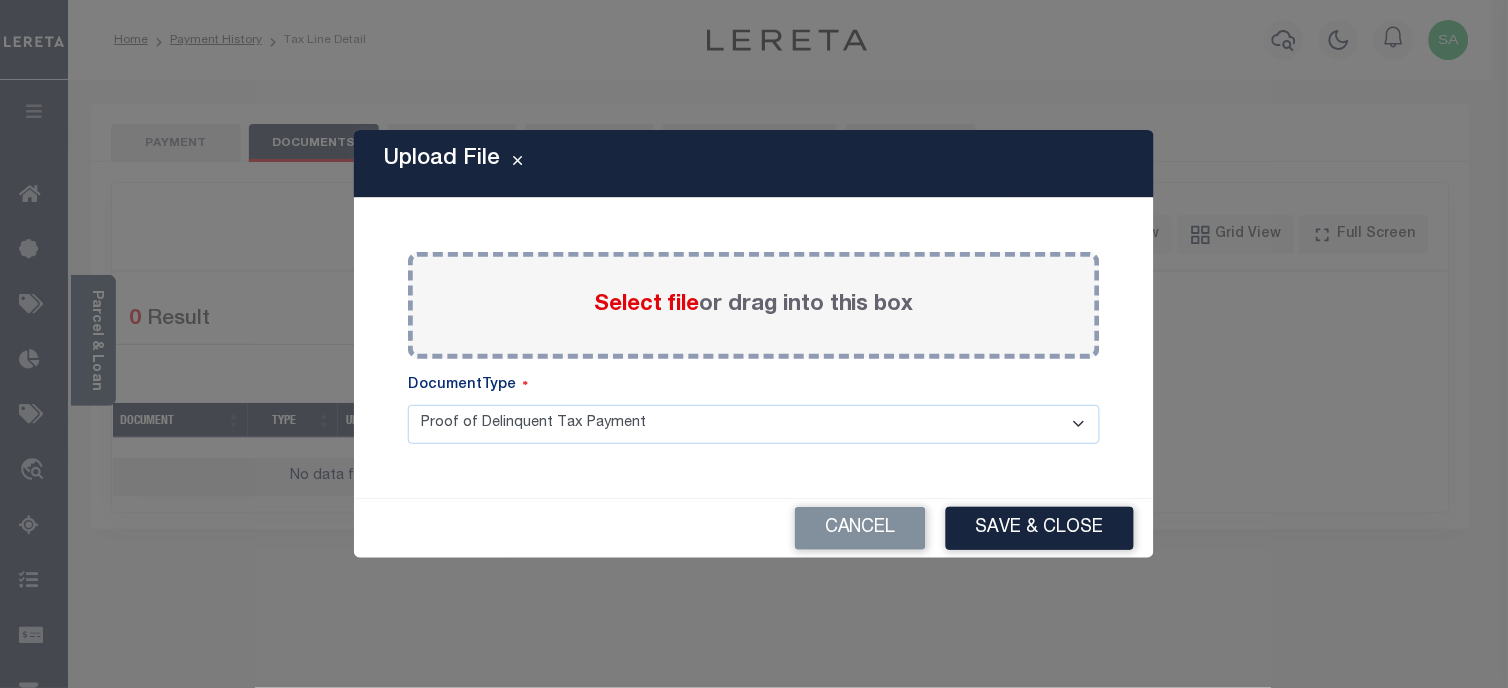 click on "Select file  or drag into this box" at bounding box center (754, 305) 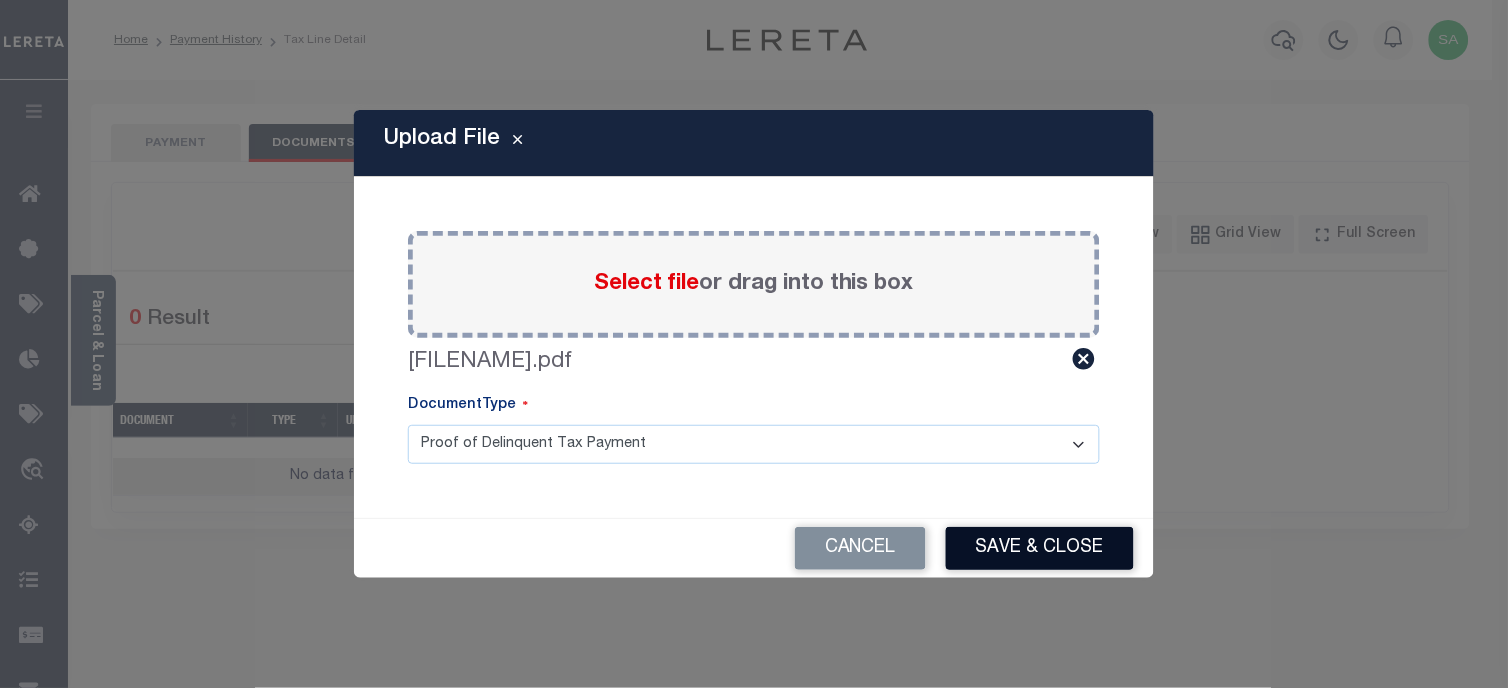 click on "Save & Close" at bounding box center [1040, 548] 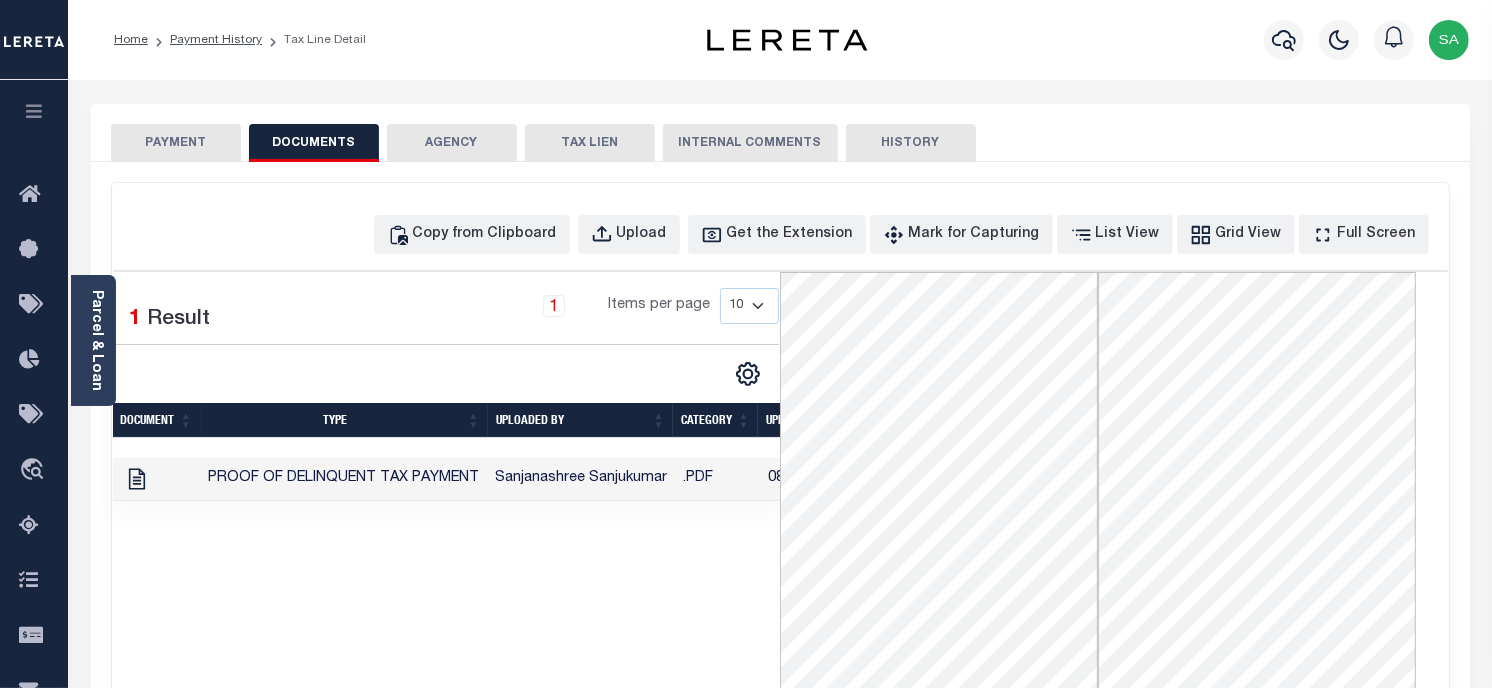 click on "PAYMENT" at bounding box center [176, 143] 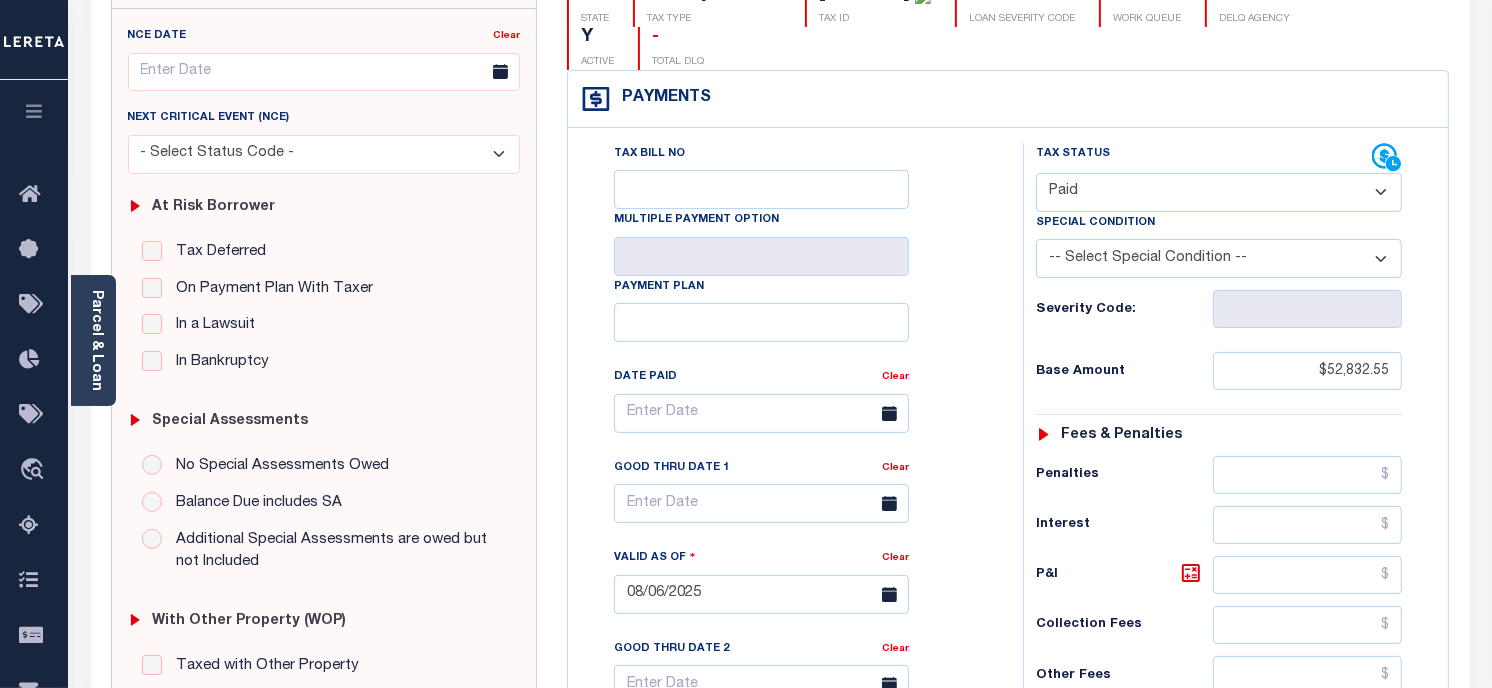 scroll, scrollTop: 0, scrollLeft: 0, axis: both 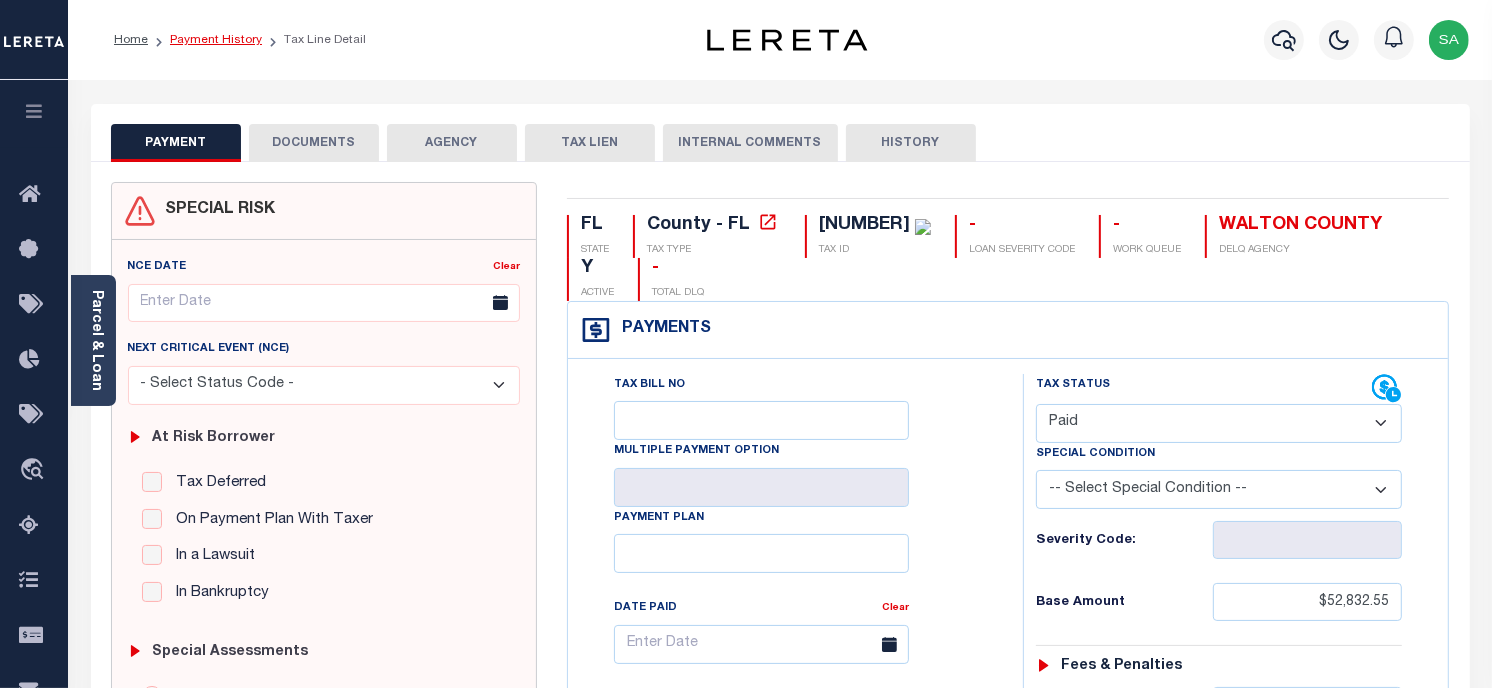 click on "Payment History" at bounding box center [216, 40] 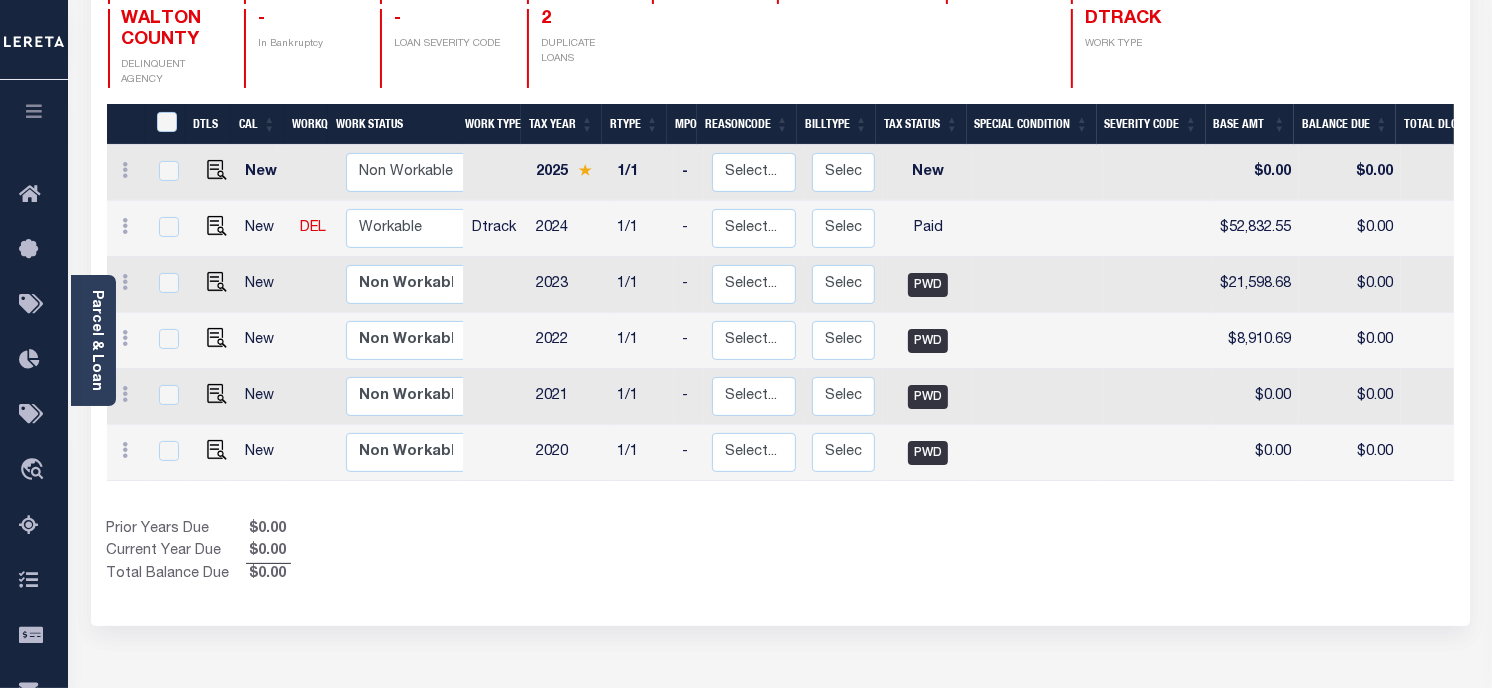 scroll, scrollTop: 333, scrollLeft: 0, axis: vertical 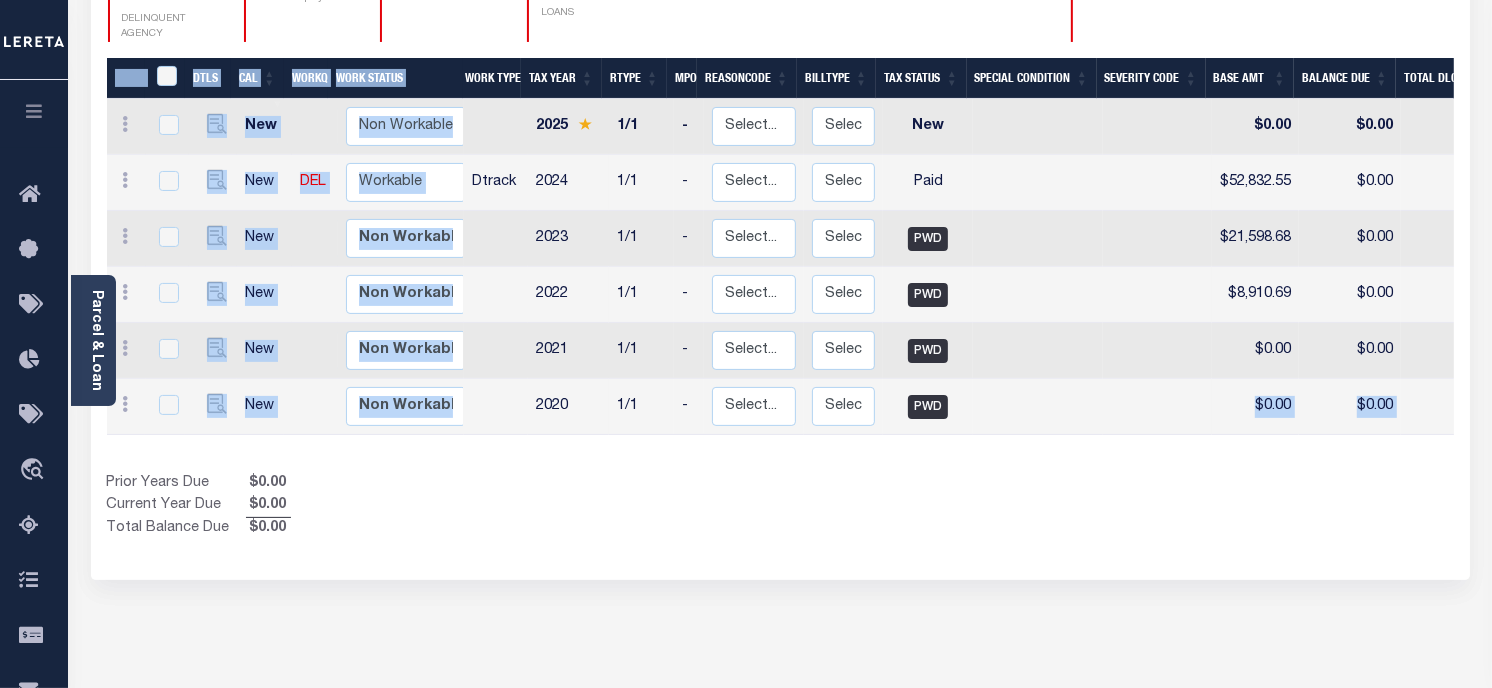 drag, startPoint x: 966, startPoint y: 434, endPoint x: 995, endPoint y: 494, distance: 66.64083 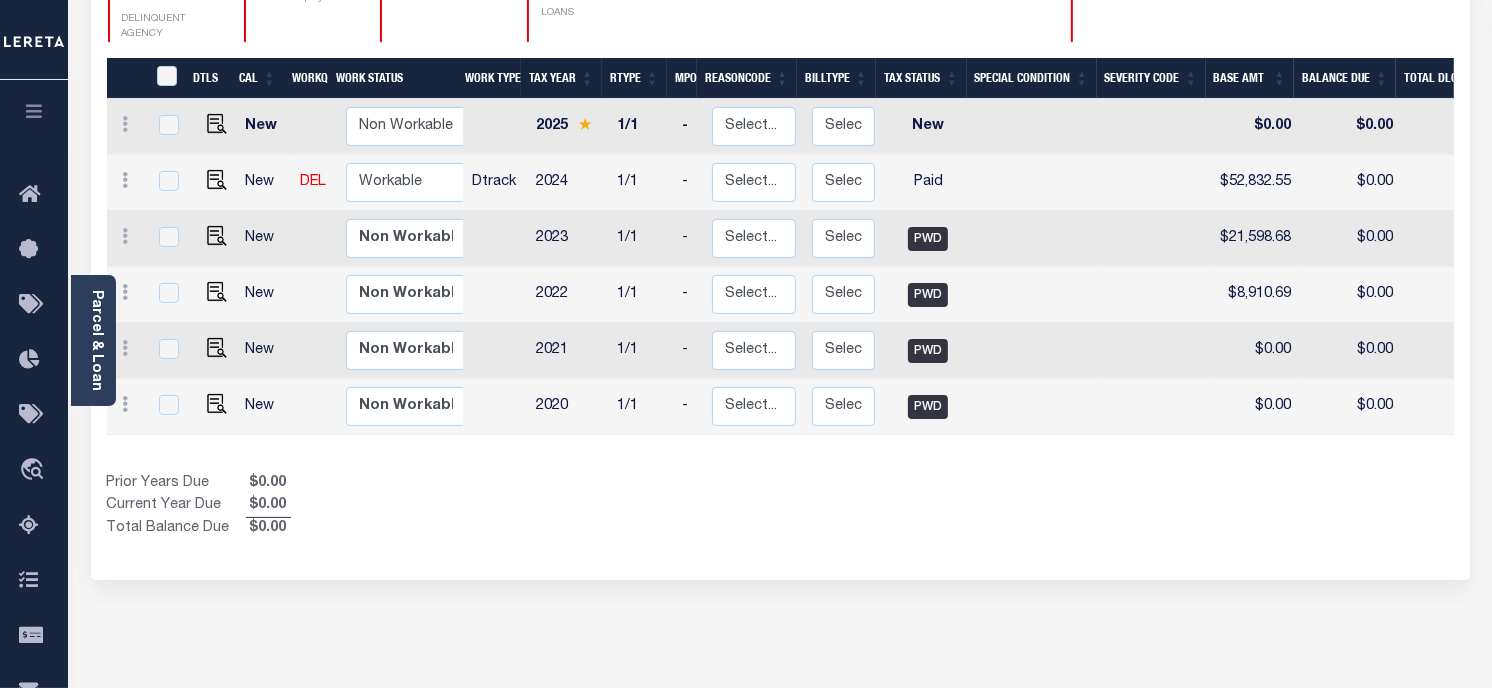 scroll, scrollTop: 0, scrollLeft: 501, axis: horizontal 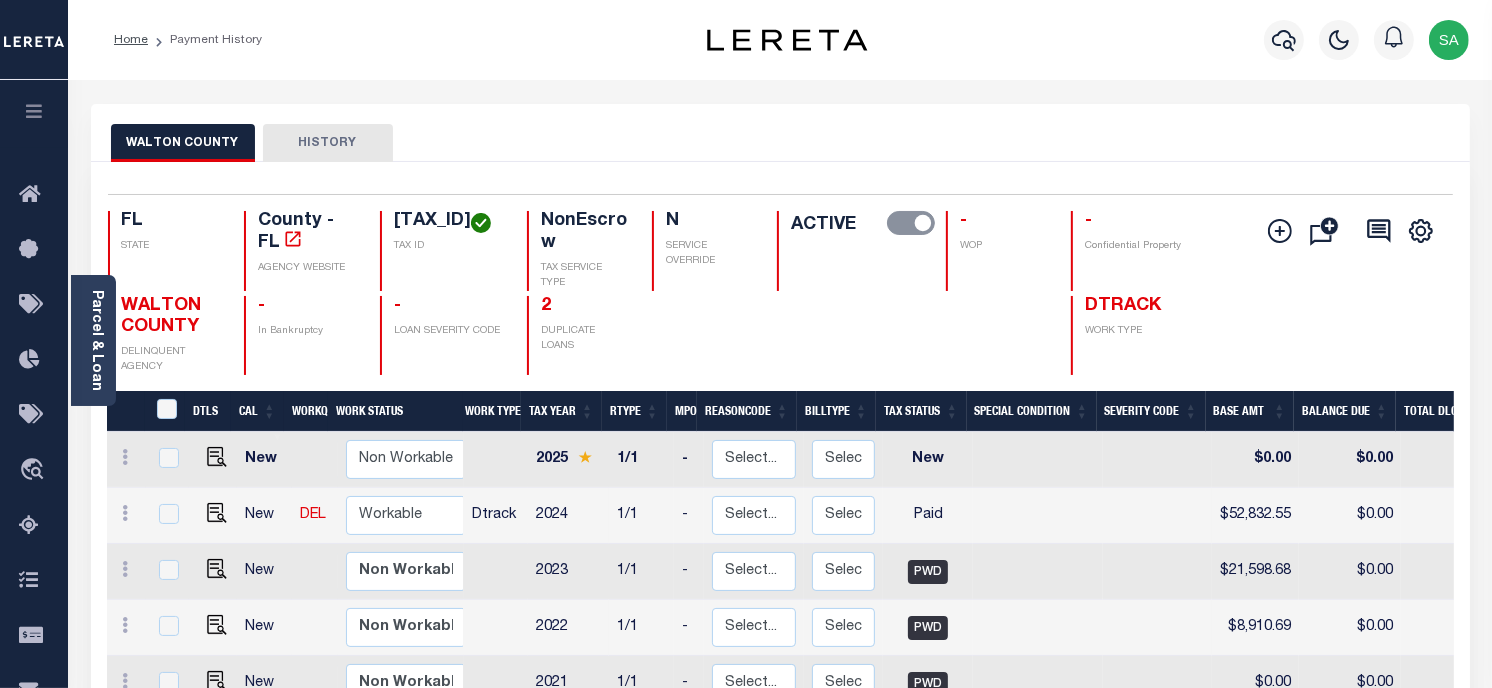 click on "Parcel & Loan" at bounding box center (96, 340) 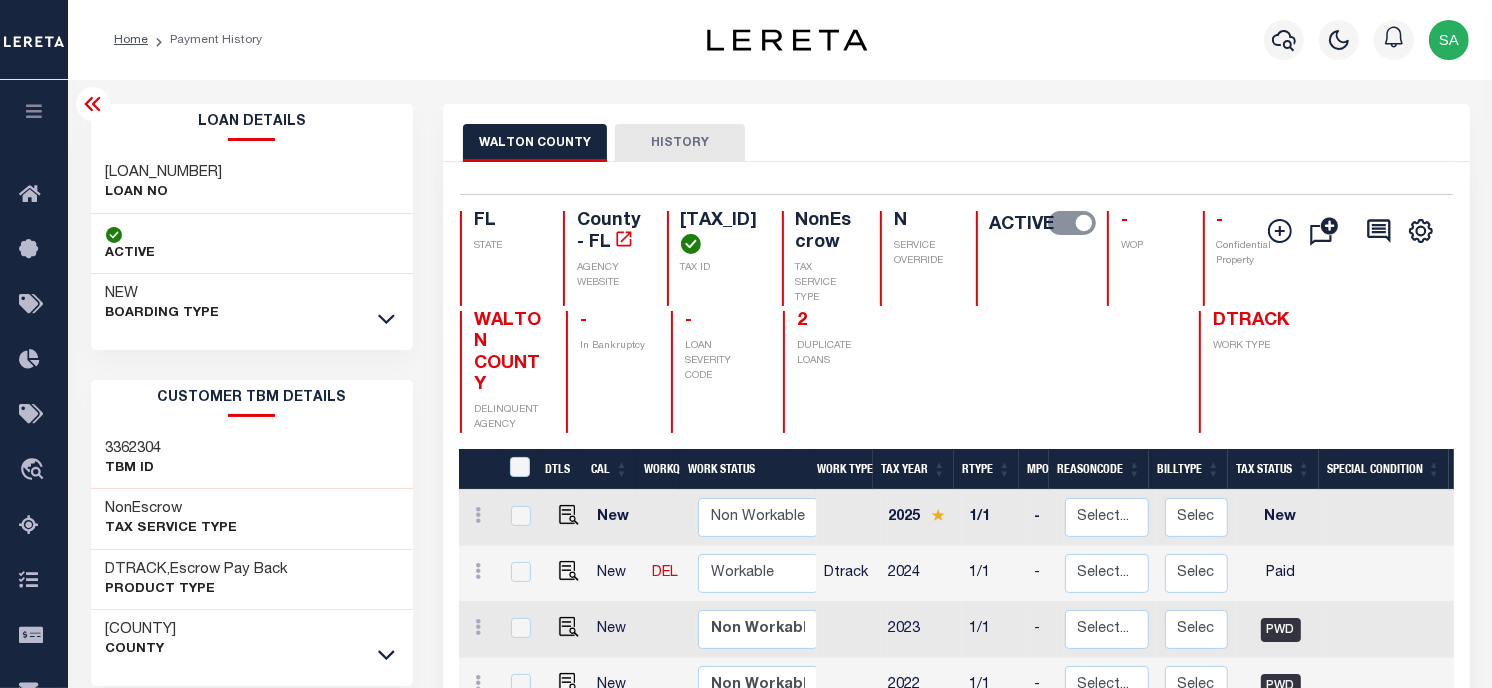 click on "07338000833-00101" at bounding box center (164, 173) 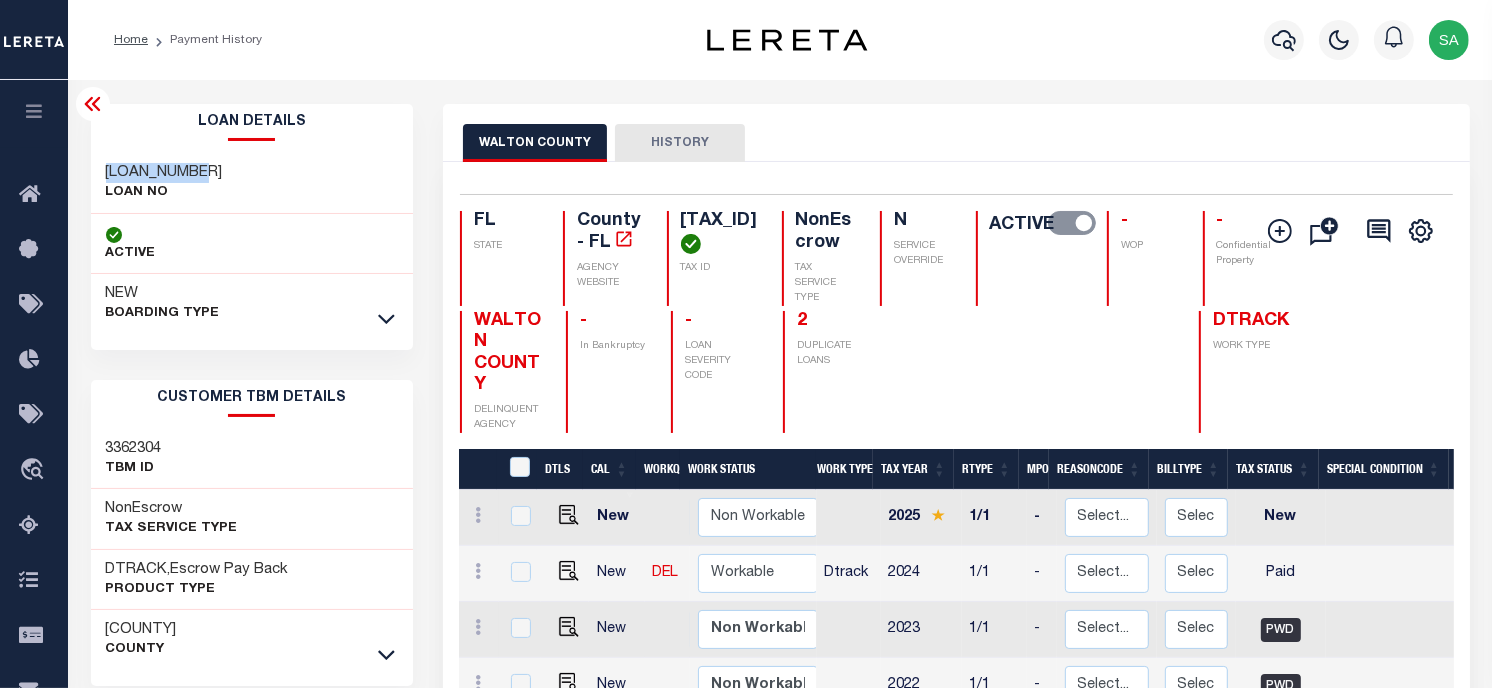 click on "07338000833-00101" at bounding box center (164, 173) 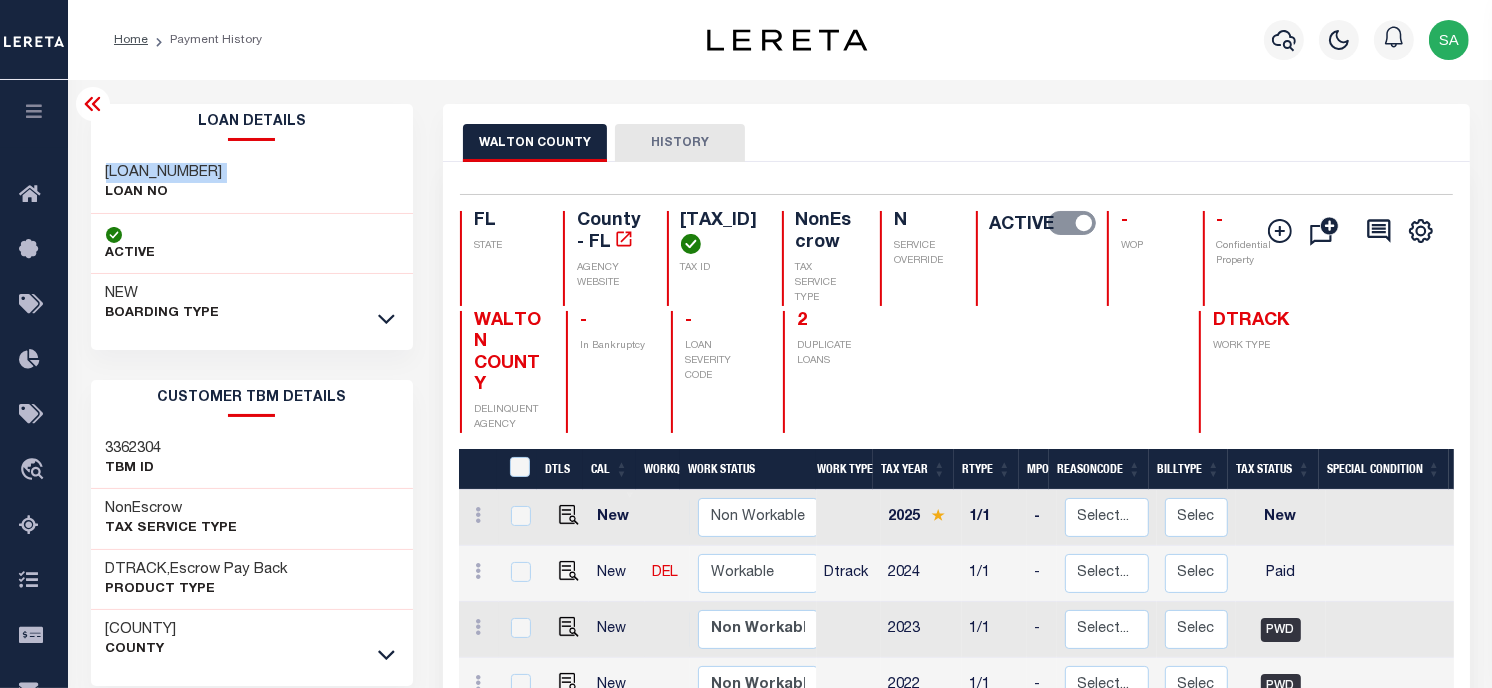 click on "07338000833-00101
LOAN NO" at bounding box center (252, 183) 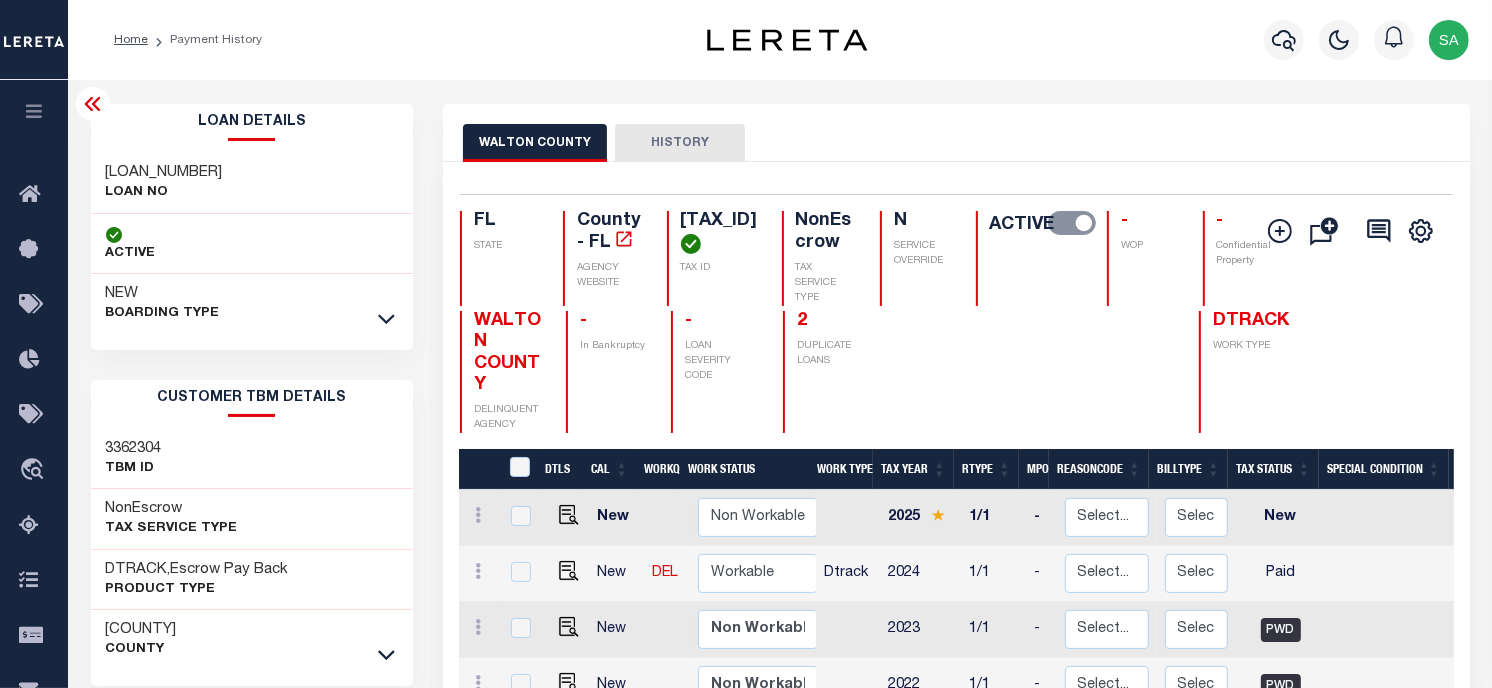click on "351N19170000010051" at bounding box center [719, 232] 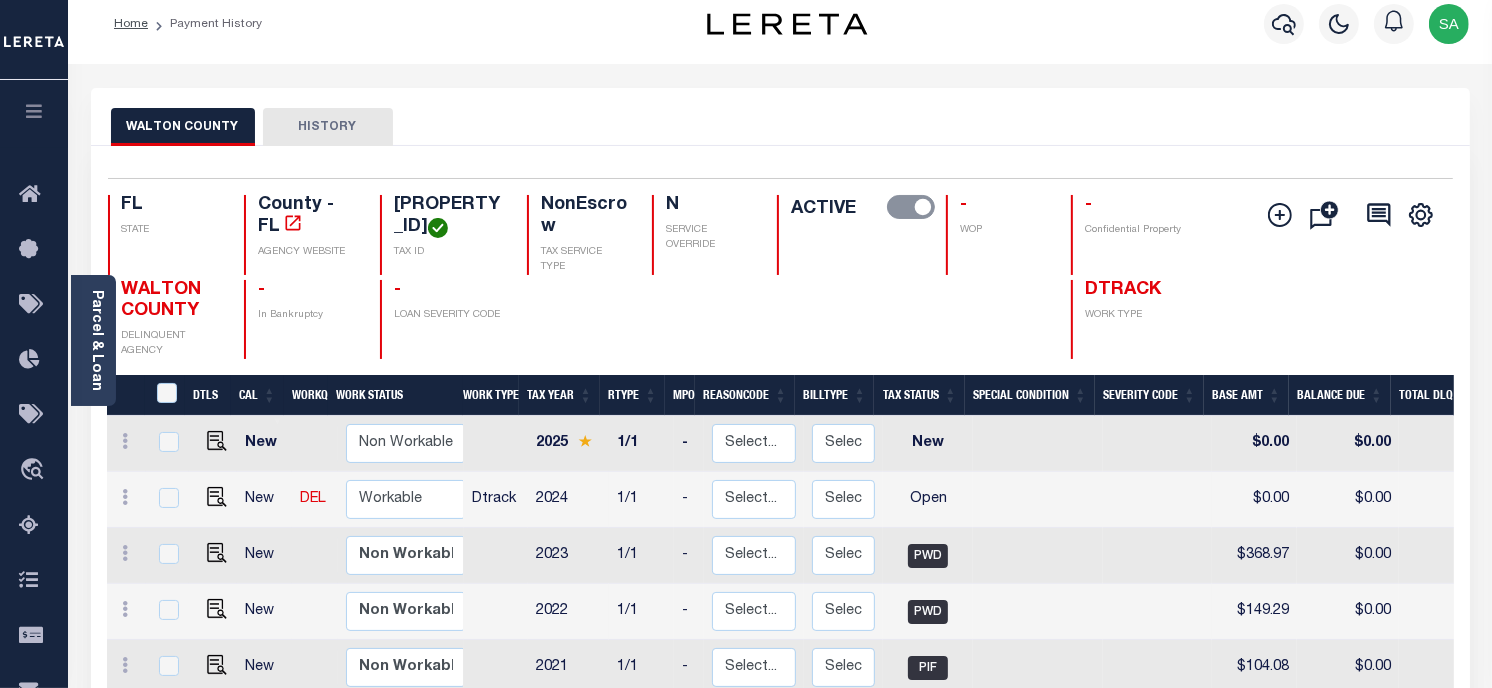 scroll, scrollTop: 0, scrollLeft: 0, axis: both 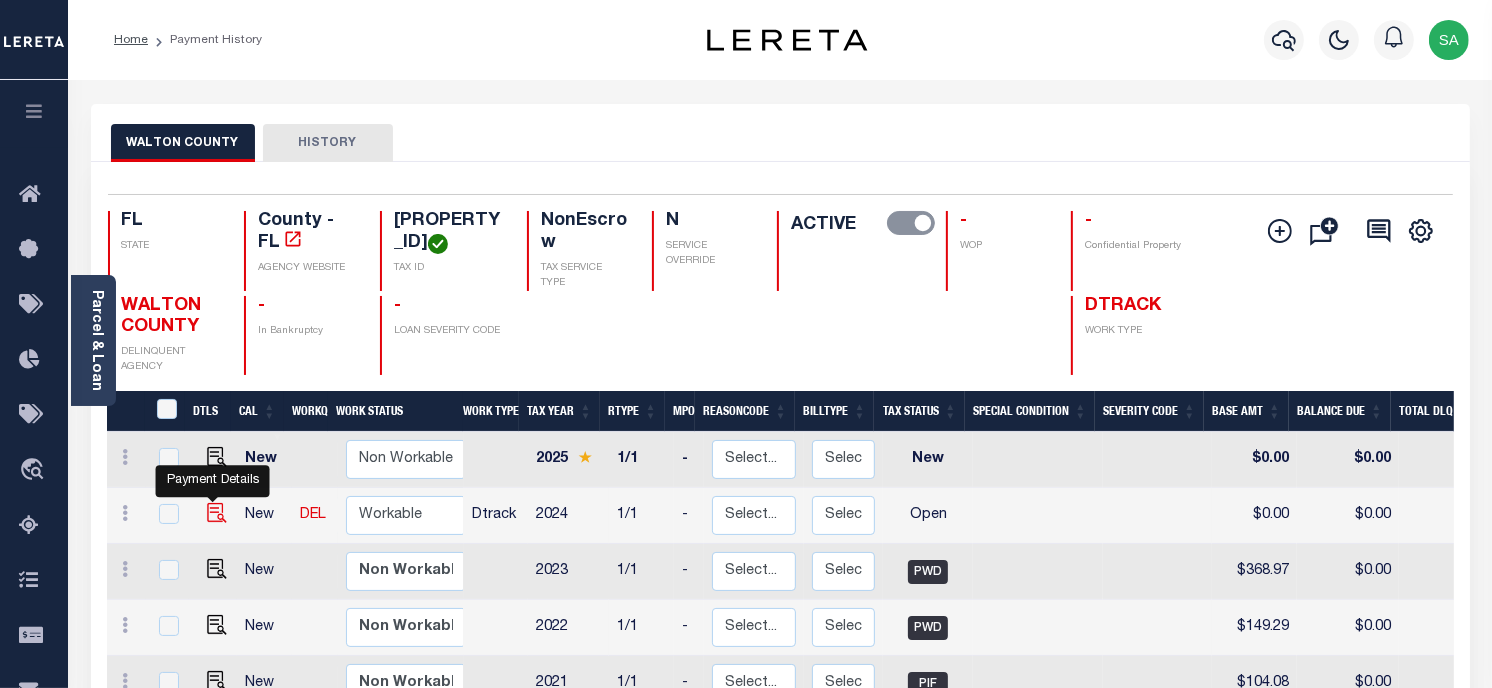 click at bounding box center [217, 513] 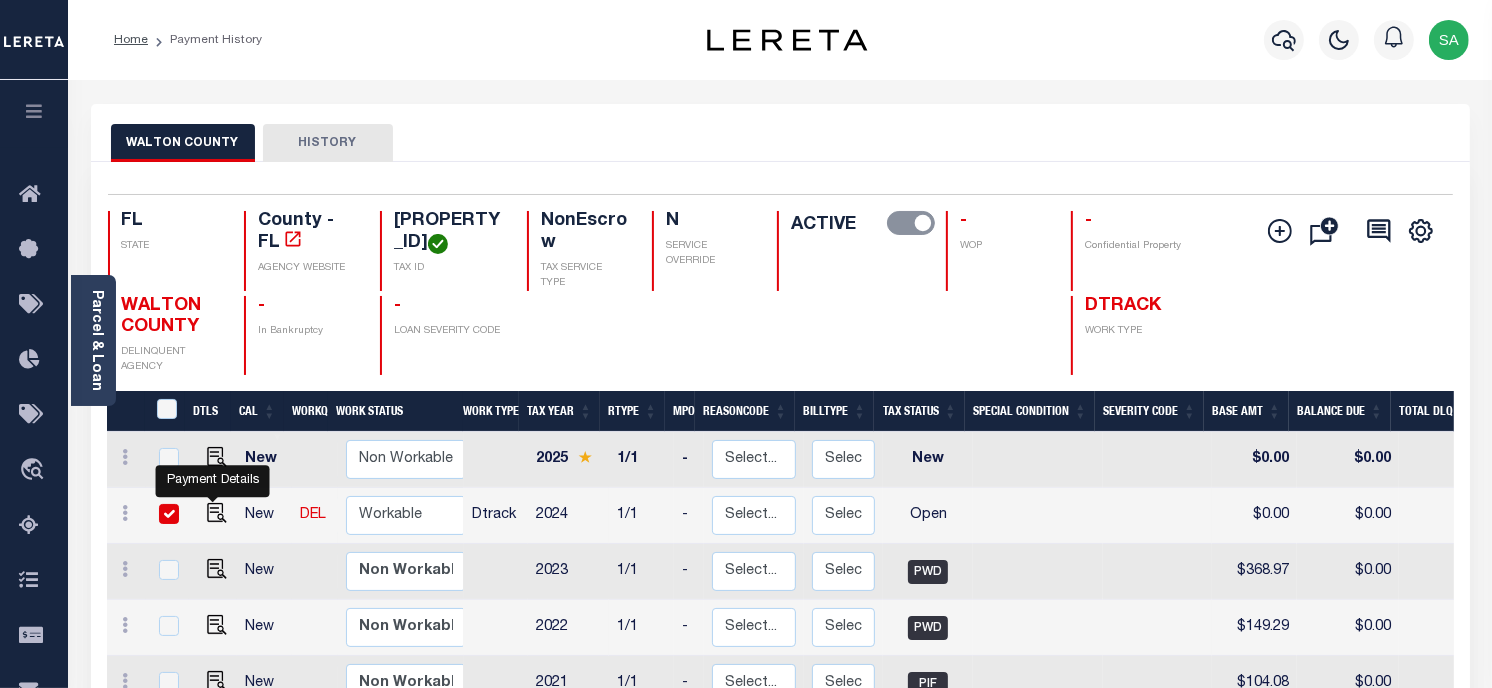 checkbox on "true" 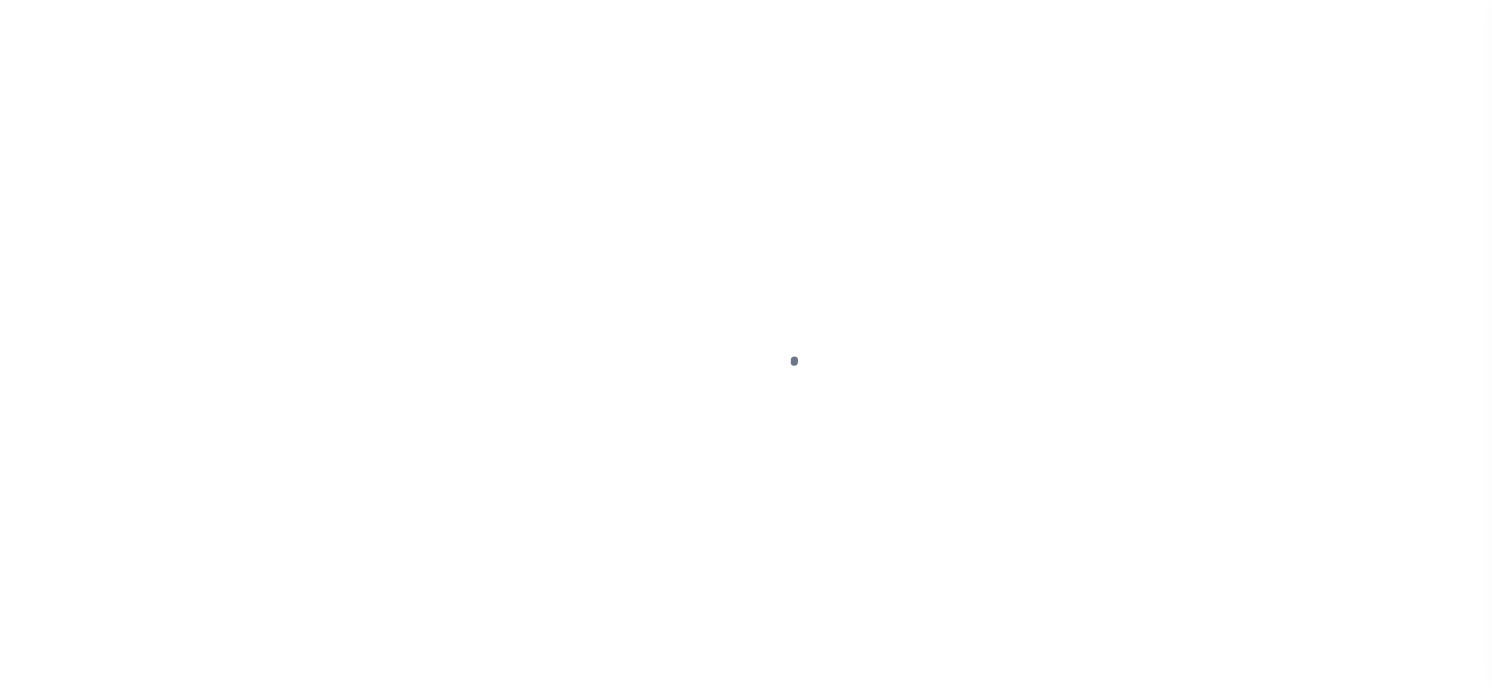 scroll, scrollTop: 0, scrollLeft: 0, axis: both 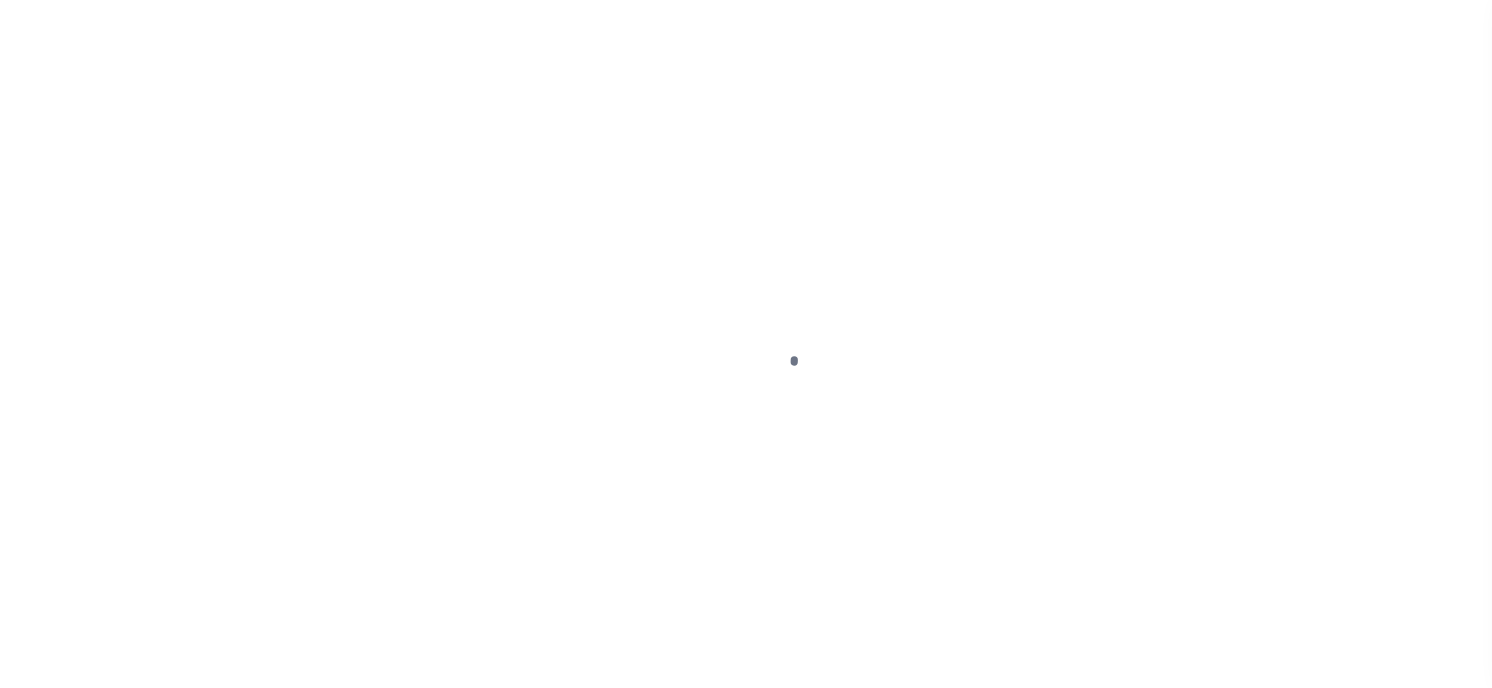checkbox on "false" 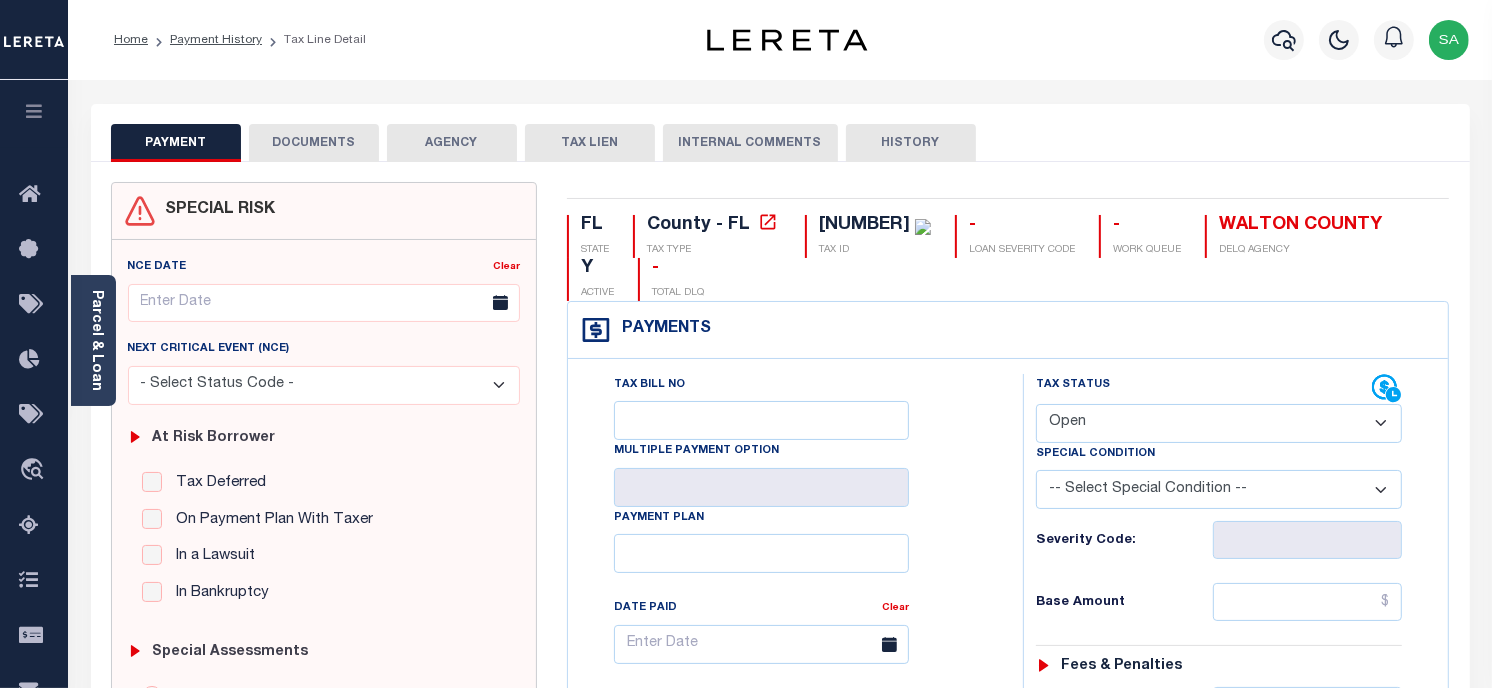 drag, startPoint x: 1231, startPoint y: 433, endPoint x: 1216, endPoint y: 445, distance: 19.209373 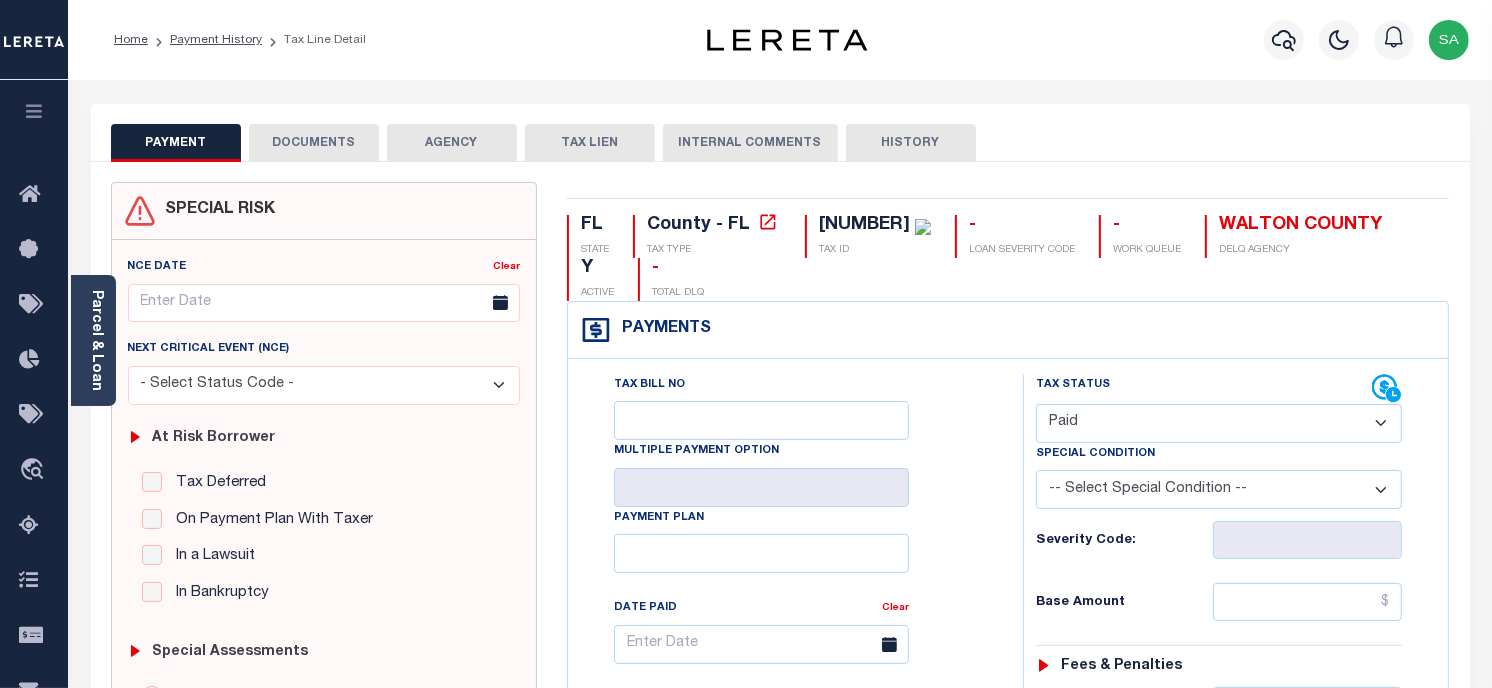 click on "- Select Status Code -
Open
Due/Unpaid
Paid
Incomplete
No Tax Due
Internal Refund Processed
New" at bounding box center (1219, 423) 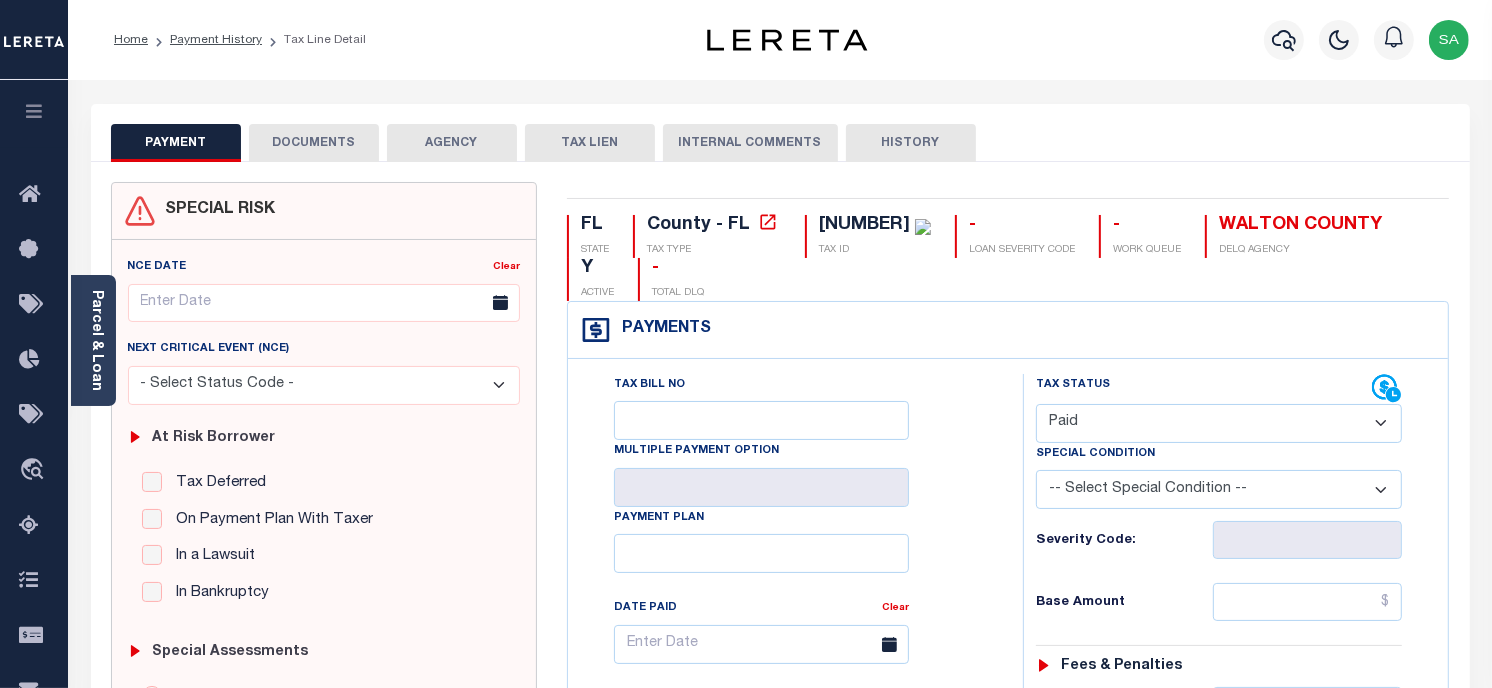 type on "08/06/2025" 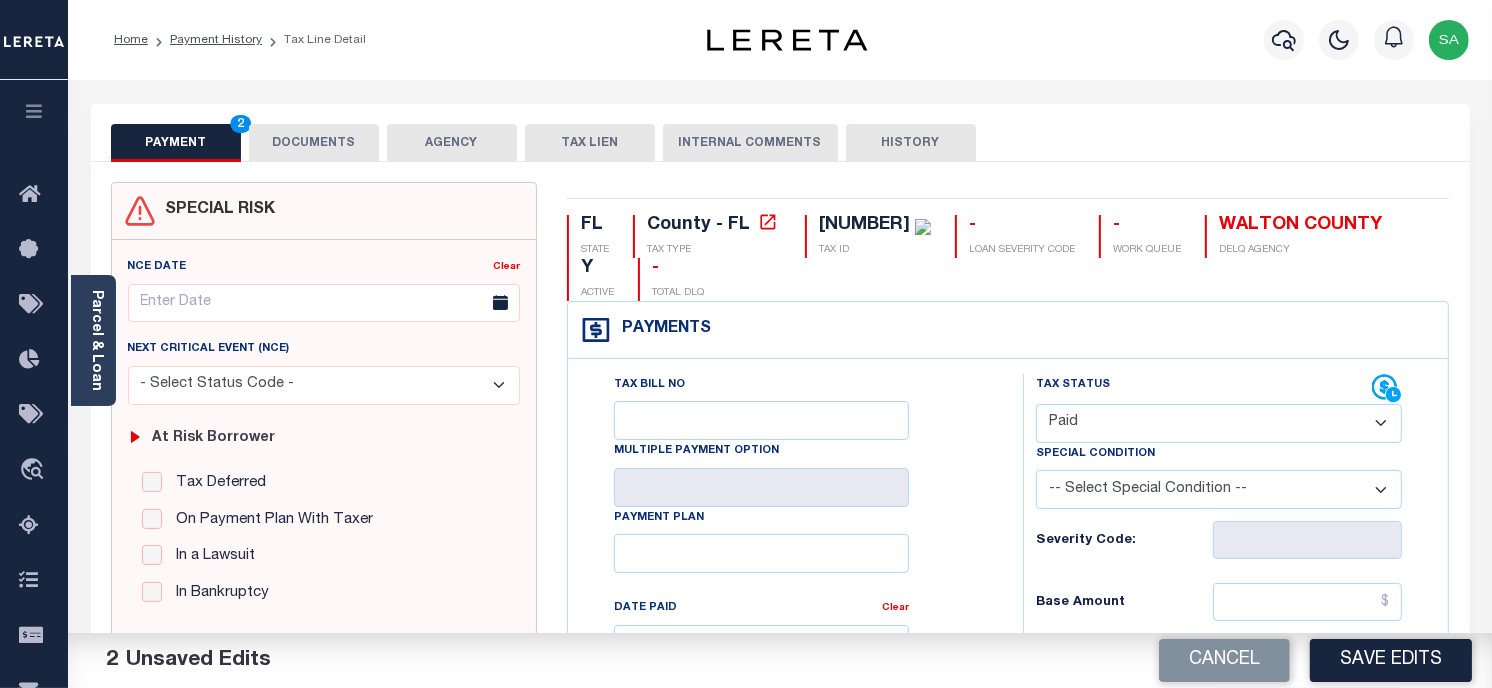 click on "DOCUMENTS" at bounding box center [314, 143] 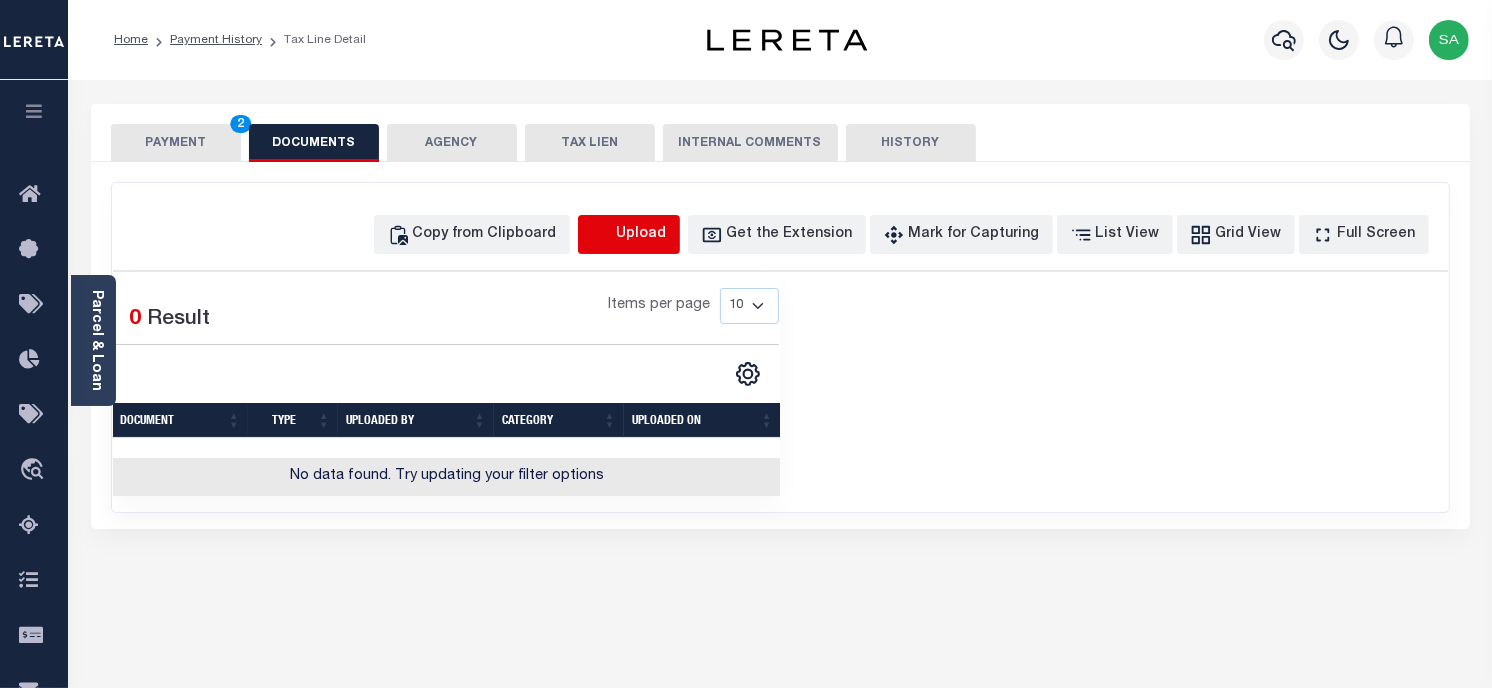 click 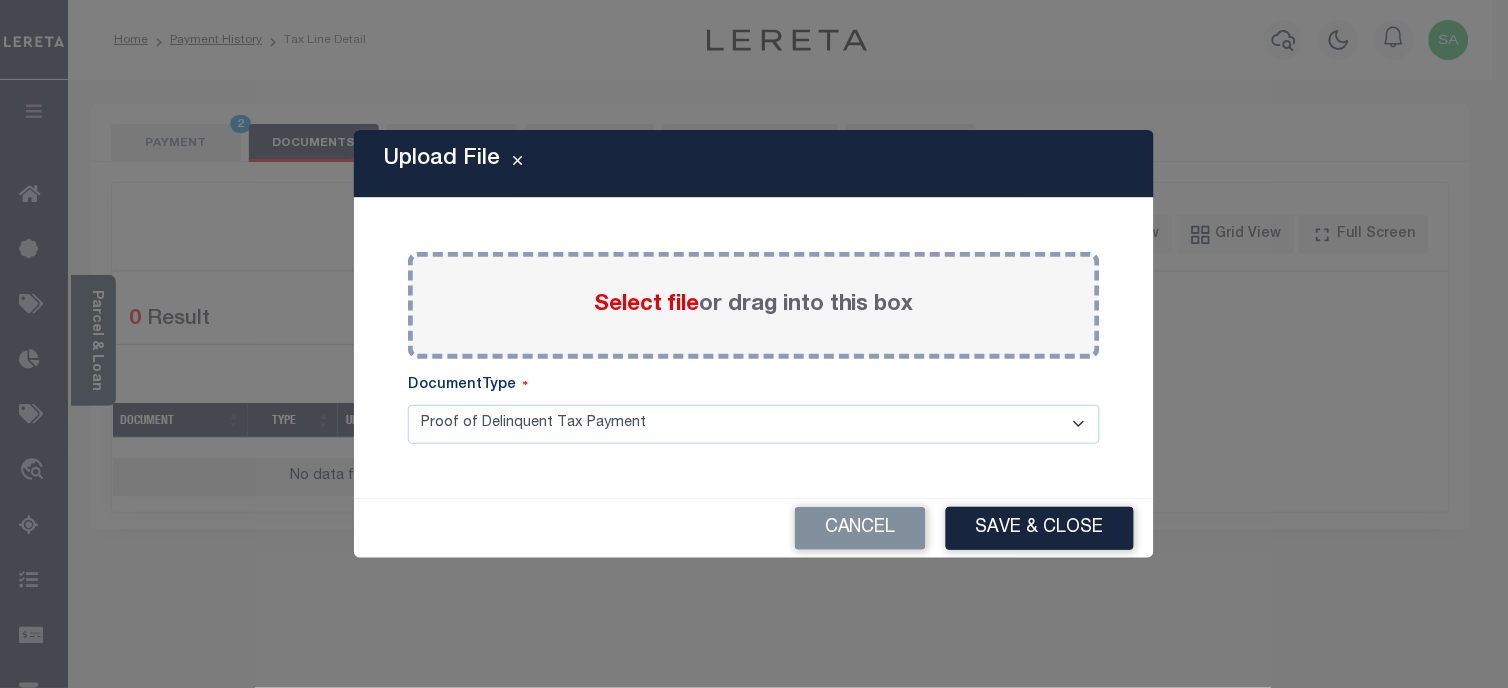 click on "Select file  or drag into this box" at bounding box center (754, 305) 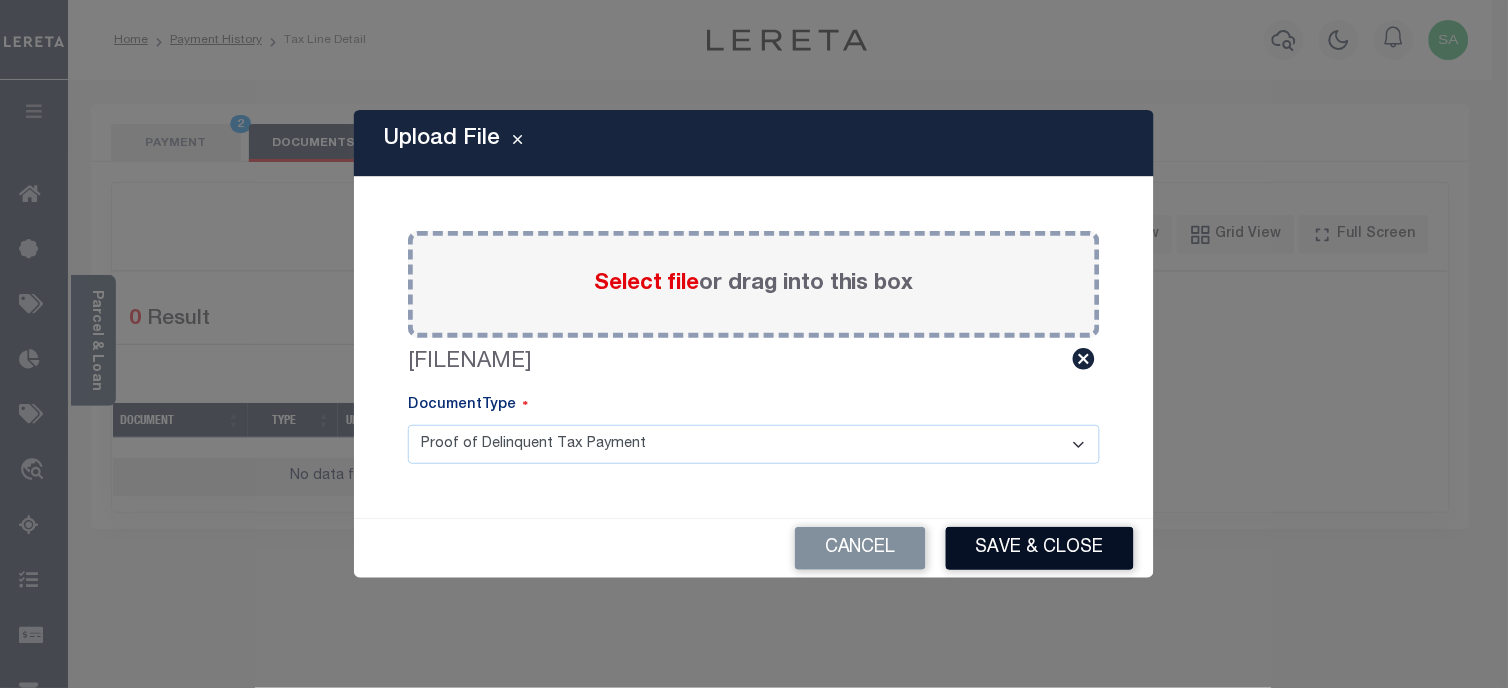 click on "Save & Close" at bounding box center [1040, 548] 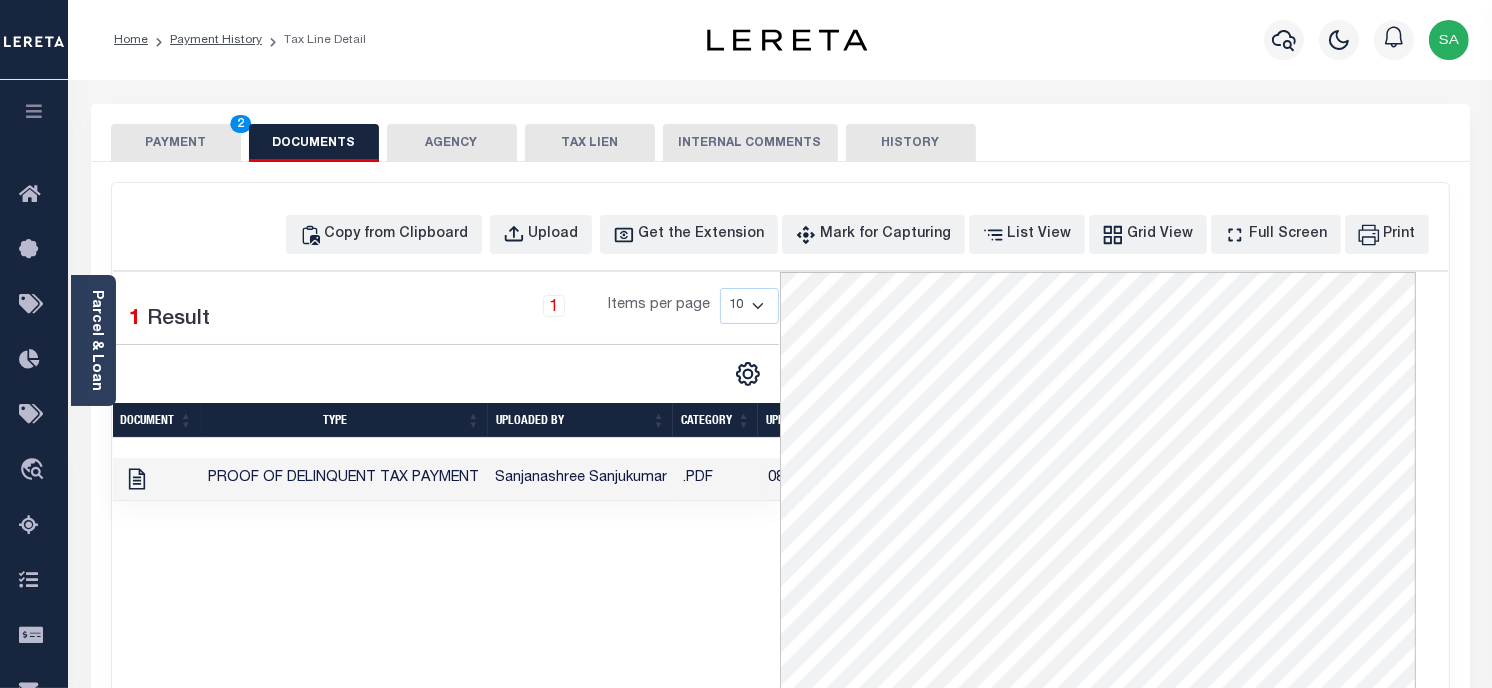 drag, startPoint x: 160, startPoint y: 123, endPoint x: 171, endPoint y: 142, distance: 21.954498 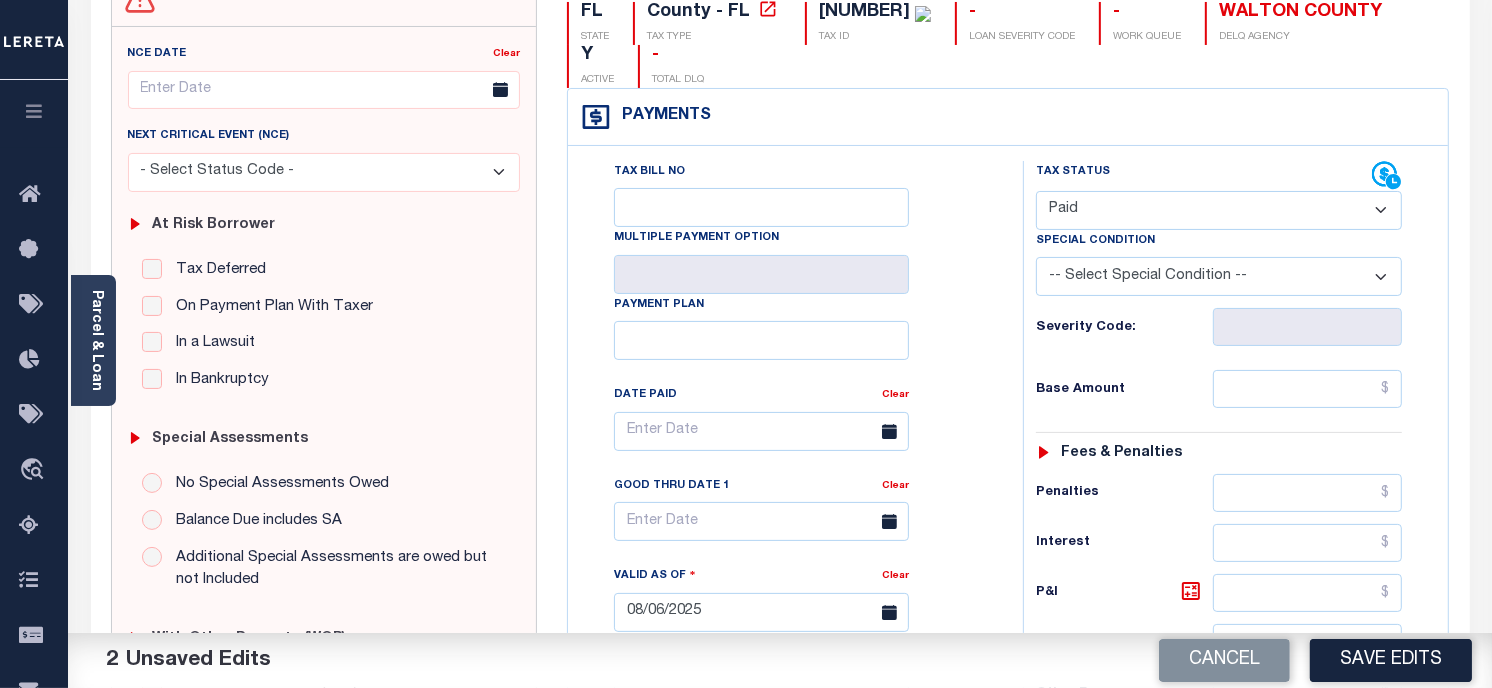 scroll, scrollTop: 333, scrollLeft: 0, axis: vertical 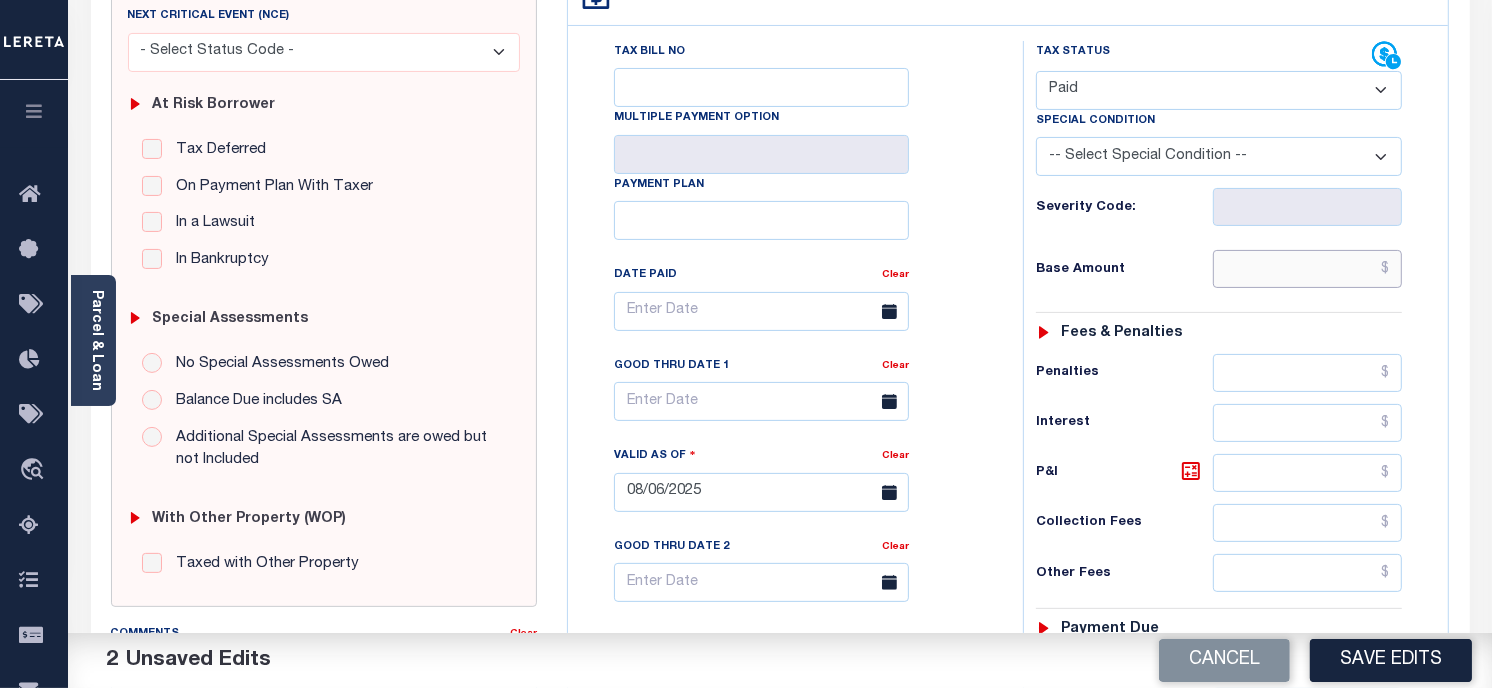 click at bounding box center (1308, 269) 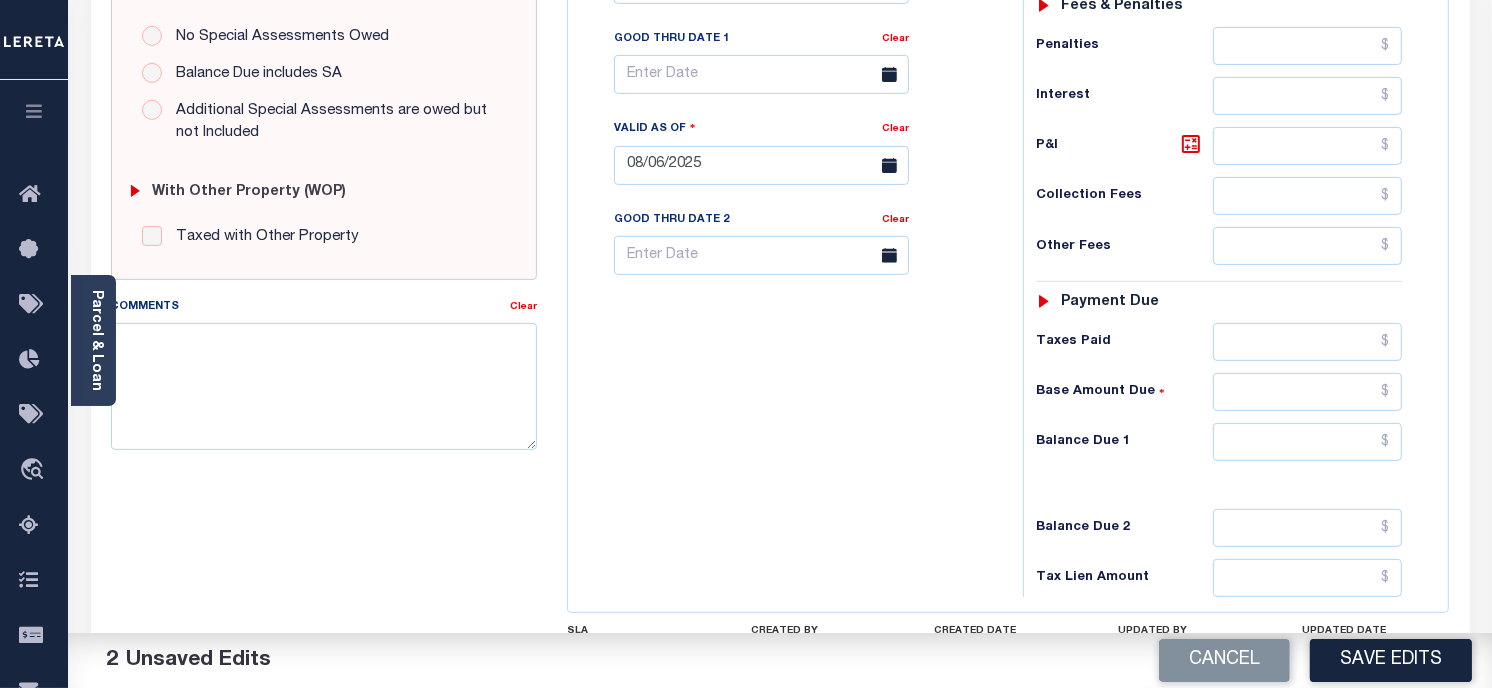 scroll, scrollTop: 823, scrollLeft: 0, axis: vertical 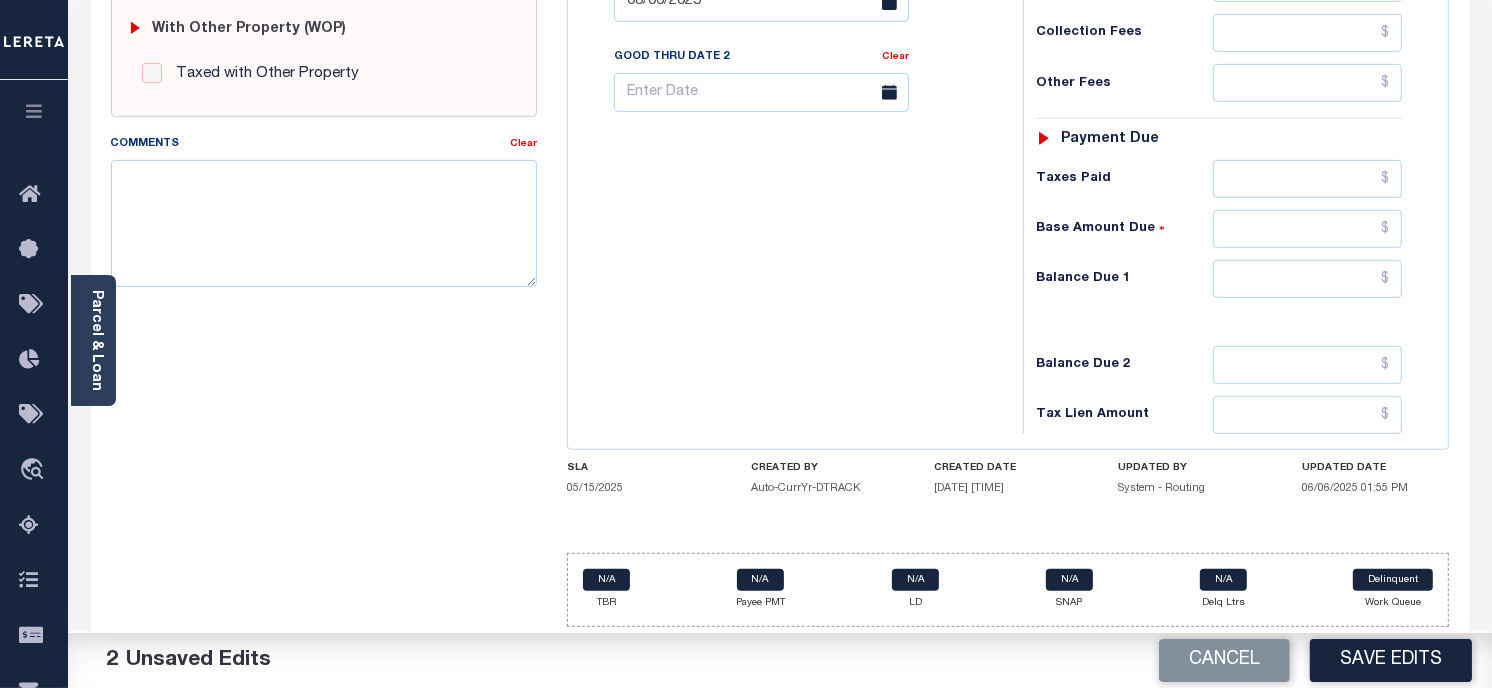 type on "$306.15" 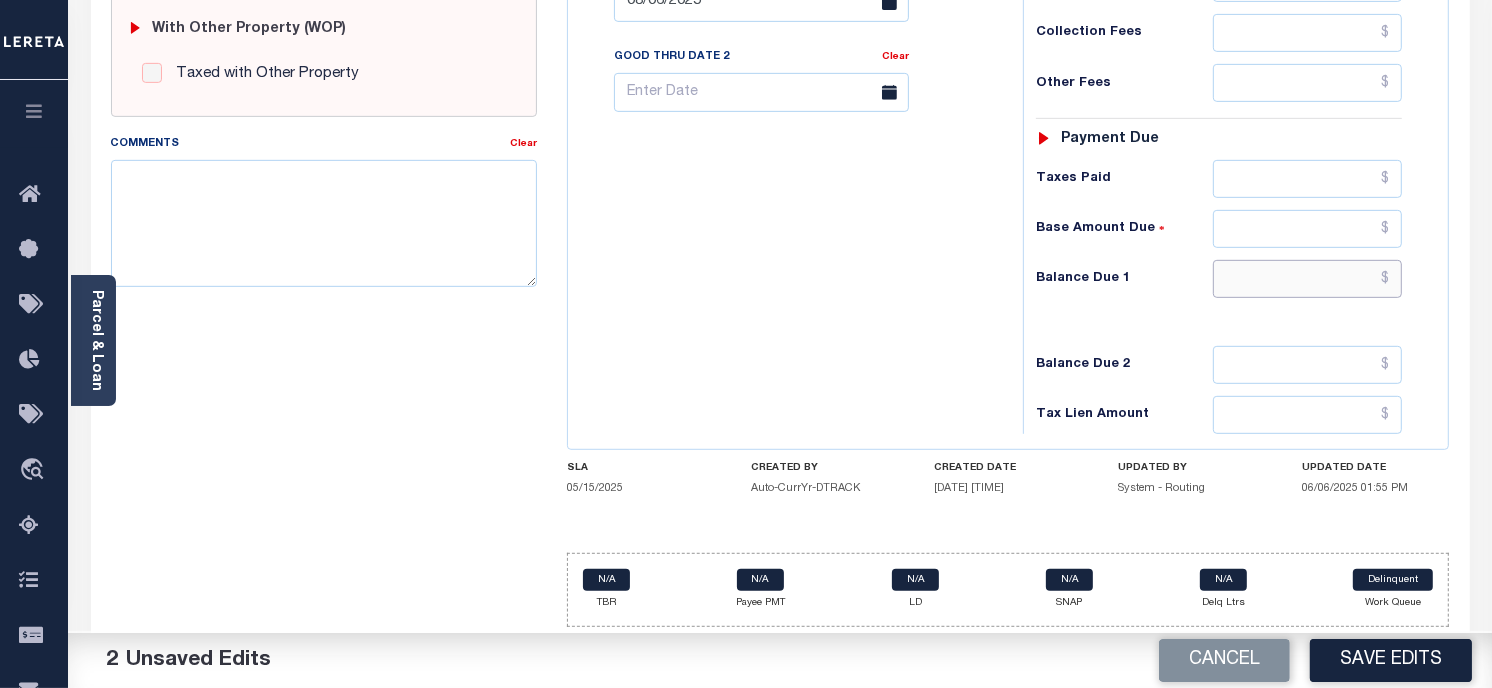 click at bounding box center (1308, 279) 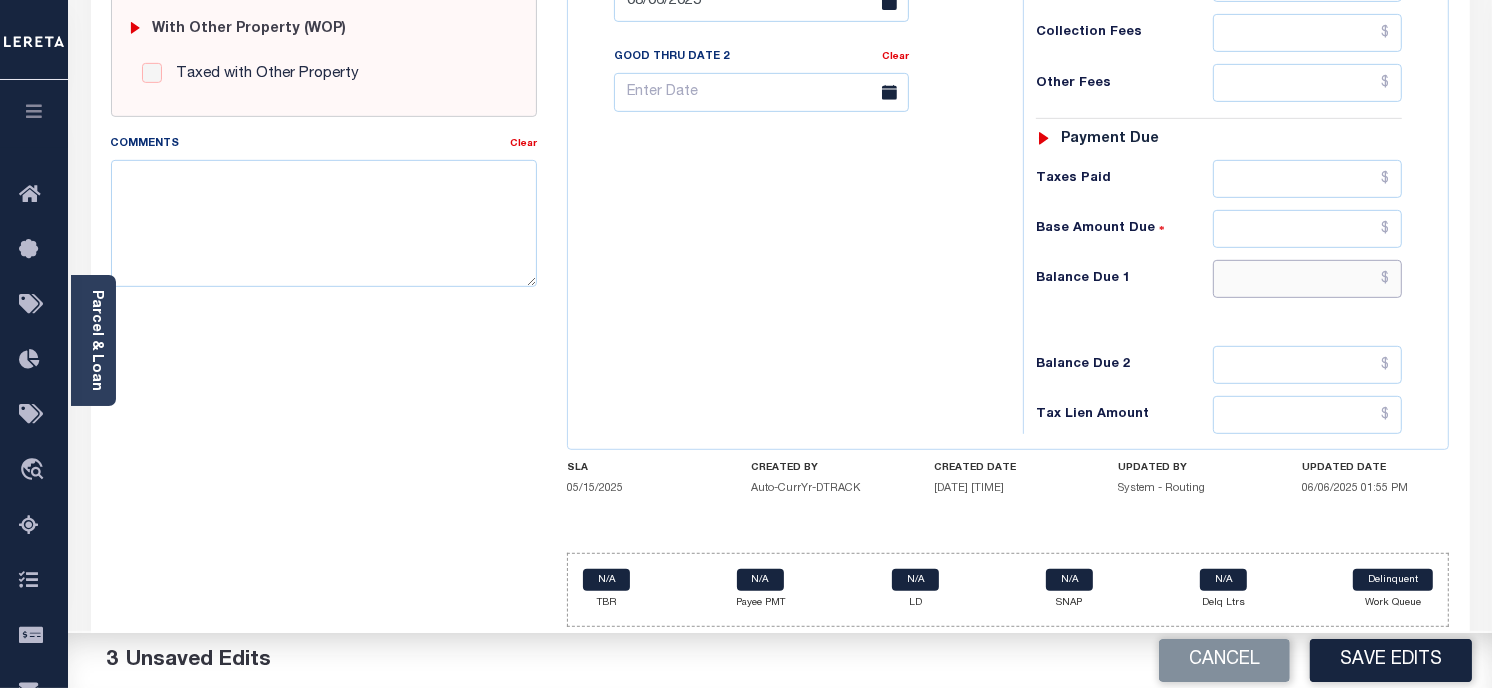 type on "$0.00" 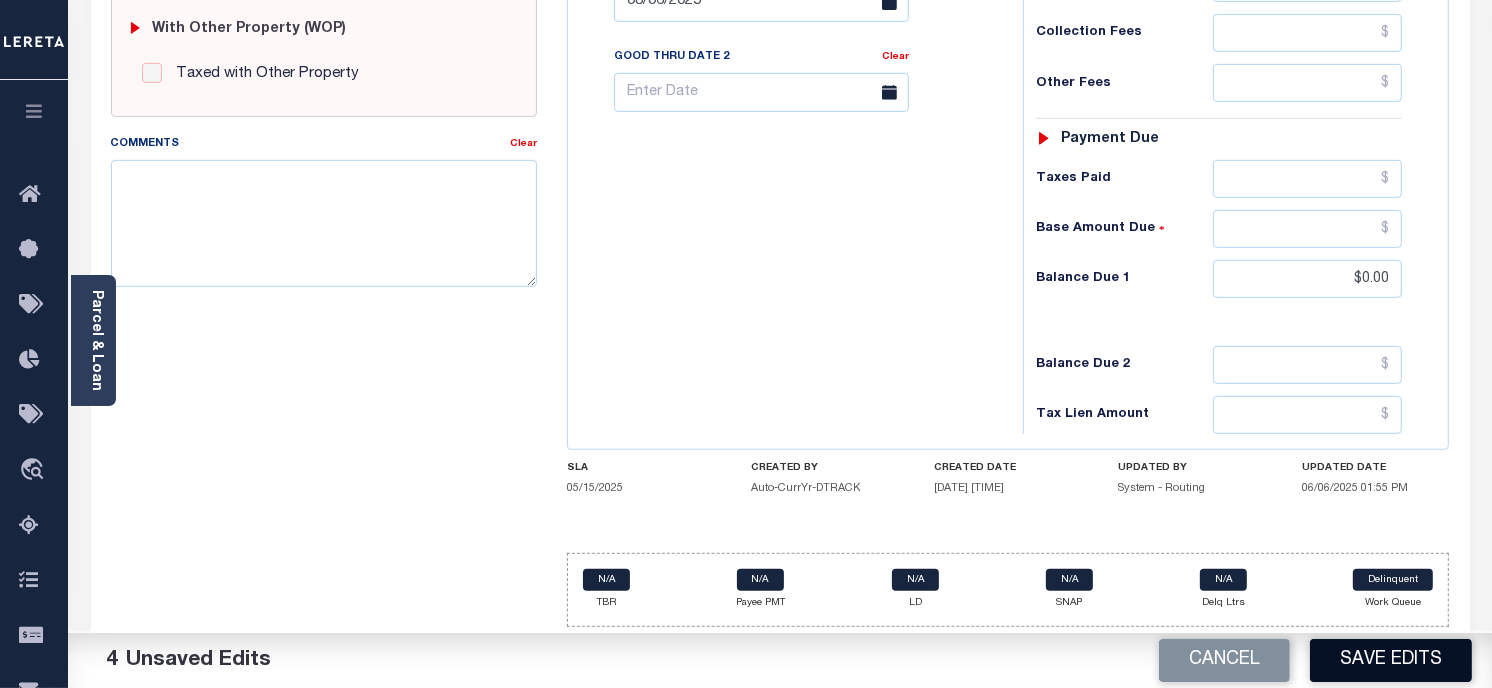 click on "Save Edits" at bounding box center [1391, 660] 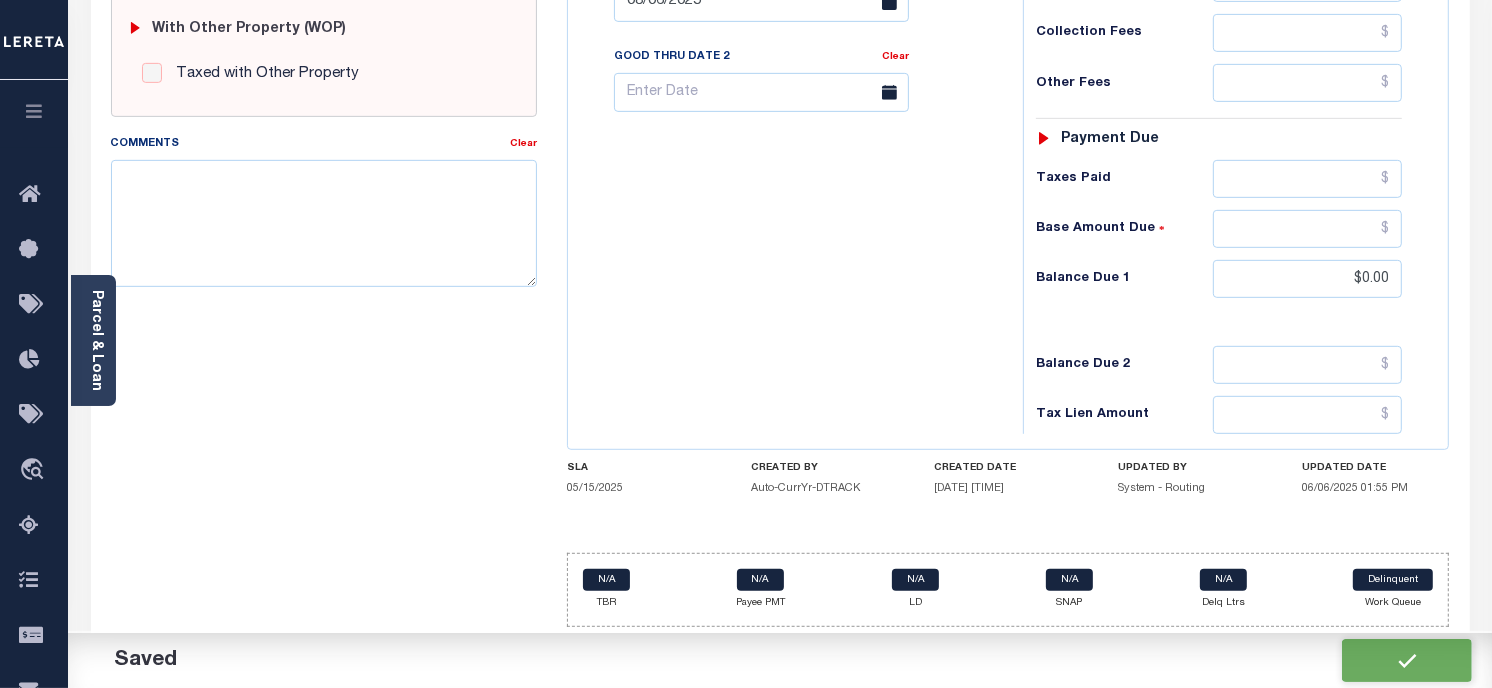 checkbox on "false" 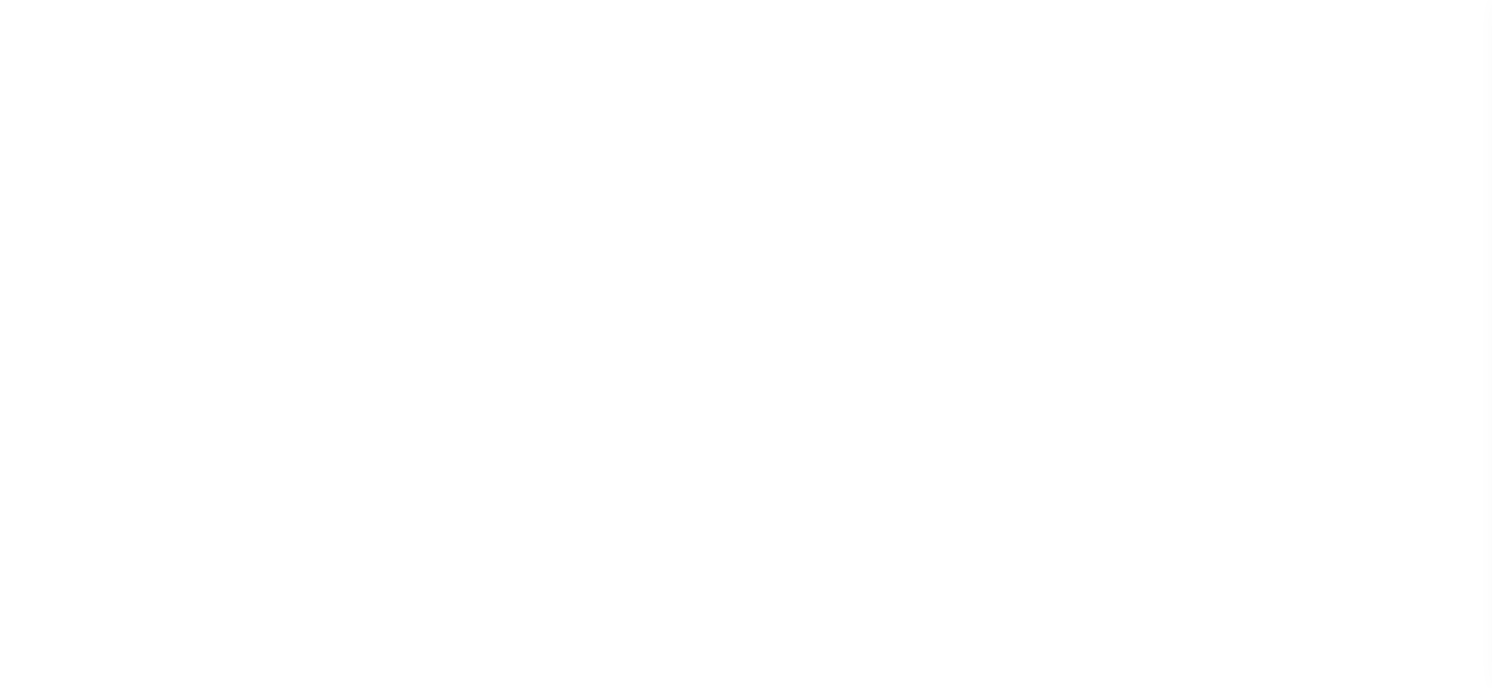 scroll, scrollTop: 0, scrollLeft: 0, axis: both 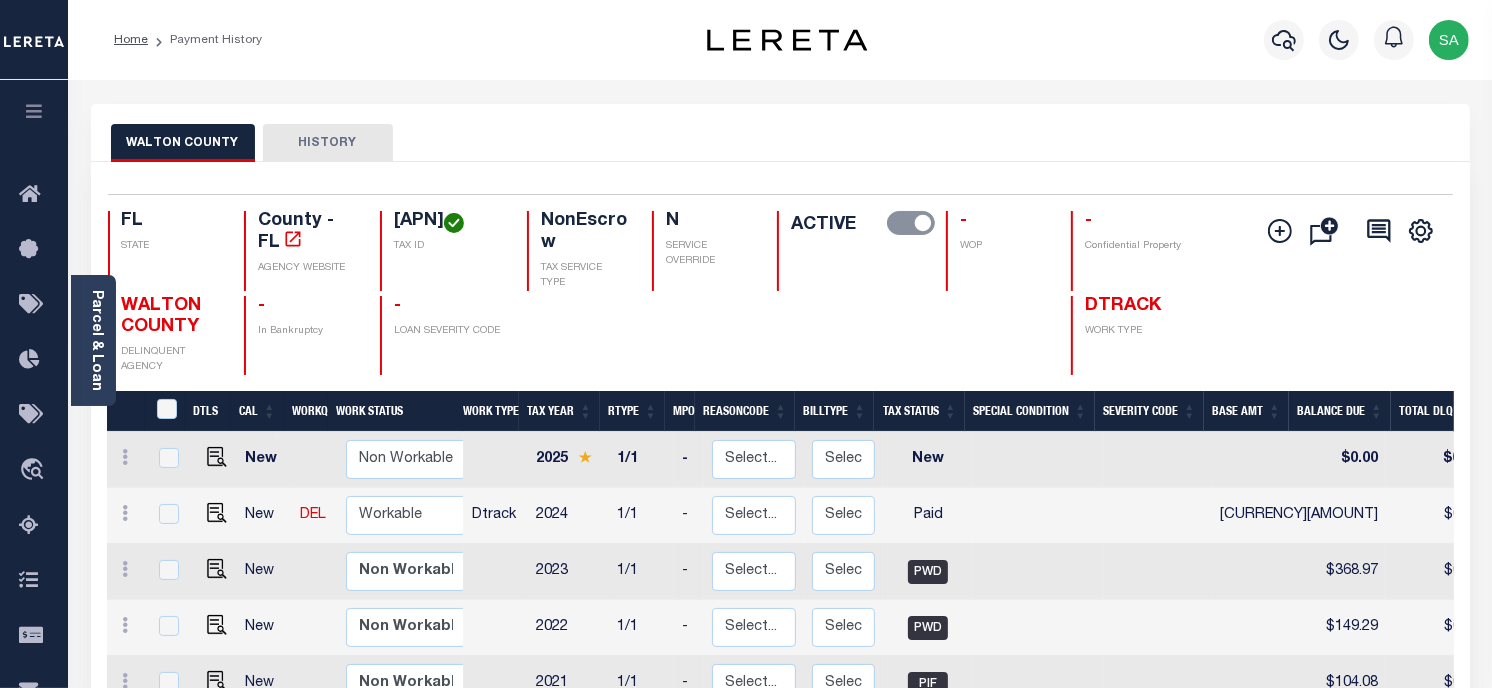 click on "[COUNTY]
HISTORY" at bounding box center (780, 142) 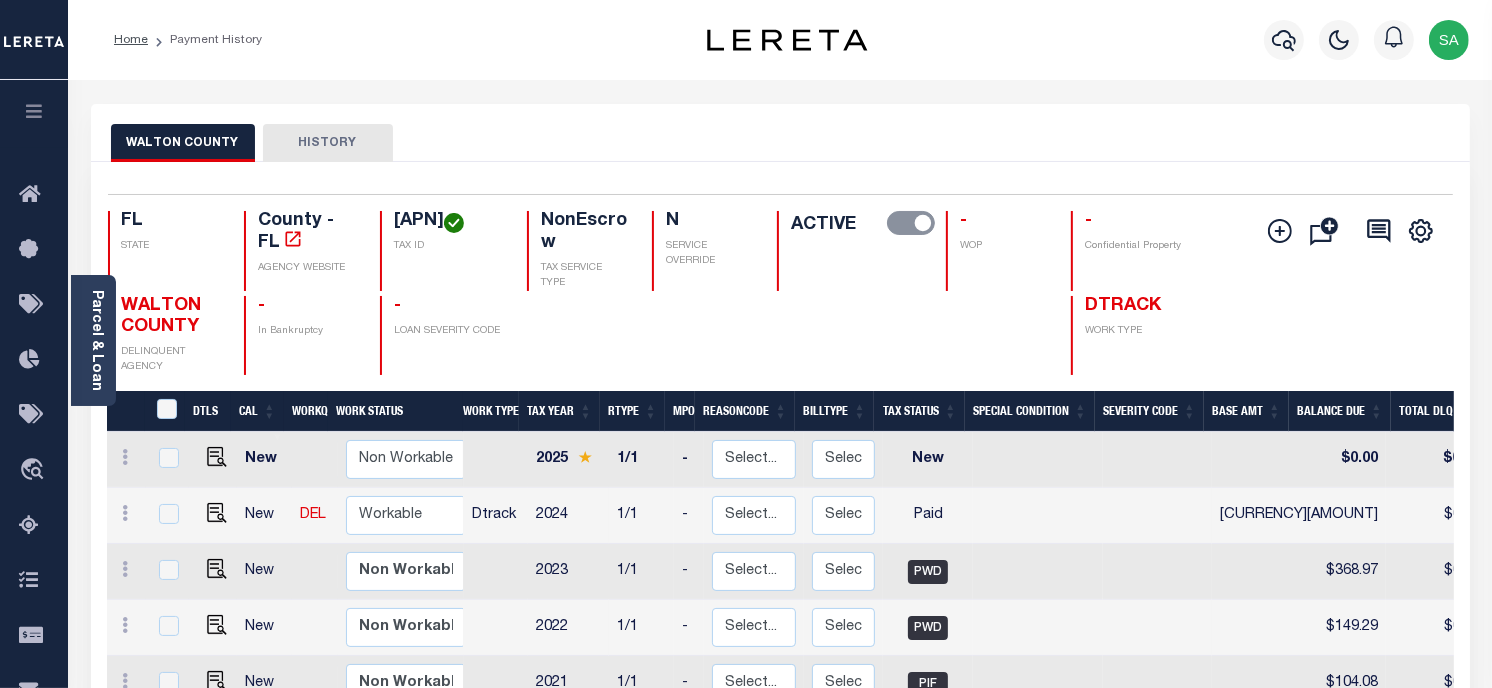 click on "Profile
Sign out" at bounding box center (1189, 40) 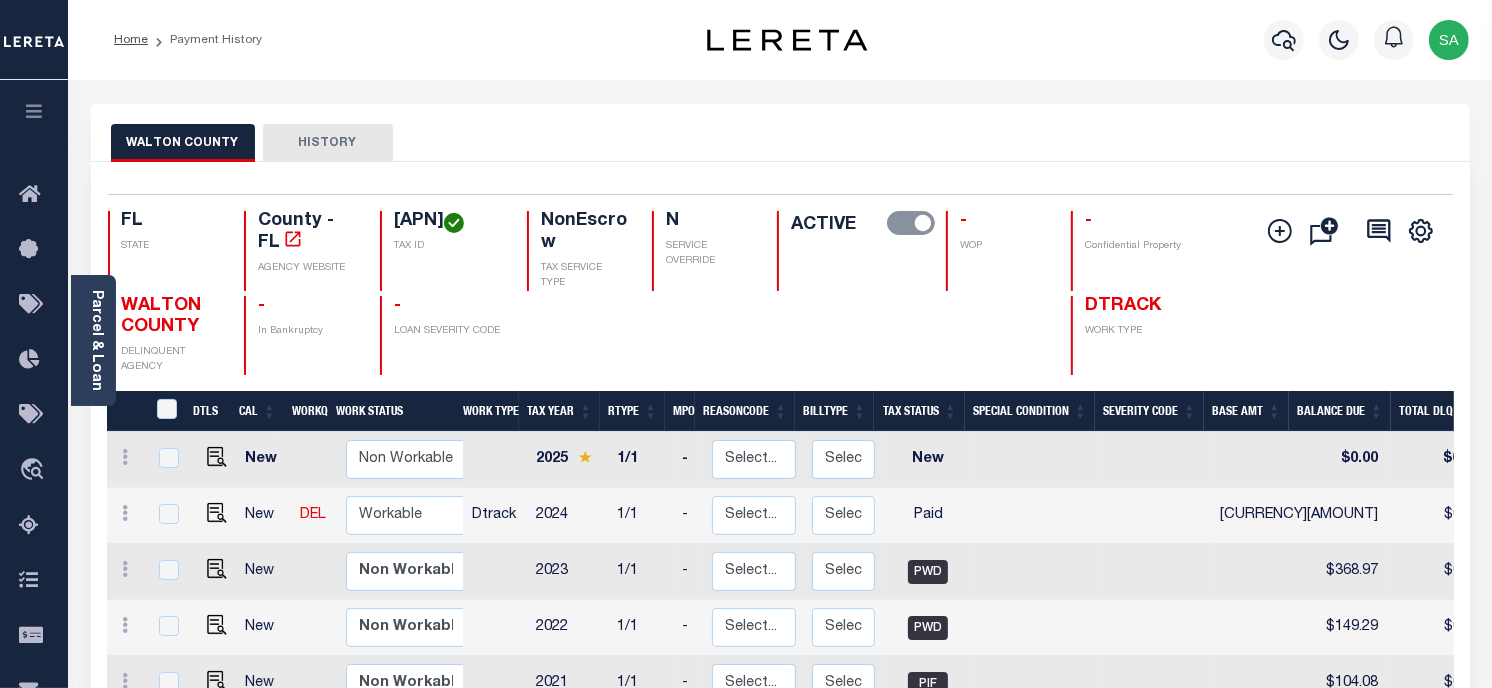 scroll, scrollTop: 222, scrollLeft: 0, axis: vertical 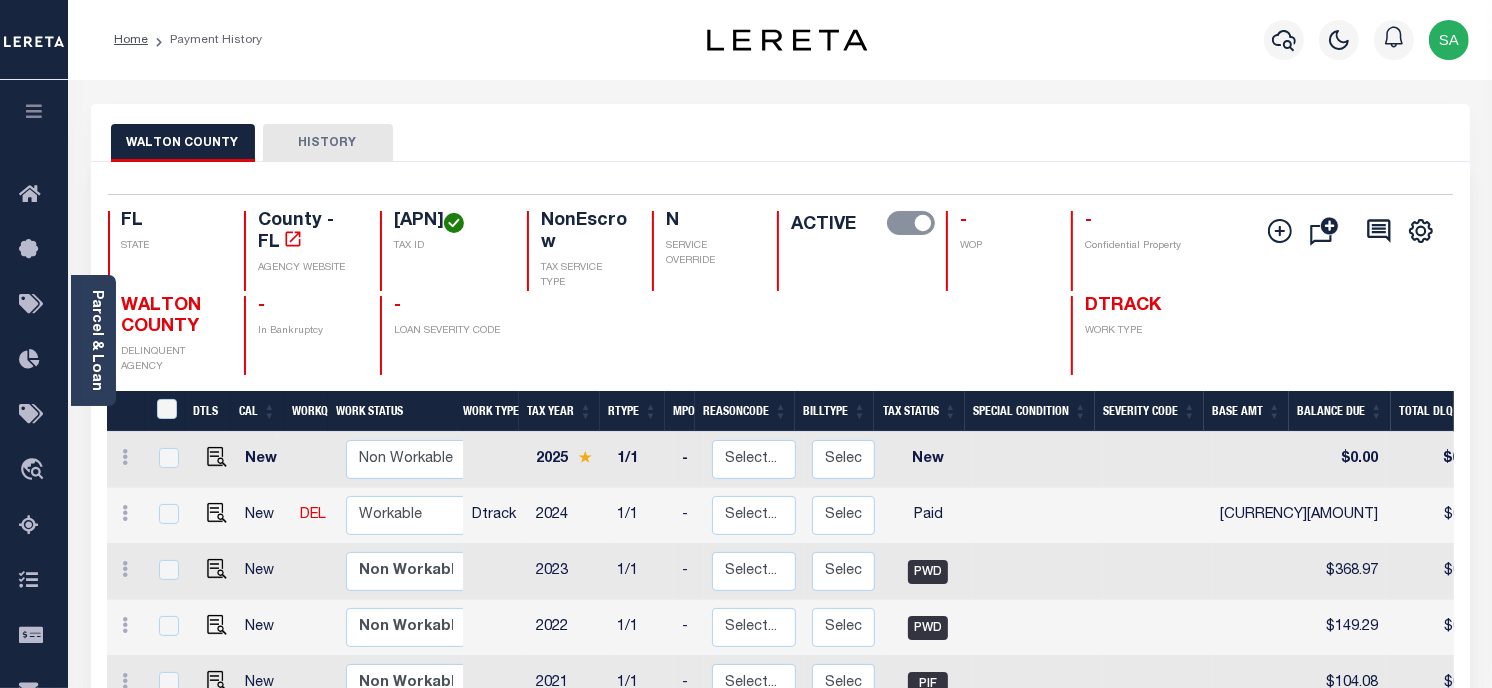 drag, startPoint x: 87, startPoint y: 317, endPoint x: 101, endPoint y: 321, distance: 14.56022 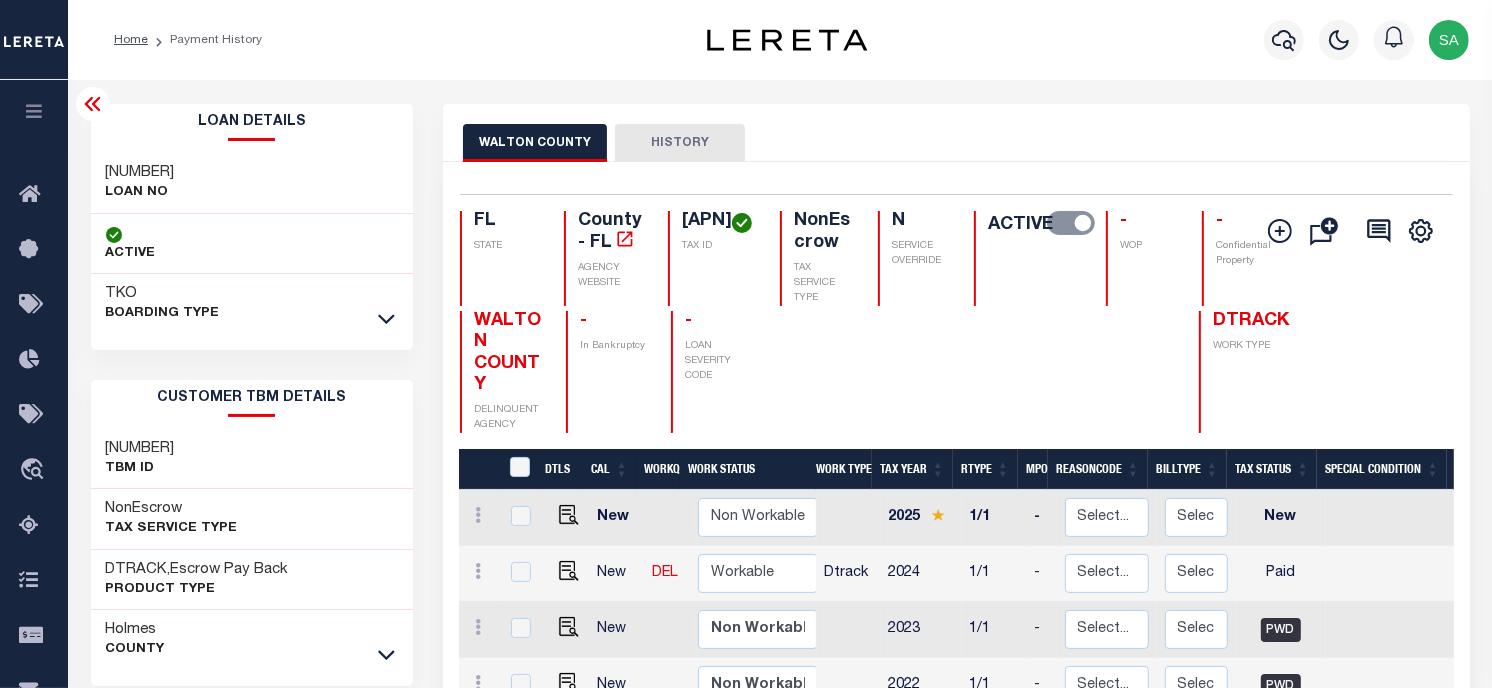 click on "303343511" at bounding box center [140, 173] 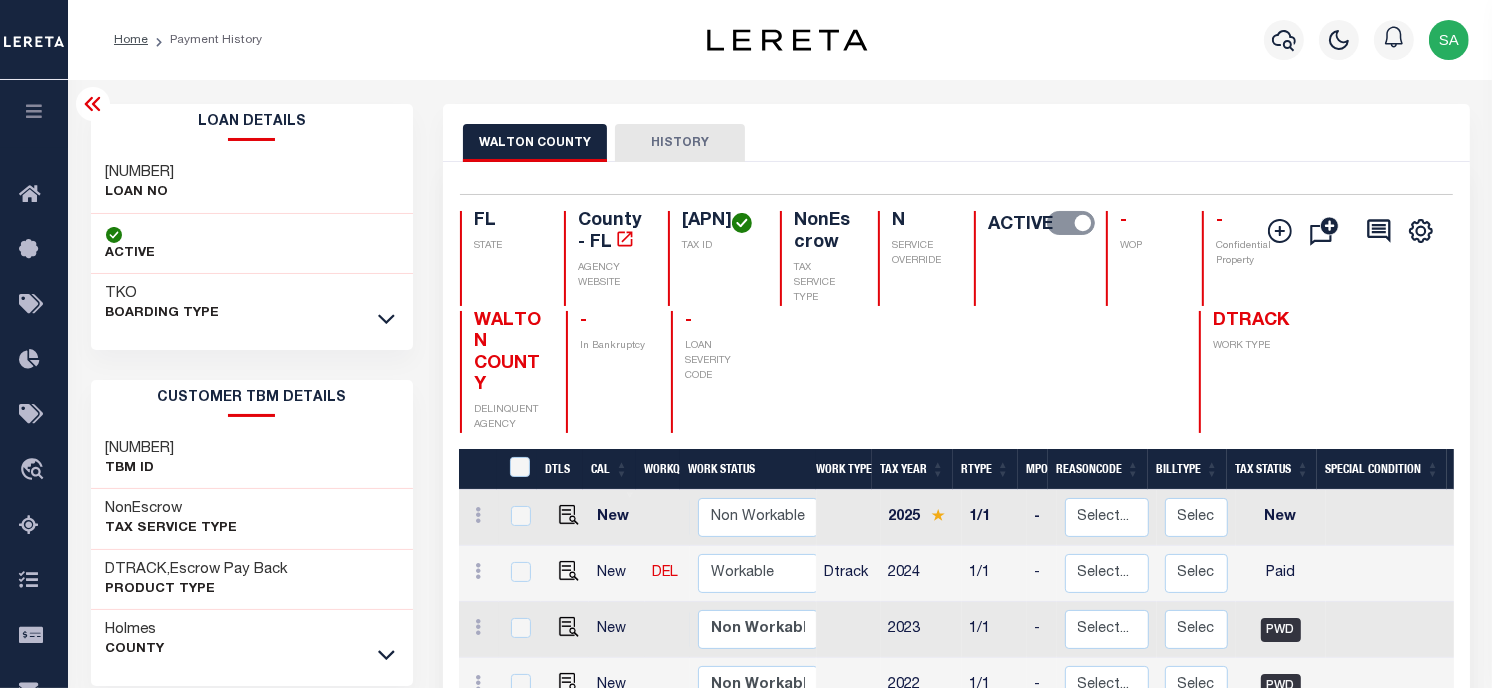 copy on "303343511" 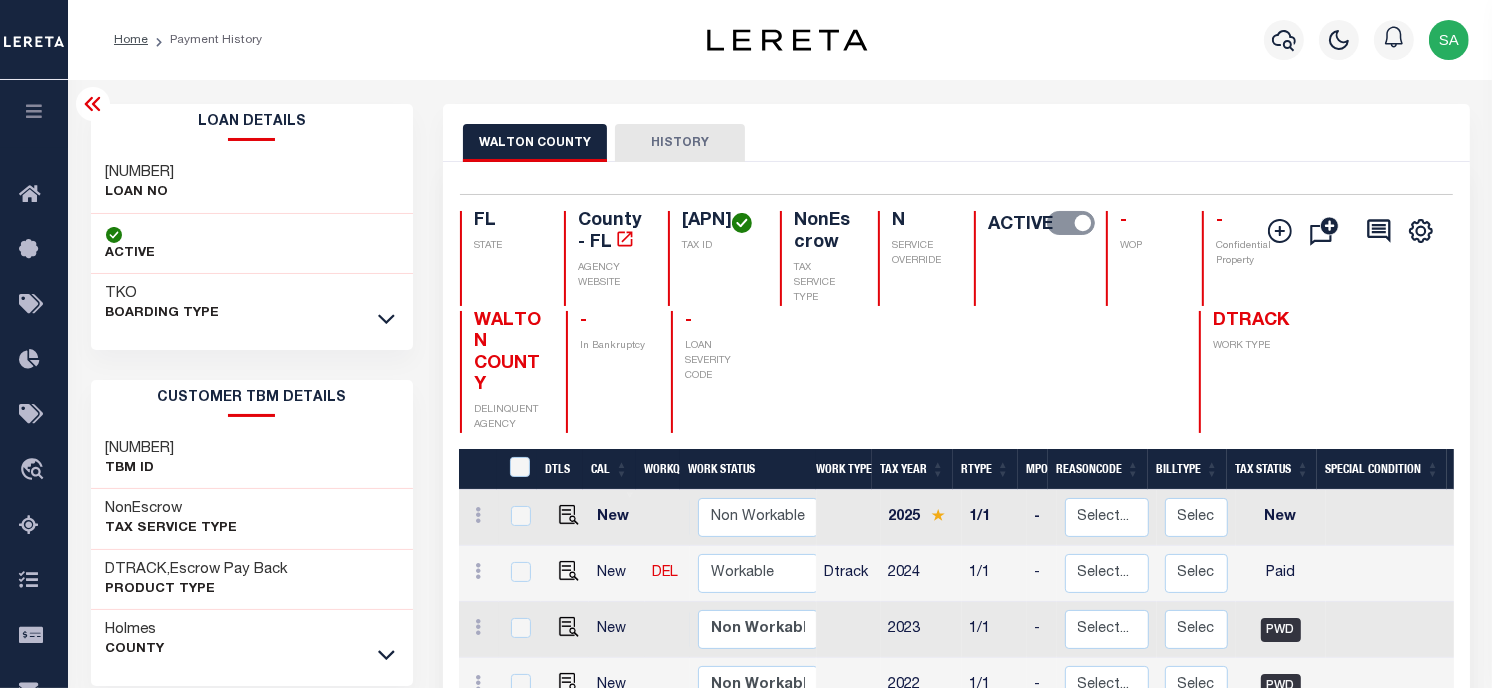 click on "184N18110000090021" at bounding box center [719, 222] 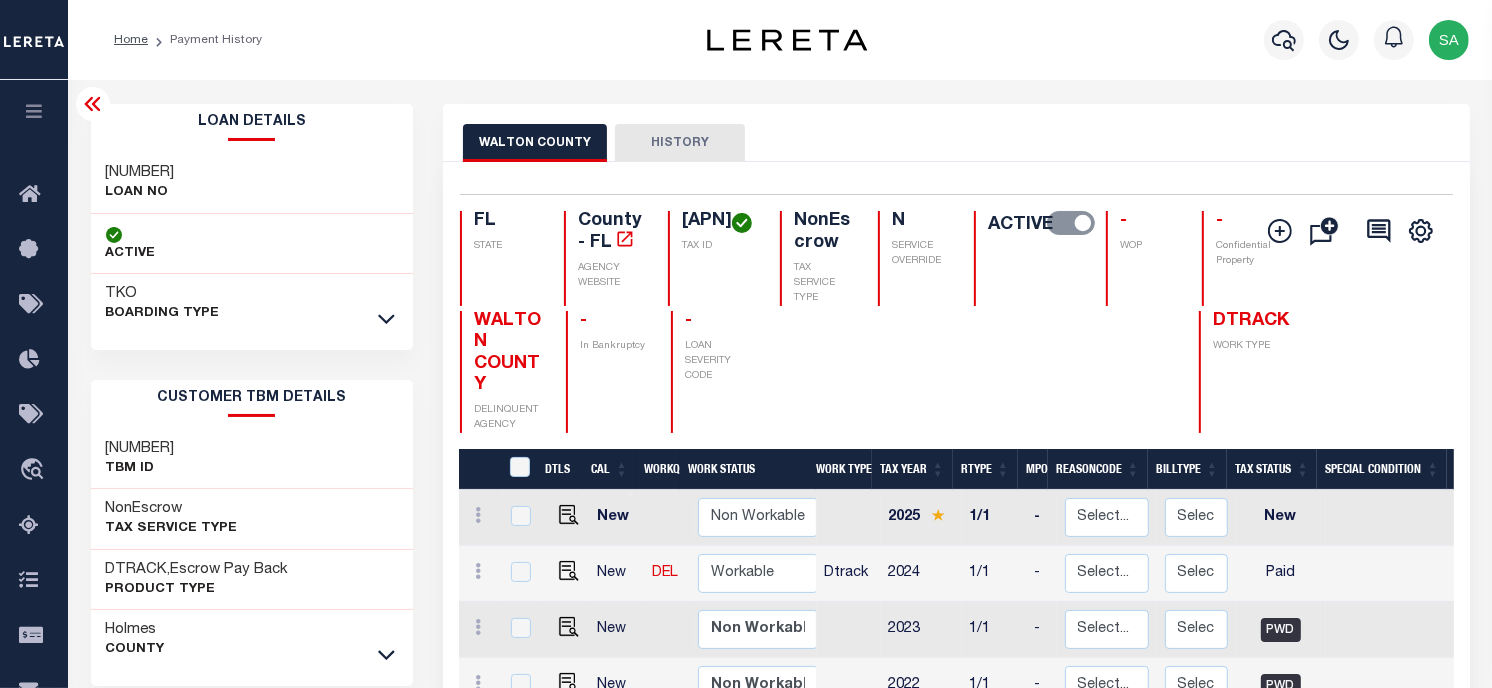 copy on "184N18110000090021" 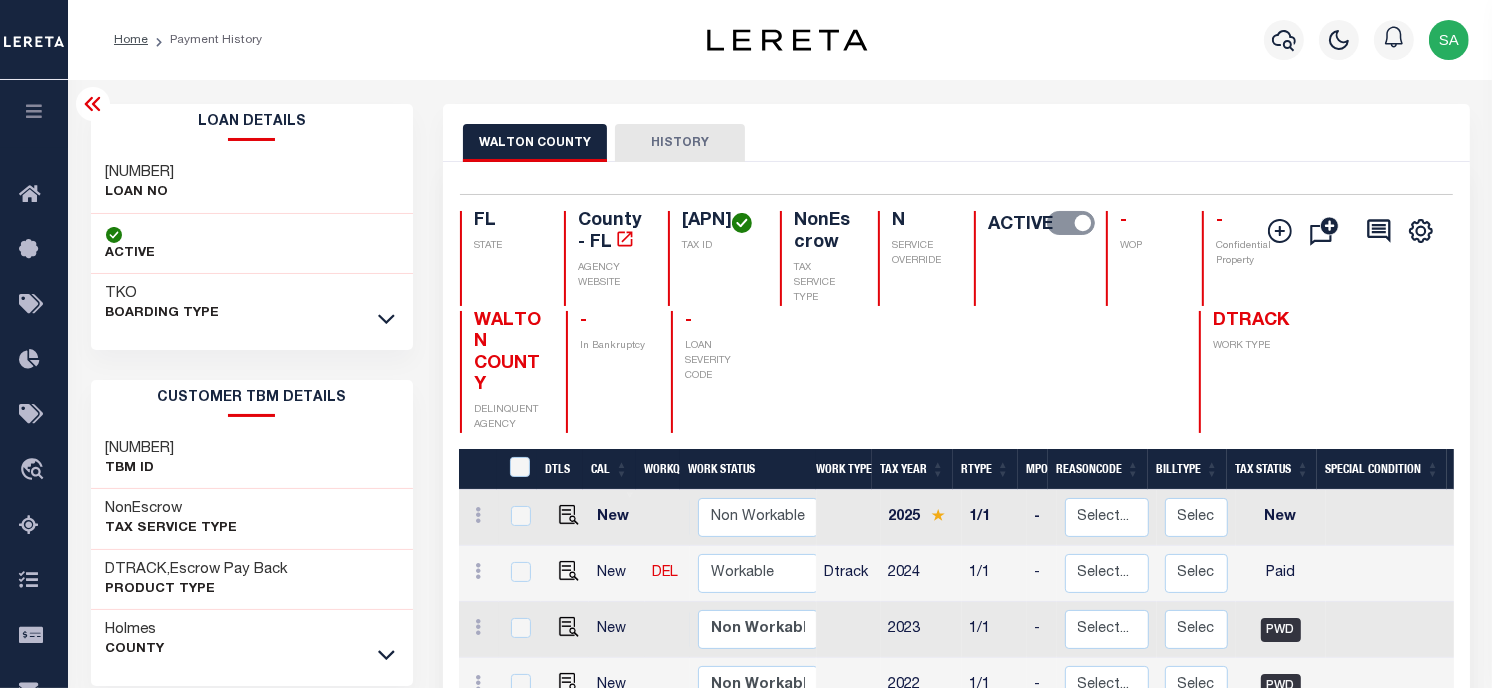 click on "Parcel & Loan
Loan Details
303343511
LOAN NO
TKO" at bounding box center (780, 656) 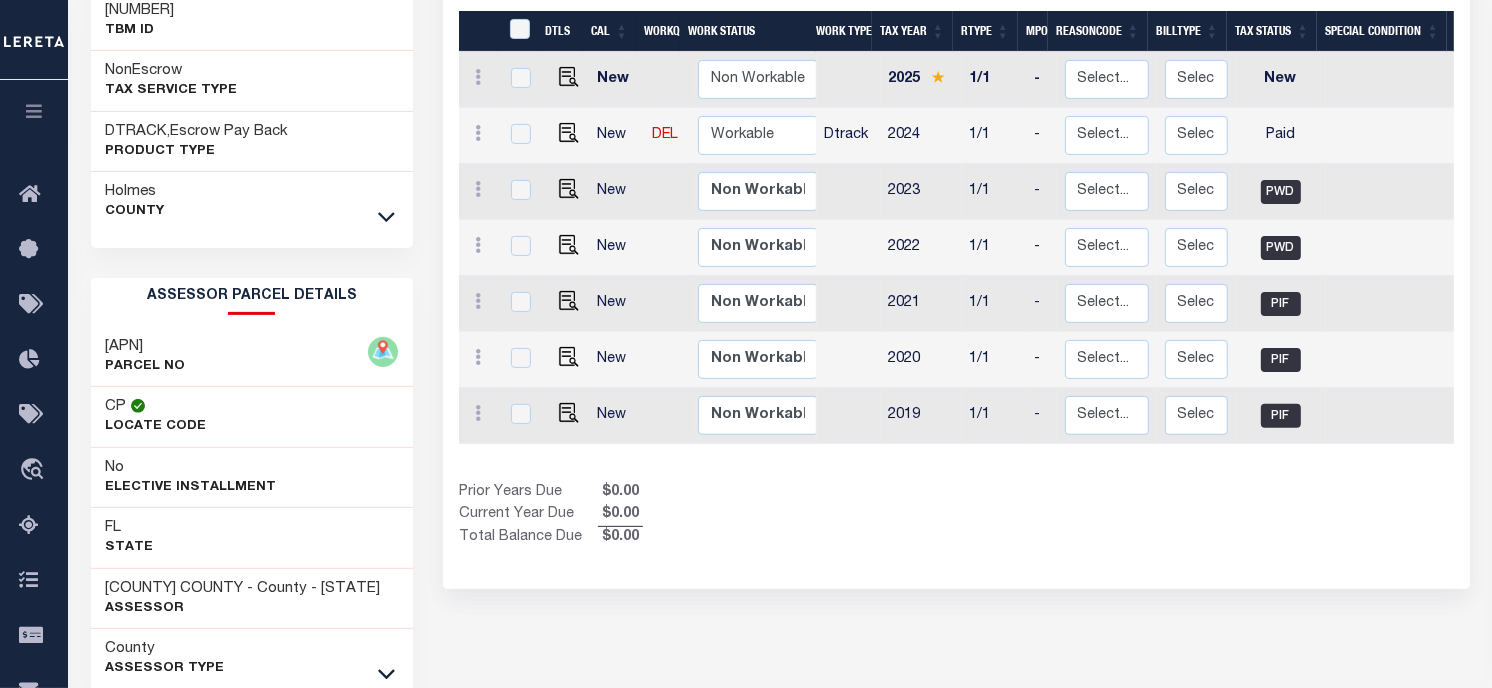 scroll, scrollTop: 444, scrollLeft: 0, axis: vertical 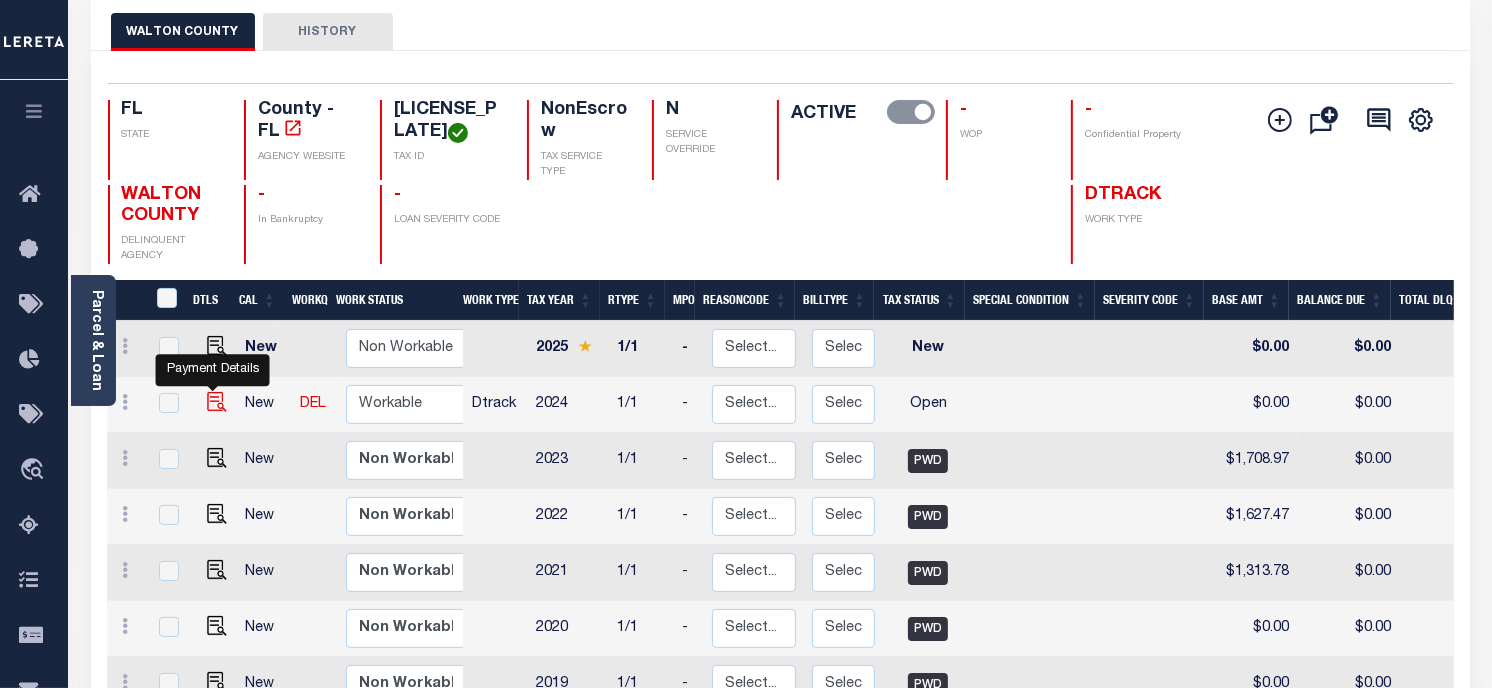 click at bounding box center (217, 402) 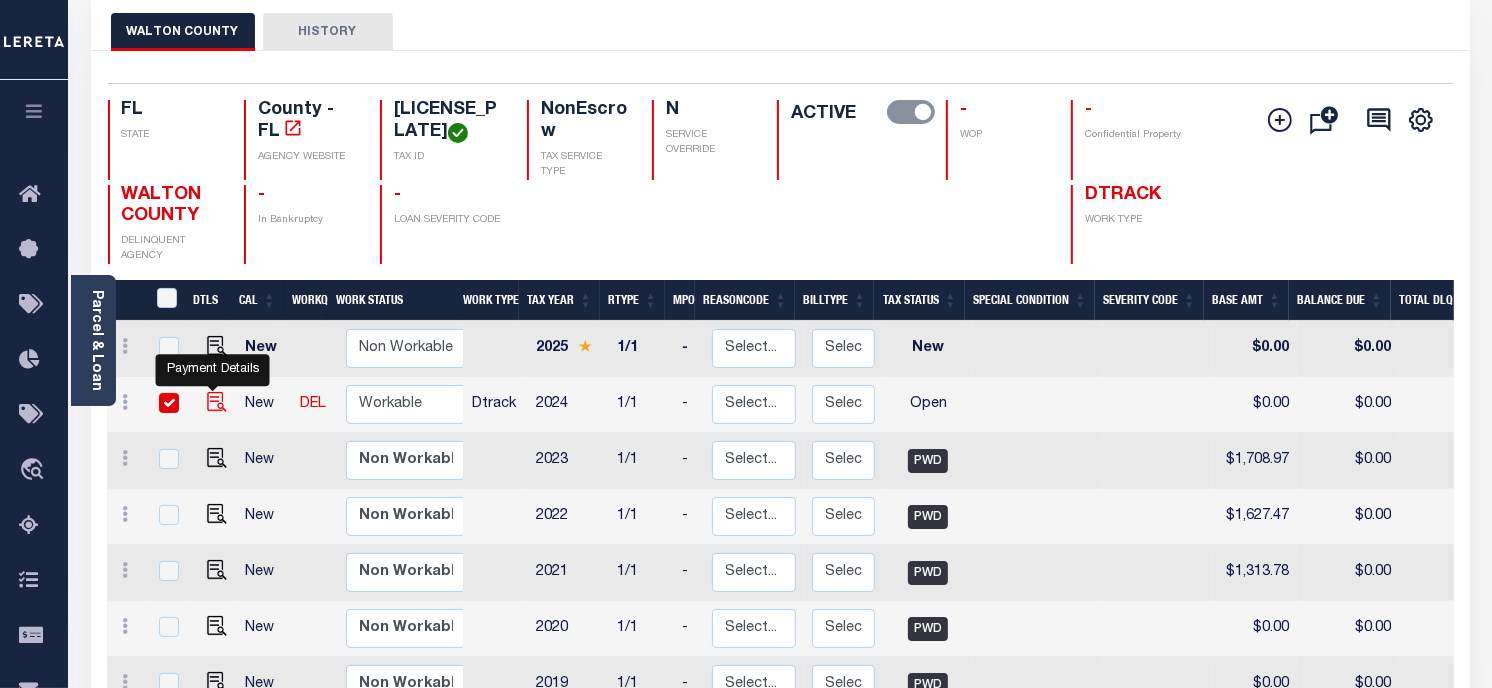 checkbox on "true" 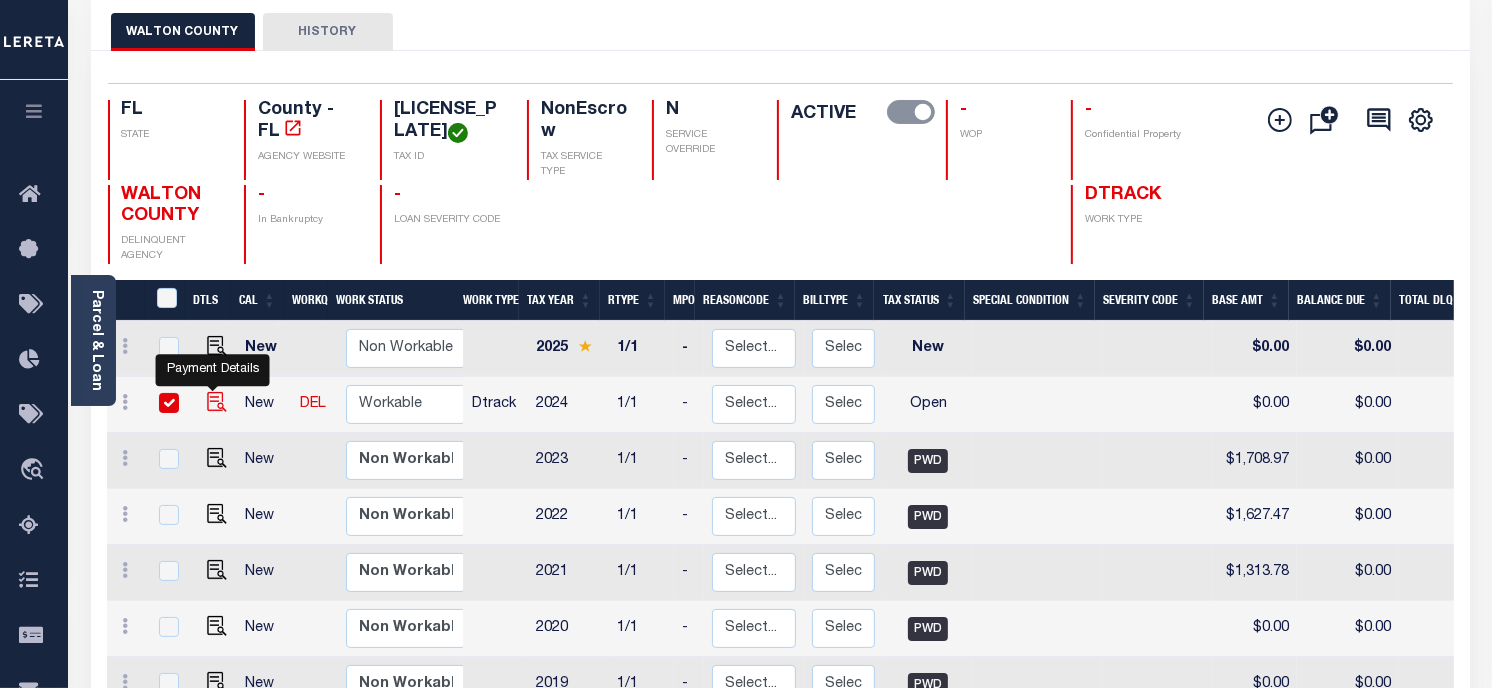 checkbox on "true" 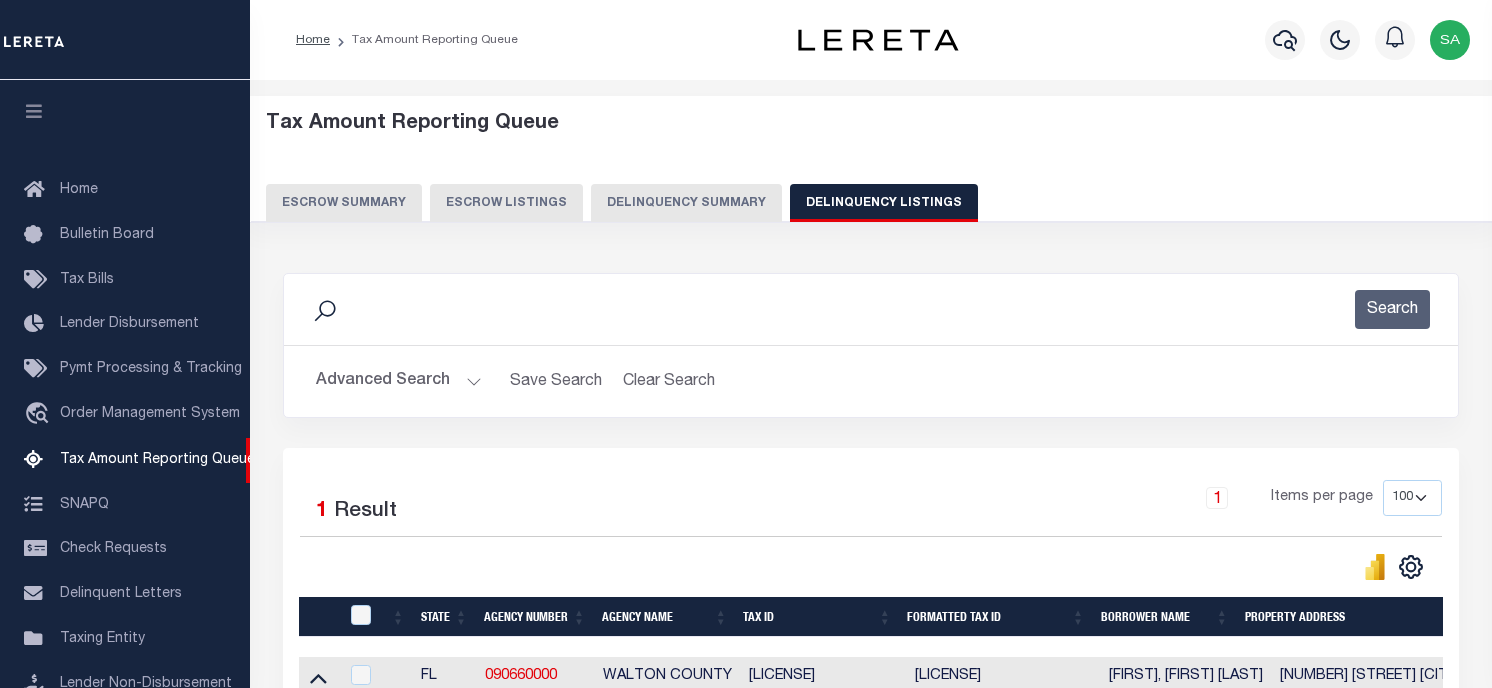 select on "100" 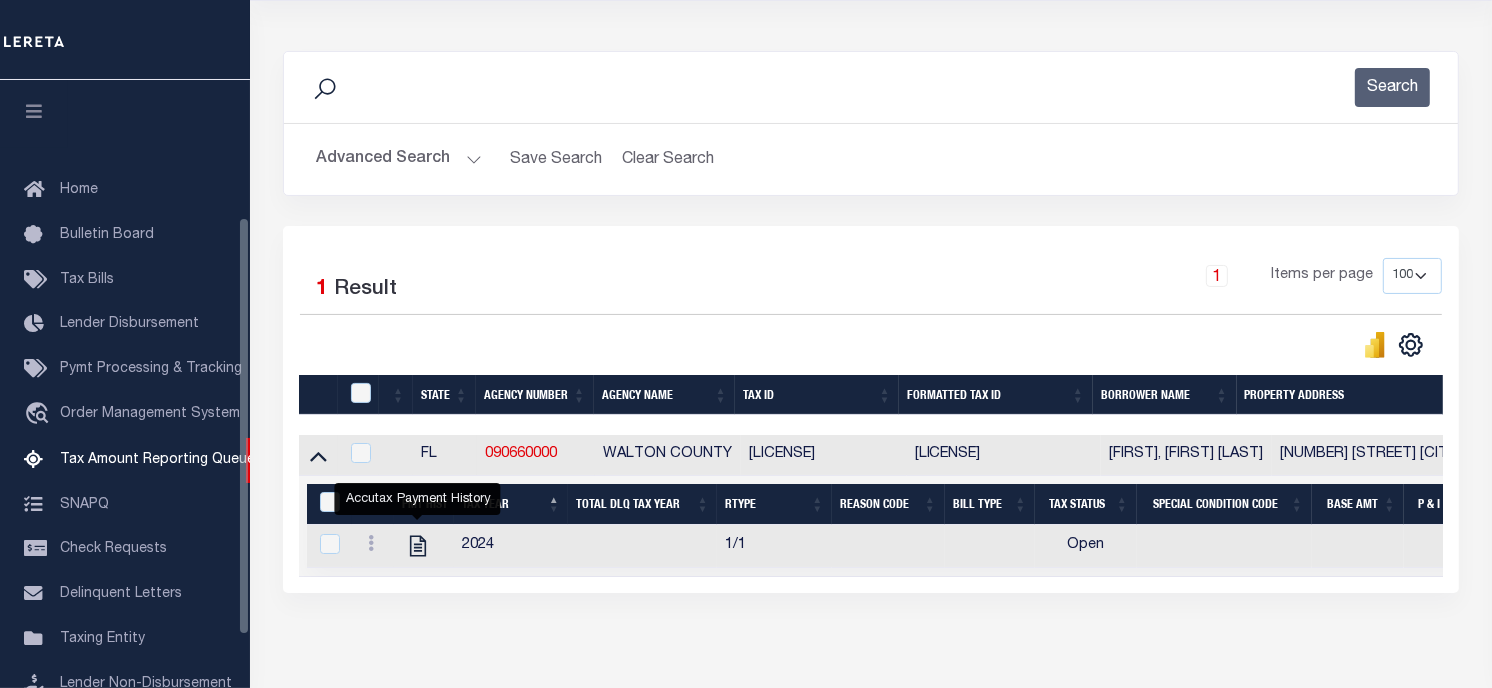 scroll, scrollTop: 222, scrollLeft: 0, axis: vertical 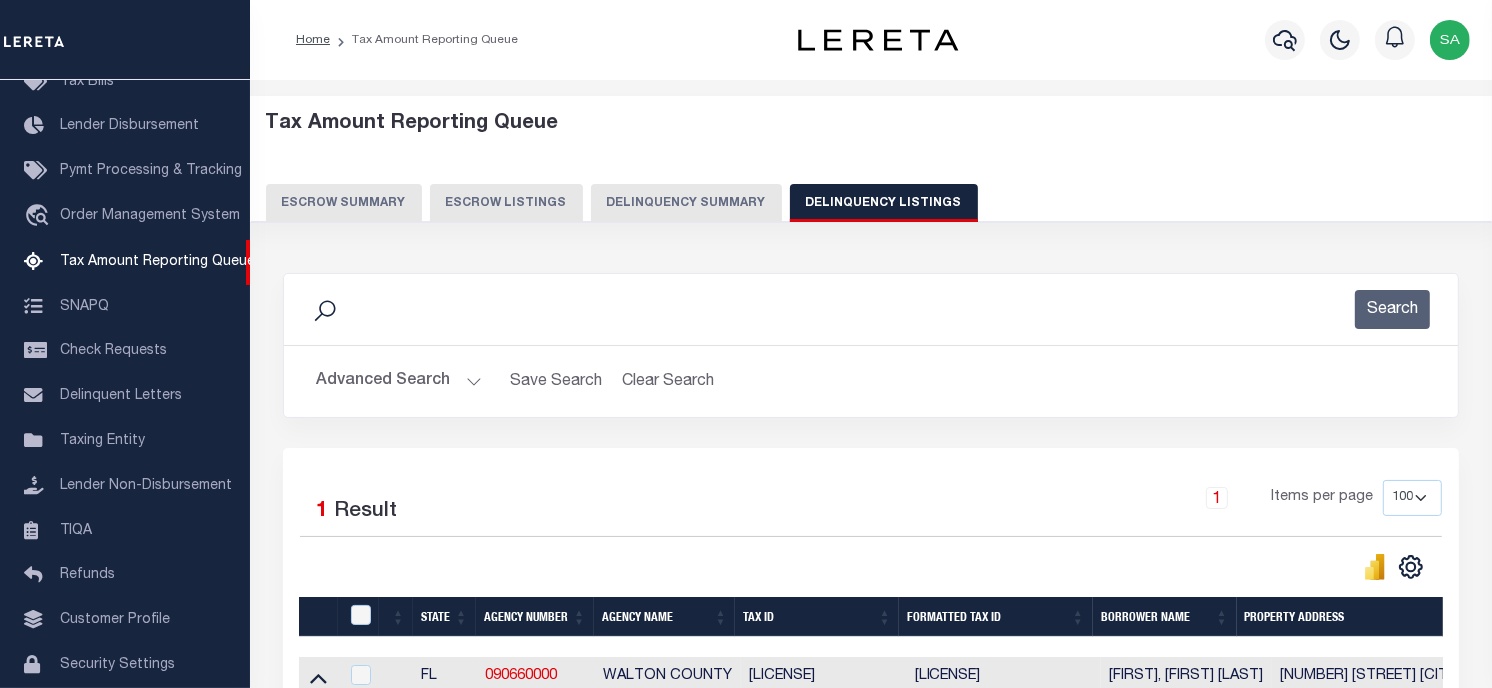 click on "Advanced Search" at bounding box center (399, 381) 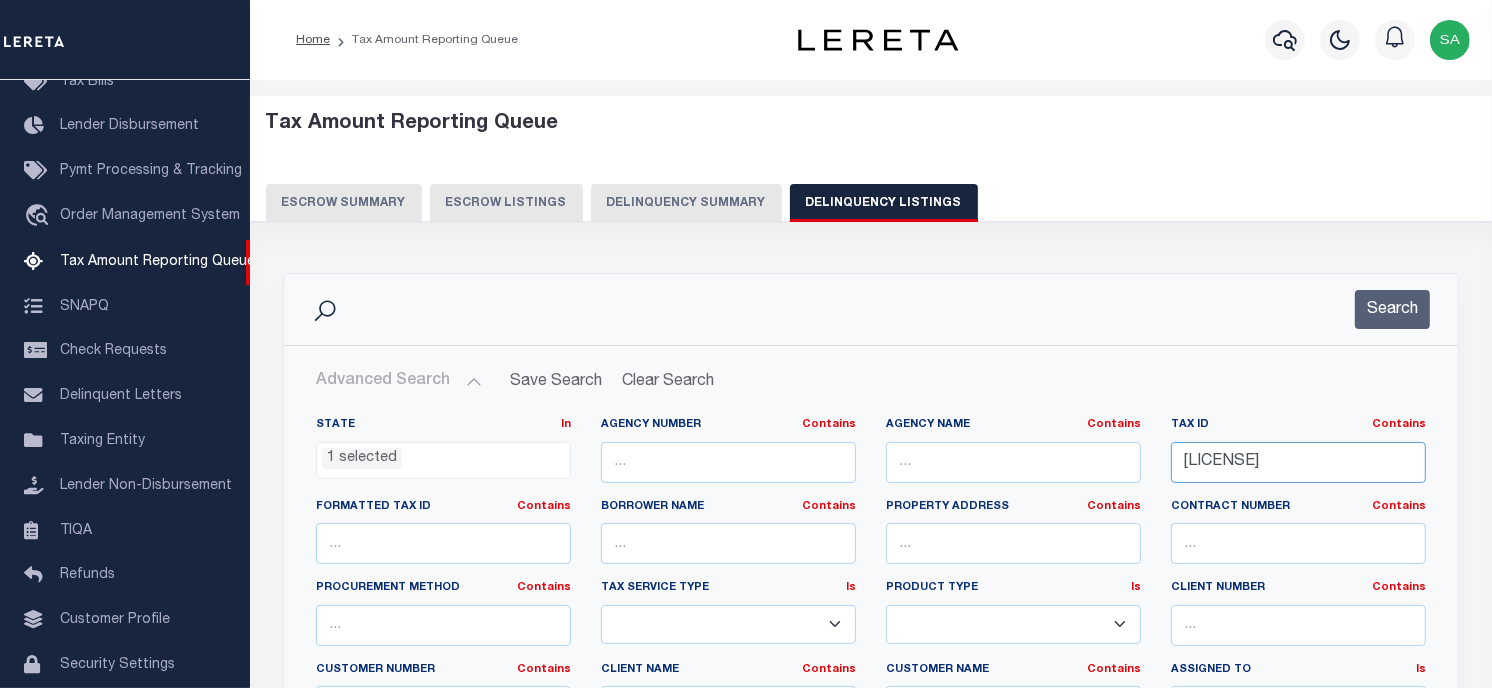drag, startPoint x: 1385, startPoint y: 470, endPoint x: 1338, endPoint y: 372, distance: 108.68762 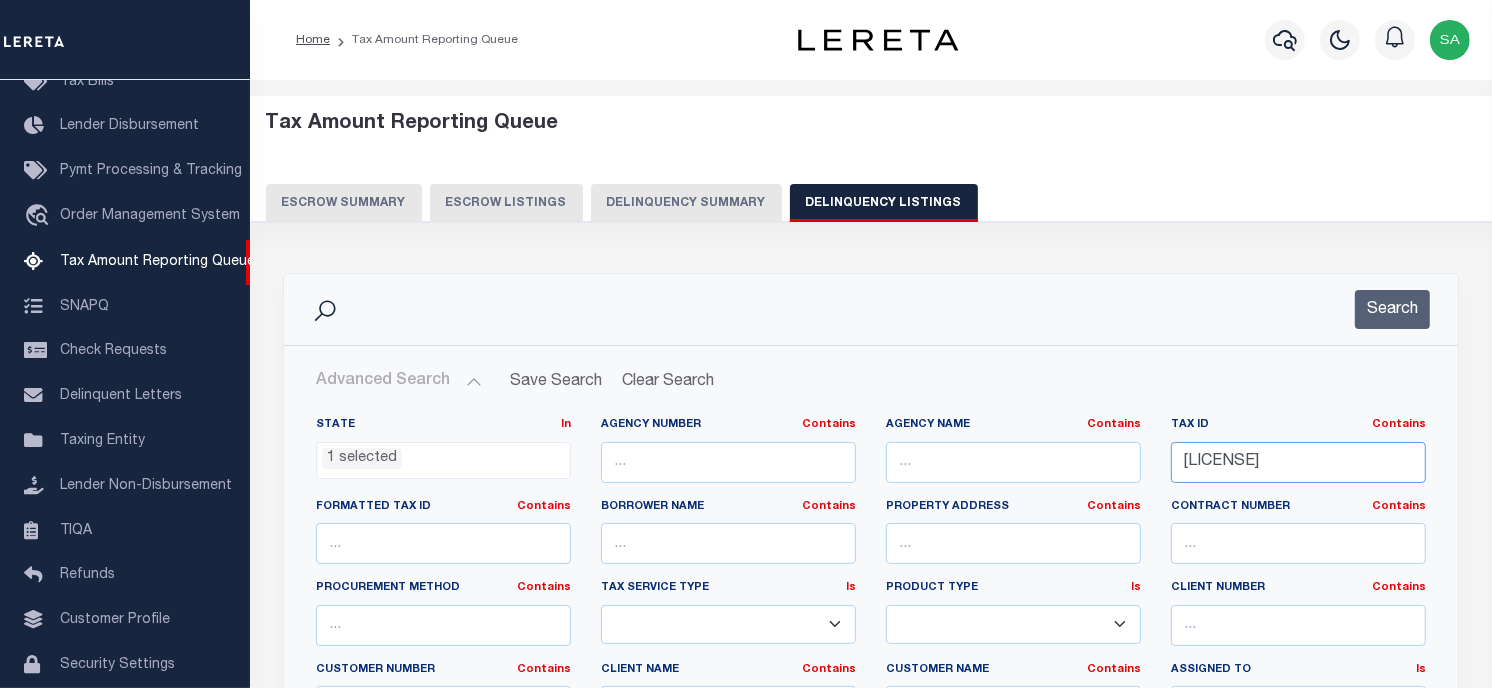 click on "State
In
In
AK AL AR AZ CA CO CT DC DE FL GA GU HI IA ID IL IN KS KY LA MA MD ME MI MN MO MS MT NC ND NE NH NJ NM NV NY OH OK OR PA PR RI SC SD TN TX UT VA VI VT WA WI WV WY 1 selected
Agency Number
Contains
Contains" at bounding box center (871, 621) 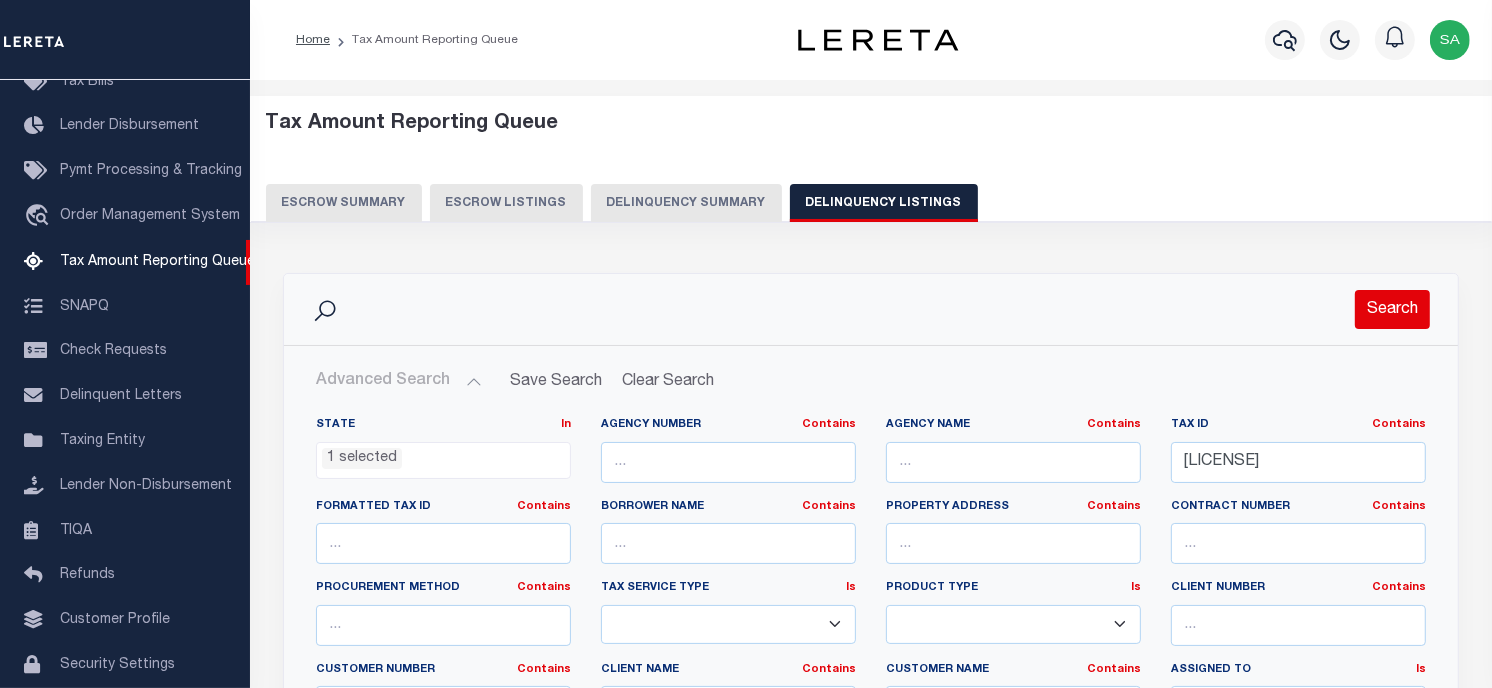 click on "Search" at bounding box center [1392, 309] 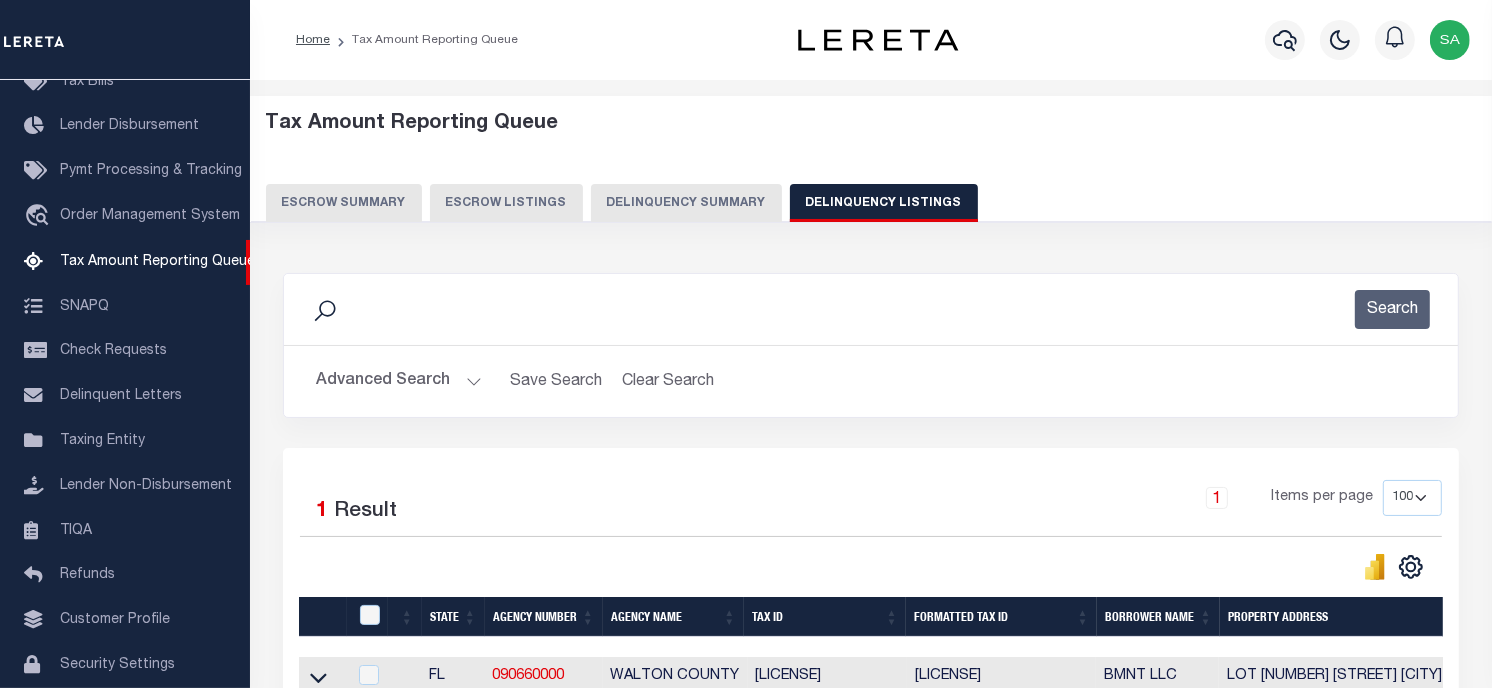scroll, scrollTop: 222, scrollLeft: 0, axis: vertical 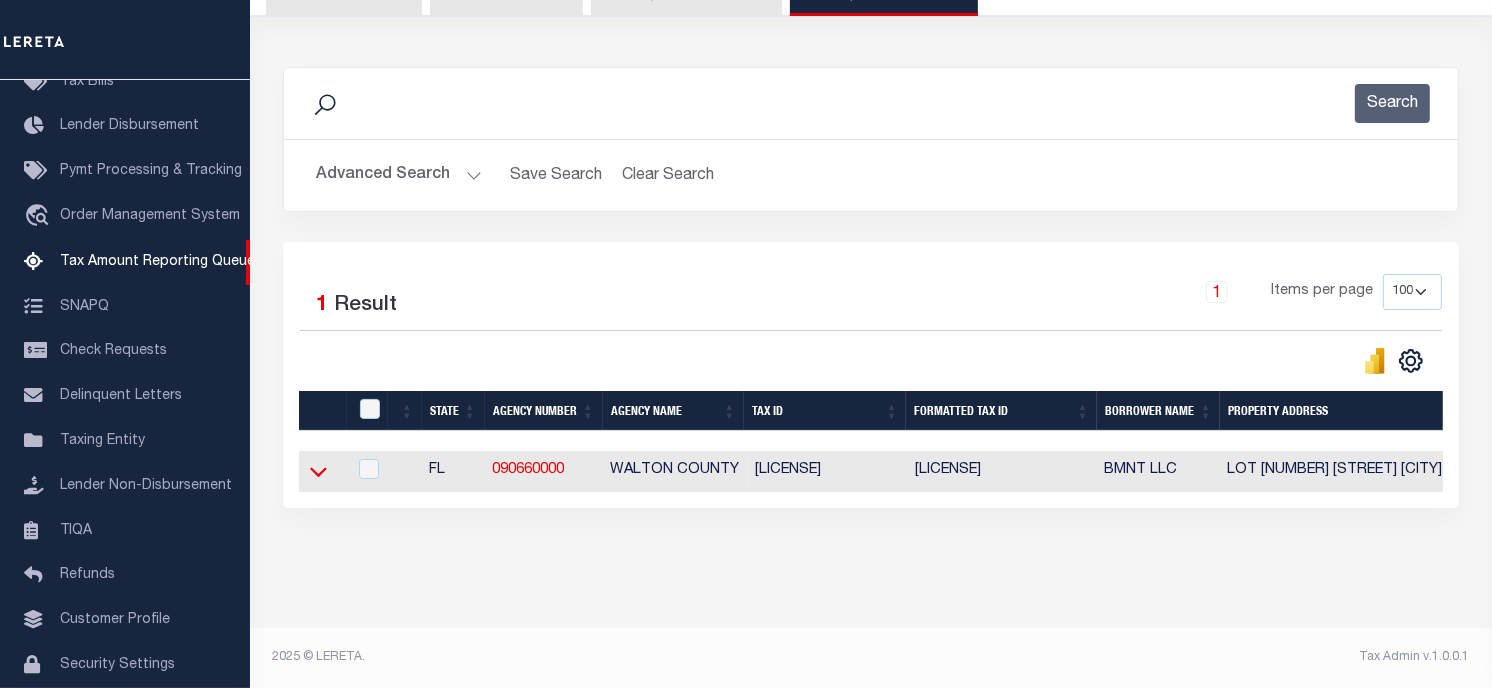 click 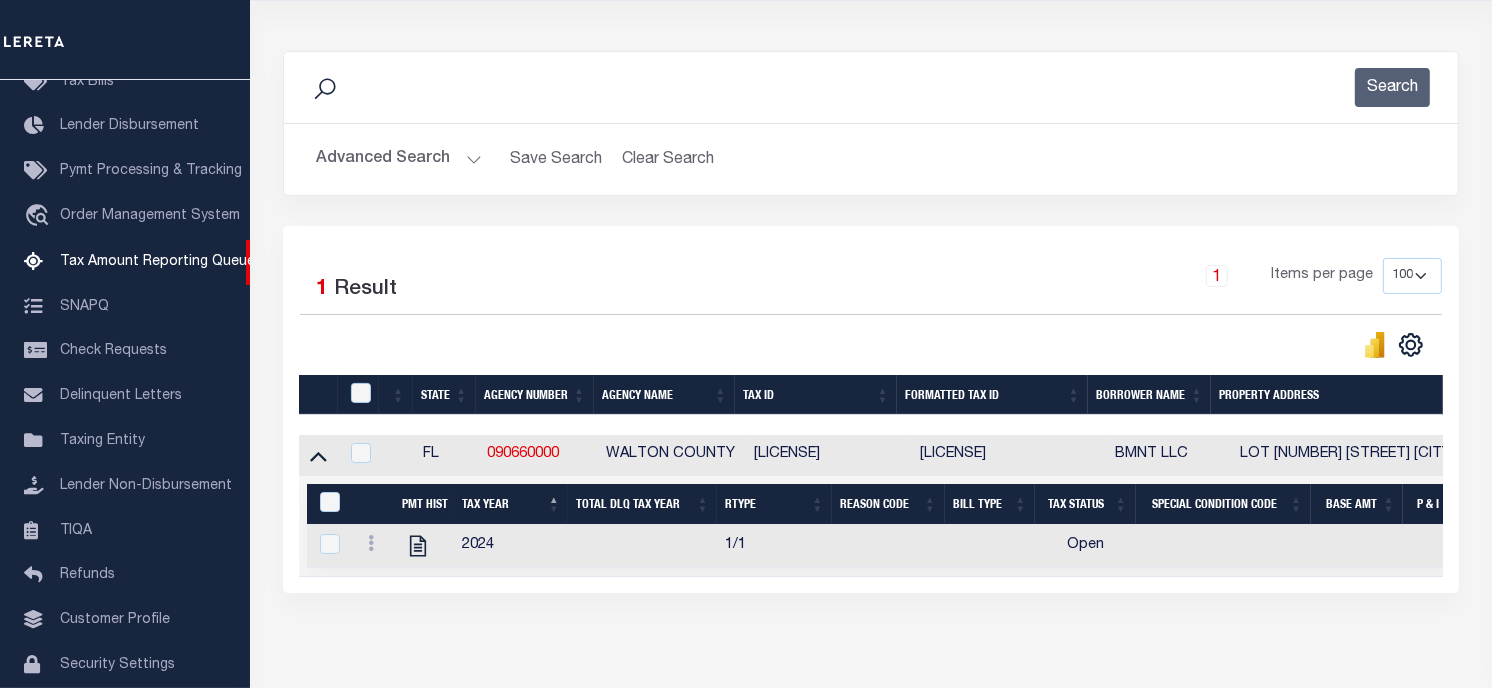 scroll, scrollTop: 323, scrollLeft: 0, axis: vertical 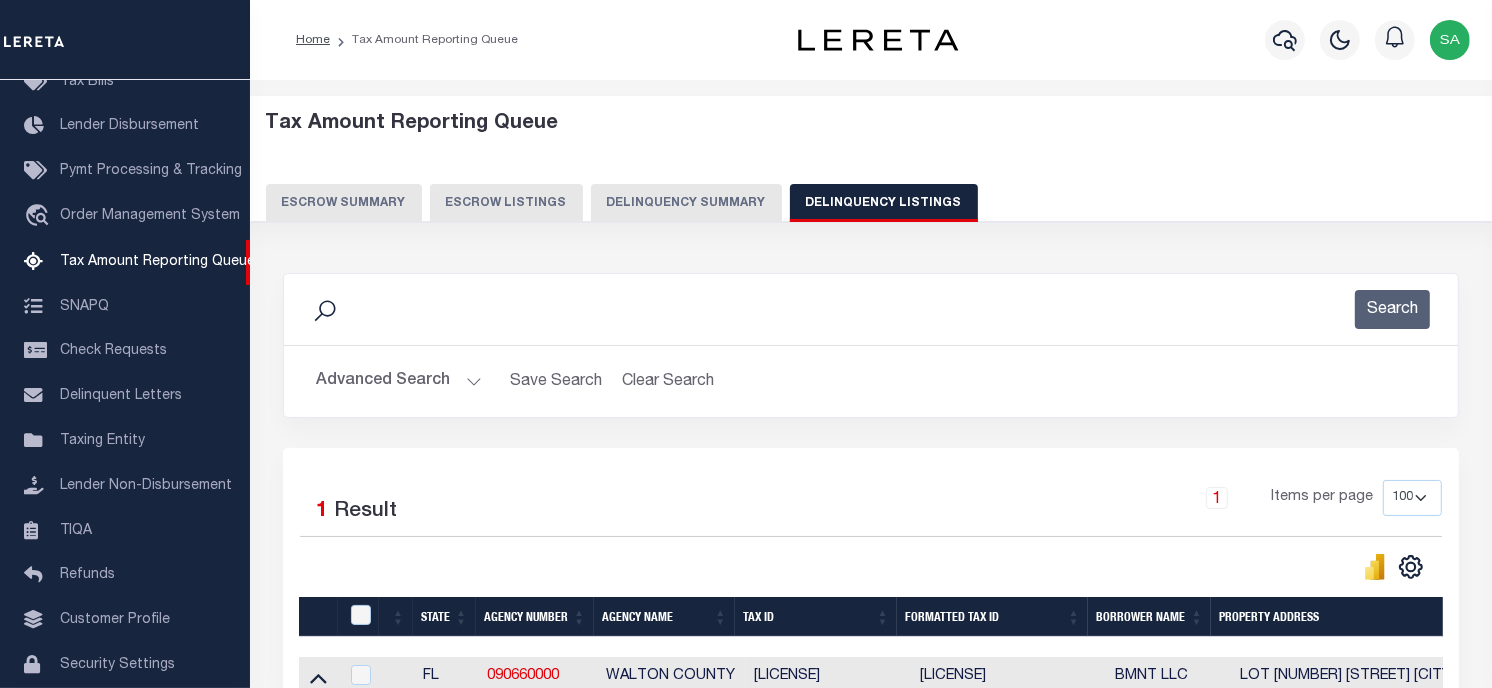 click on "Advanced Search" at bounding box center (399, 381) 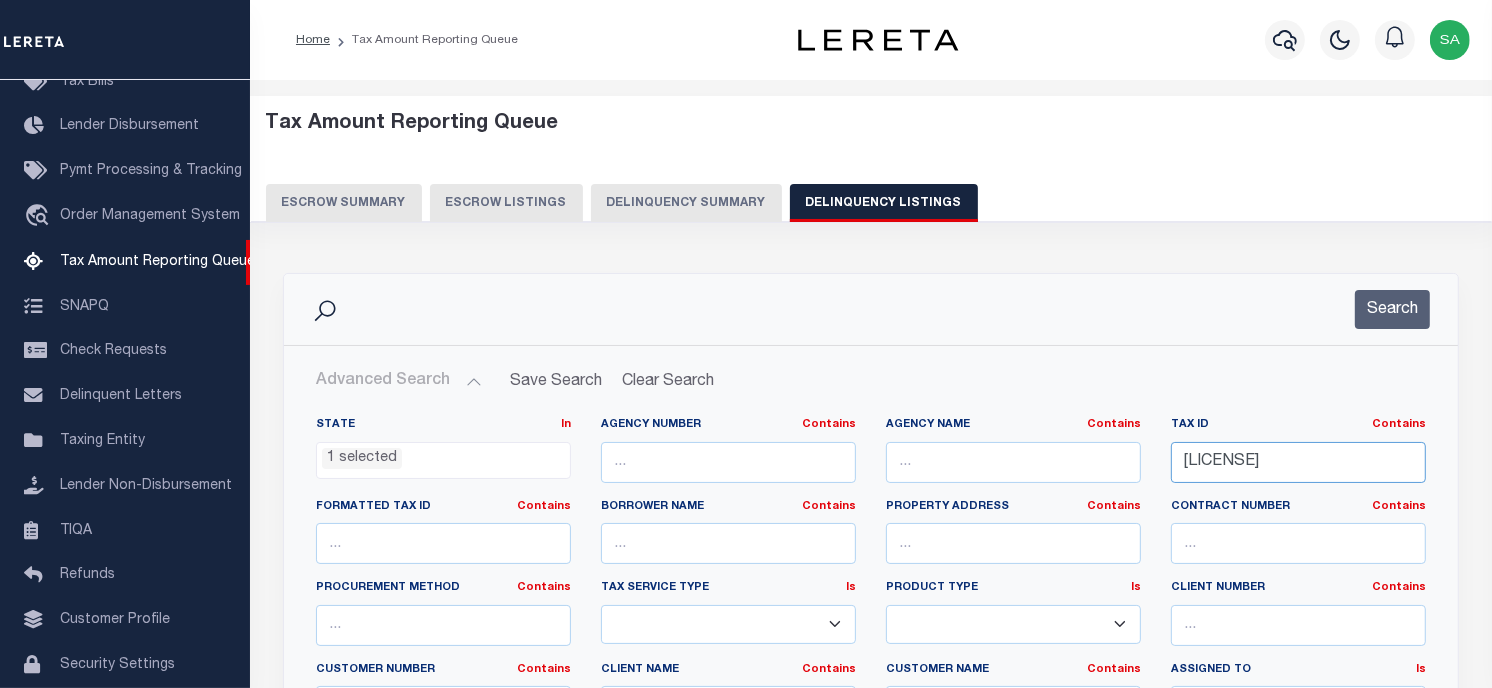 click on "State
In
In
AK AL AR AZ CA CO CT DC DE FL GA GU HI IA ID IL IN KS KY LA MA MD ME MI MN MO MS MT NC ND NE NH NJ NM NV NY OH OK OR PA PR RI SC SD TN TX UT VA VI VT WA WI WV WY 1 selected
Agency Number
Contains
Contains" at bounding box center [871, 621] 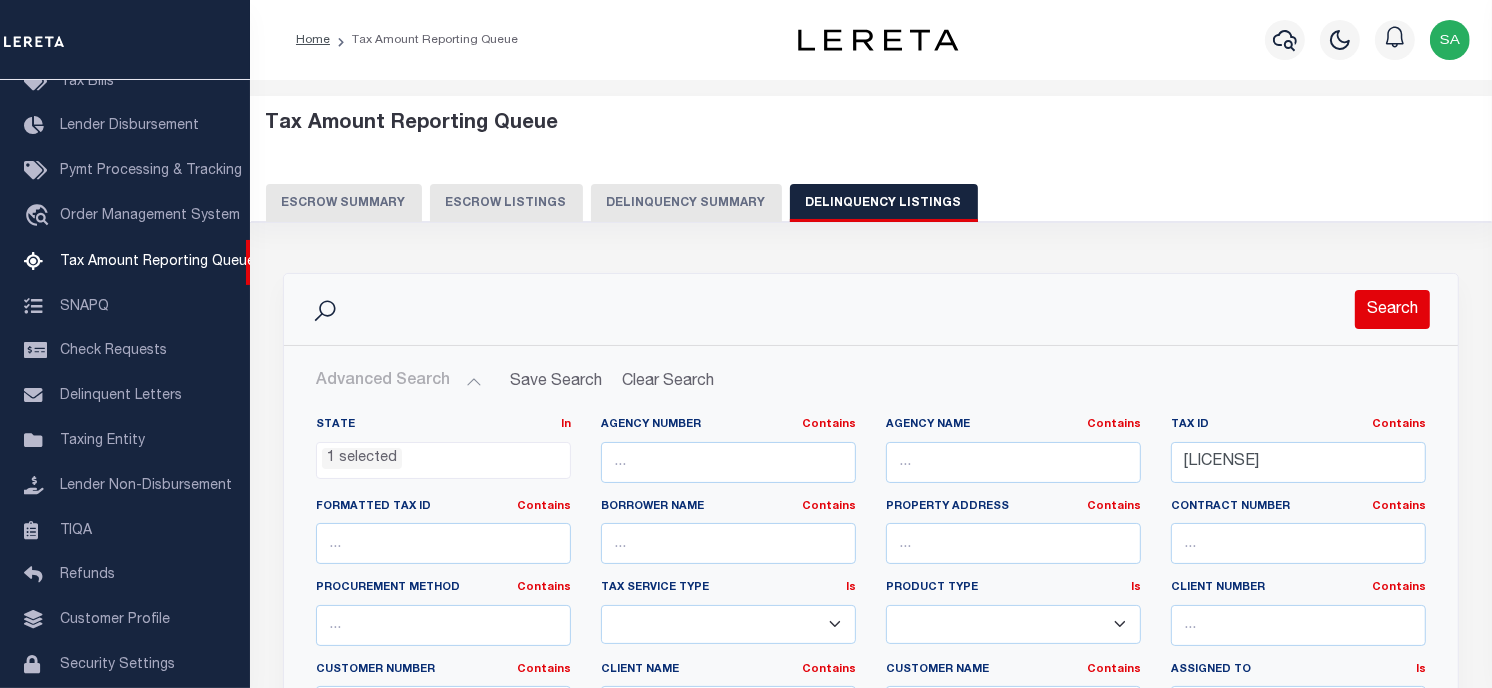 click on "Search" at bounding box center (1392, 309) 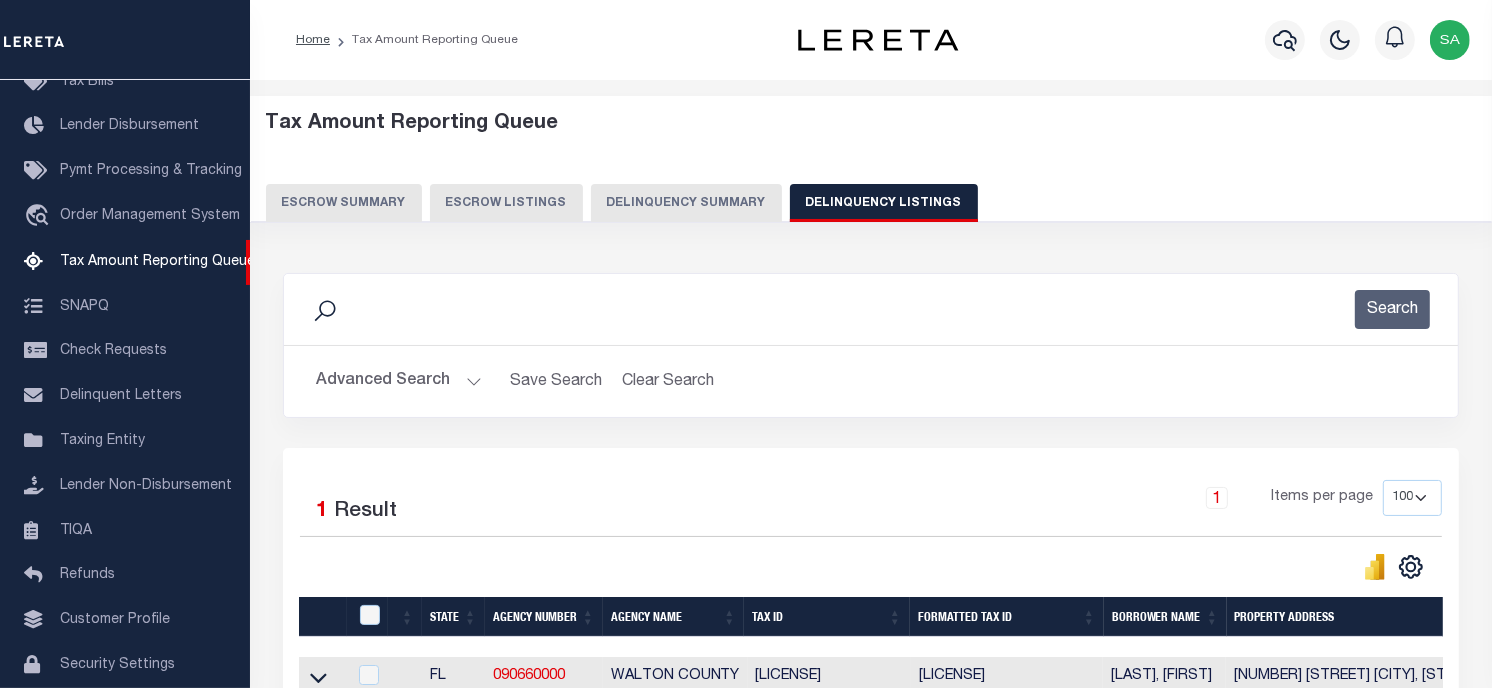scroll, scrollTop: 222, scrollLeft: 0, axis: vertical 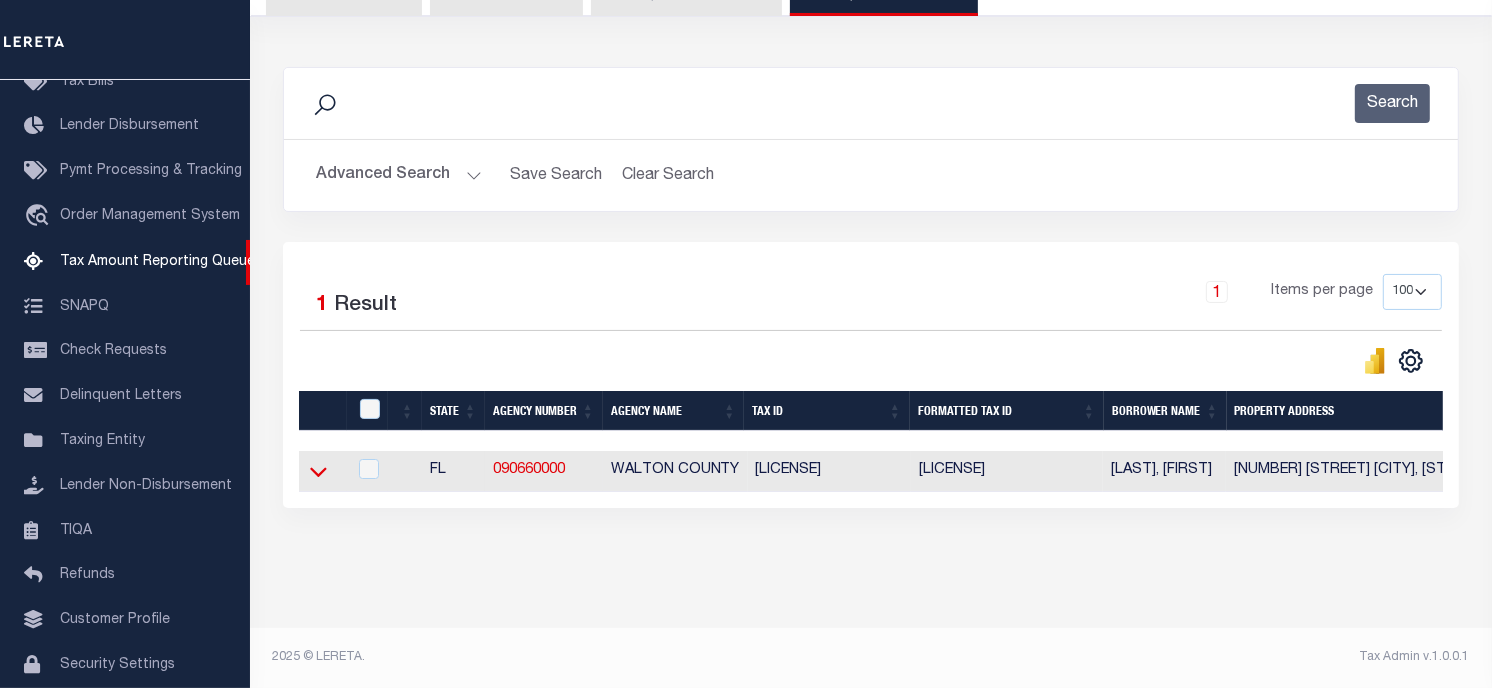 click 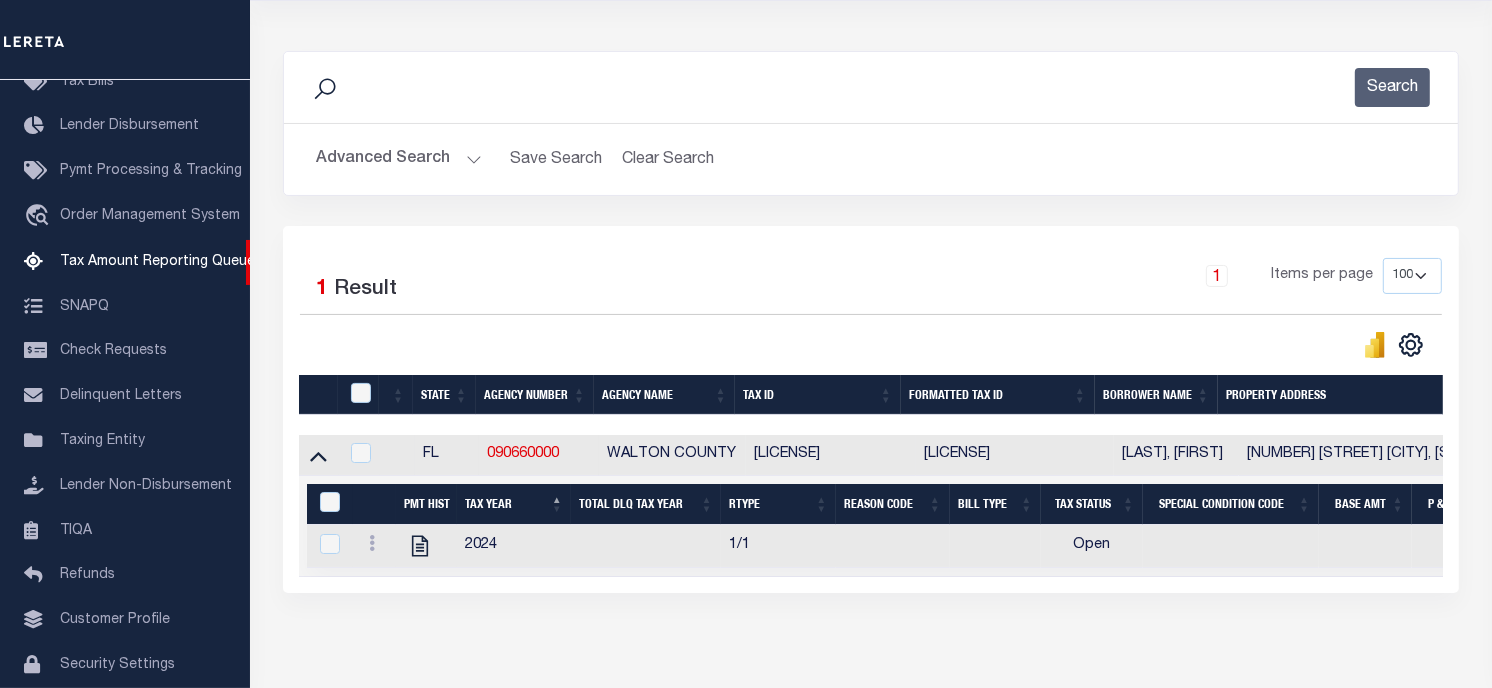 scroll, scrollTop: 0, scrollLeft: 0, axis: both 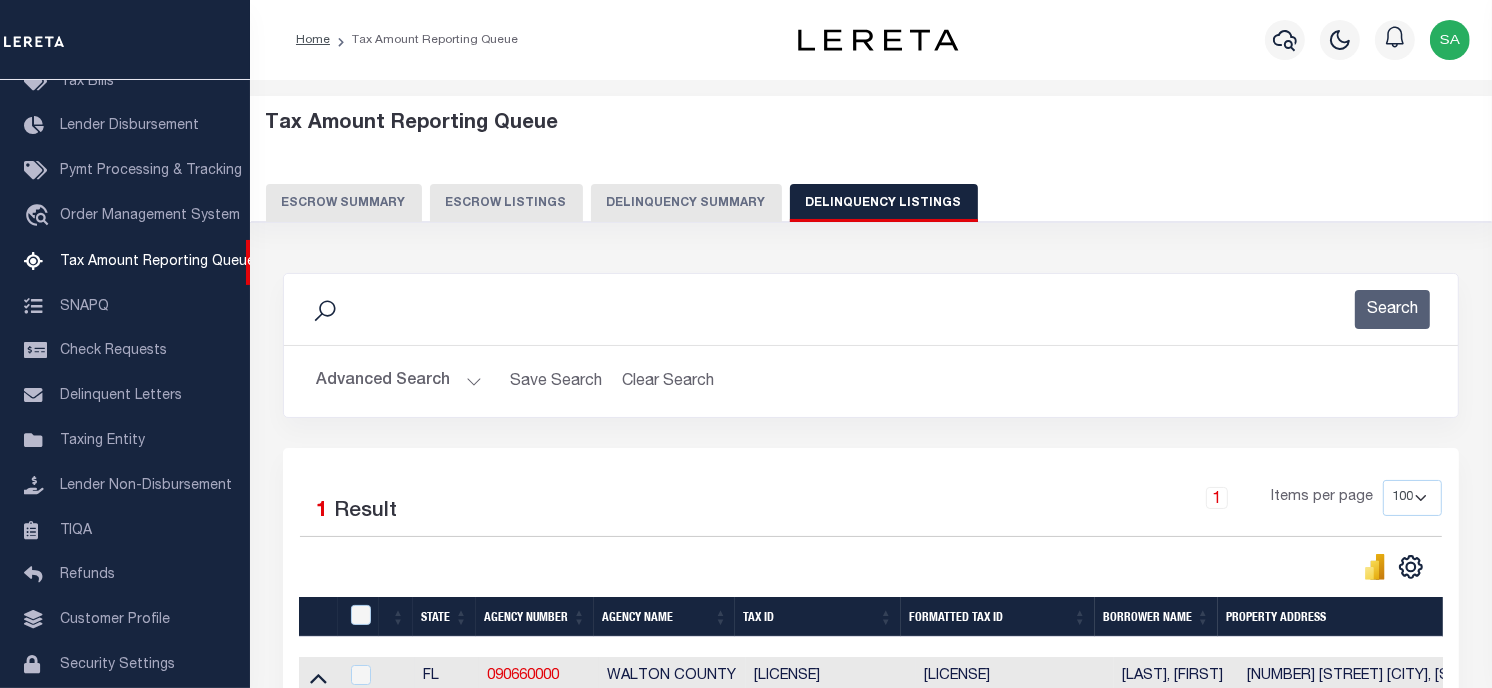 drag, startPoint x: 455, startPoint y: 382, endPoint x: 756, endPoint y: 435, distance: 305.6305 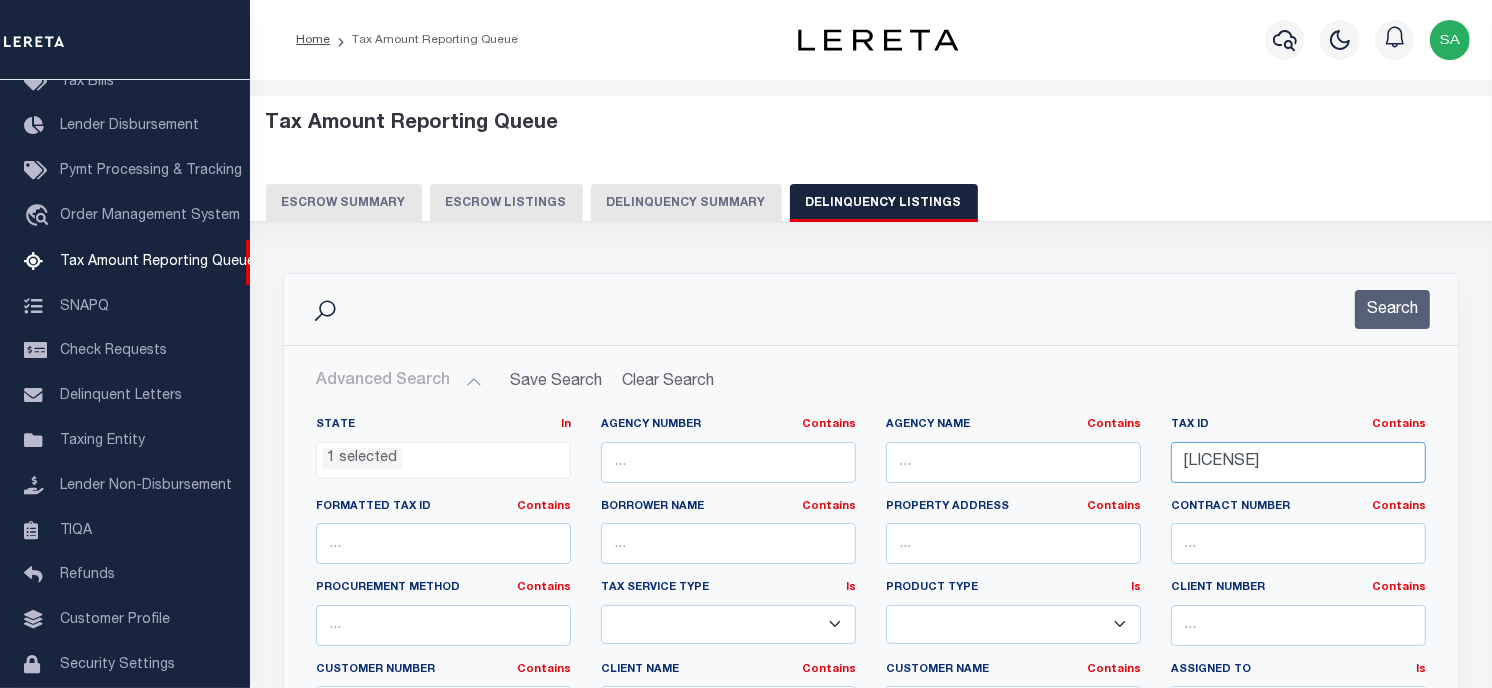 drag, startPoint x: 1366, startPoint y: 463, endPoint x: 1186, endPoint y: 444, distance: 181 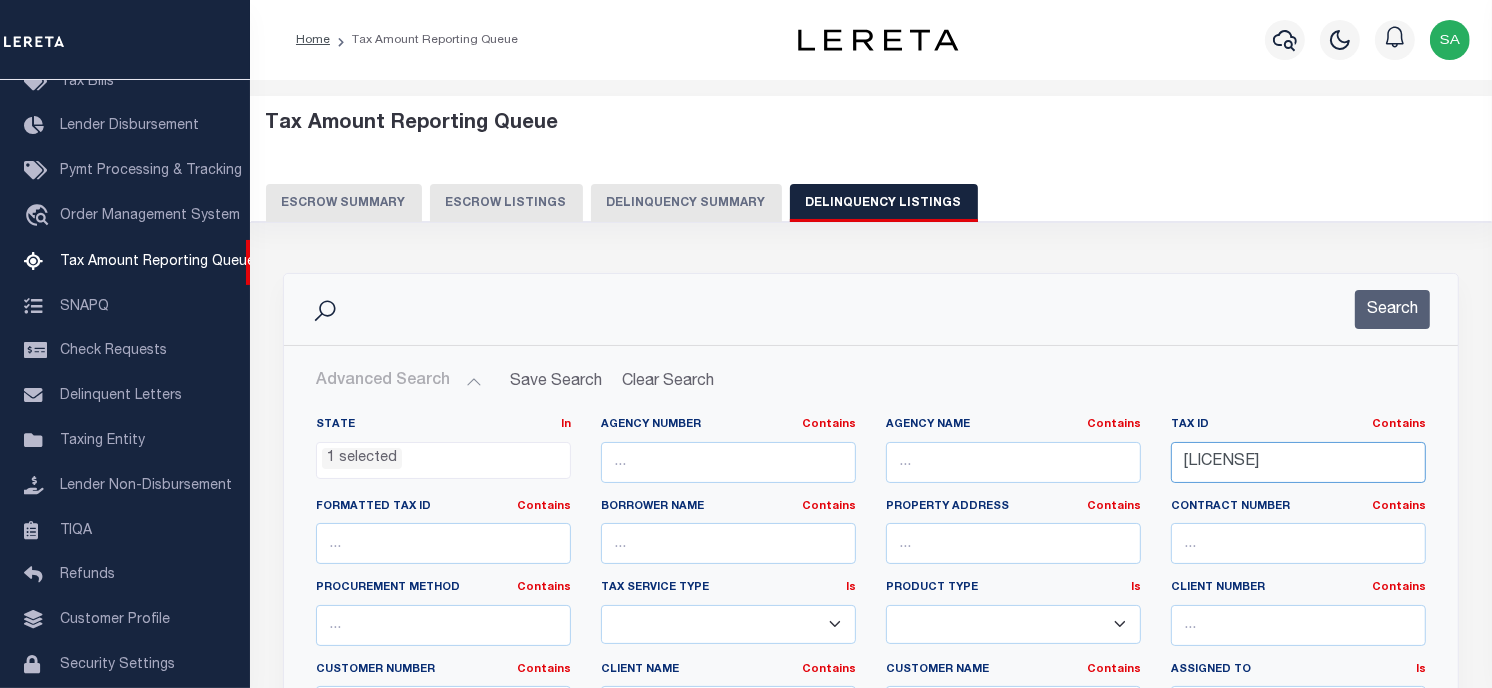 click on "State
In
In
AK AL AR AZ CA CO CT DC DE FL GA GU HI IA ID IL IN KS KY LA MA MD ME MI MN MO MS MT NC ND NE NH NJ NM NV NY OH OK OR PA PR RI SC SD TN TX UT VA VI VT WA WI WV WY 1 selected
Agency Number
Contains
Contains" at bounding box center (871, 621) 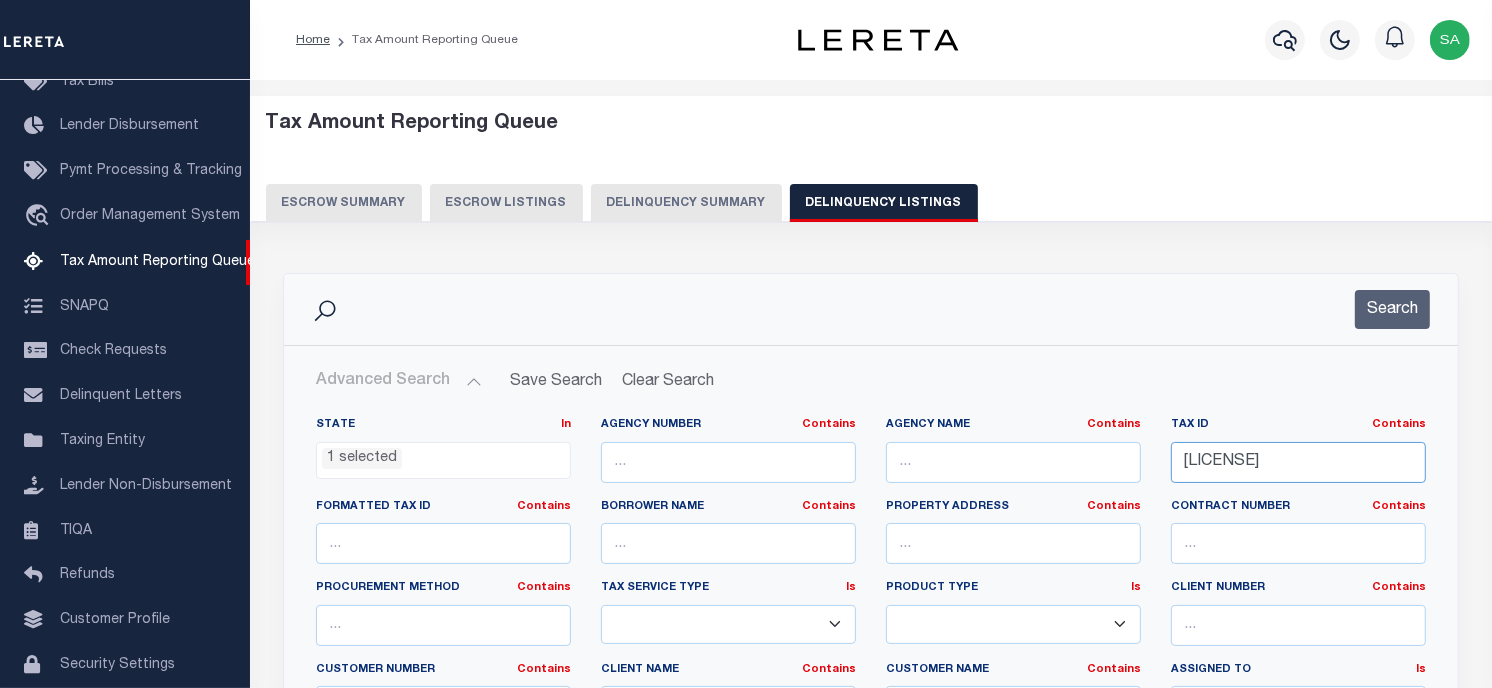 paste on "50000004" 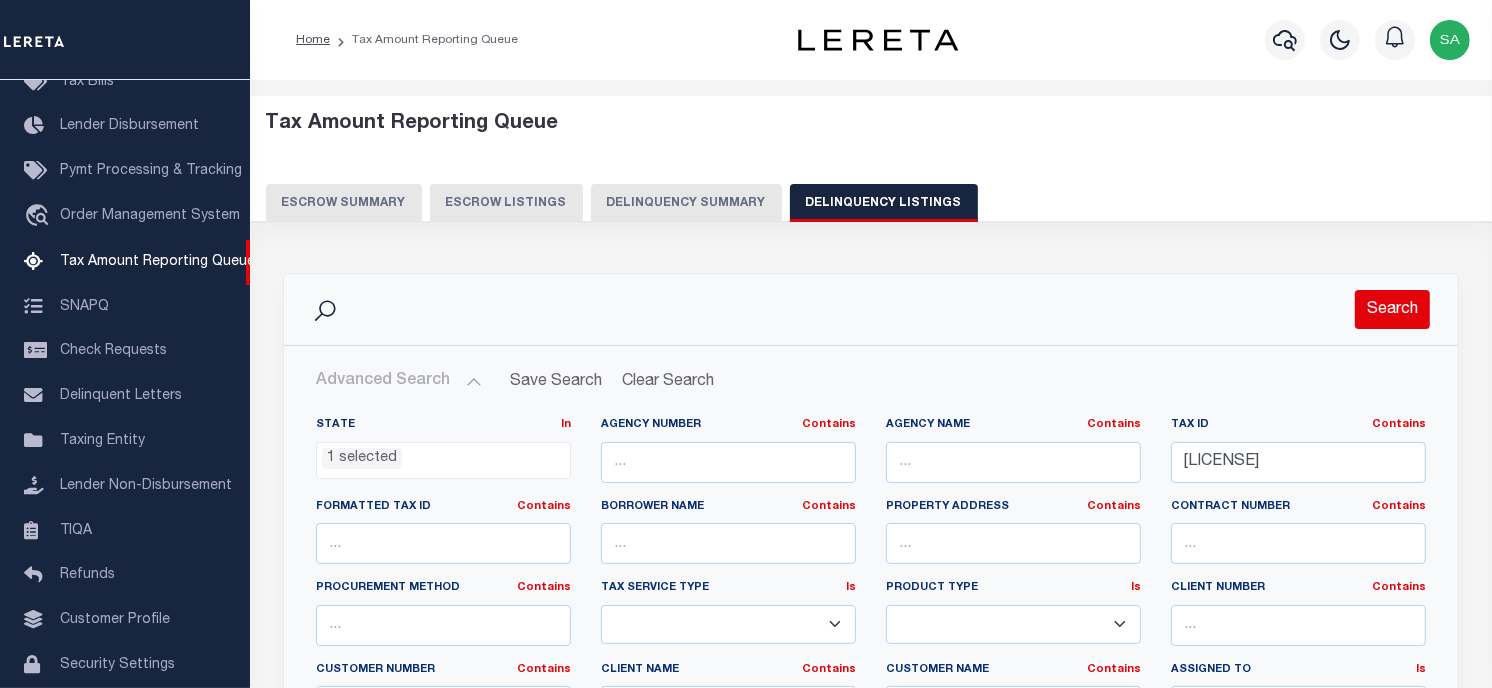 click on "Search" at bounding box center (1392, 309) 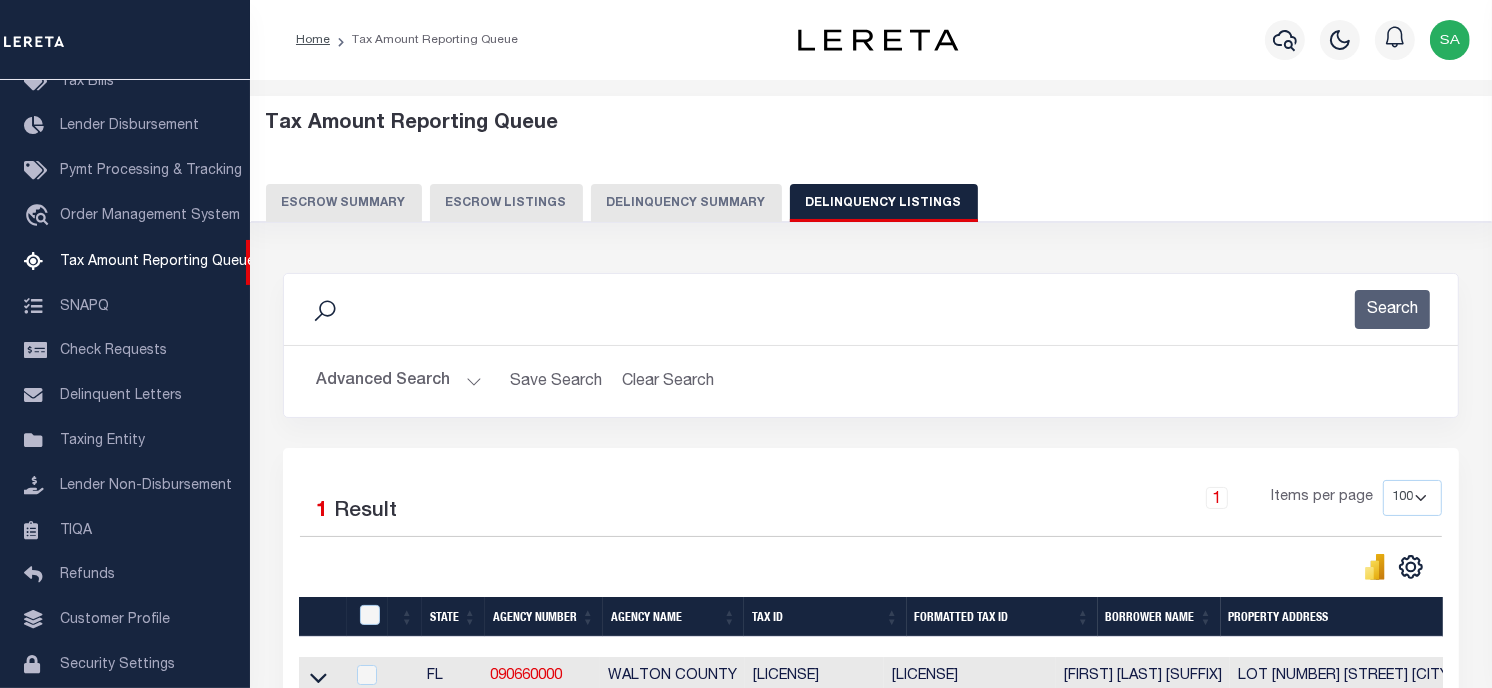 scroll, scrollTop: 222, scrollLeft: 0, axis: vertical 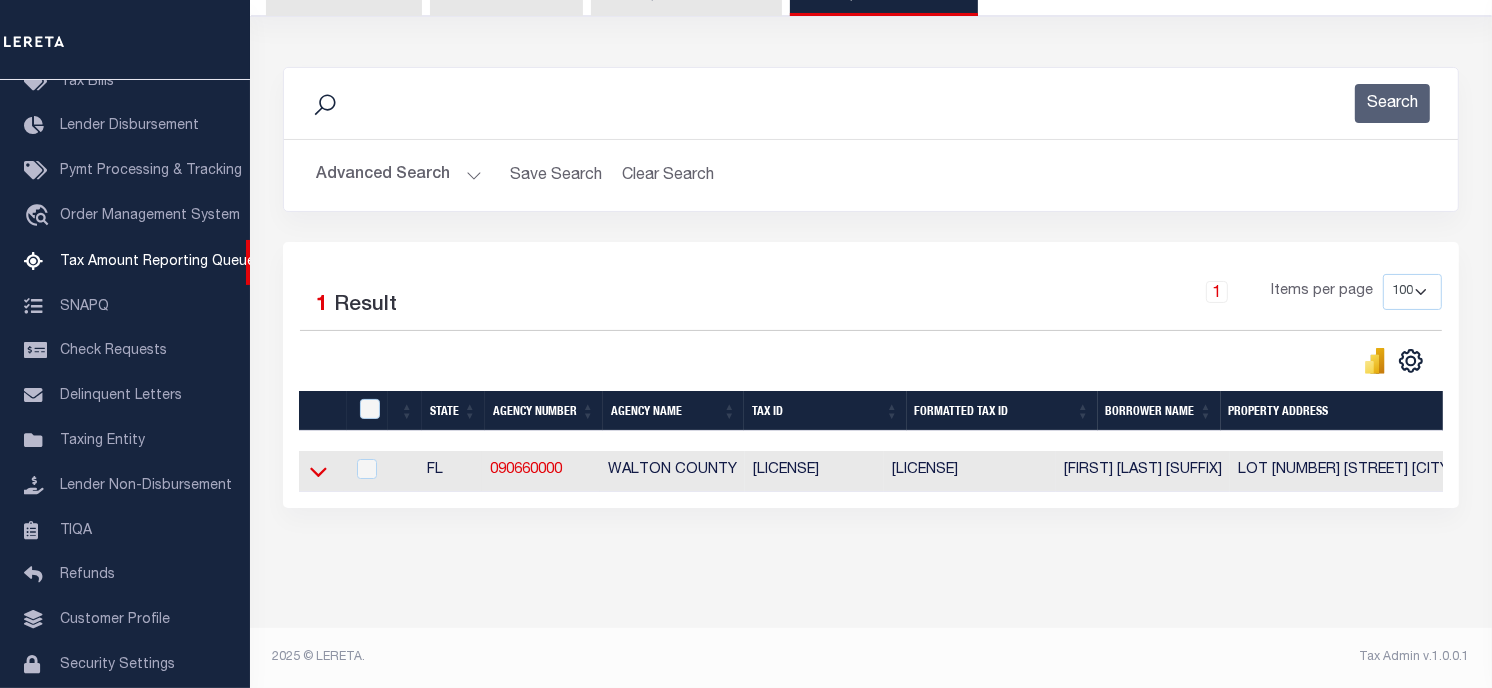 click 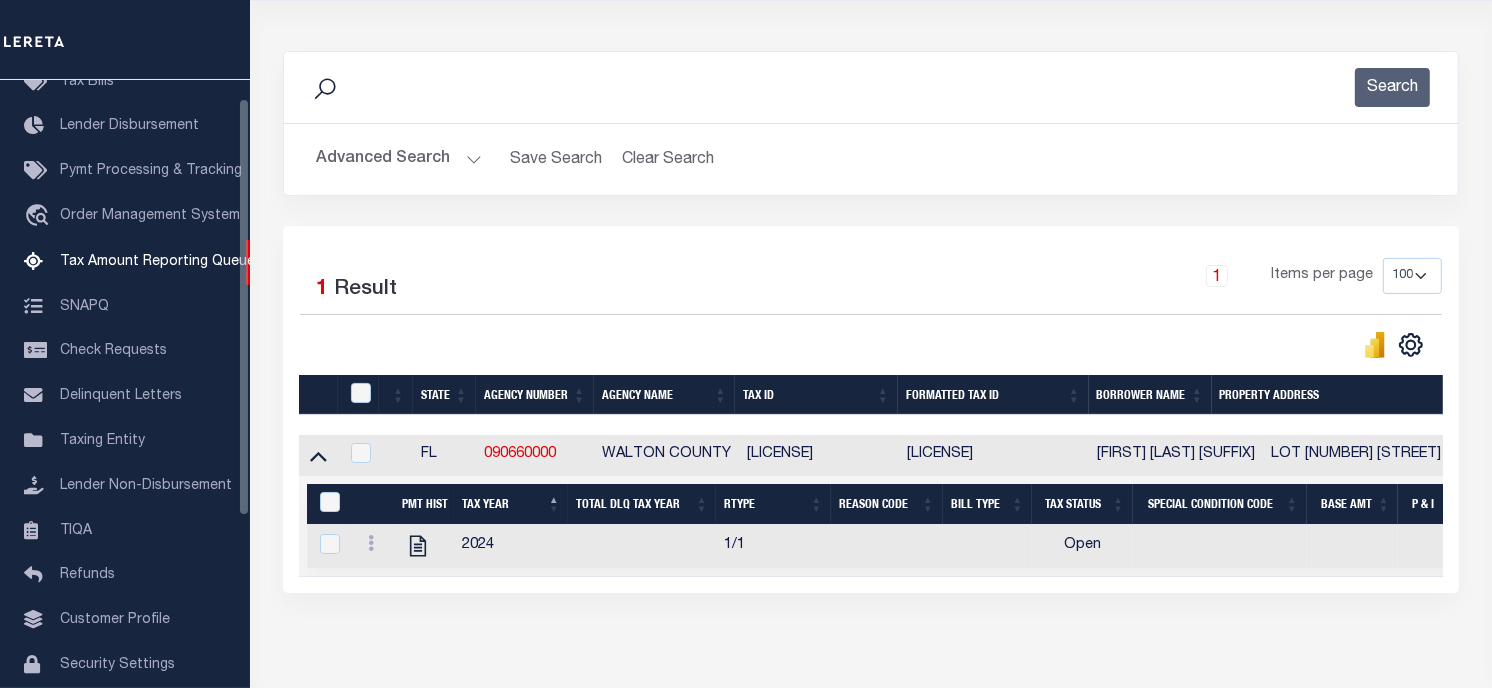 scroll, scrollTop: 0, scrollLeft: 0, axis: both 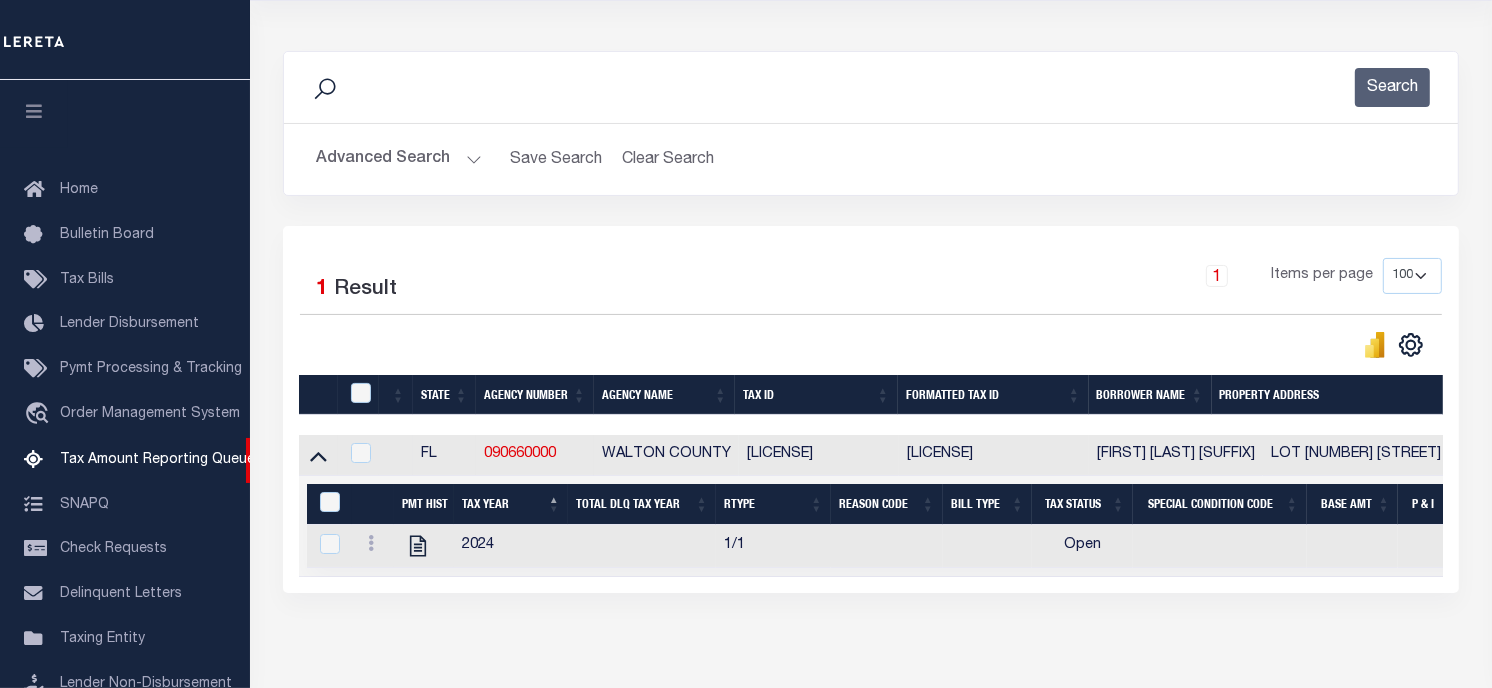 click on "Advanced Search" at bounding box center (399, 159) 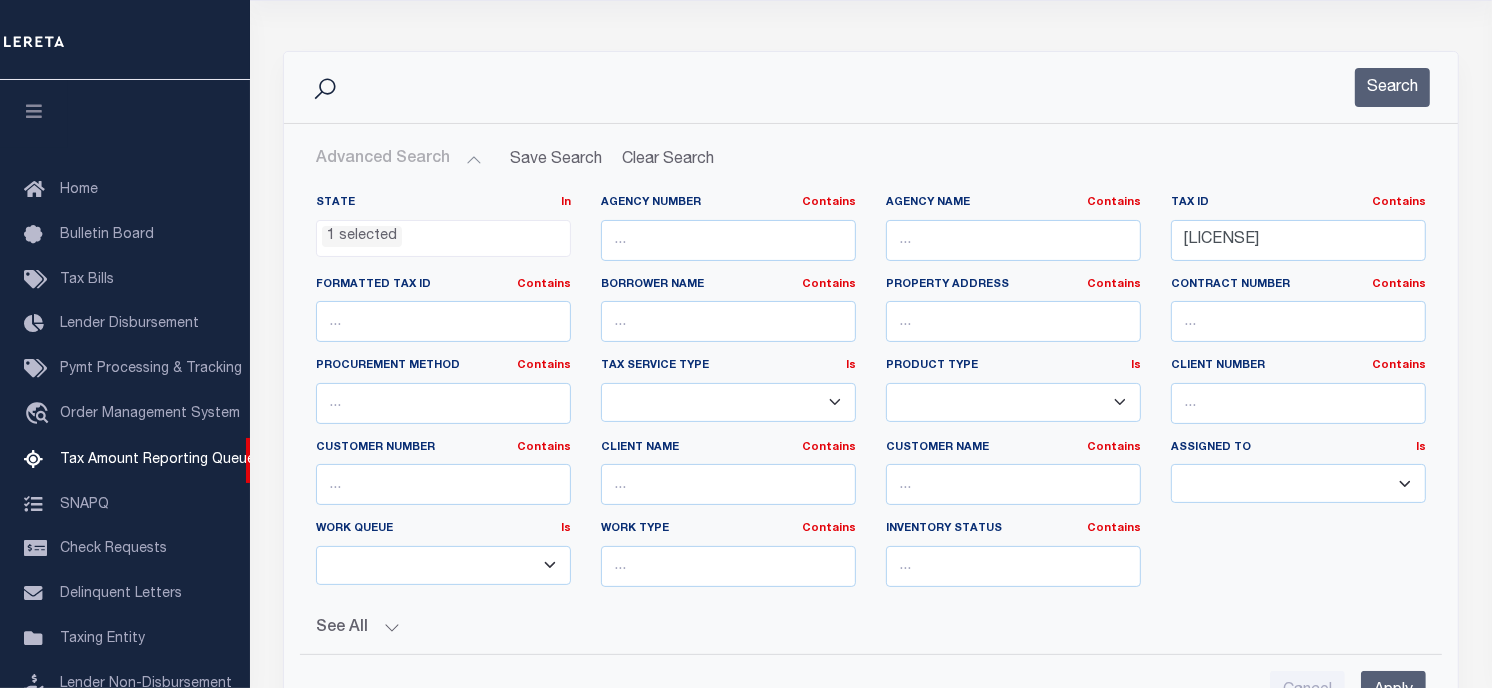 scroll, scrollTop: 0, scrollLeft: 0, axis: both 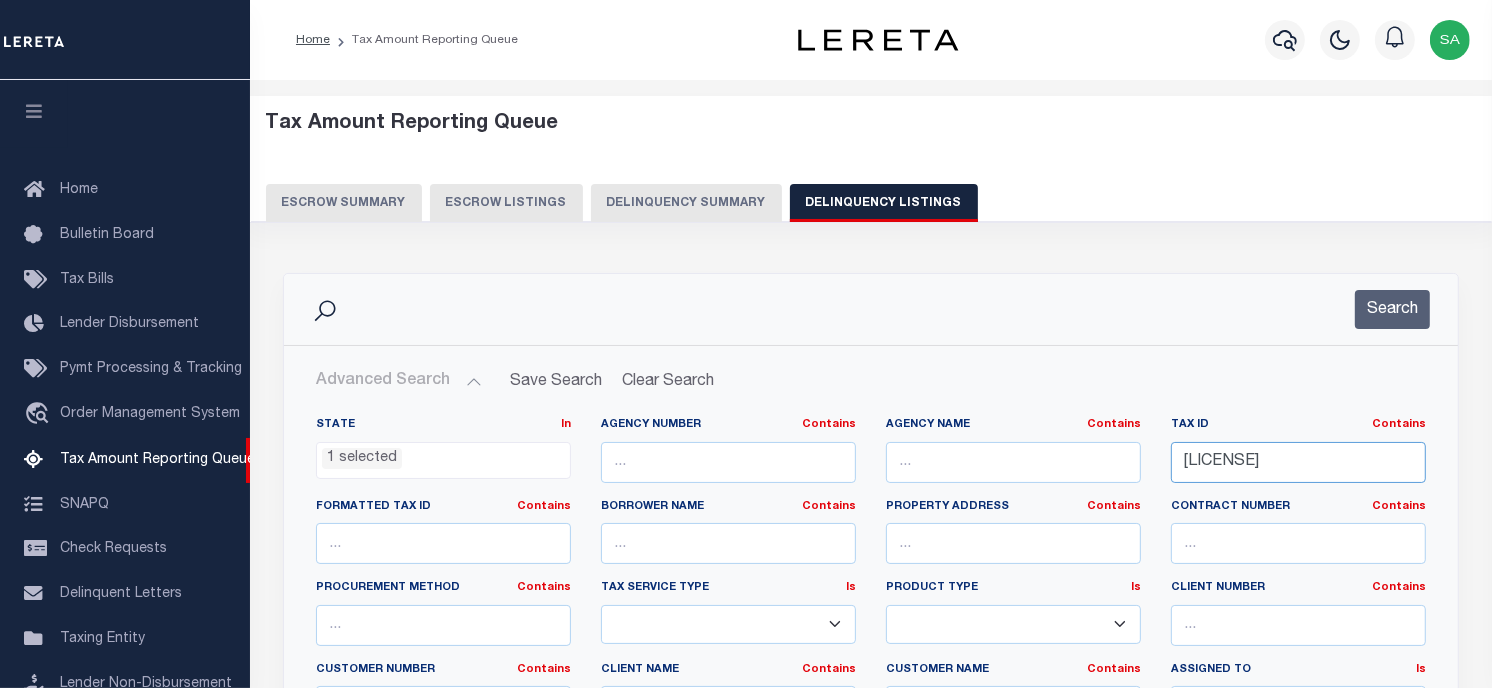 drag, startPoint x: 1348, startPoint y: 465, endPoint x: 1053, endPoint y: 465, distance: 295 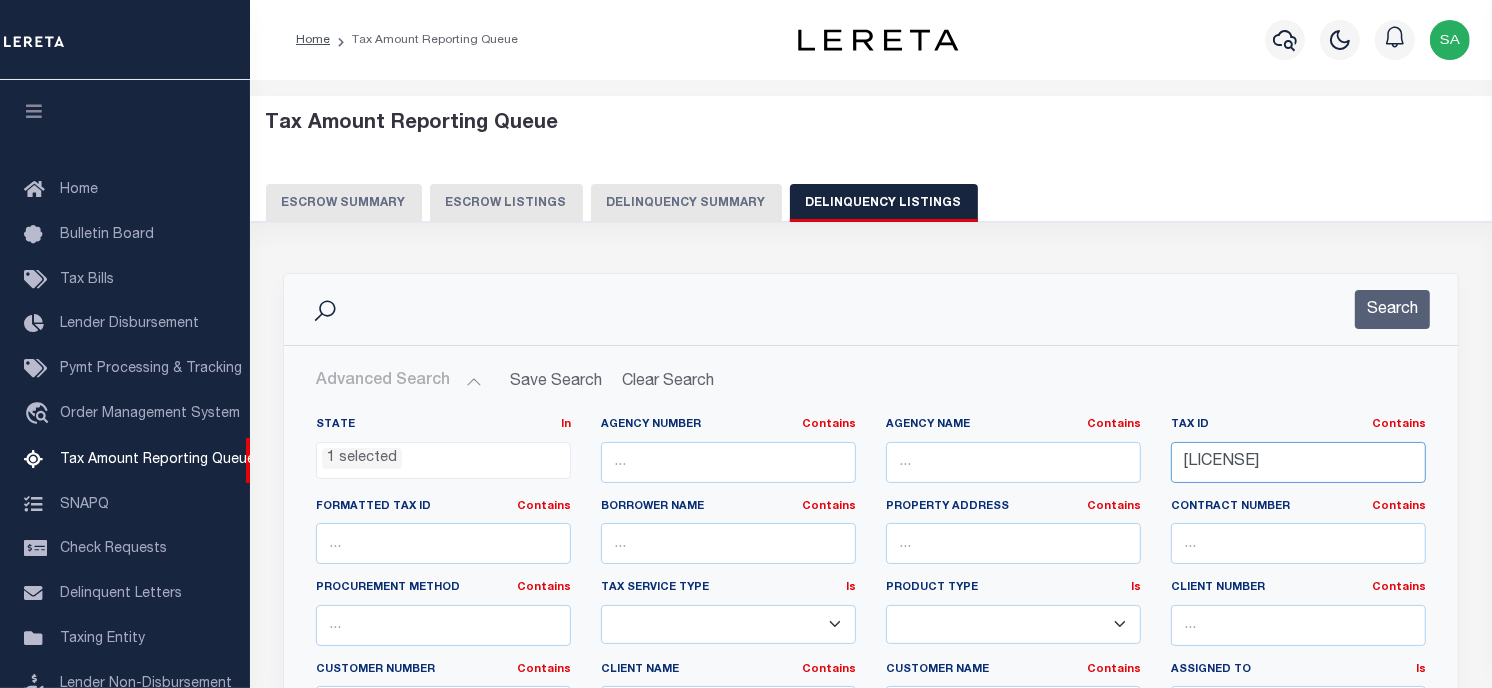 click on "State
In
In
AK AL AR AZ CA CO CT DC DE FL GA GU HI IA ID IL IN KS KY LA MA MD ME MI MN MO MS MT NC ND NE NH NJ NM NV NY OH OK OR PA PR RI SC SD TN TX UT VA VI VT WA WI WV WY 1 selected
Agency Number
Contains
Contains" at bounding box center [871, 621] 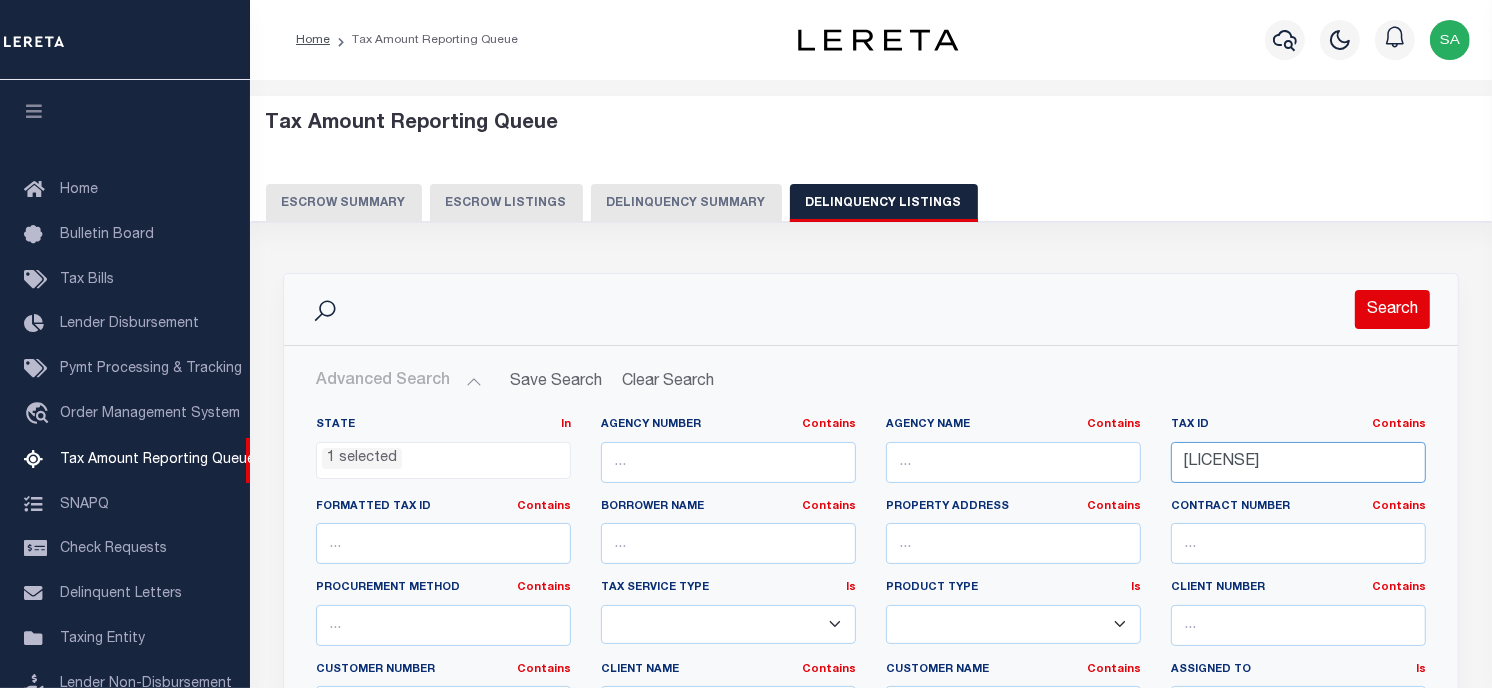 type on "[PROPERTY_ID]" 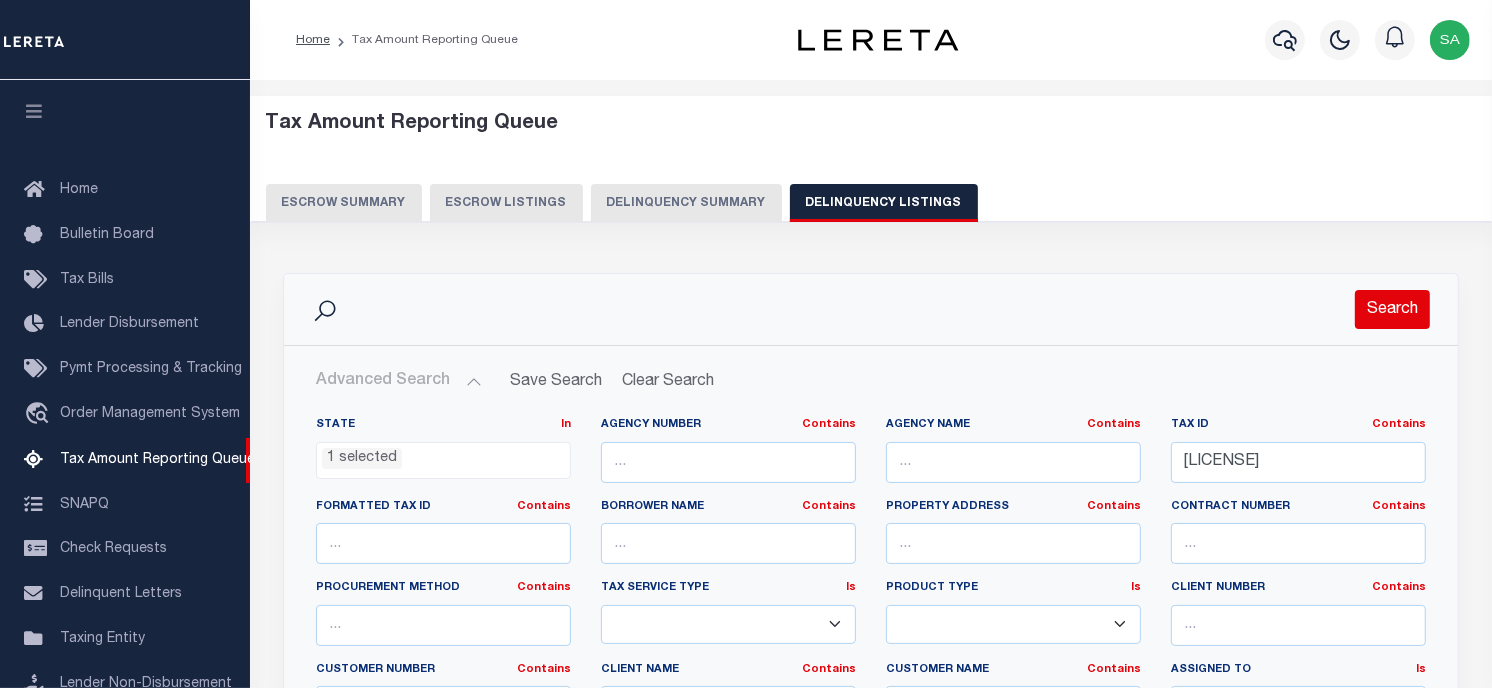 click on "Search" at bounding box center (1392, 309) 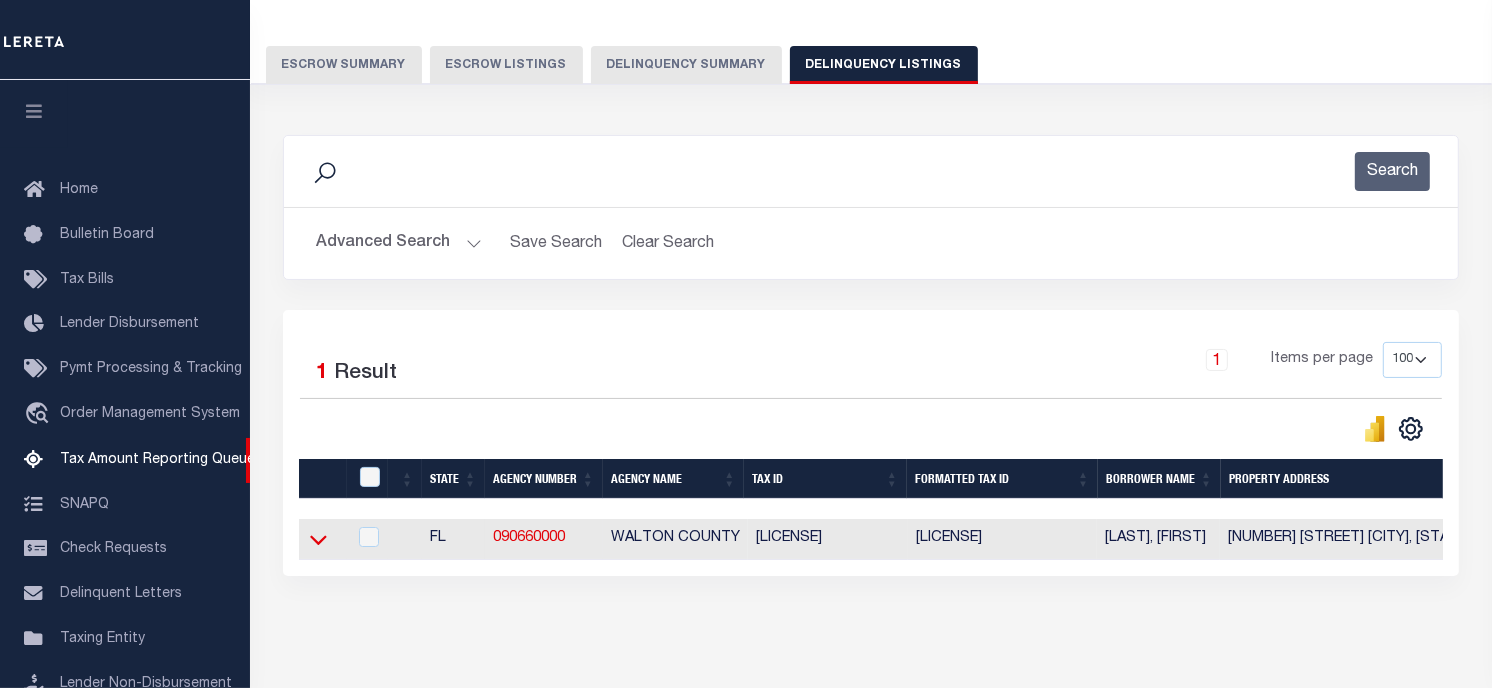 scroll, scrollTop: 222, scrollLeft: 0, axis: vertical 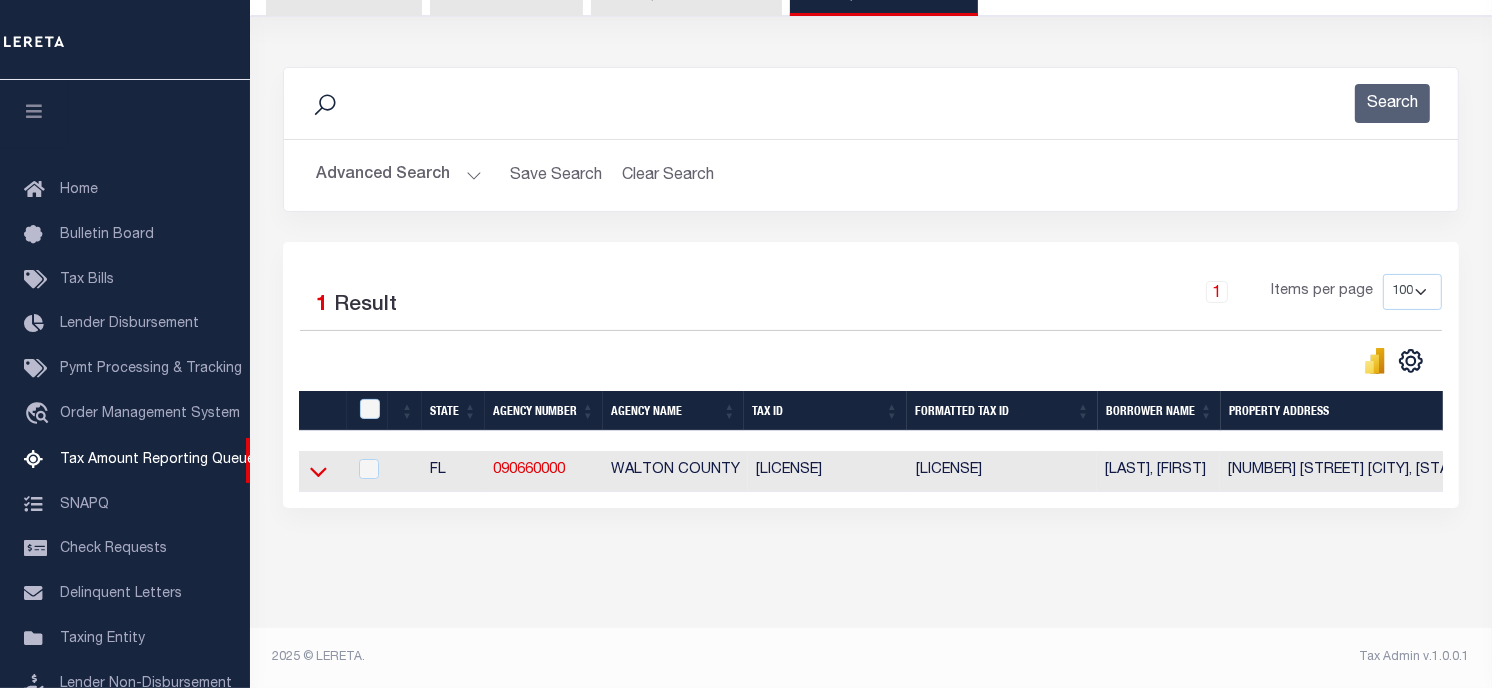 click 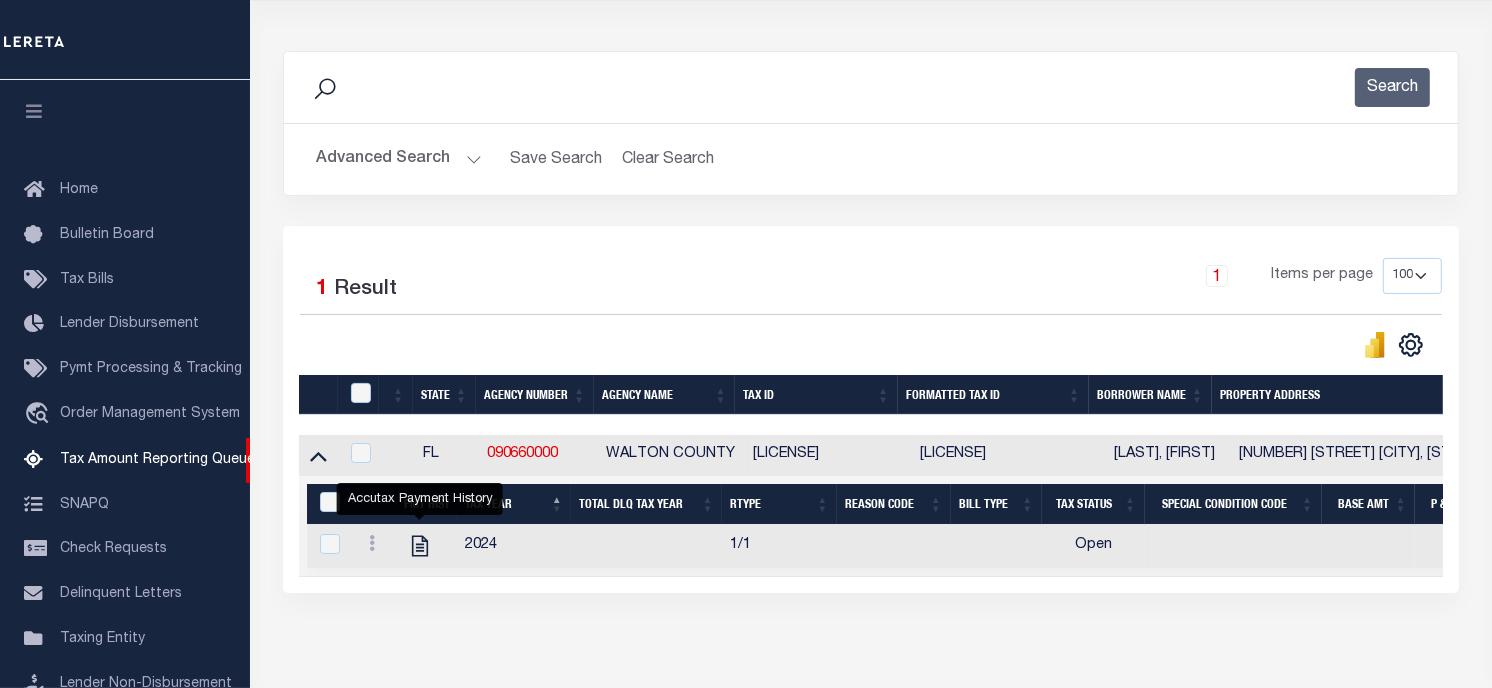 scroll, scrollTop: 0, scrollLeft: 0, axis: both 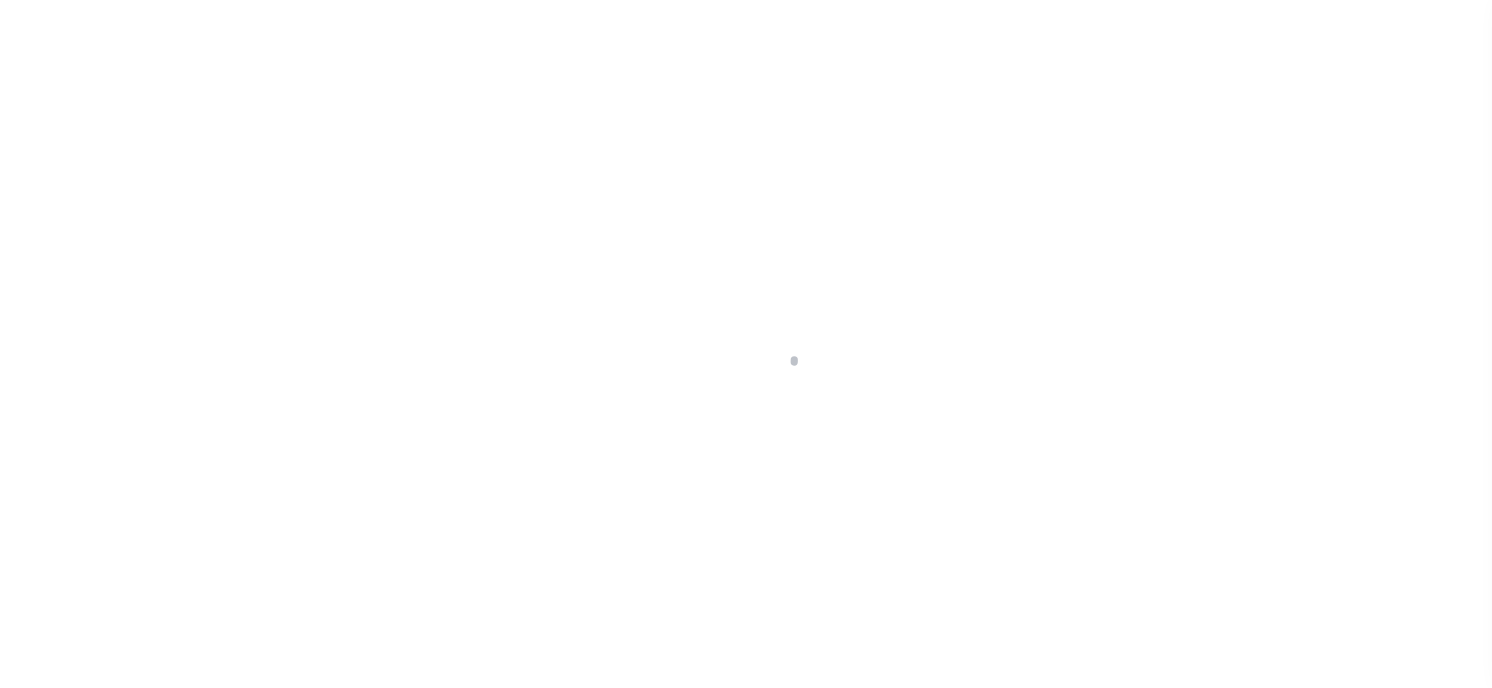 checkbox on "false" 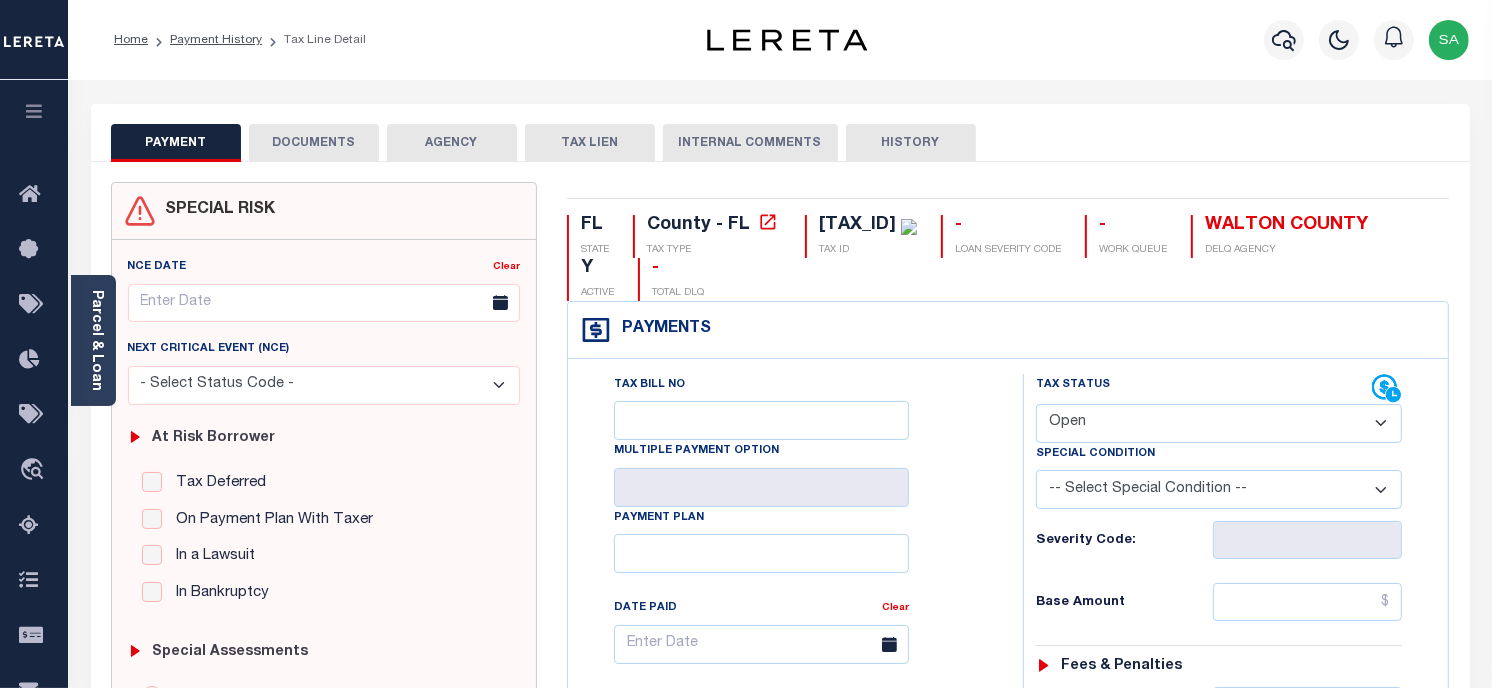 click on "- Select Status Code -
Open
Due/Unpaid
Paid
Incomplete
No Tax Due
Internal Refund Processed
New" at bounding box center [1219, 423] 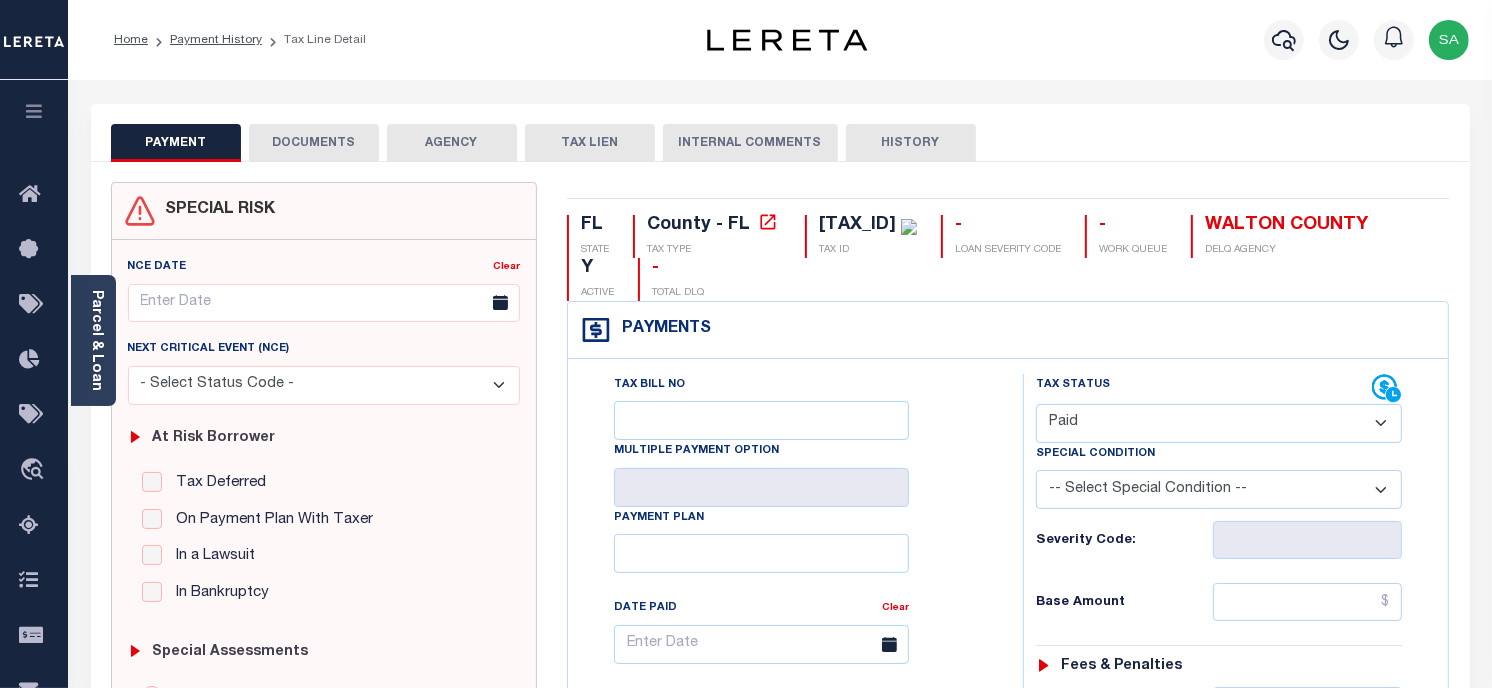 click on "- Select Status Code -
Open
Due/Unpaid
Paid
Incomplete
No Tax Due
Internal Refund Processed
New" at bounding box center (1219, 423) 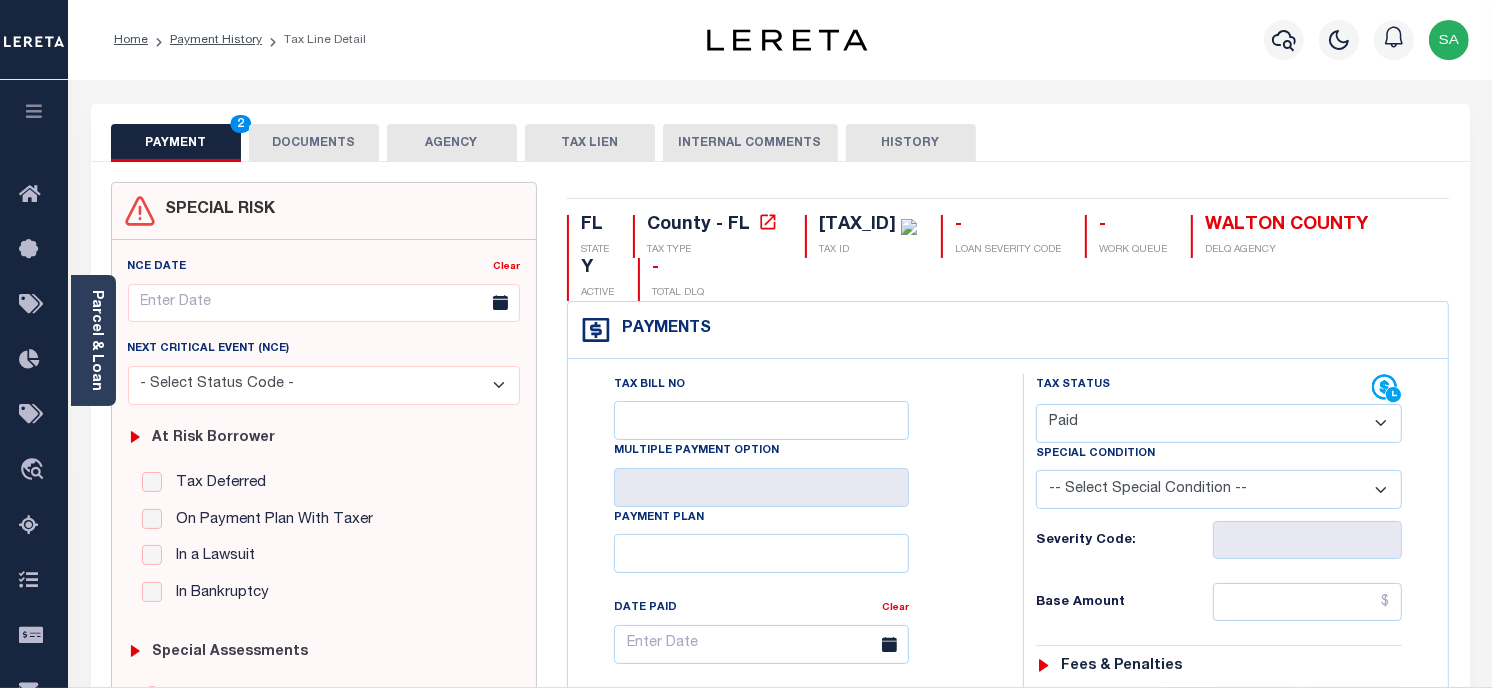 type on "08/06/2025" 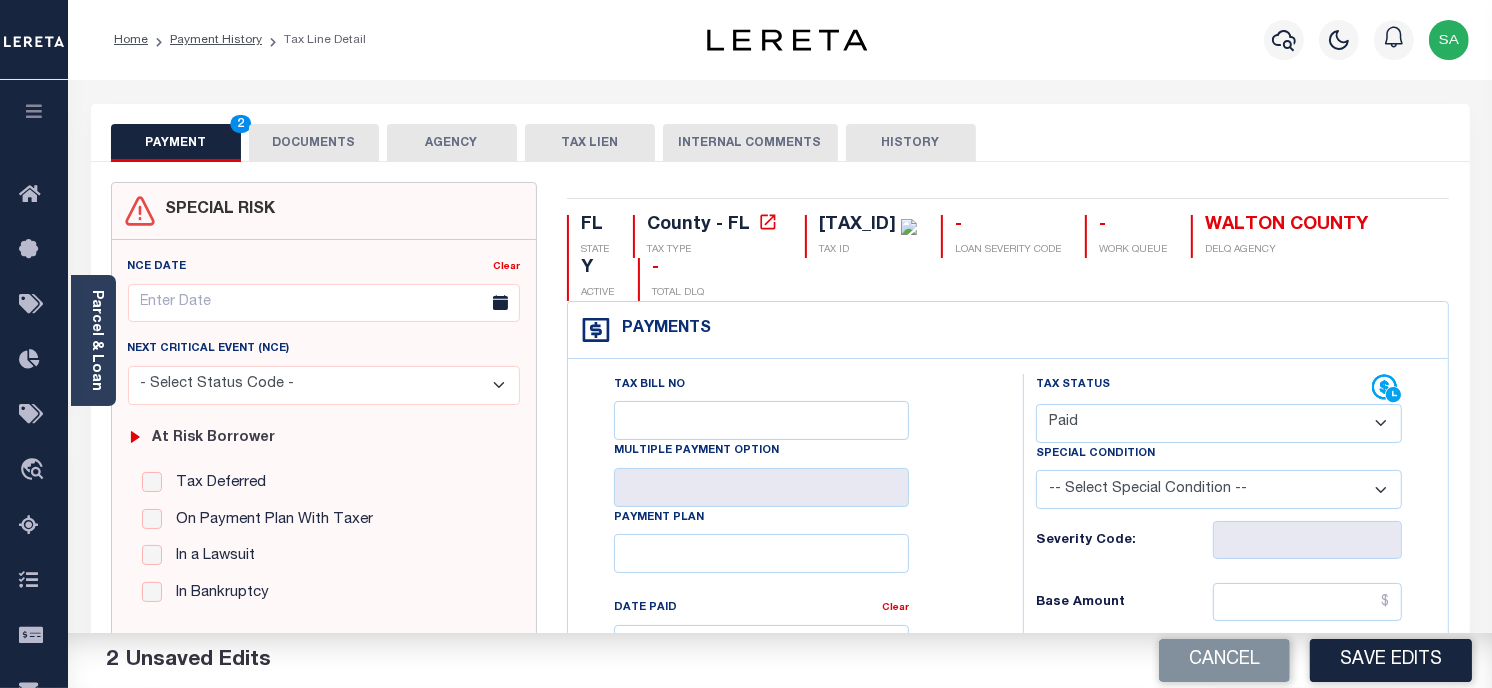 click on "DOCUMENTS" at bounding box center (314, 143) 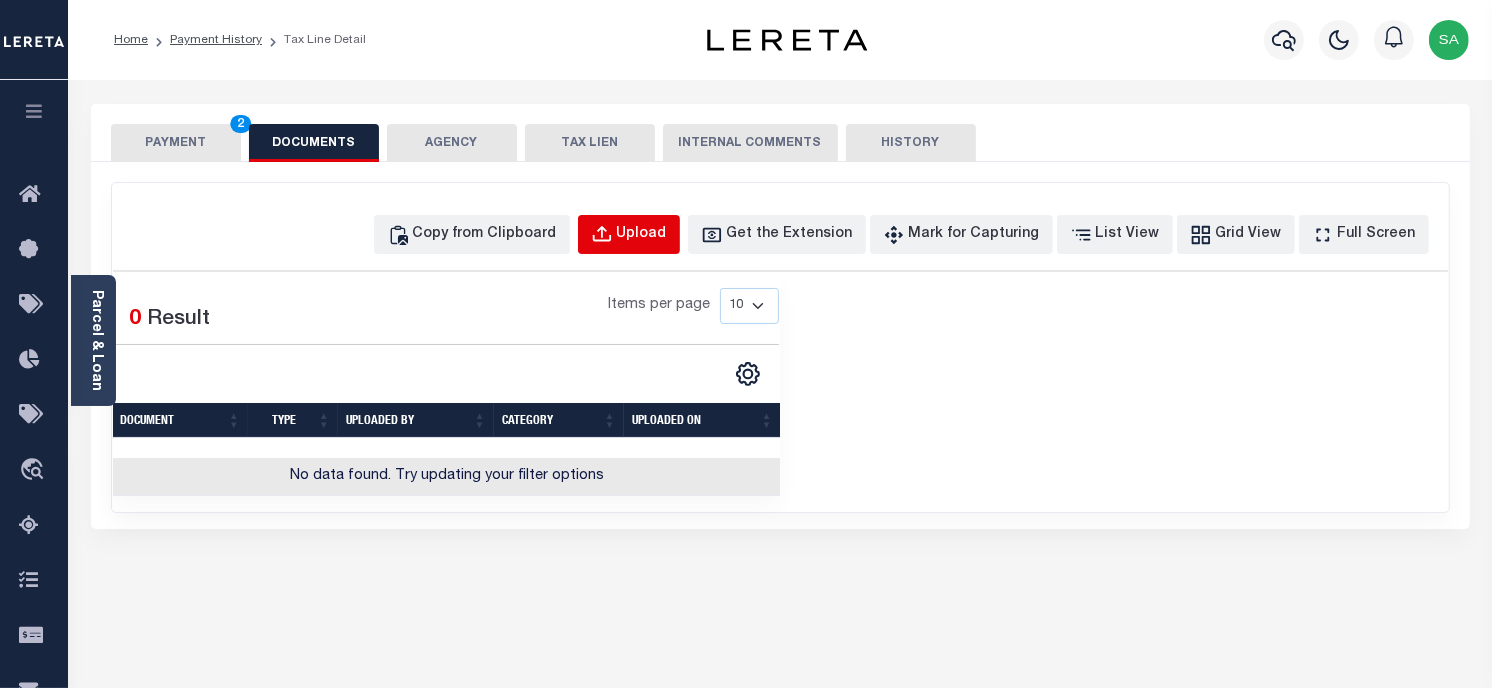 click on "Upload" at bounding box center [642, 235] 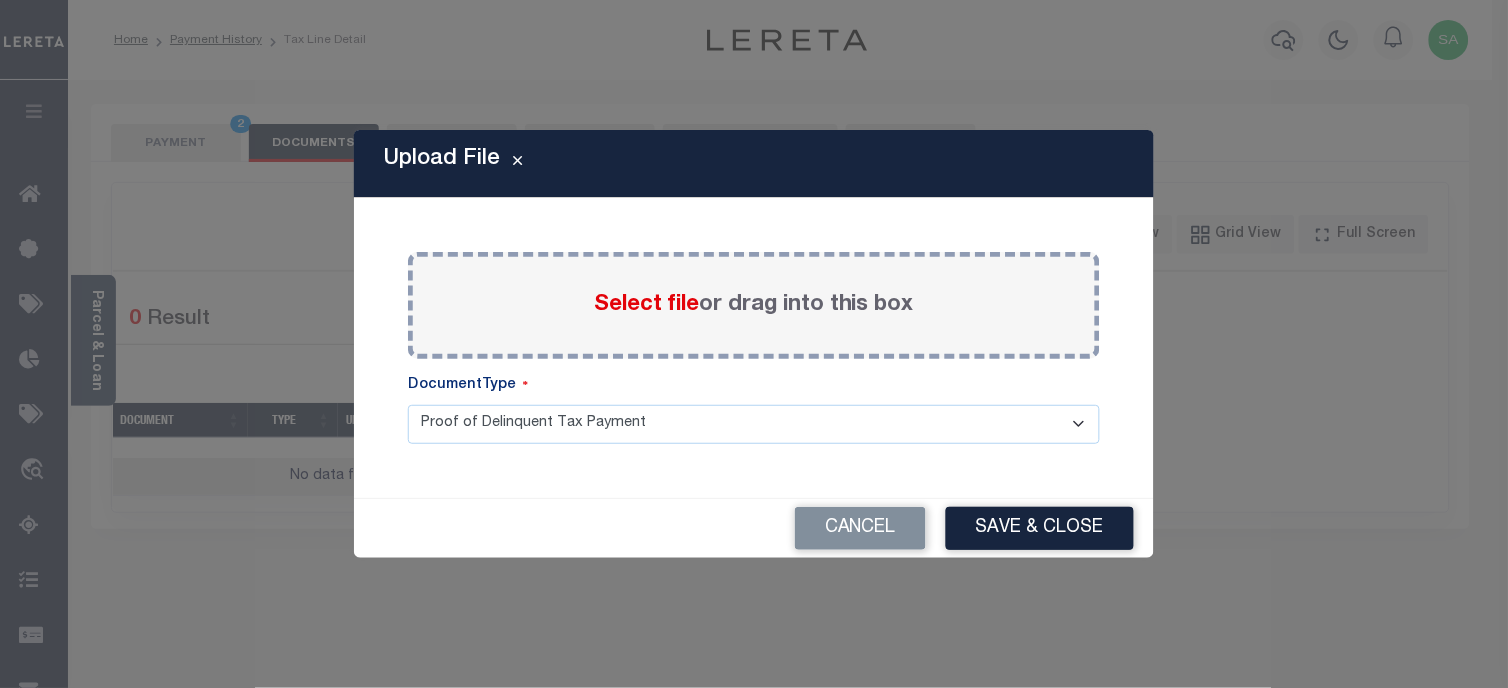 click on "Select file  or drag into this box" at bounding box center (754, 305) 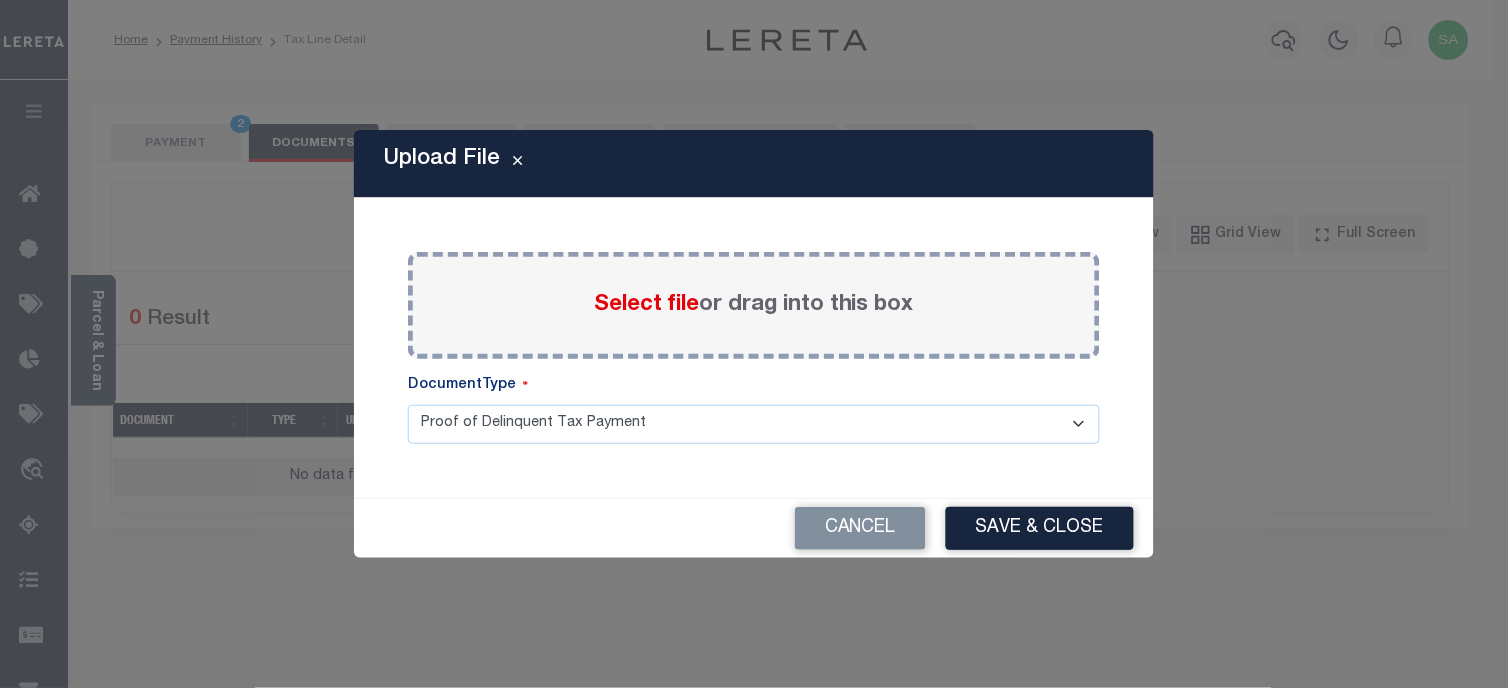 click on "Select file  or drag into this box" at bounding box center (754, 305) 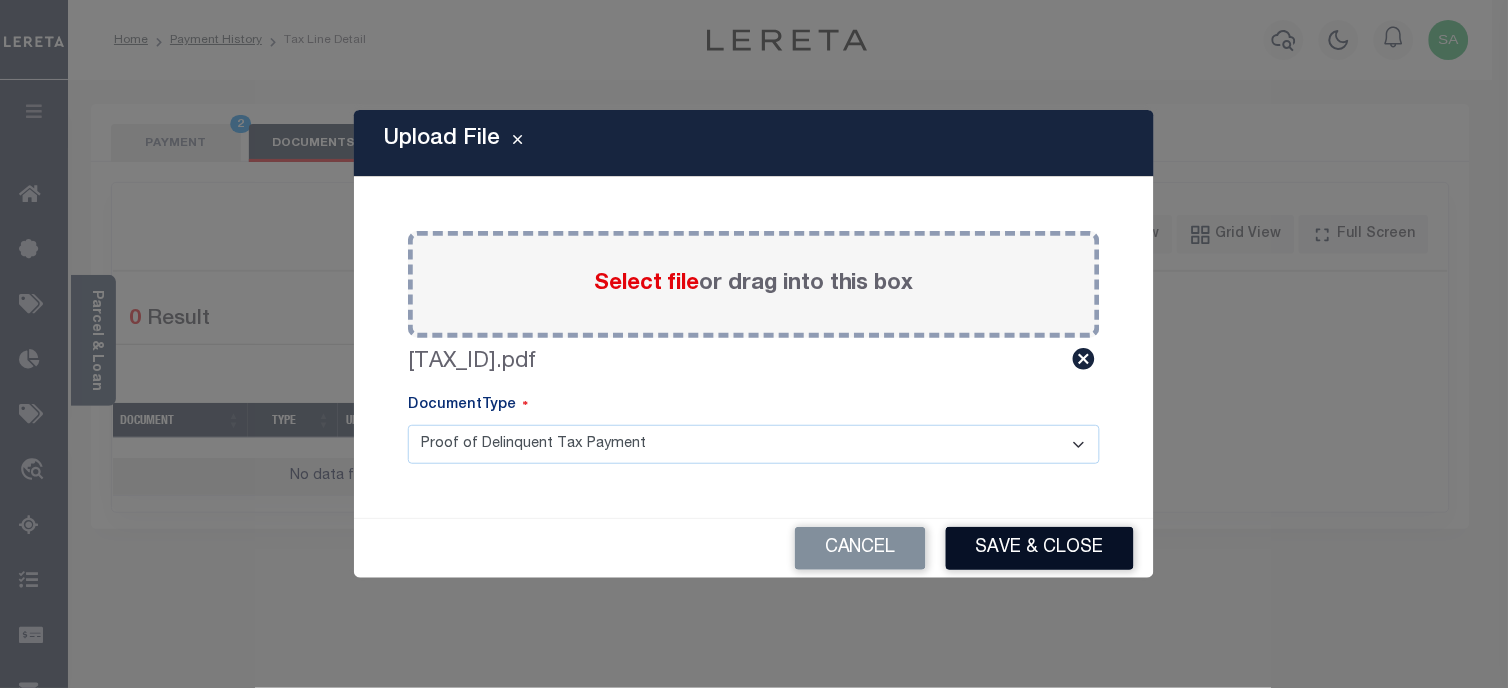 click on "Save & Close" at bounding box center (1040, 548) 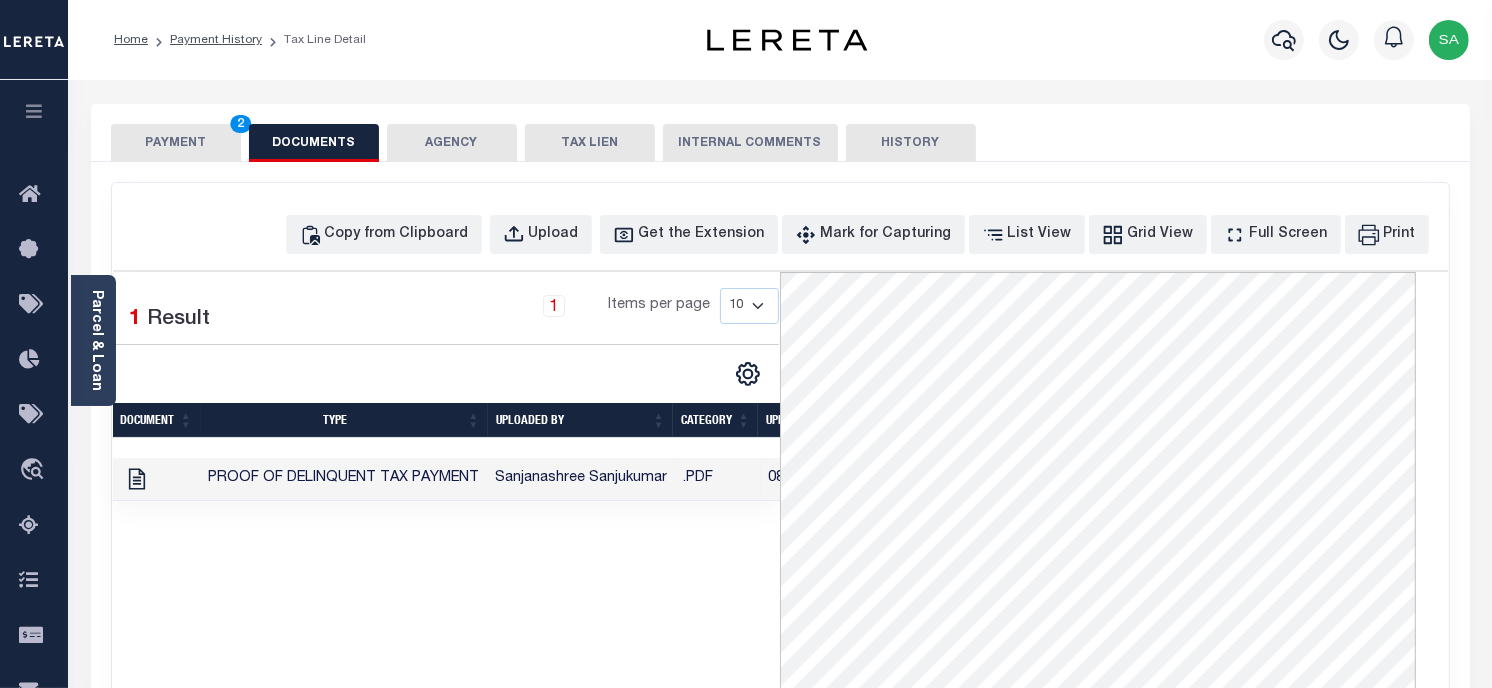 click on "PAYMENT
2" at bounding box center (176, 143) 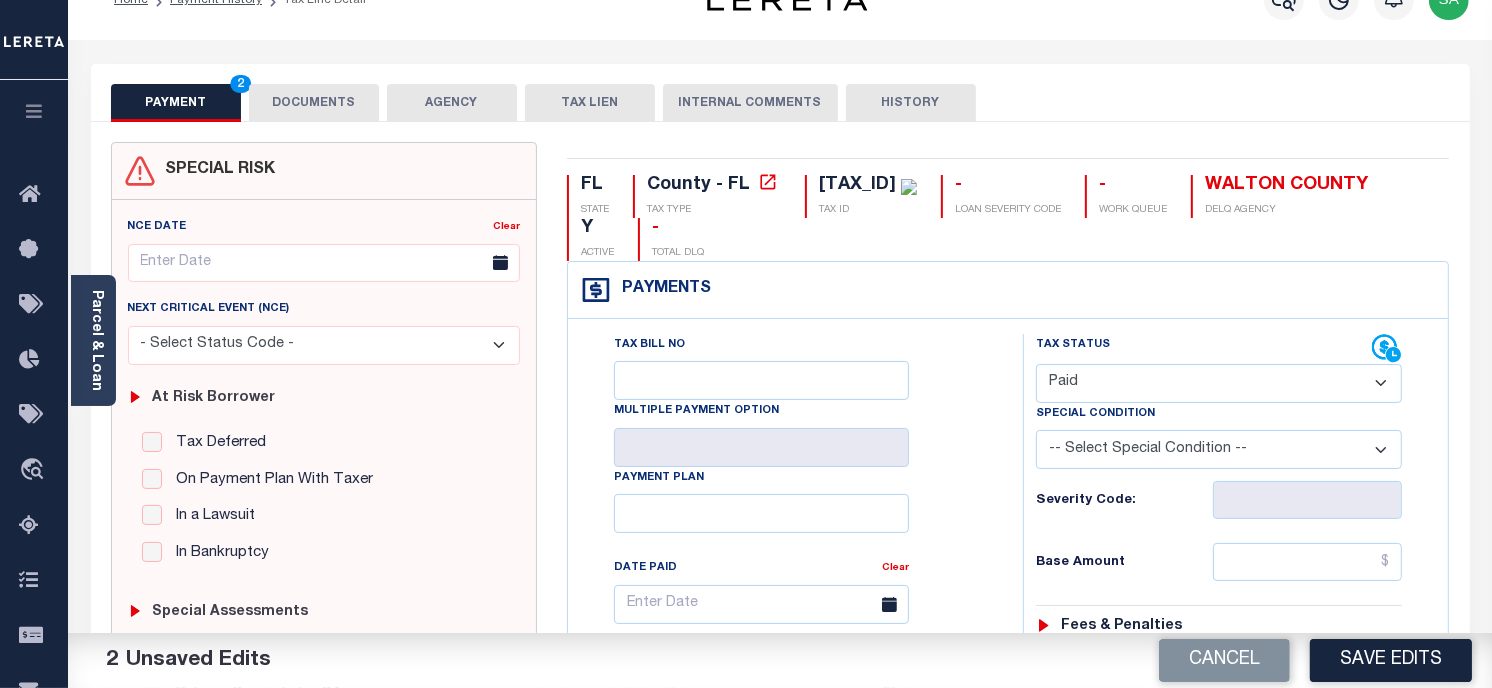 scroll, scrollTop: 111, scrollLeft: 0, axis: vertical 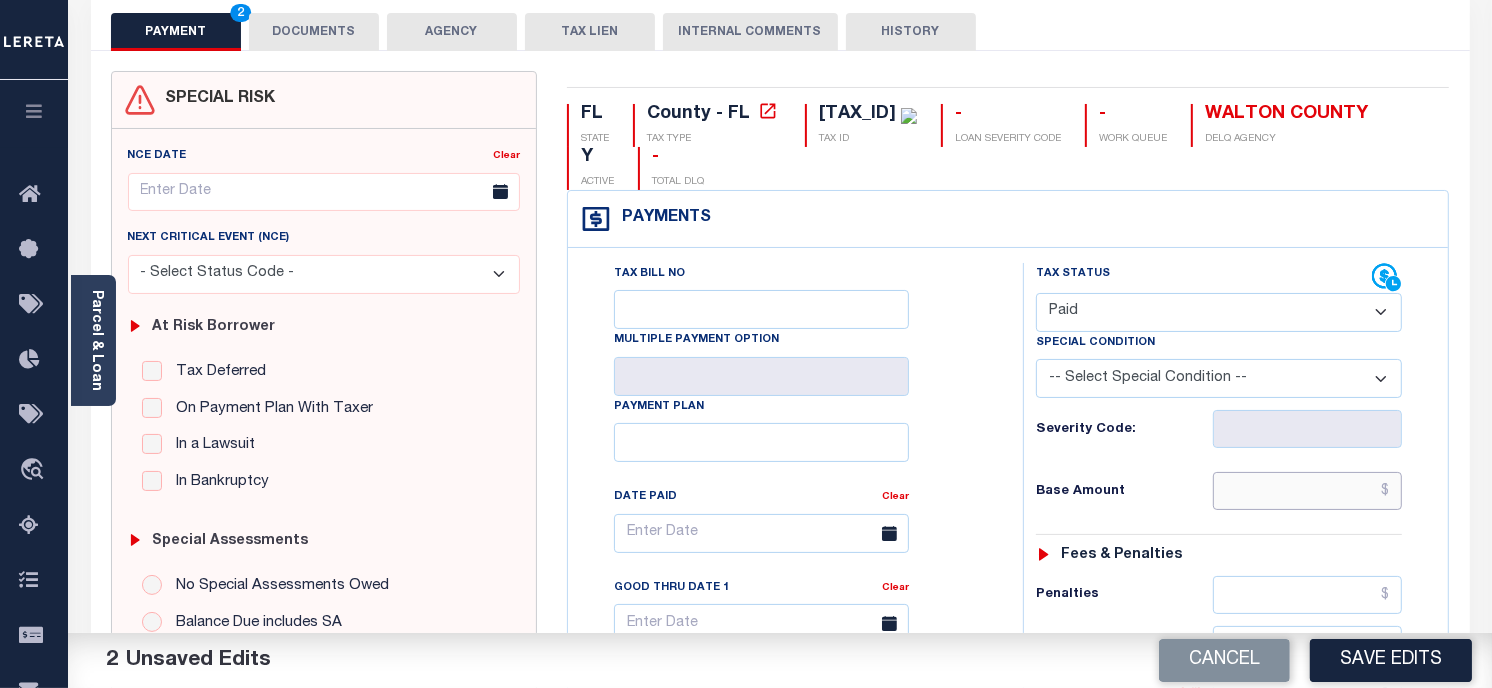 click at bounding box center [1308, 491] 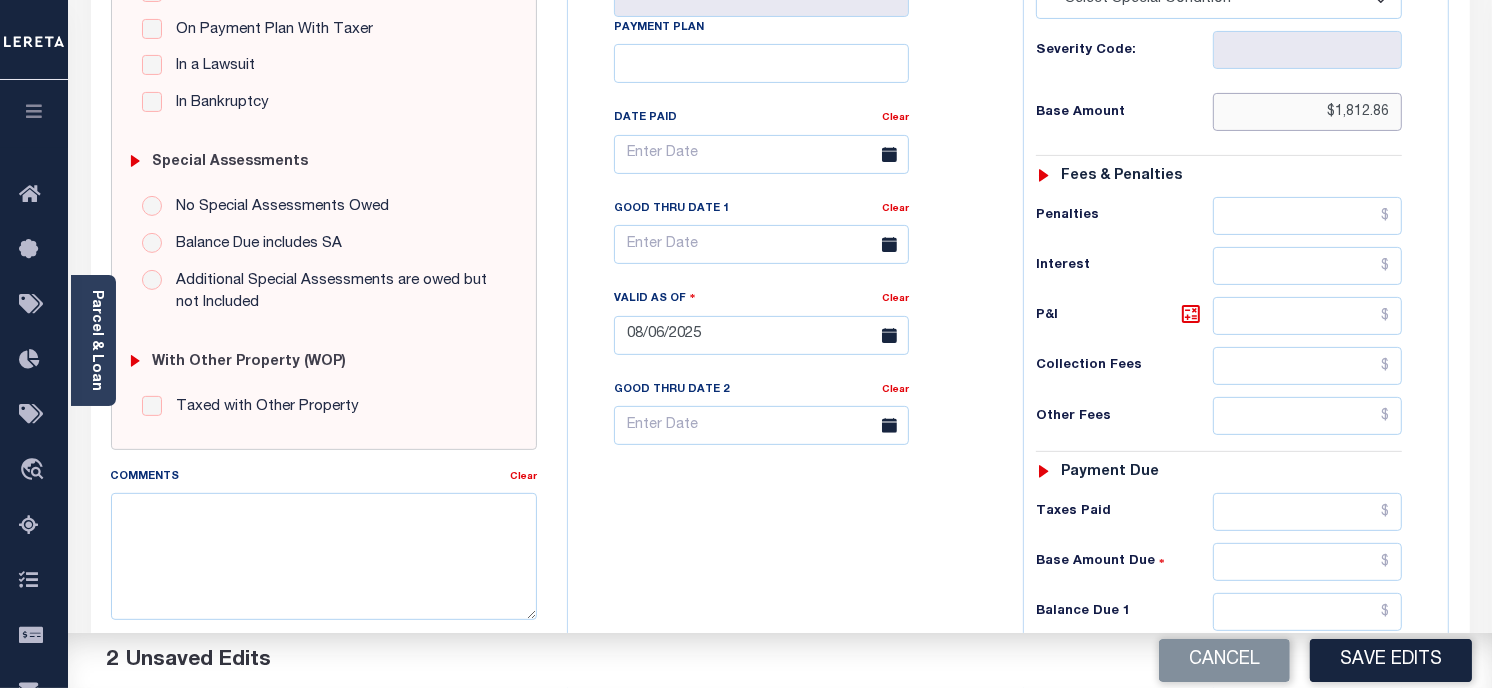 scroll, scrollTop: 666, scrollLeft: 0, axis: vertical 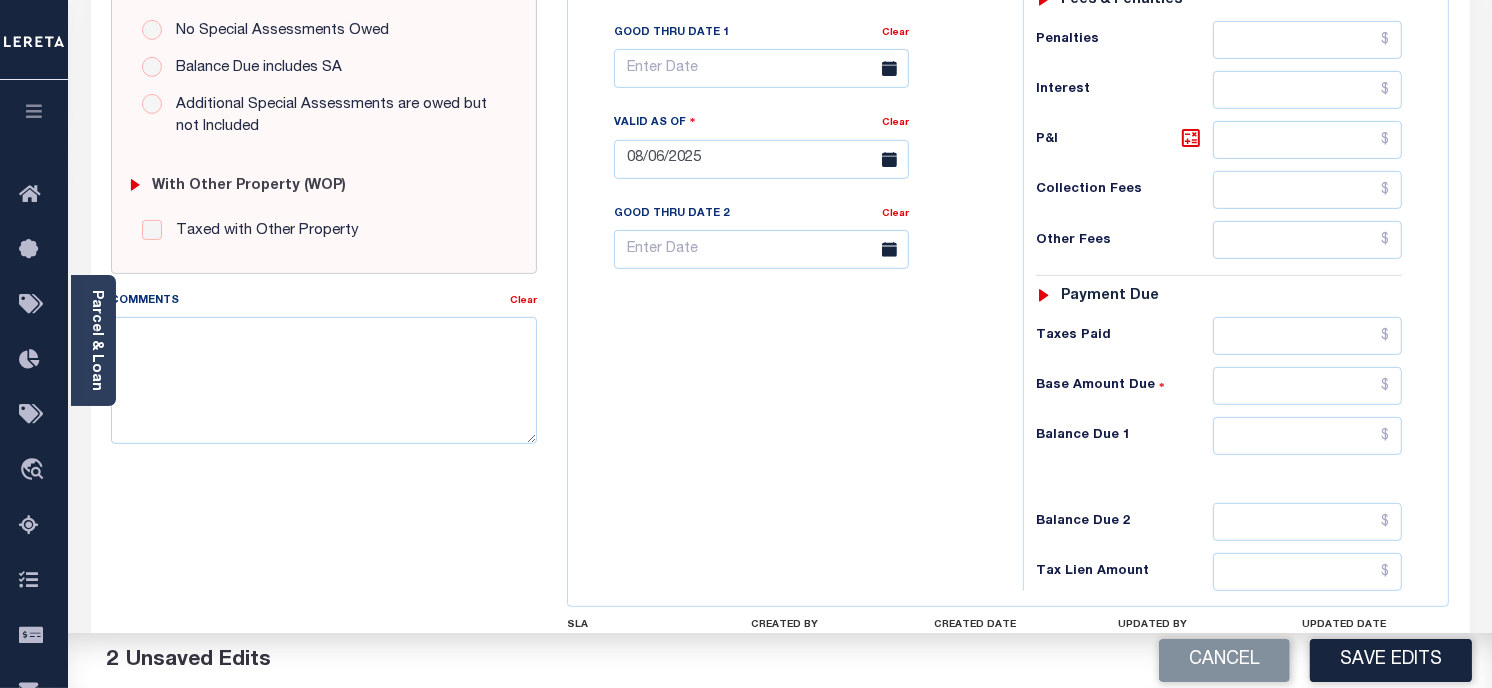 type on "$1,812.86" 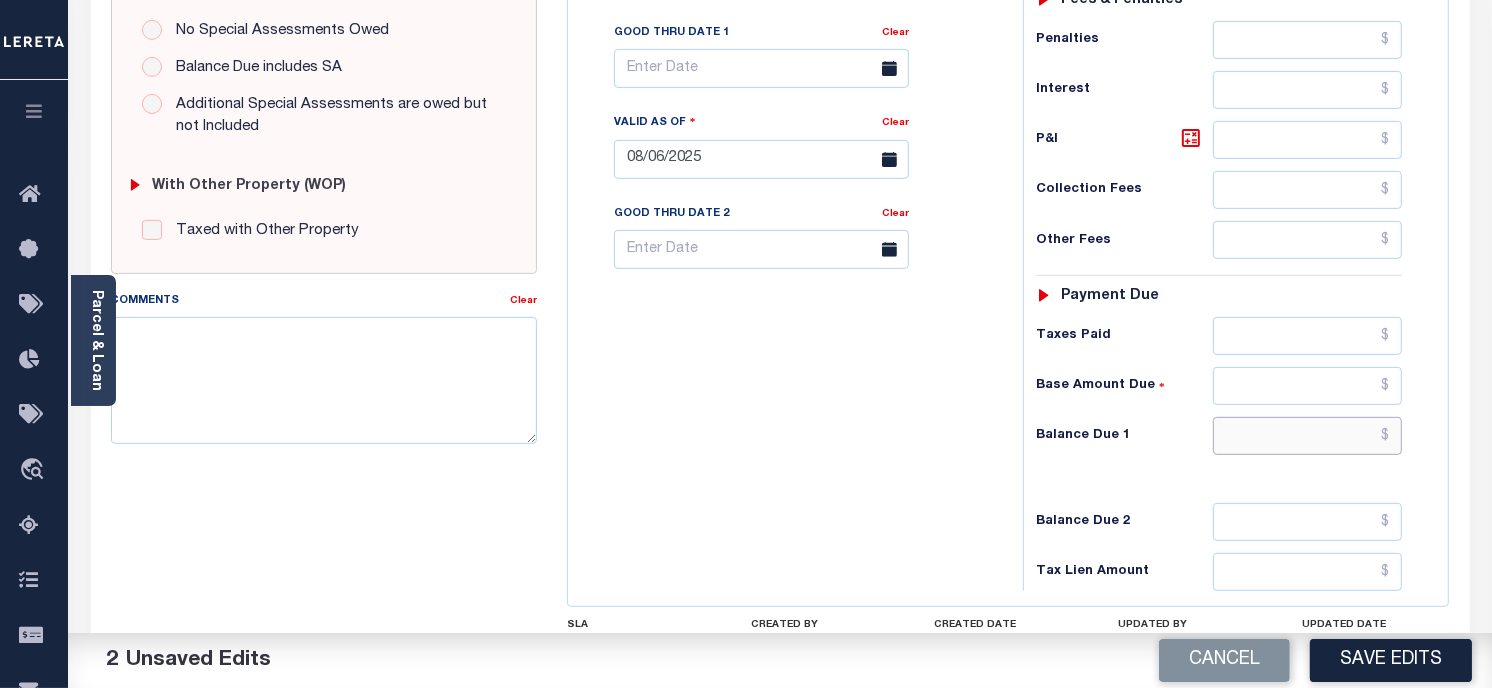 click at bounding box center (1308, 436) 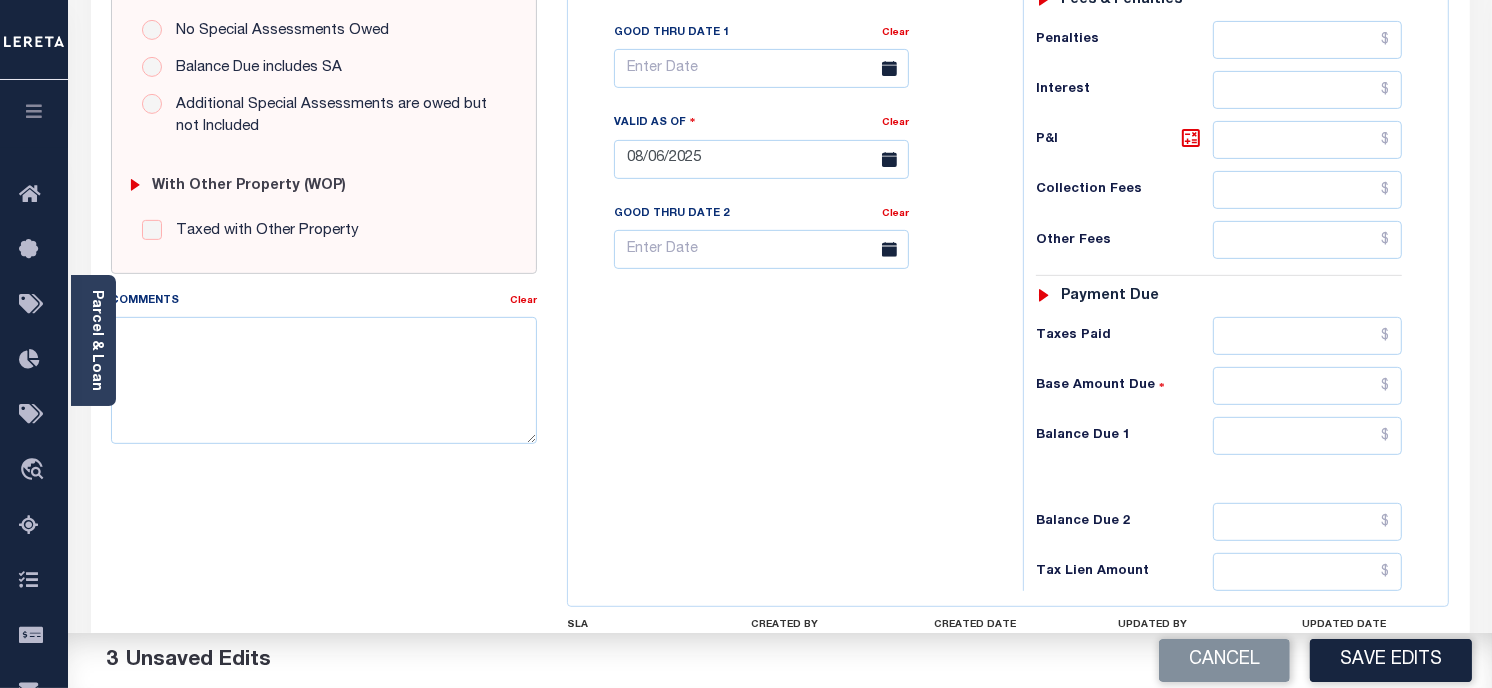click on "Tax Bill No
Multiple Payment Option
Payment Plan
Clear" at bounding box center [790, 149] 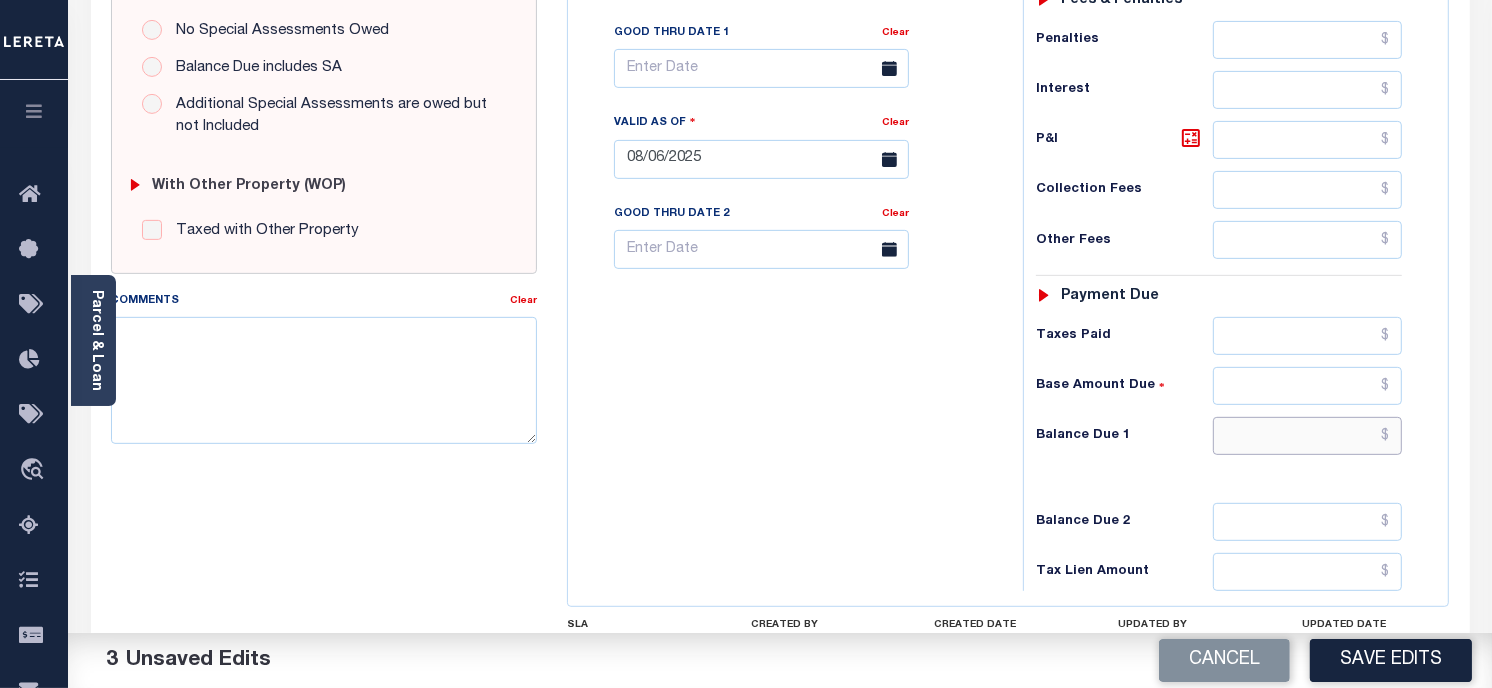 drag, startPoint x: 1285, startPoint y: 440, endPoint x: 1304, endPoint y: 451, distance: 21.954498 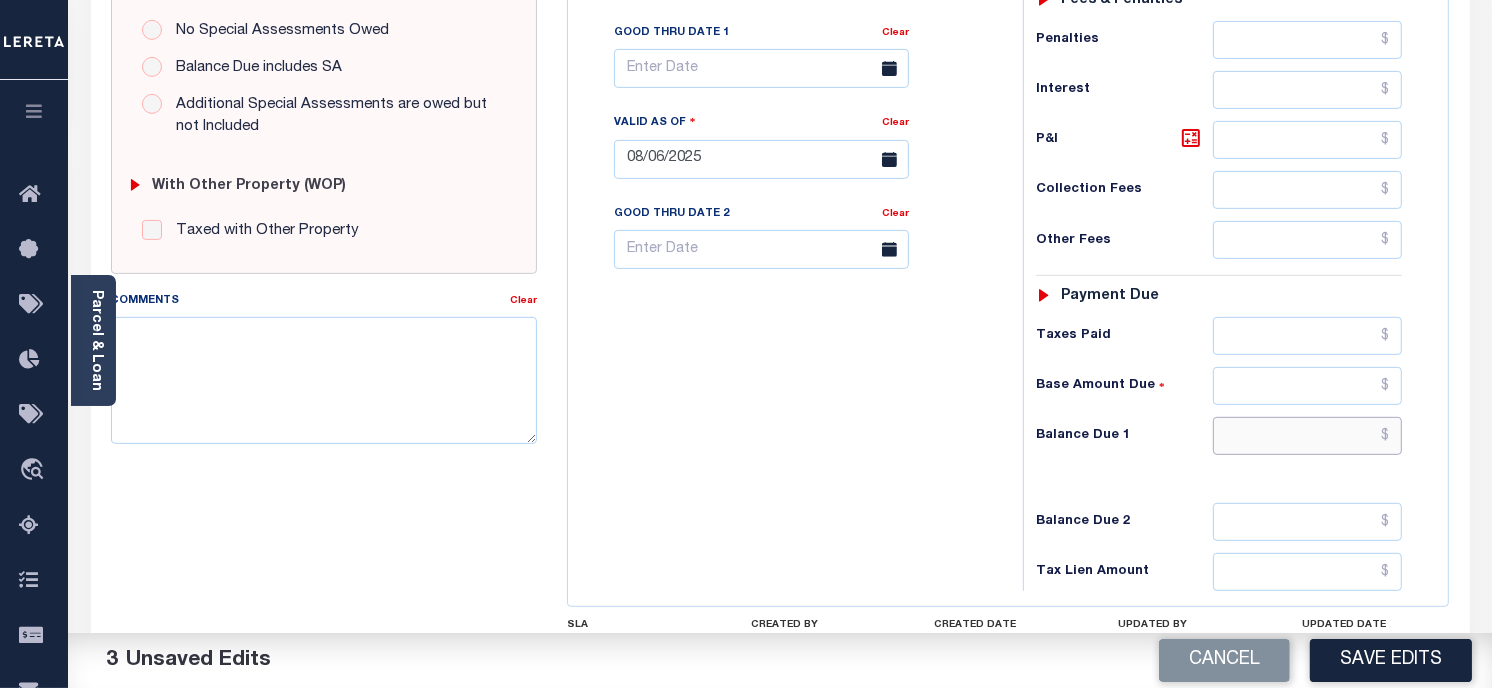 type on "$0.00" 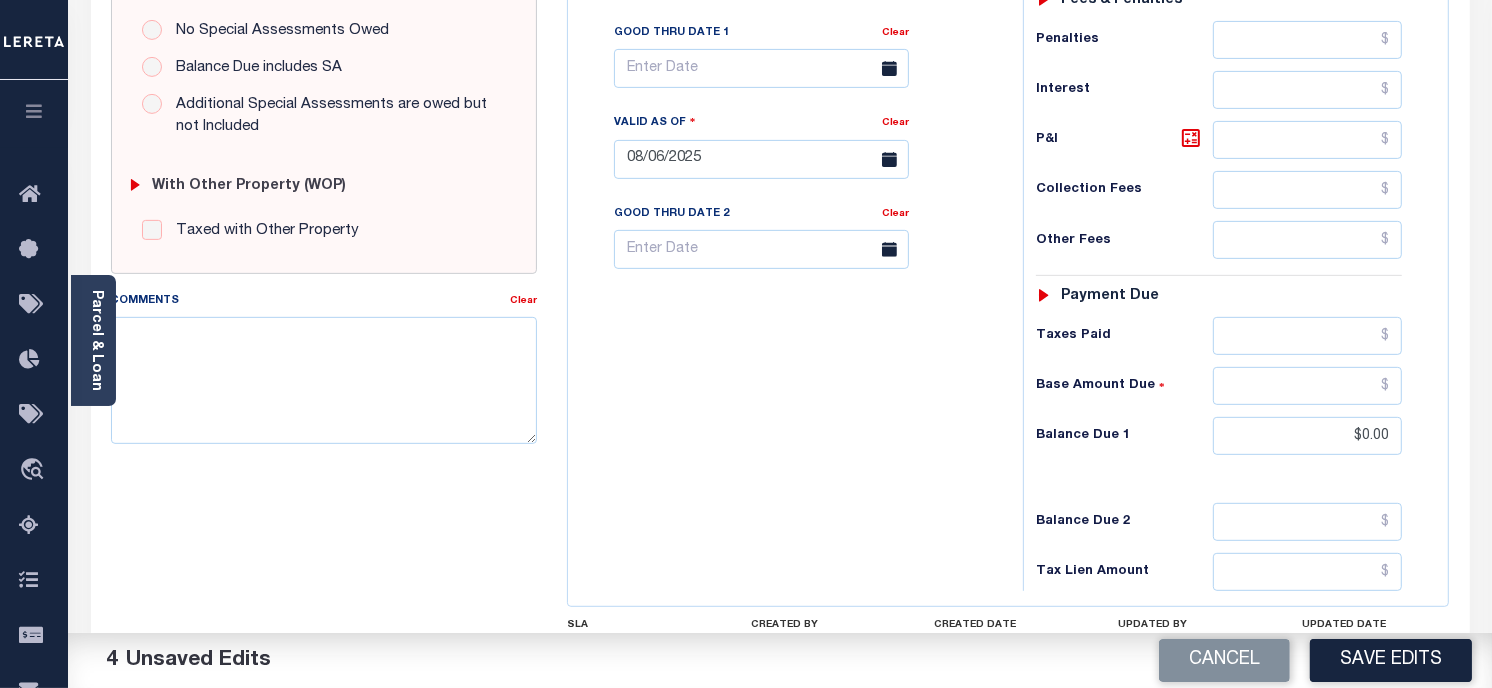 click on "Tax Bill No
Multiple Payment Option
Payment Plan
Clear" at bounding box center [790, 149] 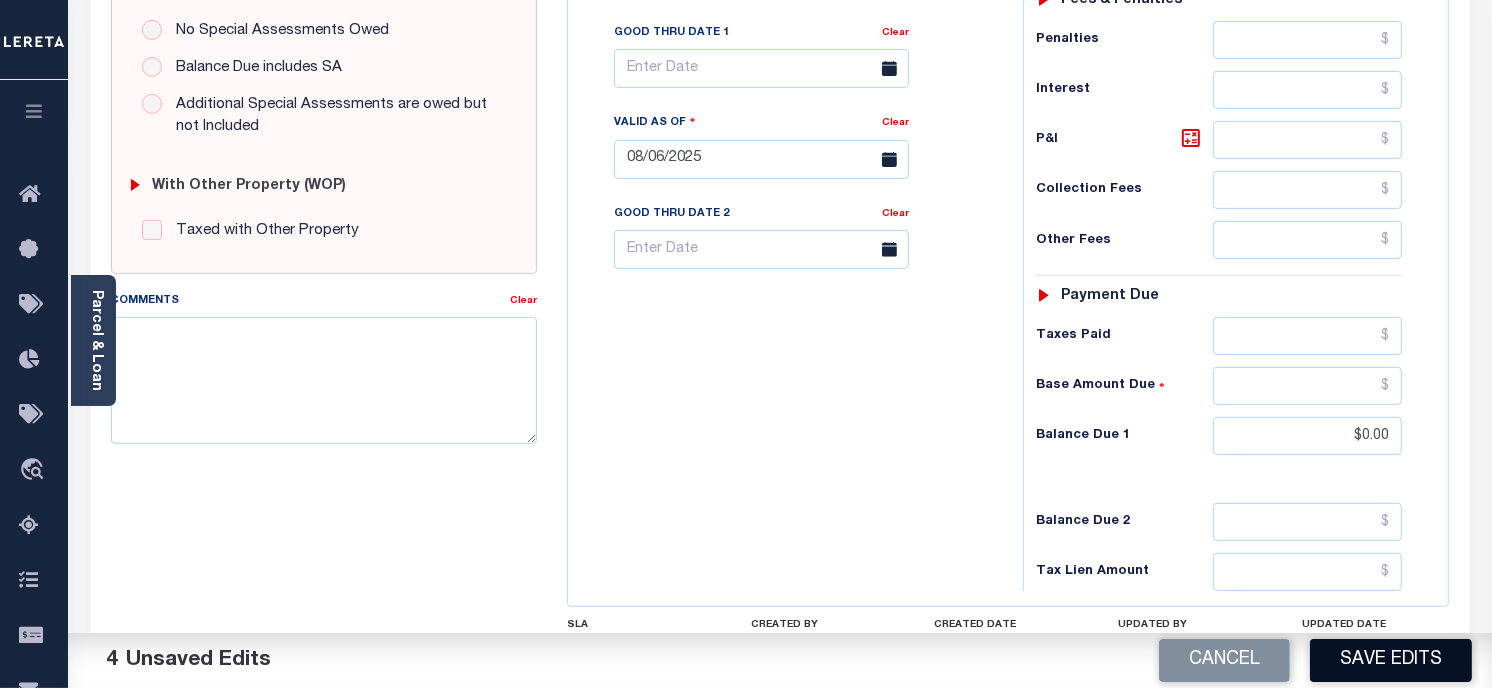 click on "Save Edits" at bounding box center [1391, 660] 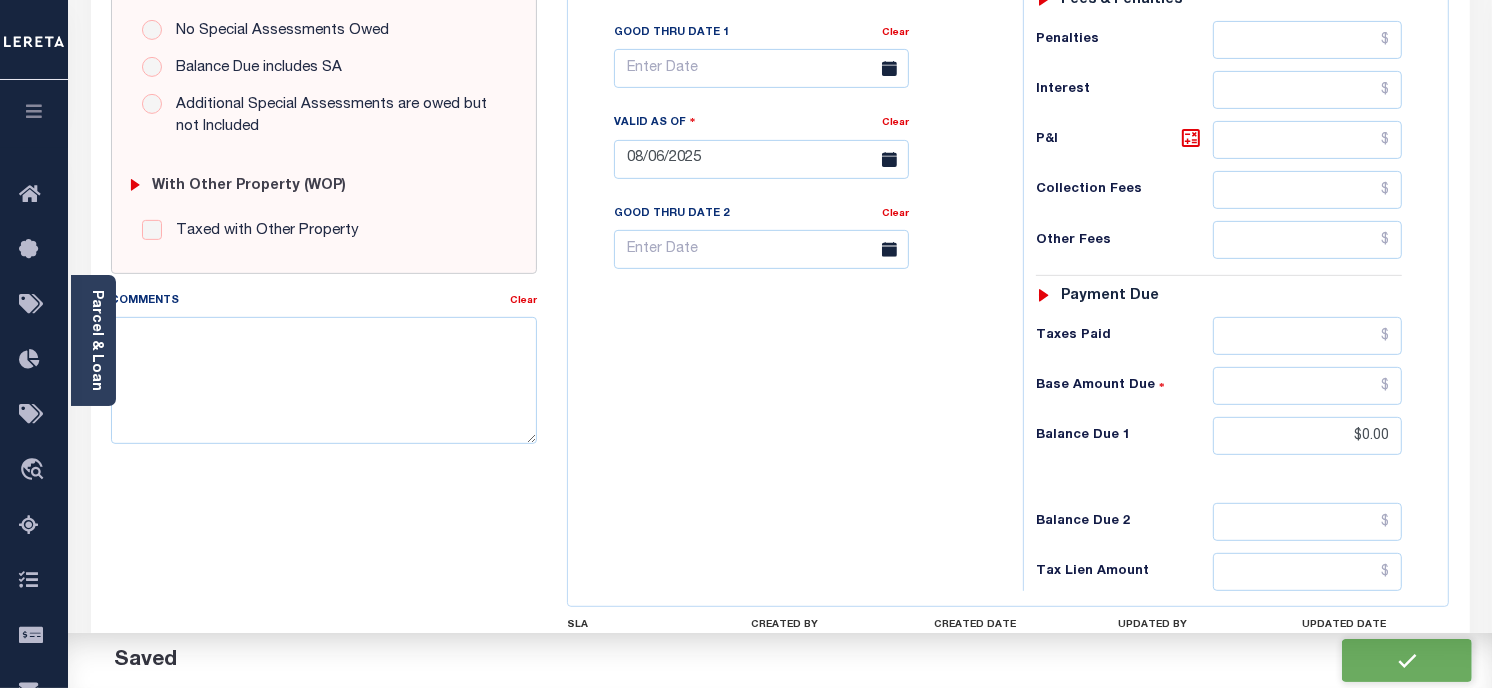checkbox on "false" 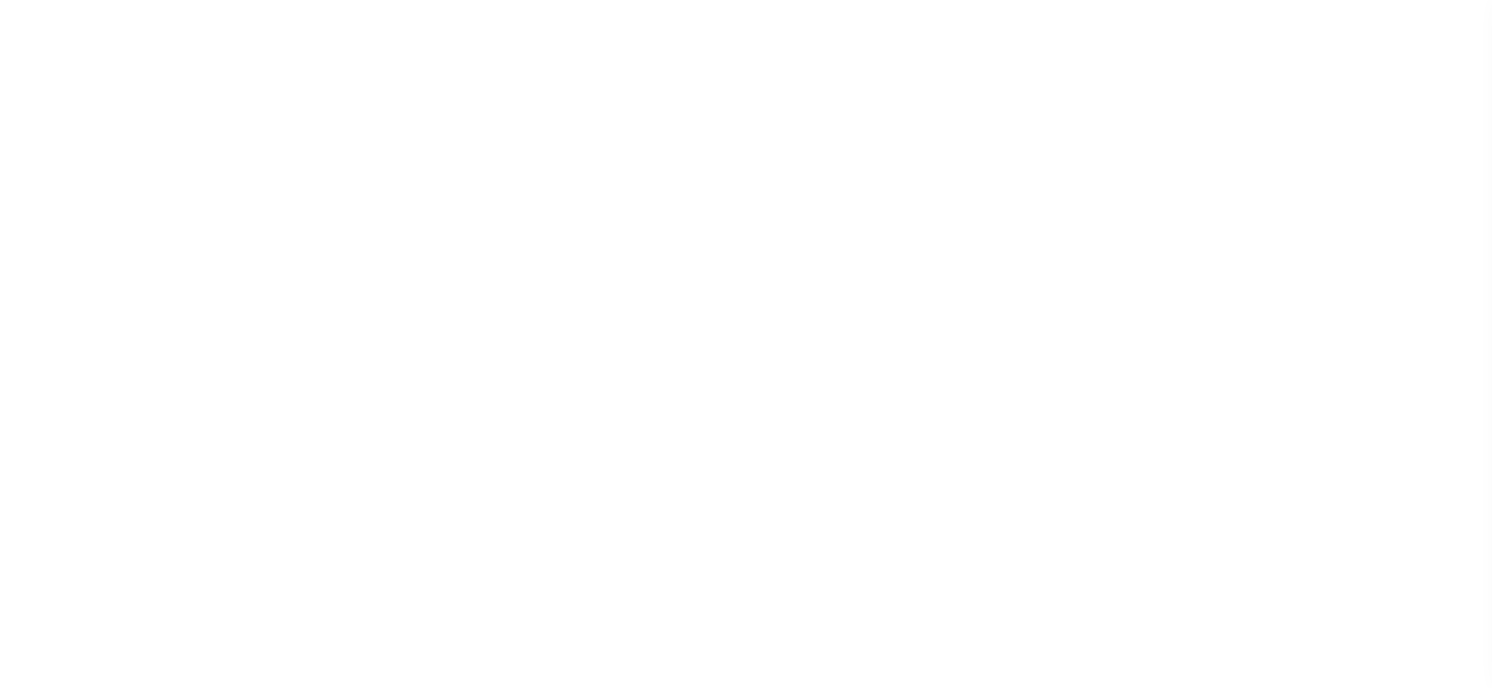 scroll, scrollTop: 0, scrollLeft: 0, axis: both 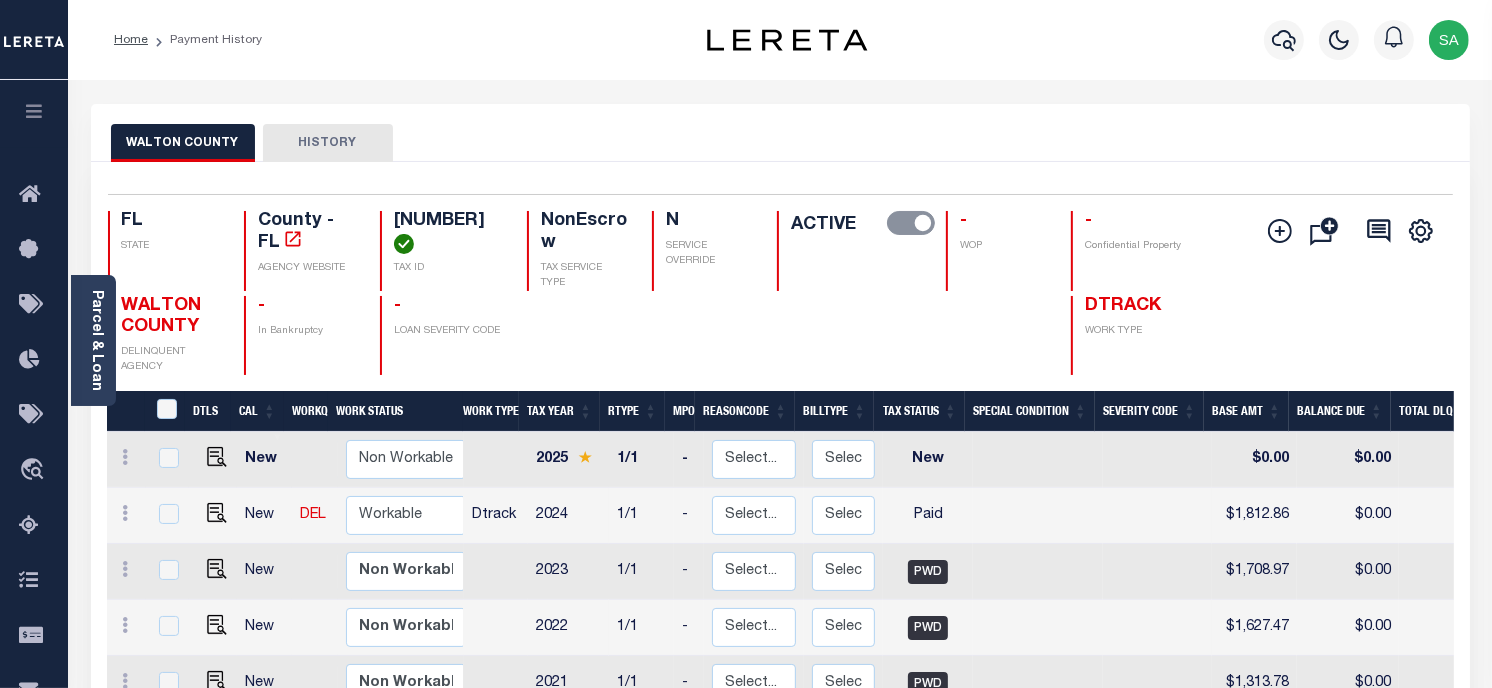 click on "[COUNTY]
HISTORY" at bounding box center (780, 133) 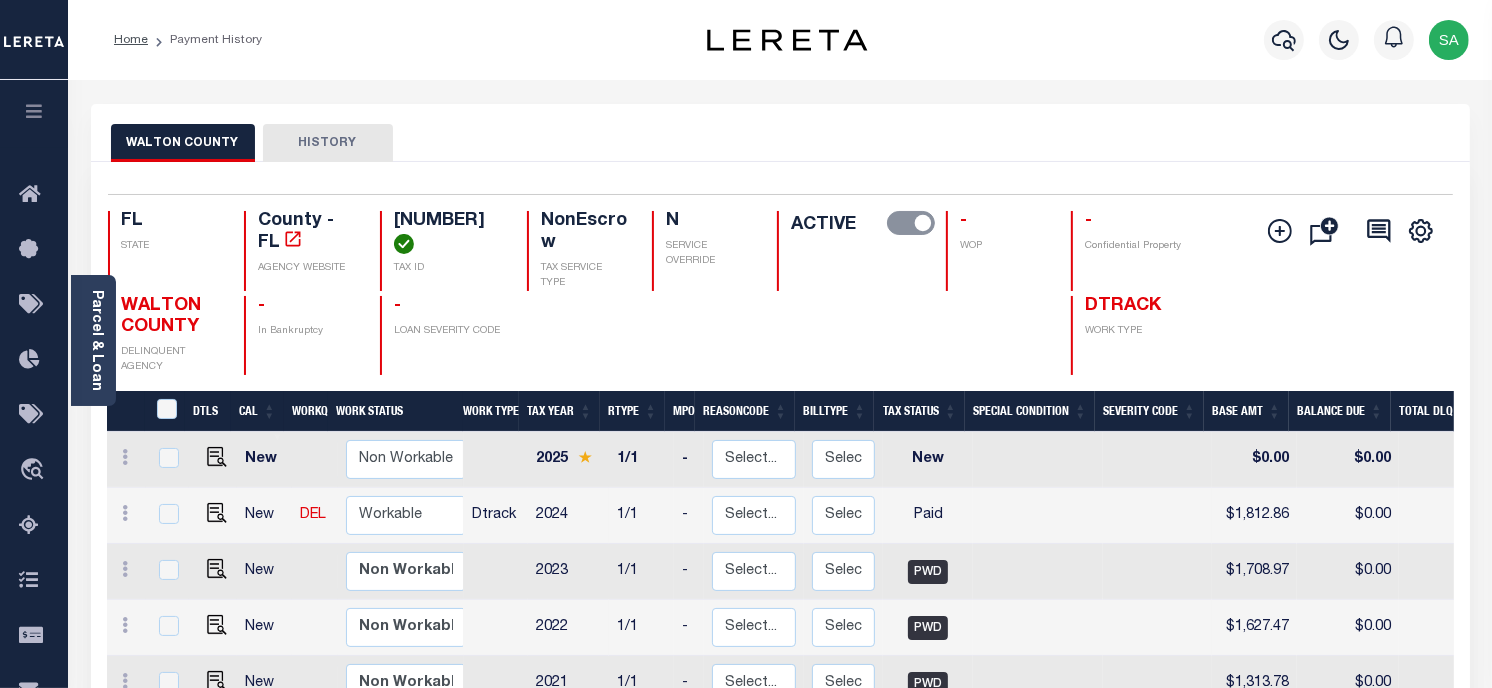 click on "[COUNTY]
HISTORY" at bounding box center (780, 133) 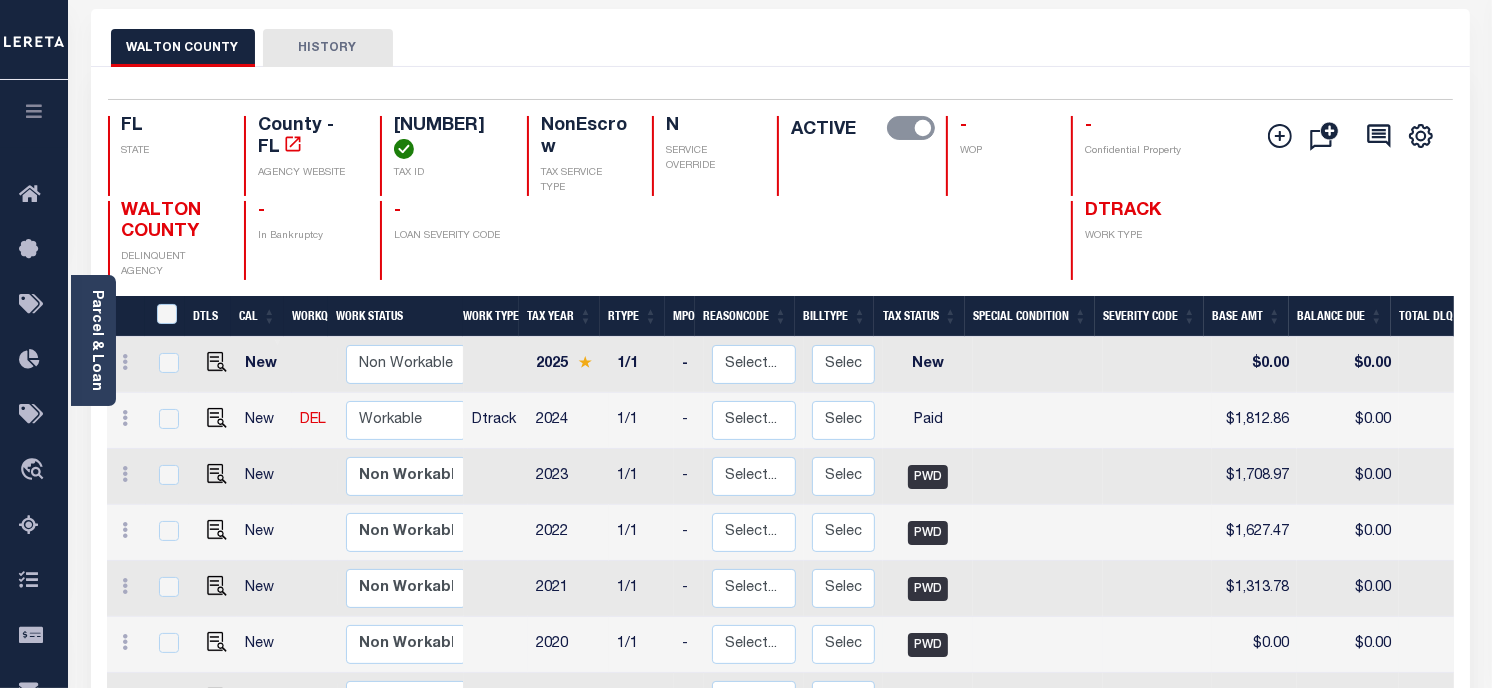 scroll, scrollTop: 222, scrollLeft: 0, axis: vertical 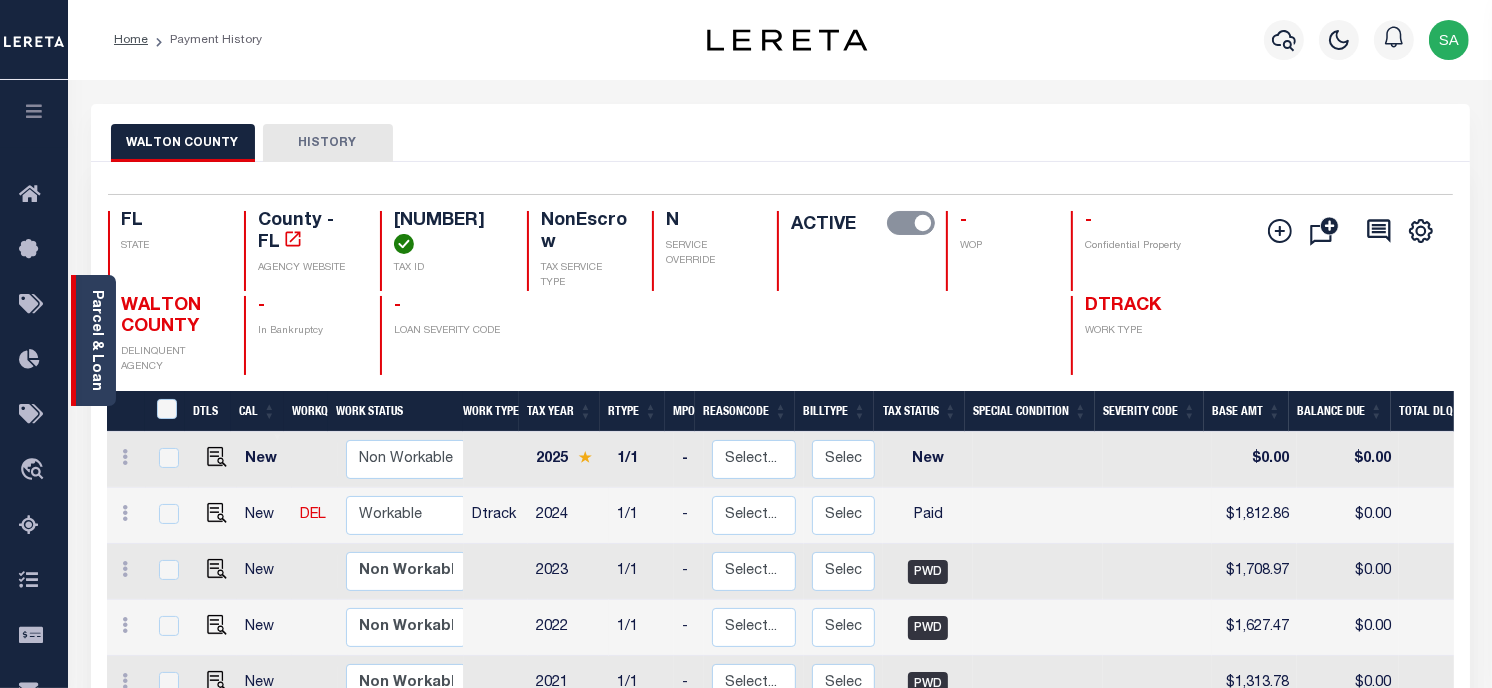 click on "Parcel & Loan" at bounding box center [96, 340] 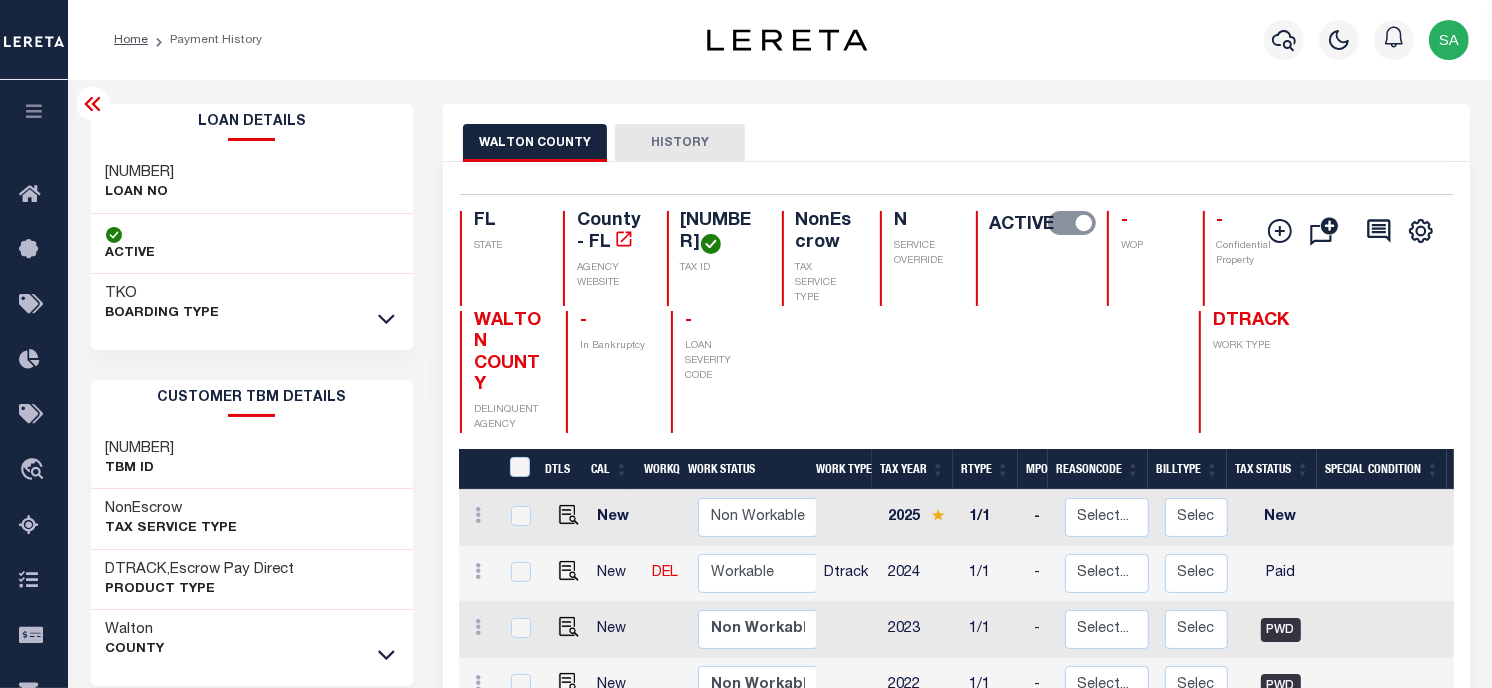 click on "[NUMBER]
LOAN NO" at bounding box center [252, 183] 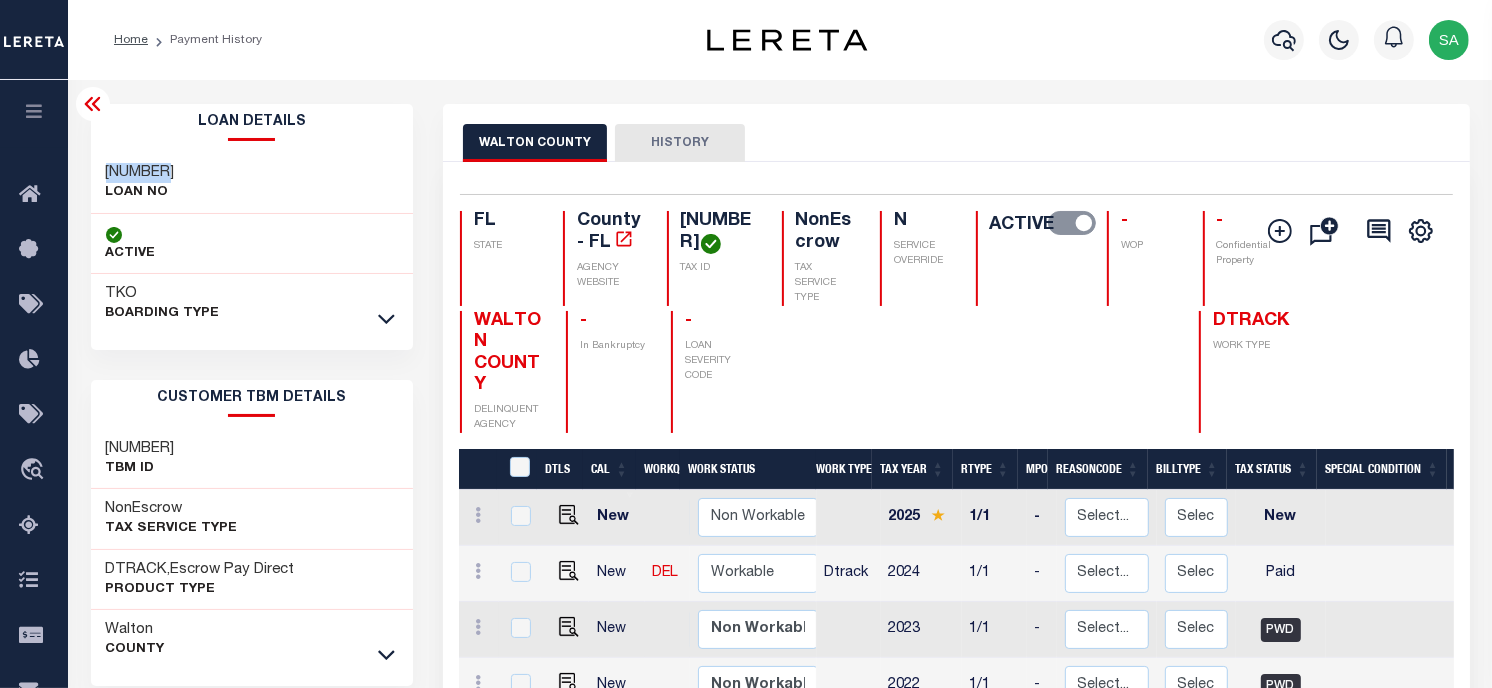 click on "[NUMBER]
LOAN NO" at bounding box center (252, 183) 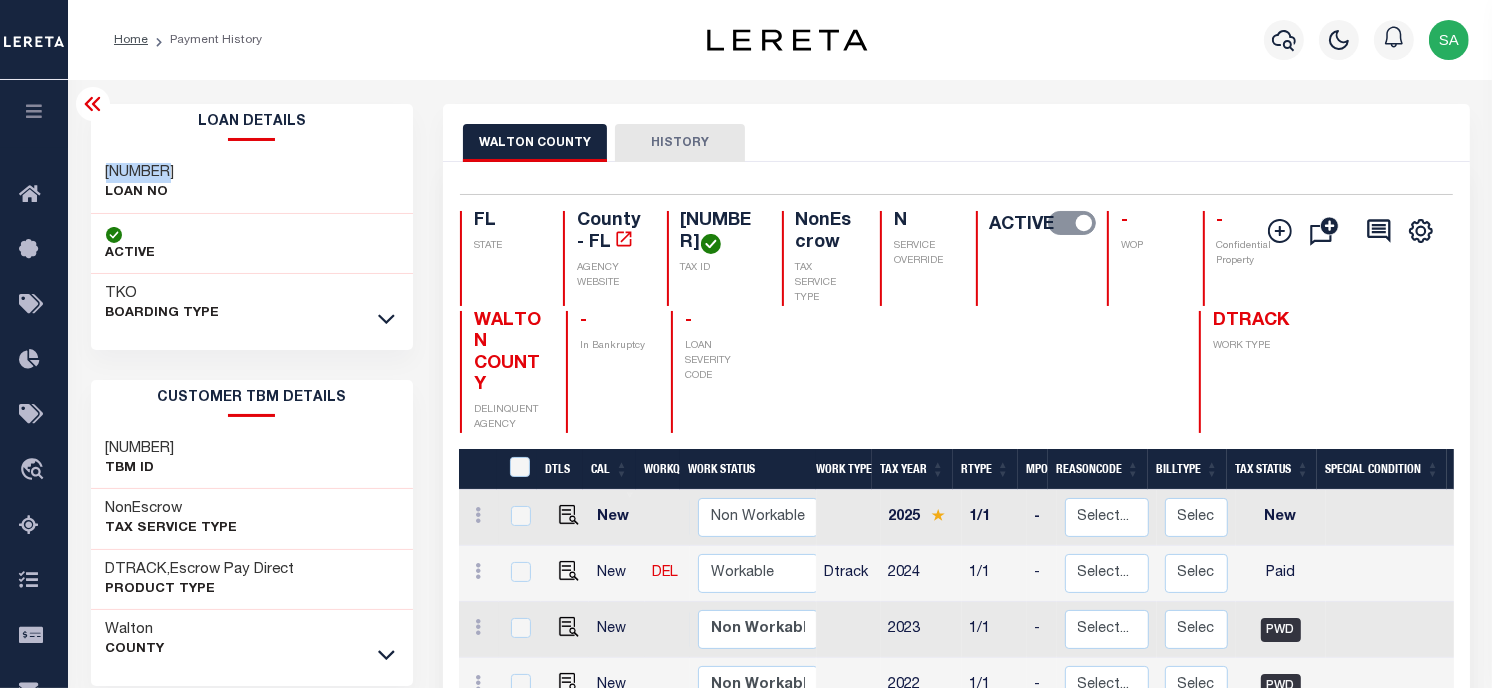 copy on "[NUMBER]" 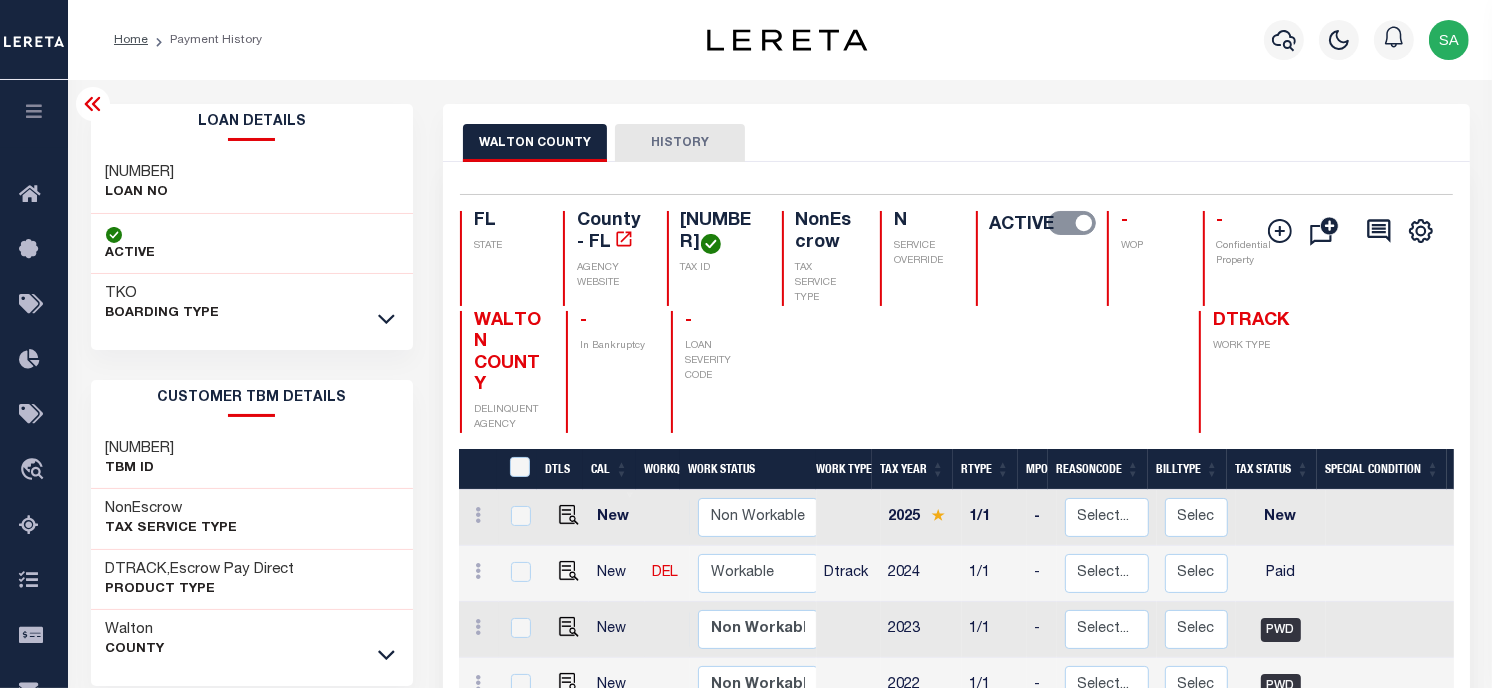 click on "192S192413000A0330" at bounding box center [719, 232] 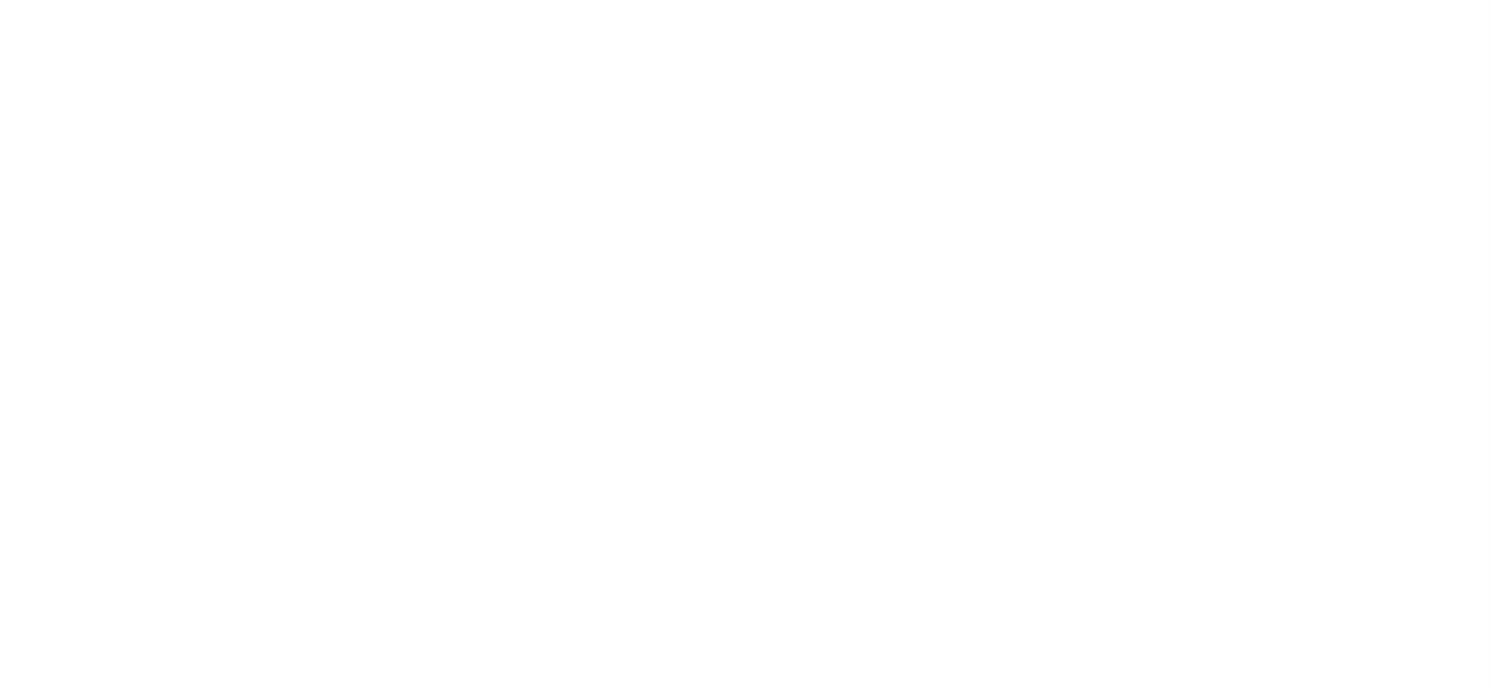 scroll, scrollTop: 0, scrollLeft: 0, axis: both 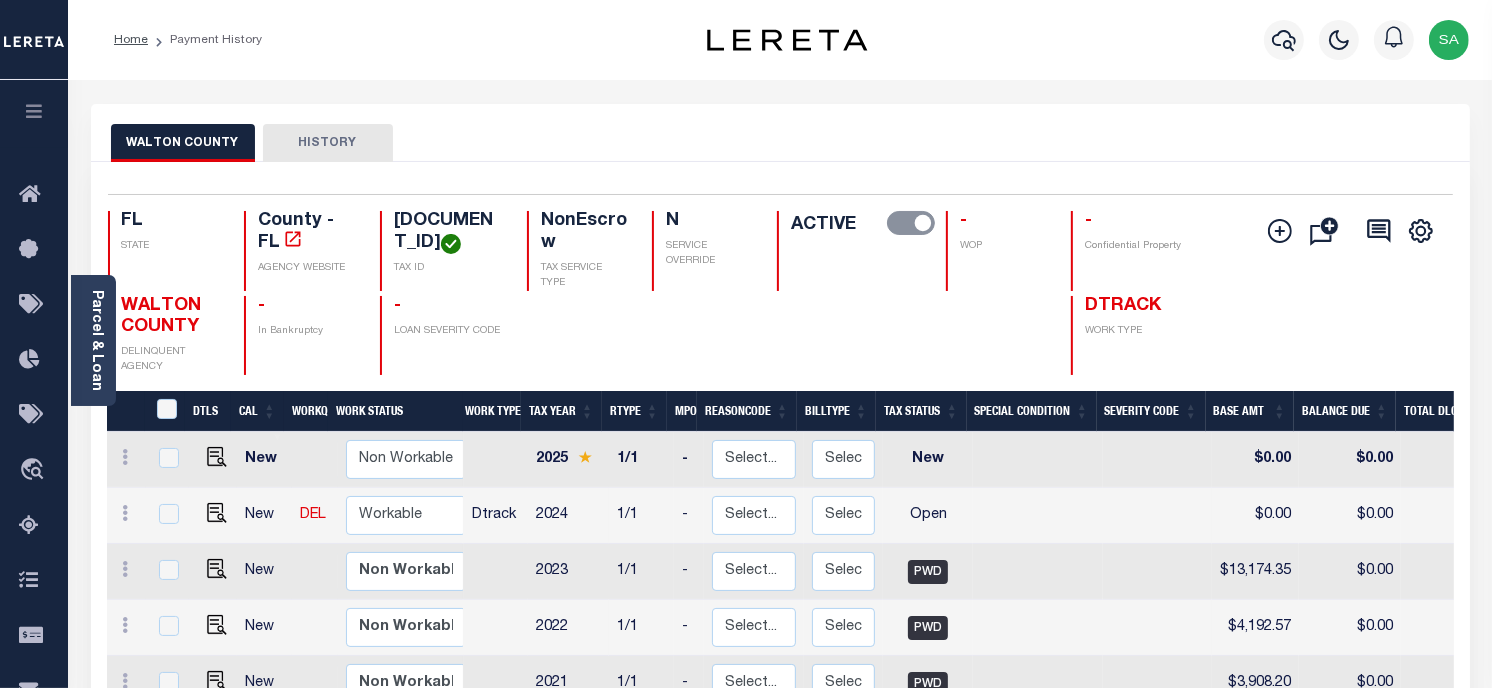 click on "Selected
9   Results
1
Items per page   25 50 100
[STATE]
STATE
TAX ID N" at bounding box center [780, 621] 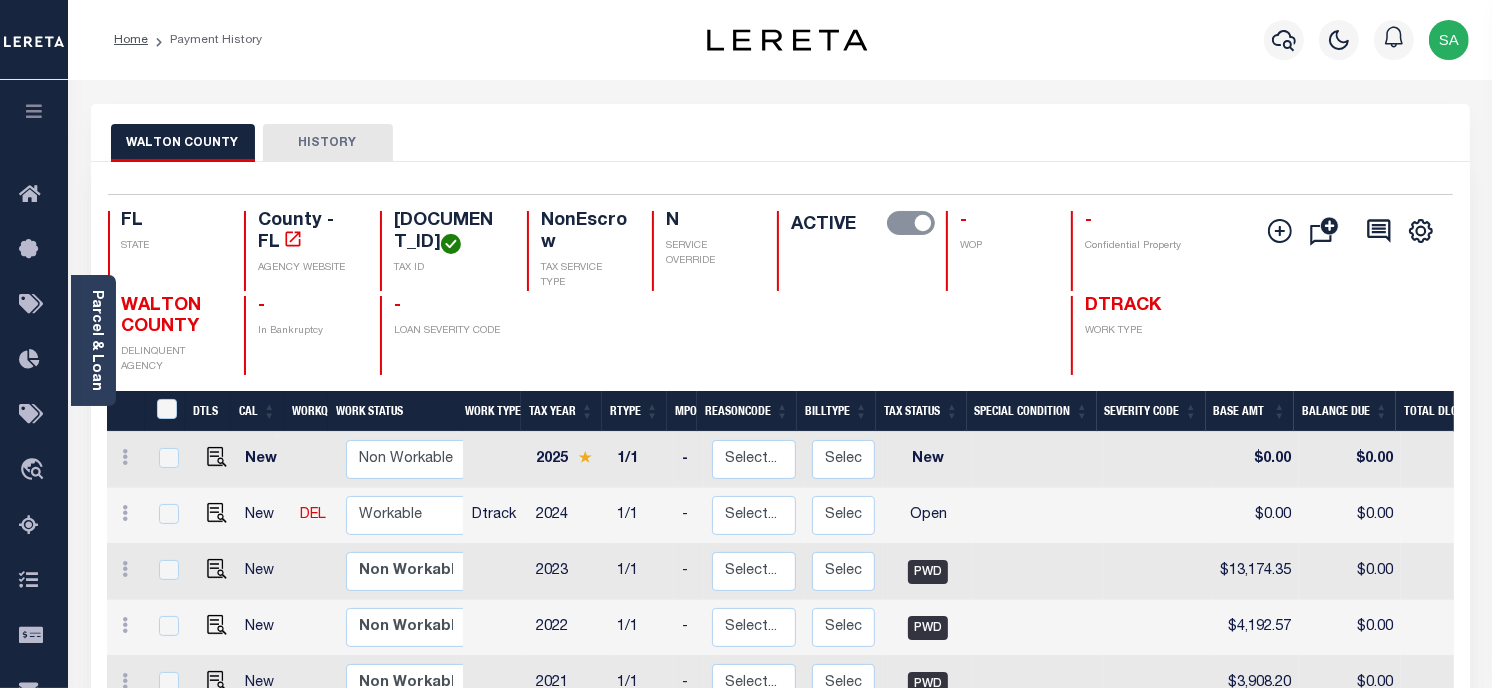 click on "Profile
Sign out" at bounding box center (1189, 40) 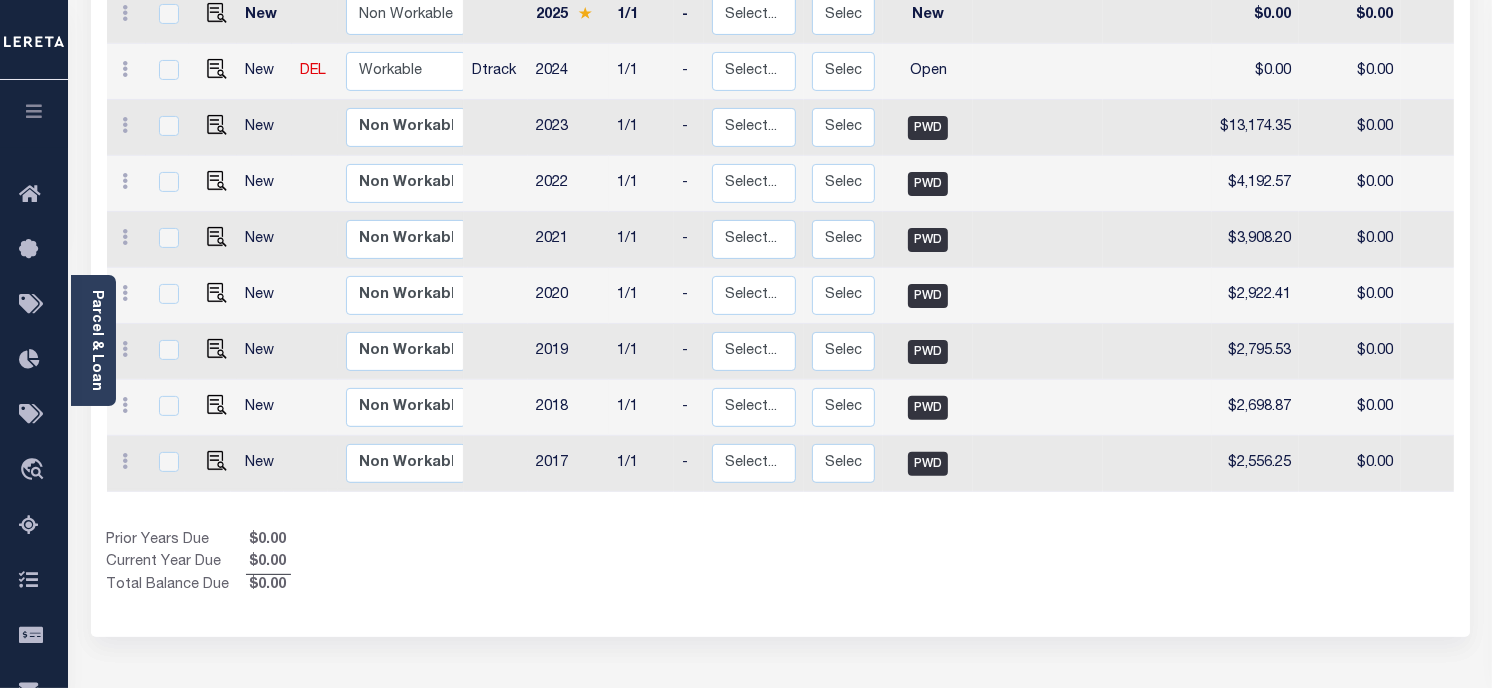 scroll, scrollTop: 0, scrollLeft: 0, axis: both 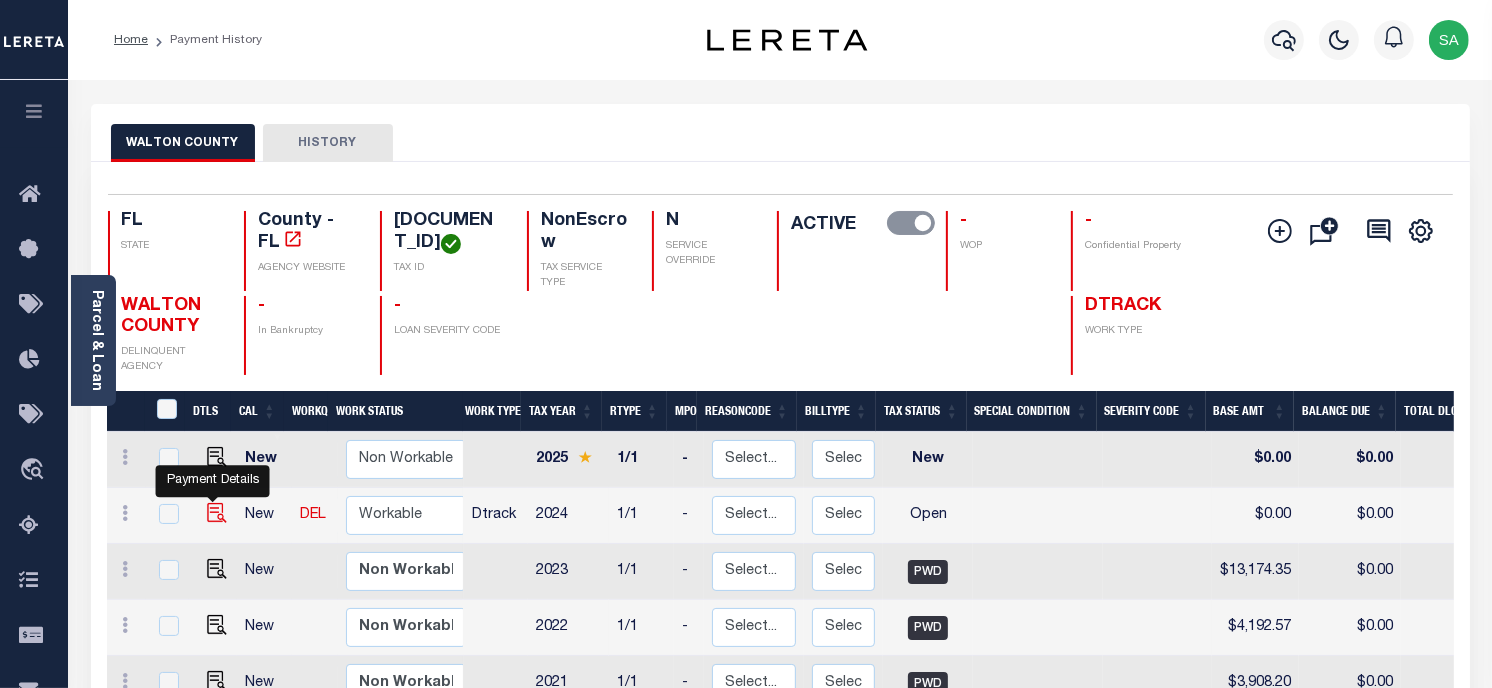 click at bounding box center [217, 513] 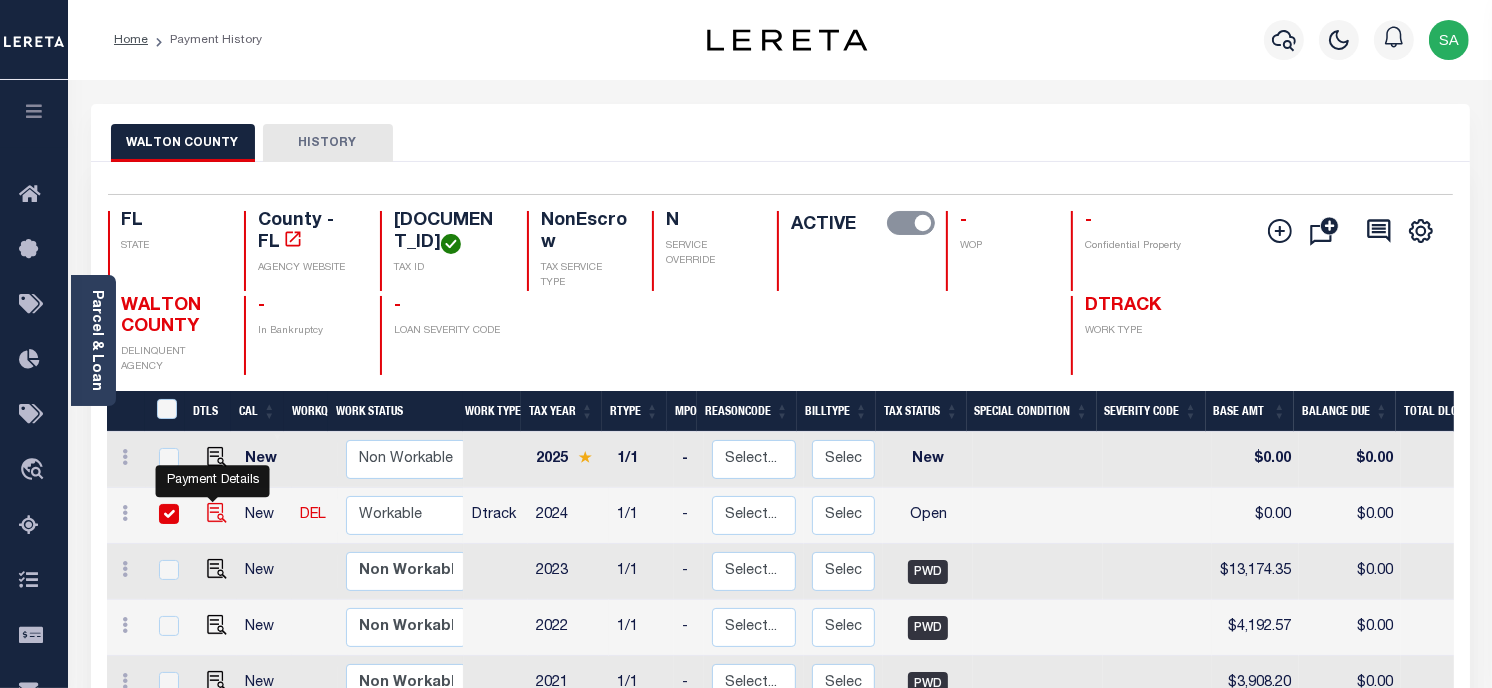 checkbox on "true" 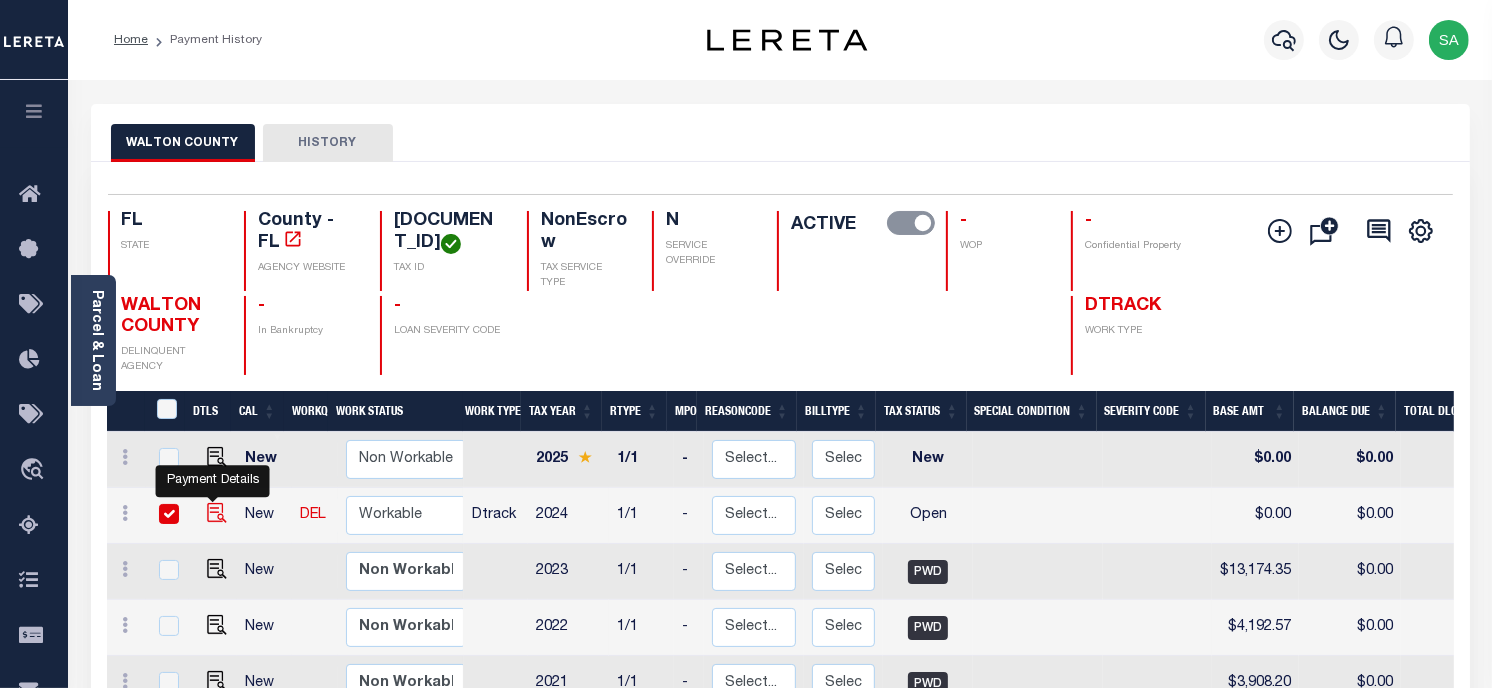checkbox on "true" 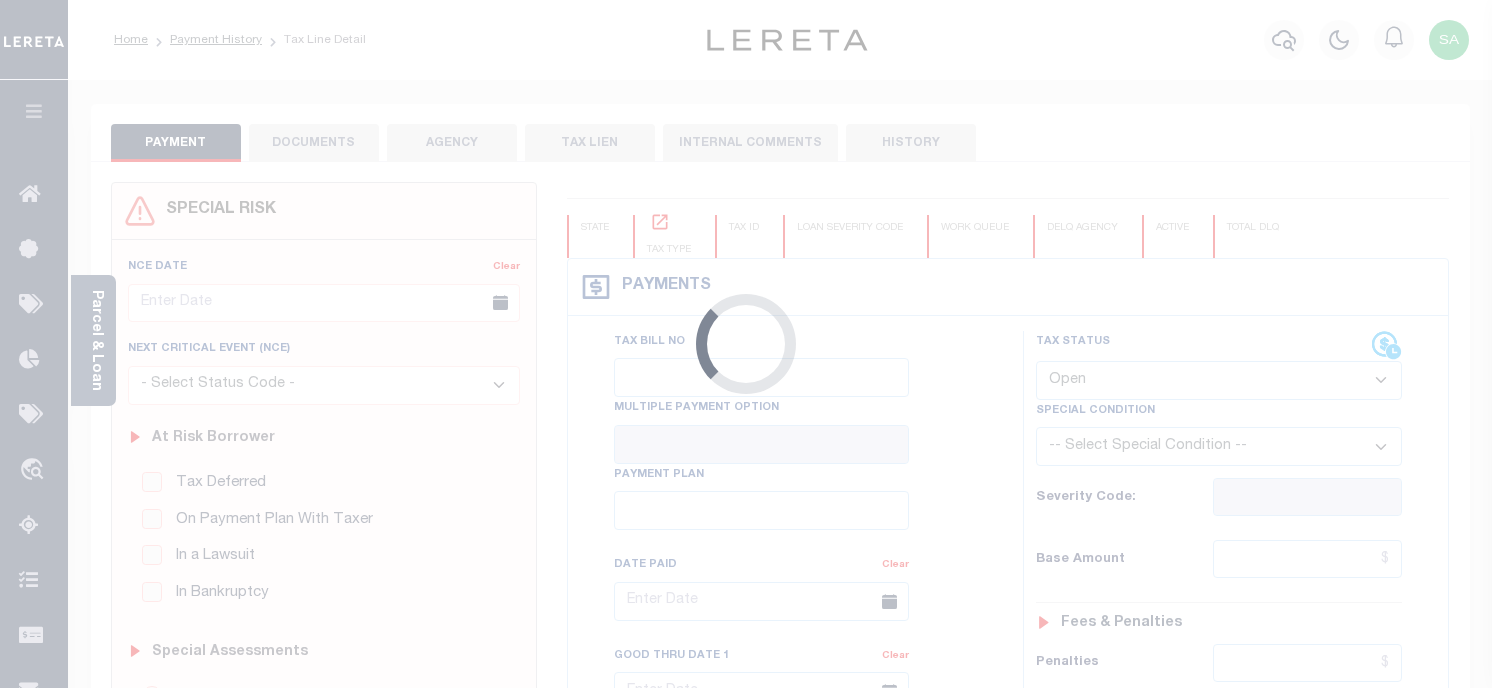 scroll, scrollTop: 0, scrollLeft: 0, axis: both 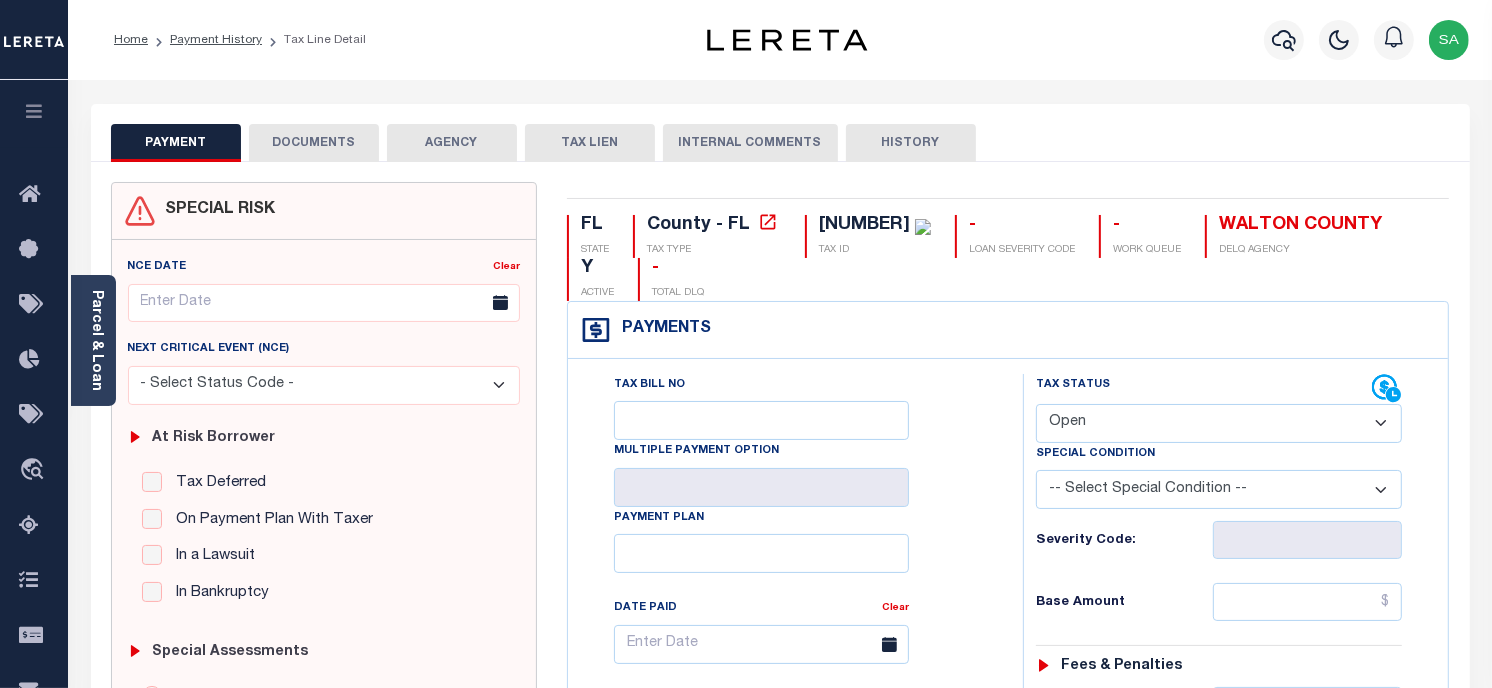 drag, startPoint x: 1166, startPoint y: 422, endPoint x: 1147, endPoint y: 447, distance: 31.400637 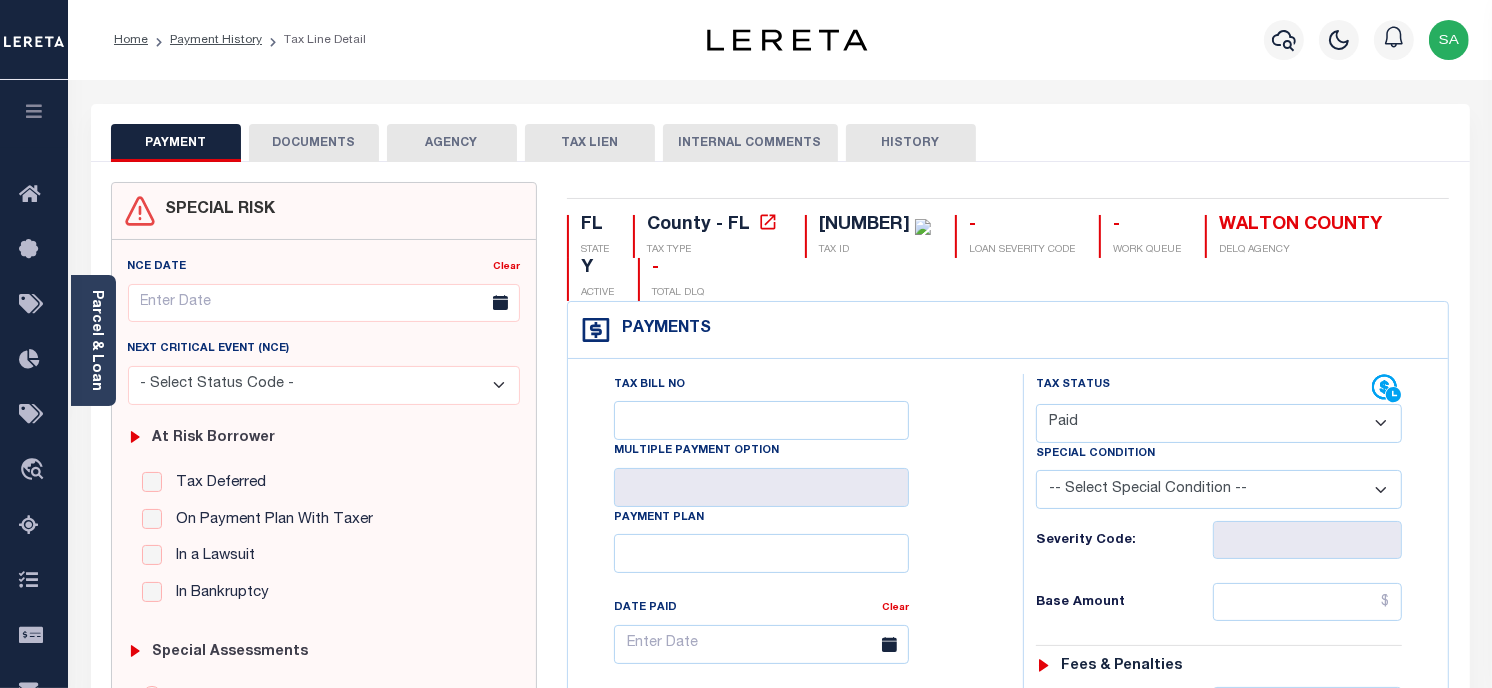 click on "- Select Status Code -
Open
Due/Unpaid
Paid
Incomplete
No Tax Due
Internal Refund Processed
New" at bounding box center (1219, 423) 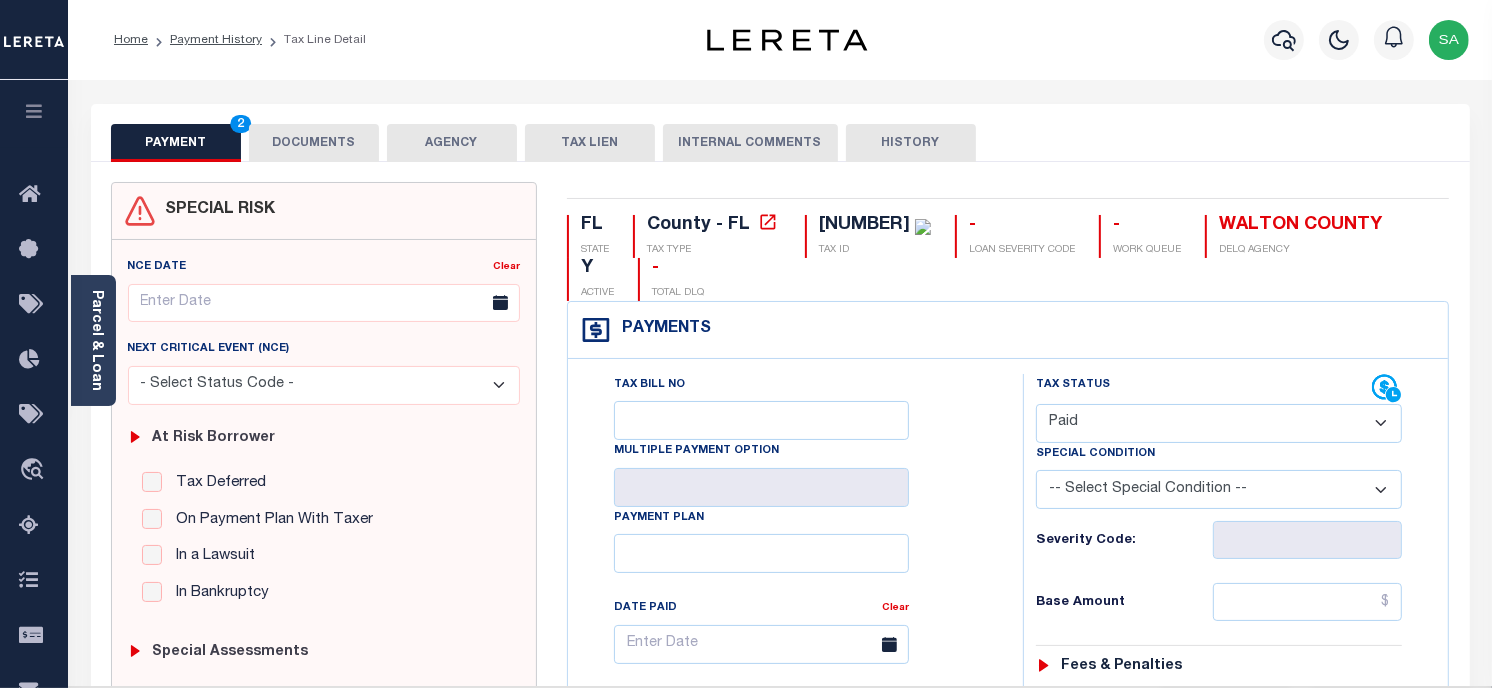 type on "08/06/2025" 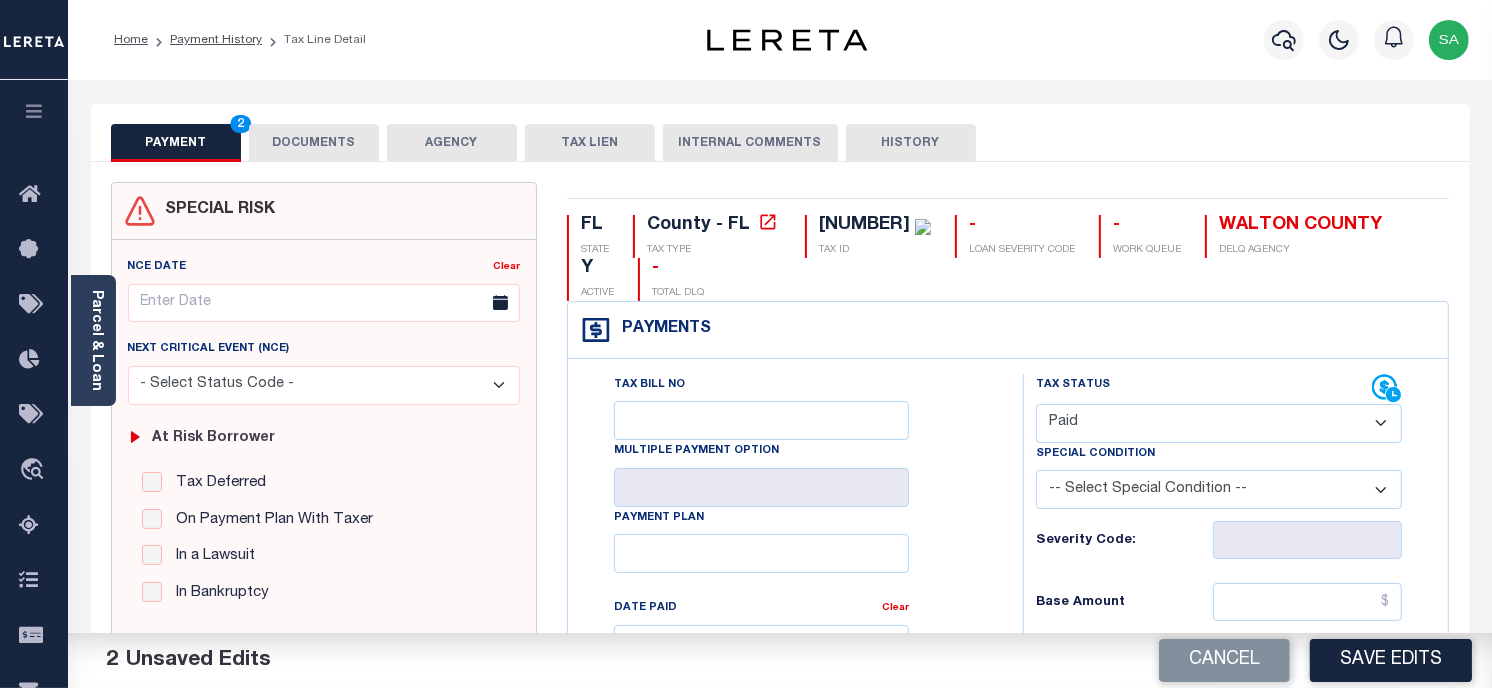 click on "DOCUMENTS" at bounding box center (314, 143) 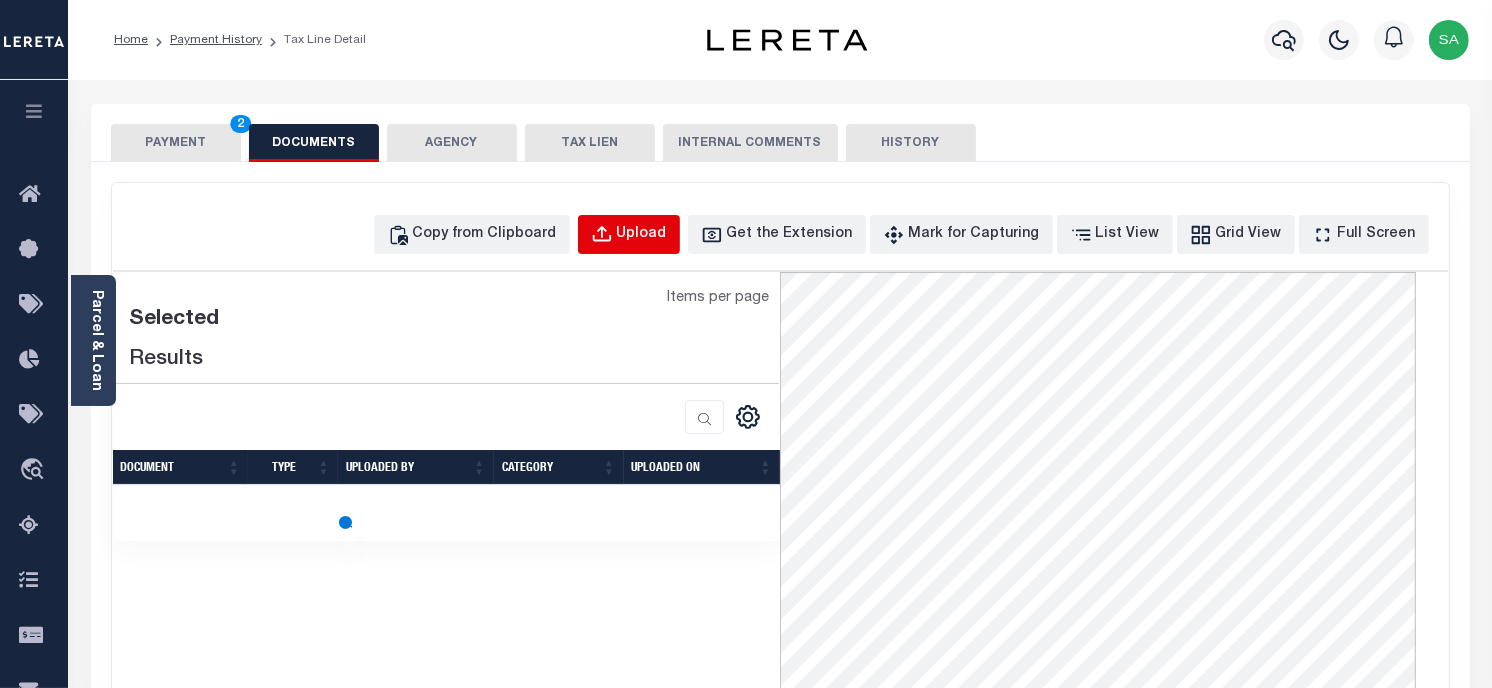 click on "Upload" at bounding box center (642, 235) 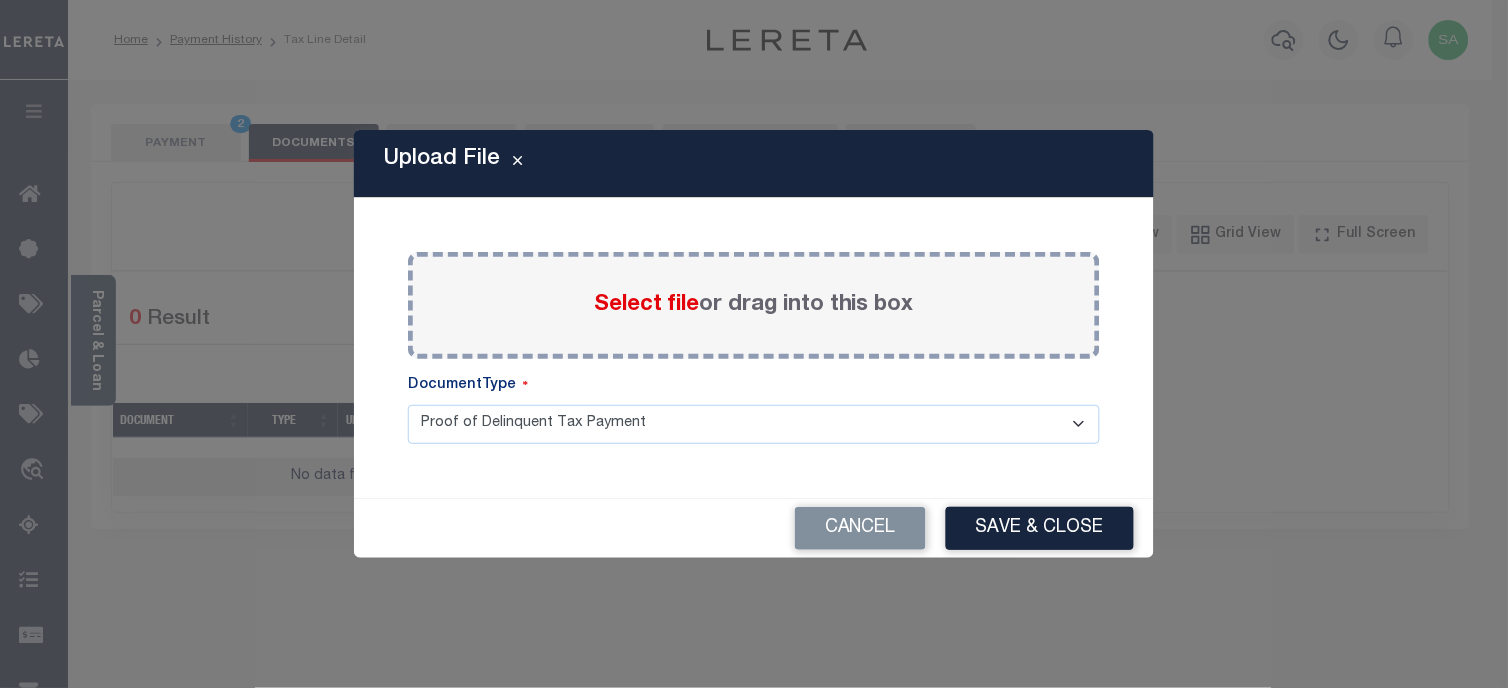 click on "Select file  or drag into this box" at bounding box center [754, 305] 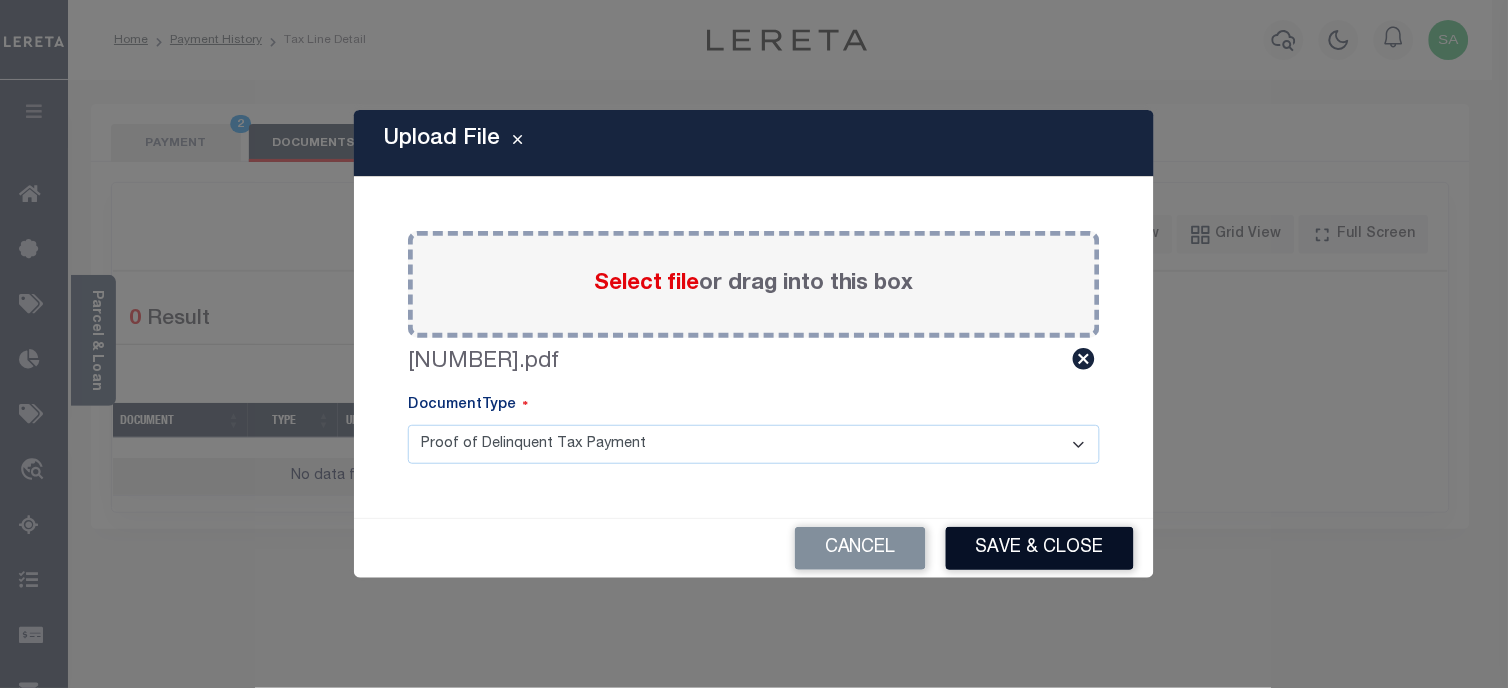 click on "Save & Close" at bounding box center (1040, 548) 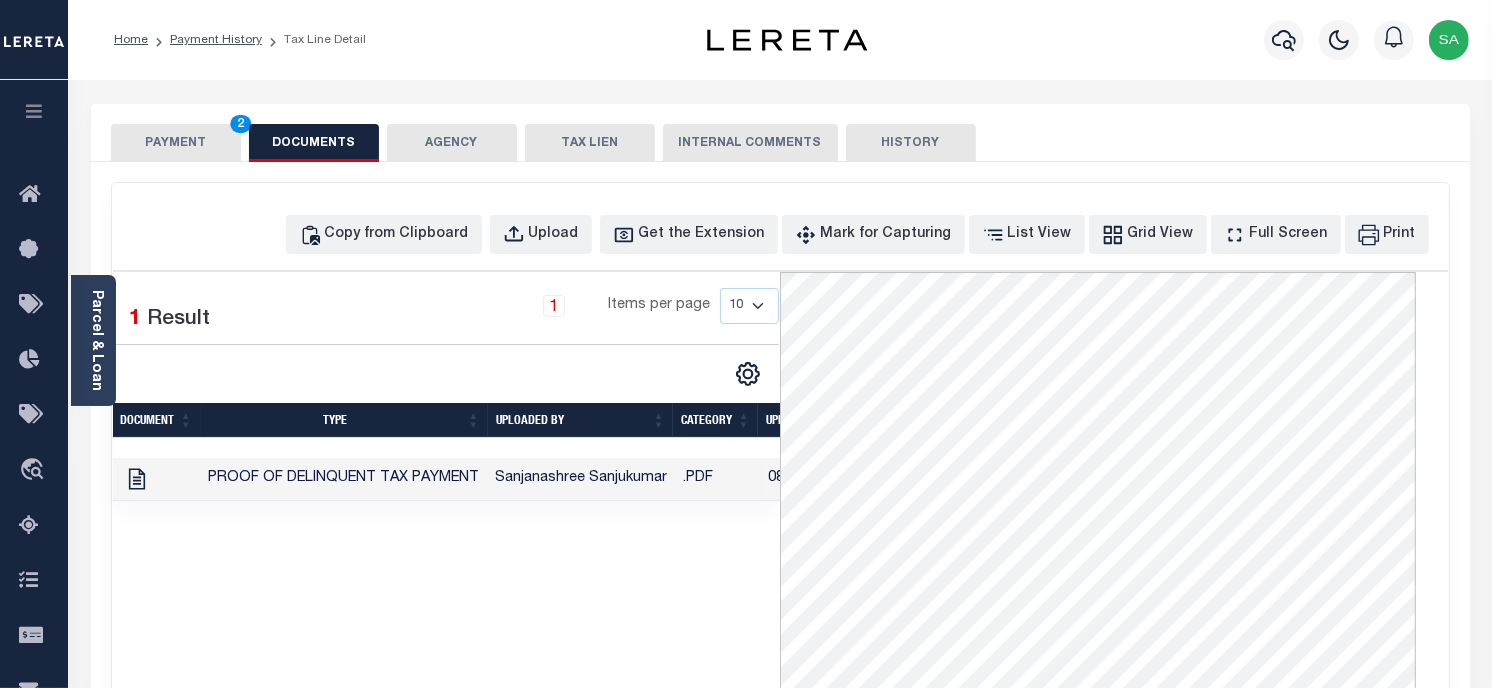 click on "PAYMENT
2" at bounding box center [176, 143] 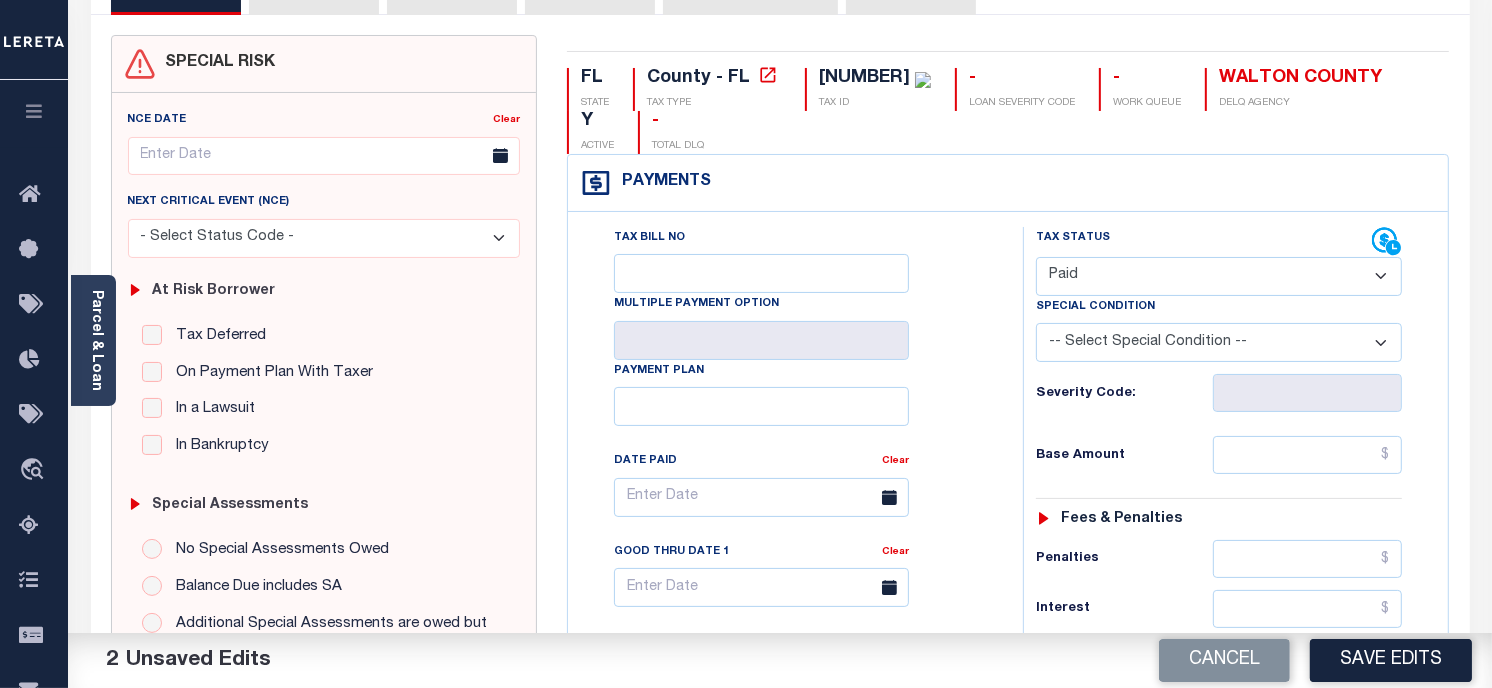 scroll, scrollTop: 222, scrollLeft: 0, axis: vertical 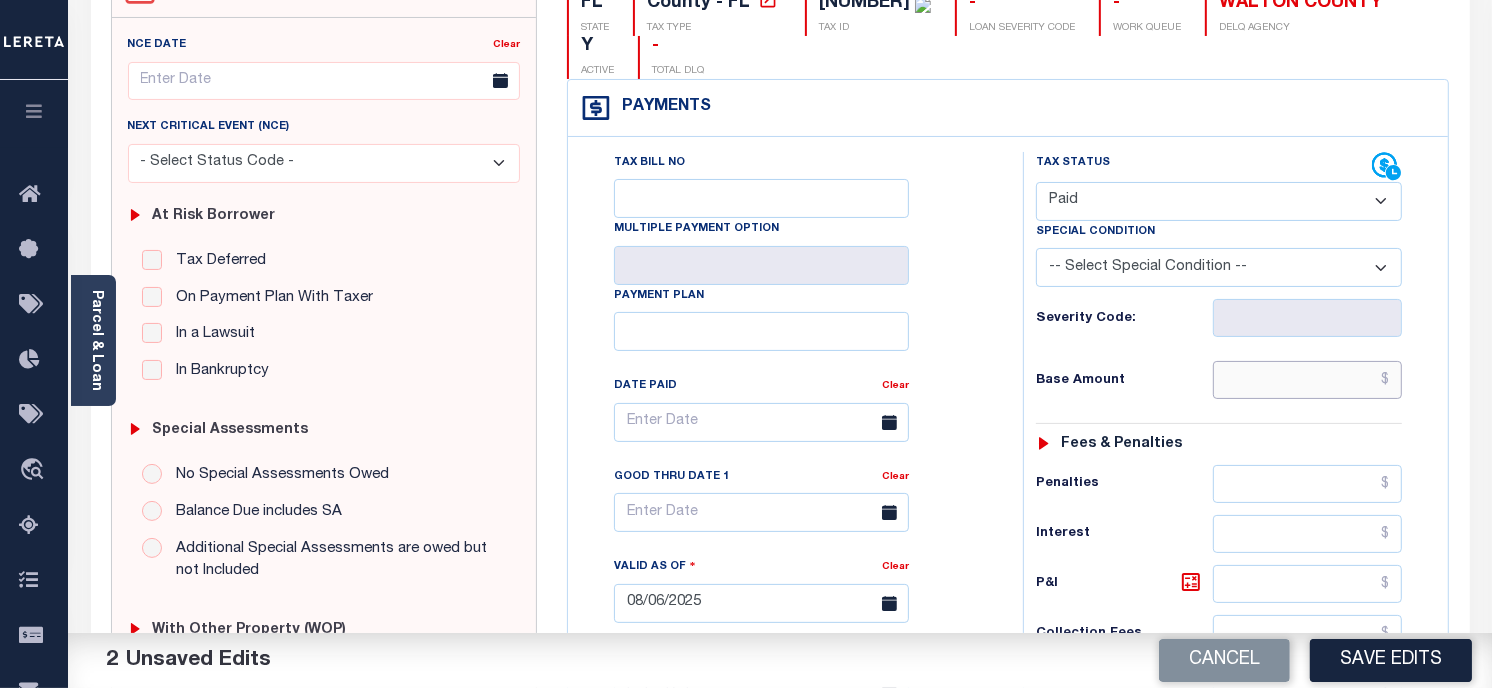 click at bounding box center [1308, 380] 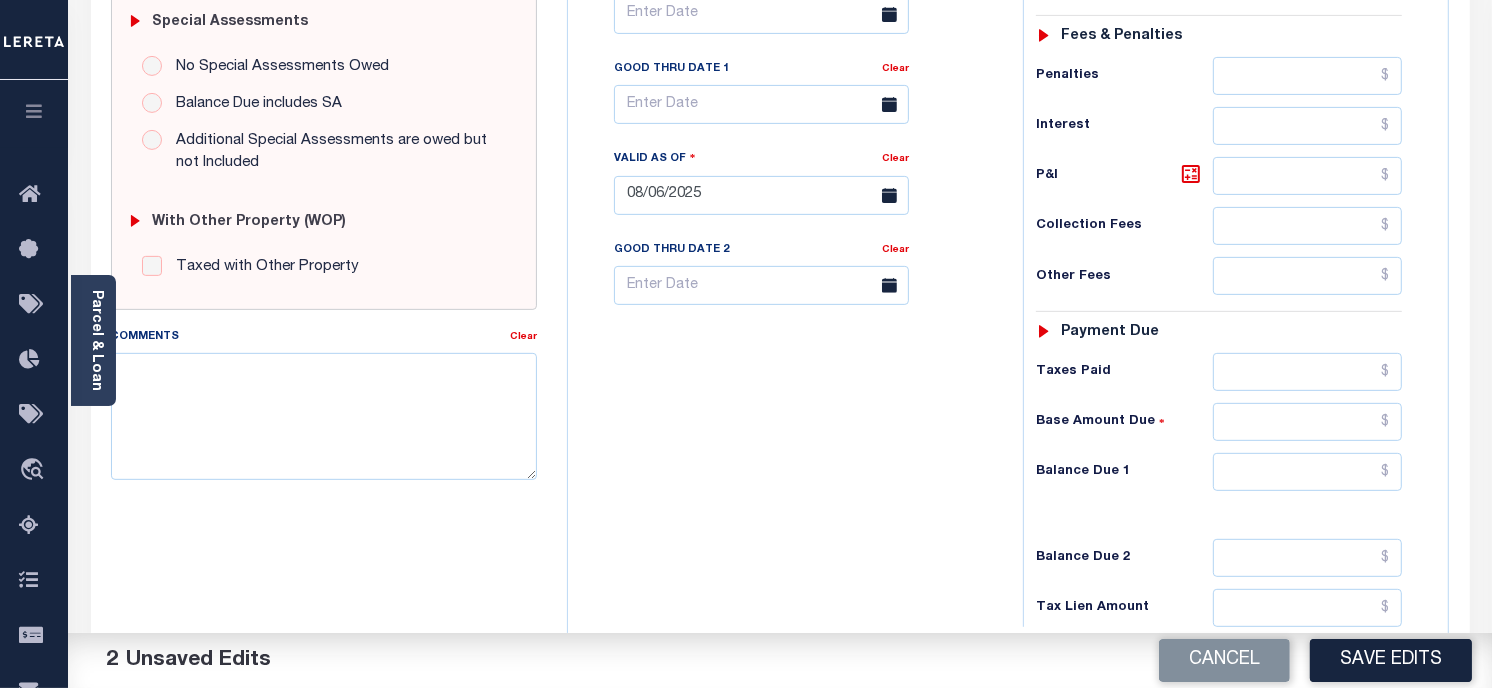 scroll, scrollTop: 823, scrollLeft: 0, axis: vertical 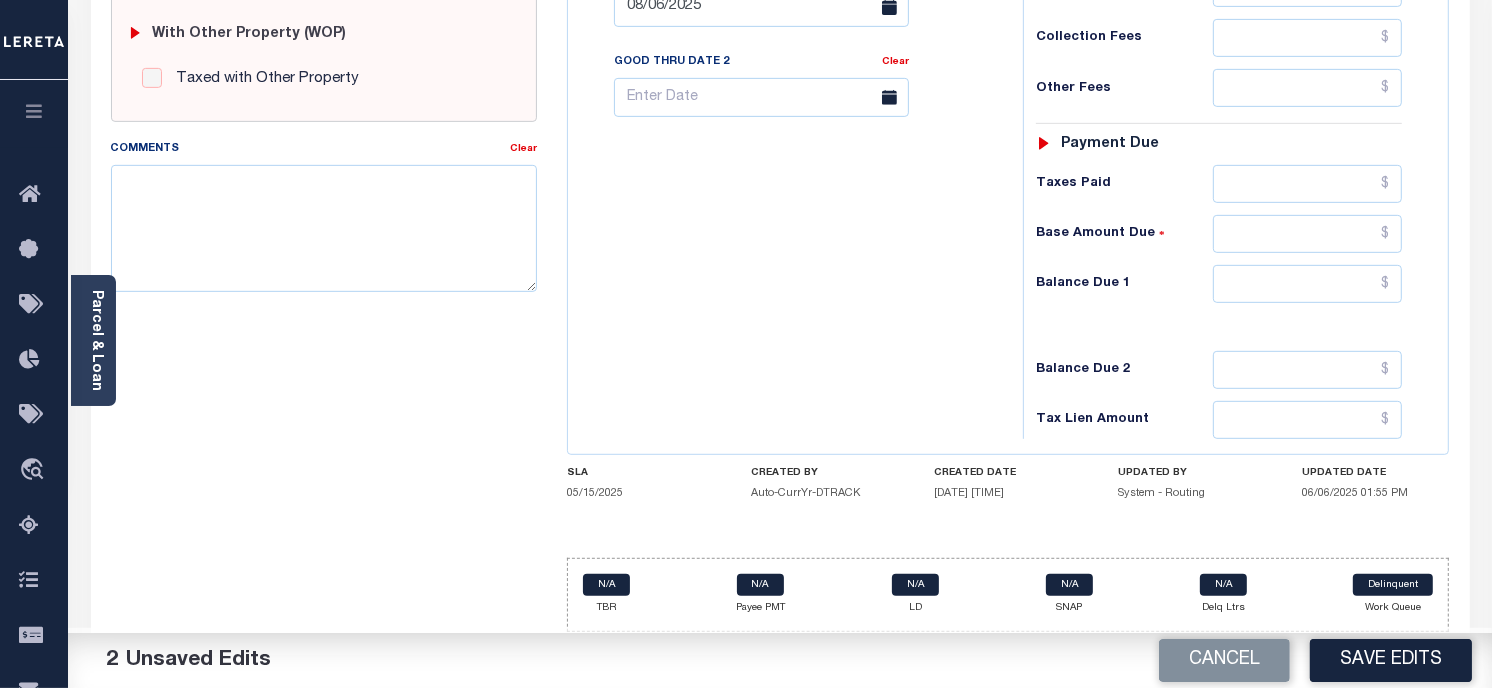 type on "$13,243.80" 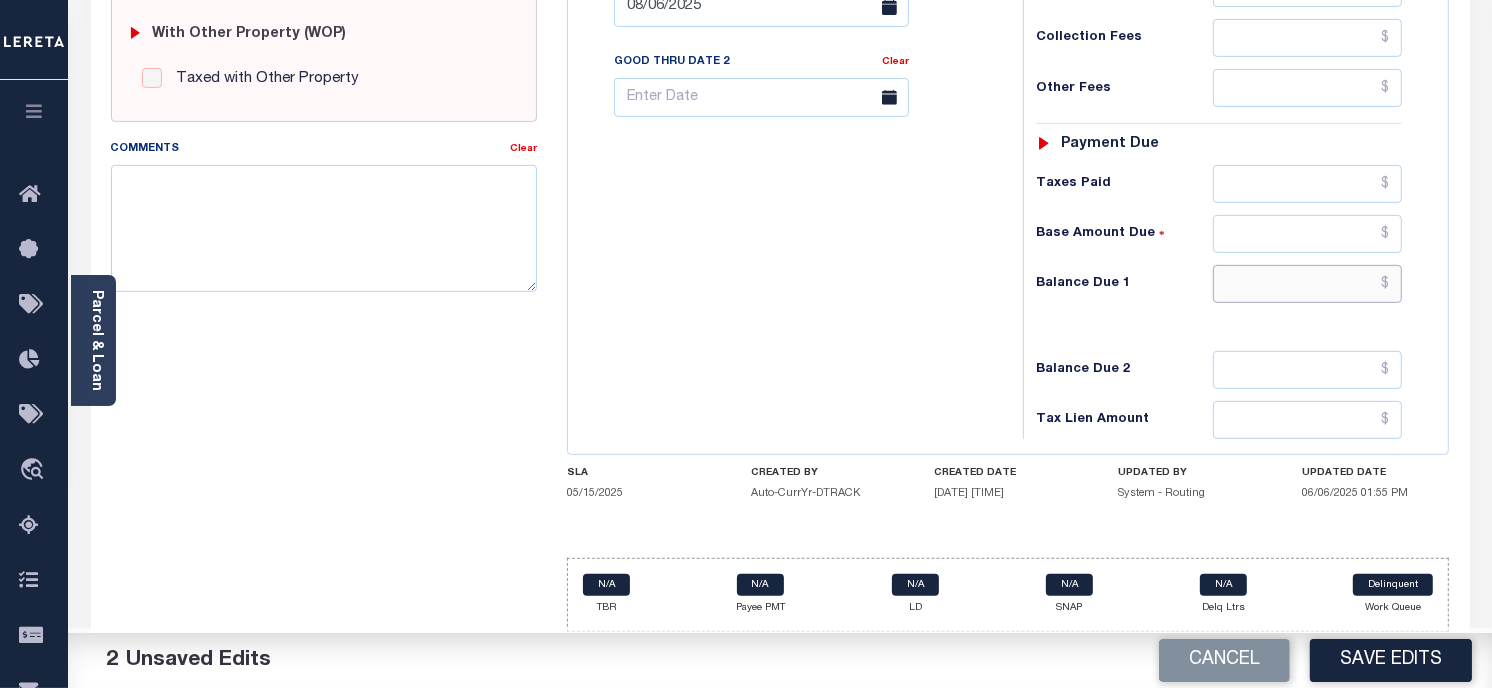 drag, startPoint x: 1297, startPoint y: 287, endPoint x: 1262, endPoint y: 287, distance: 35 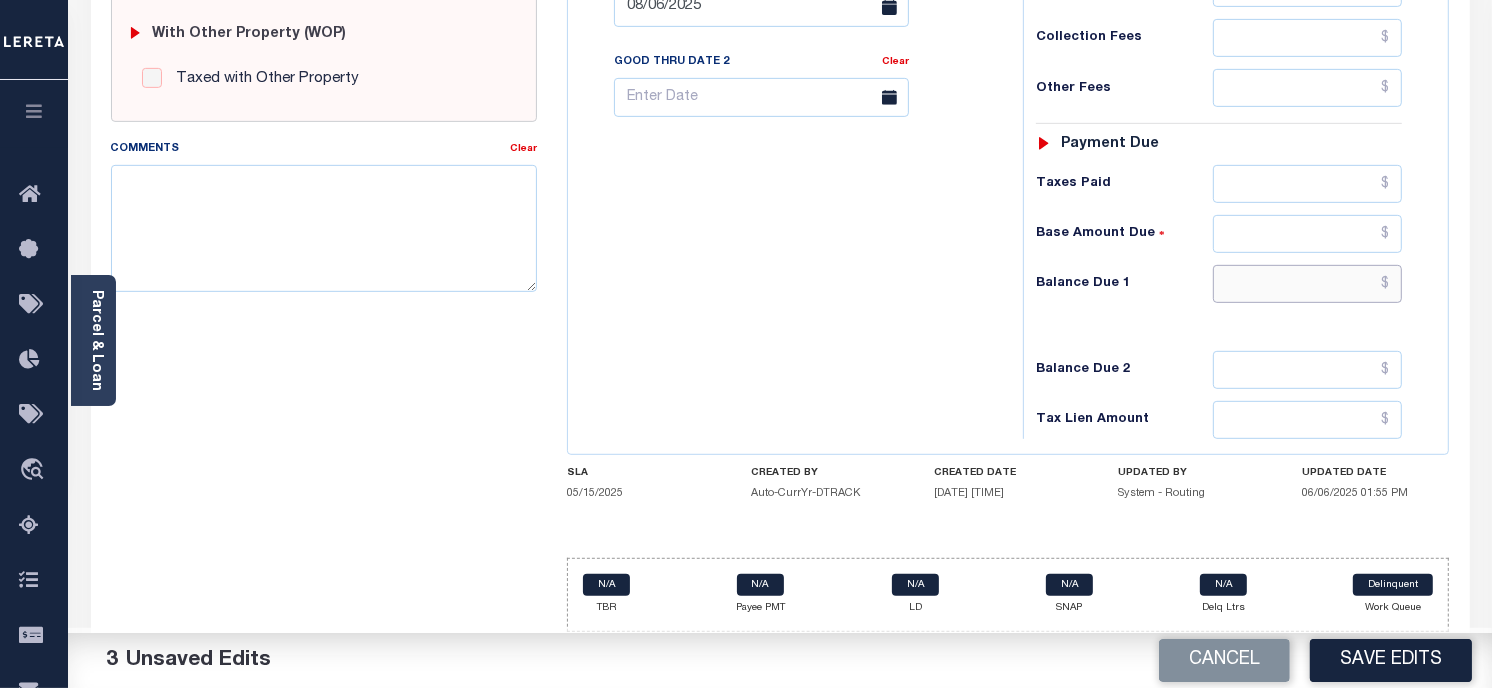 type on "$0.00" 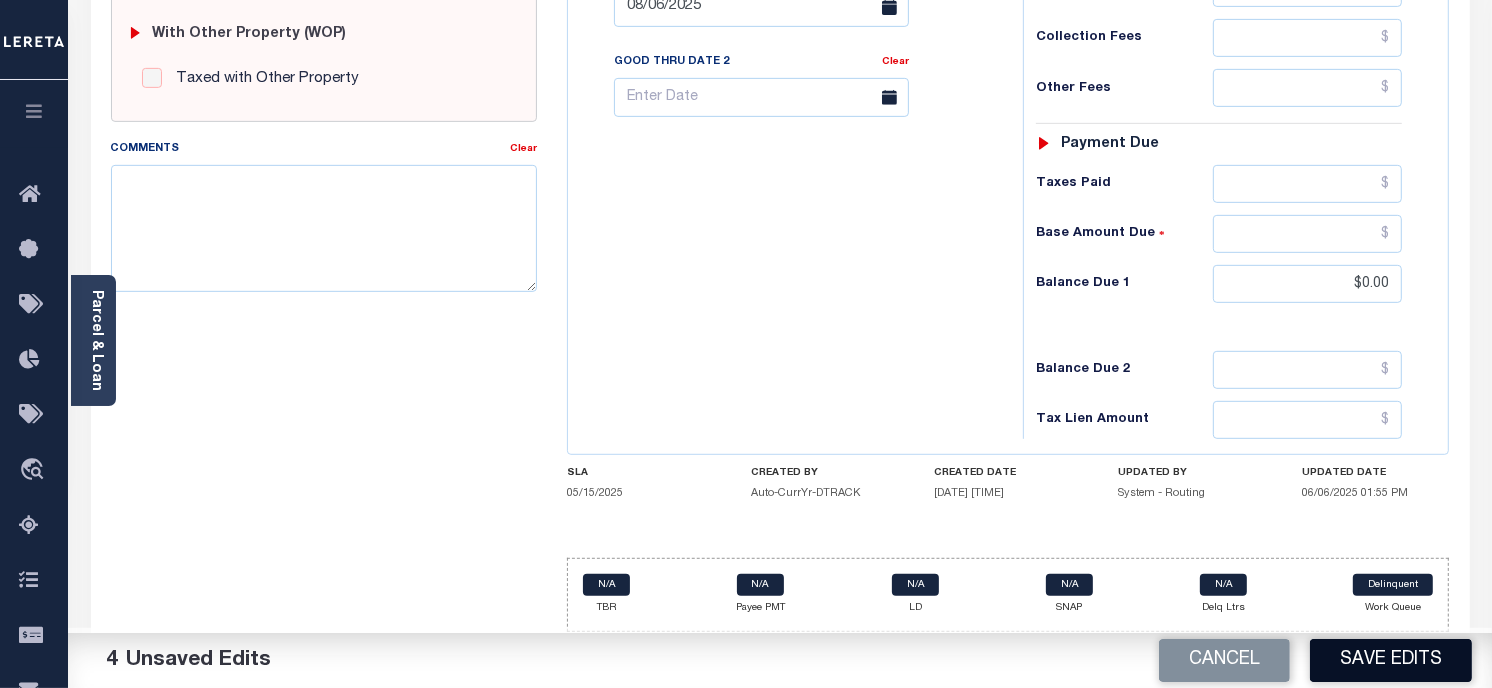 click on "Save Edits" at bounding box center [1391, 660] 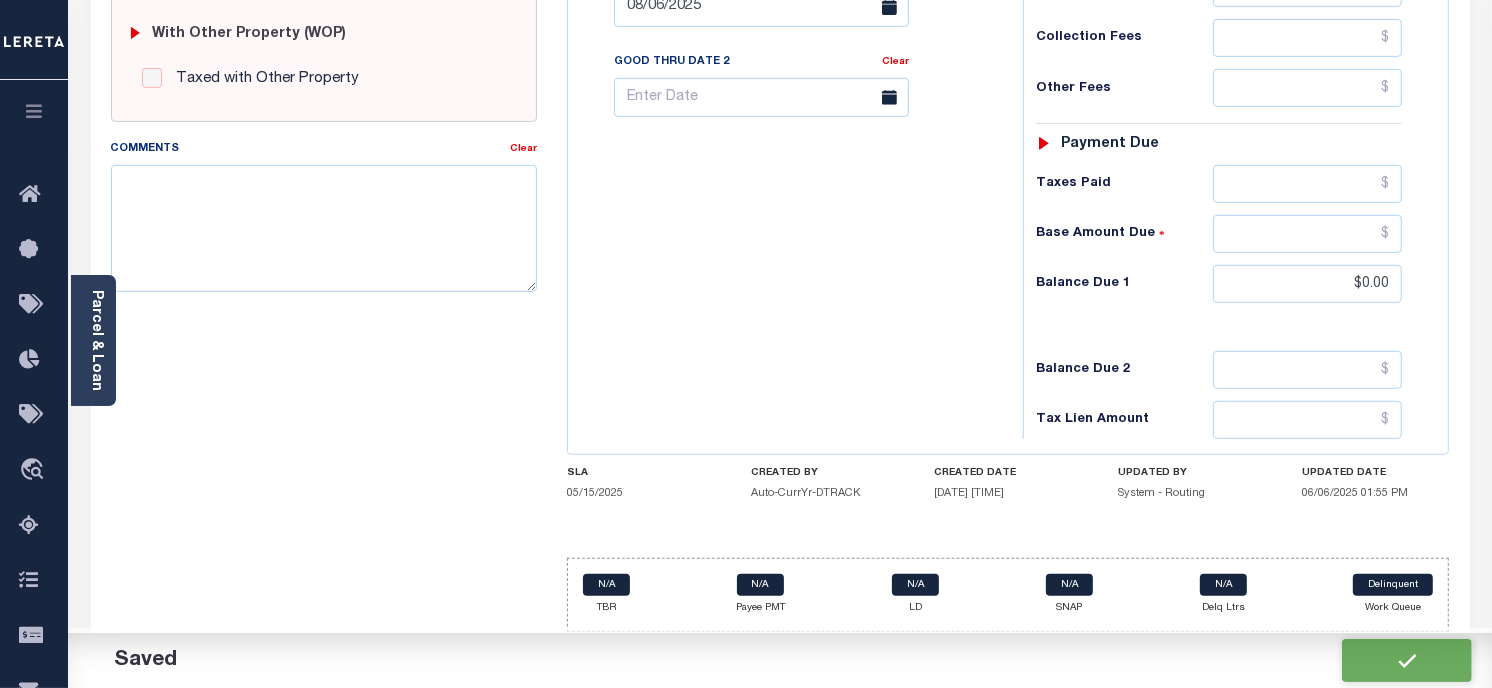 checkbox on "false" 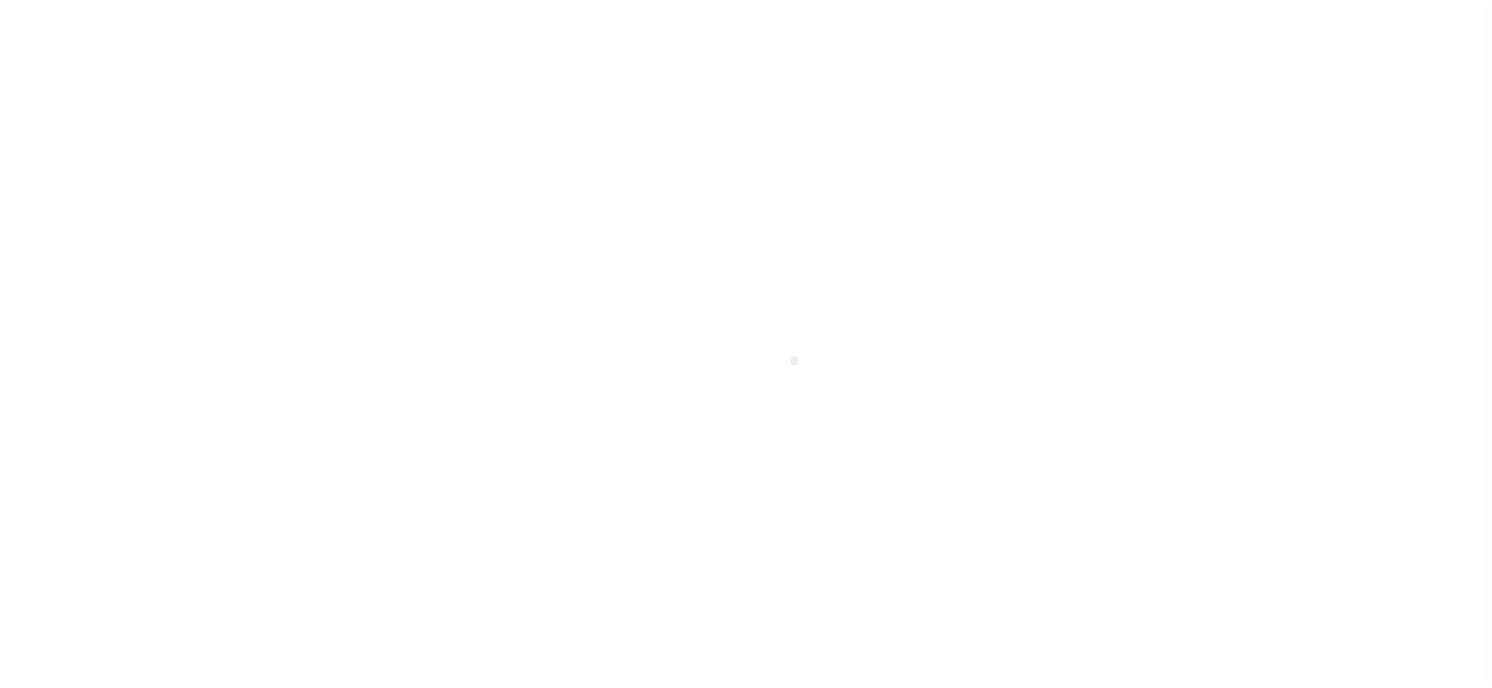 scroll, scrollTop: 0, scrollLeft: 0, axis: both 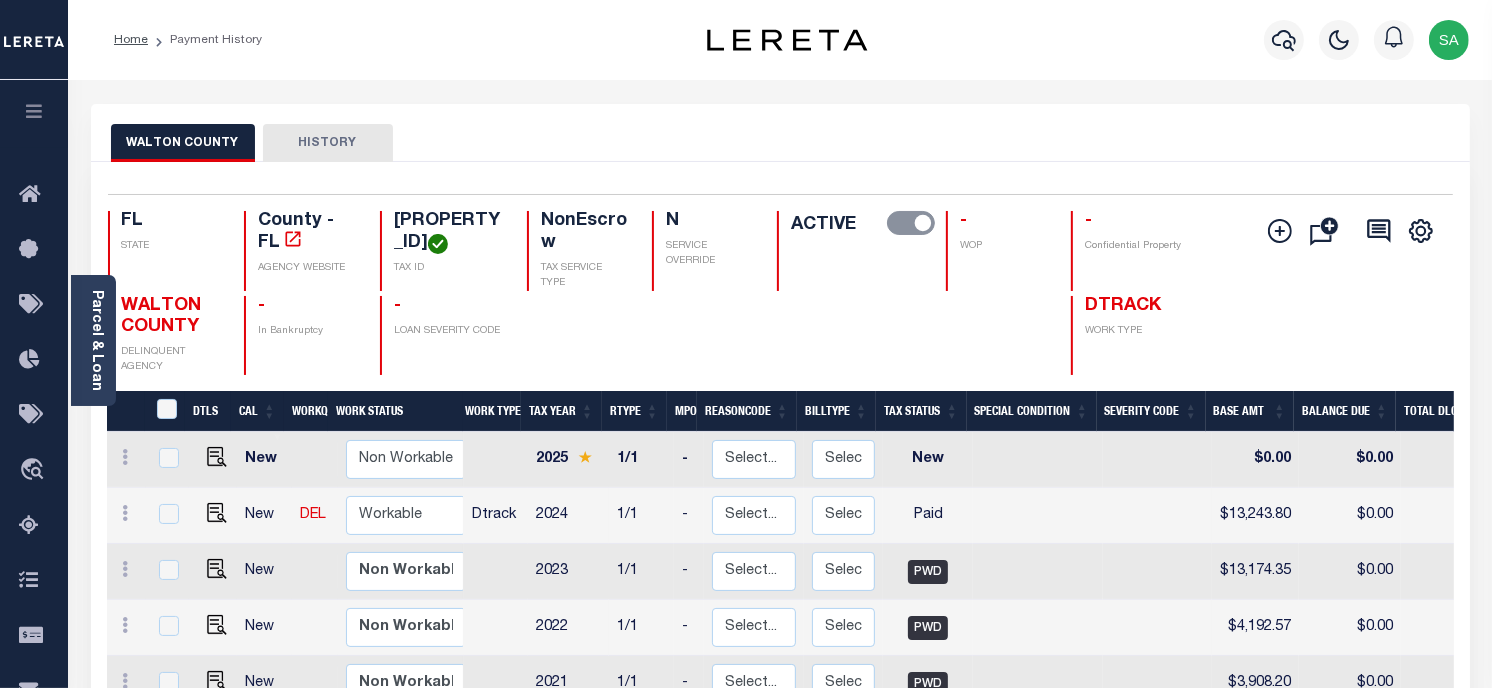click on "[COUNTY]
HISTORY" at bounding box center (780, 133) 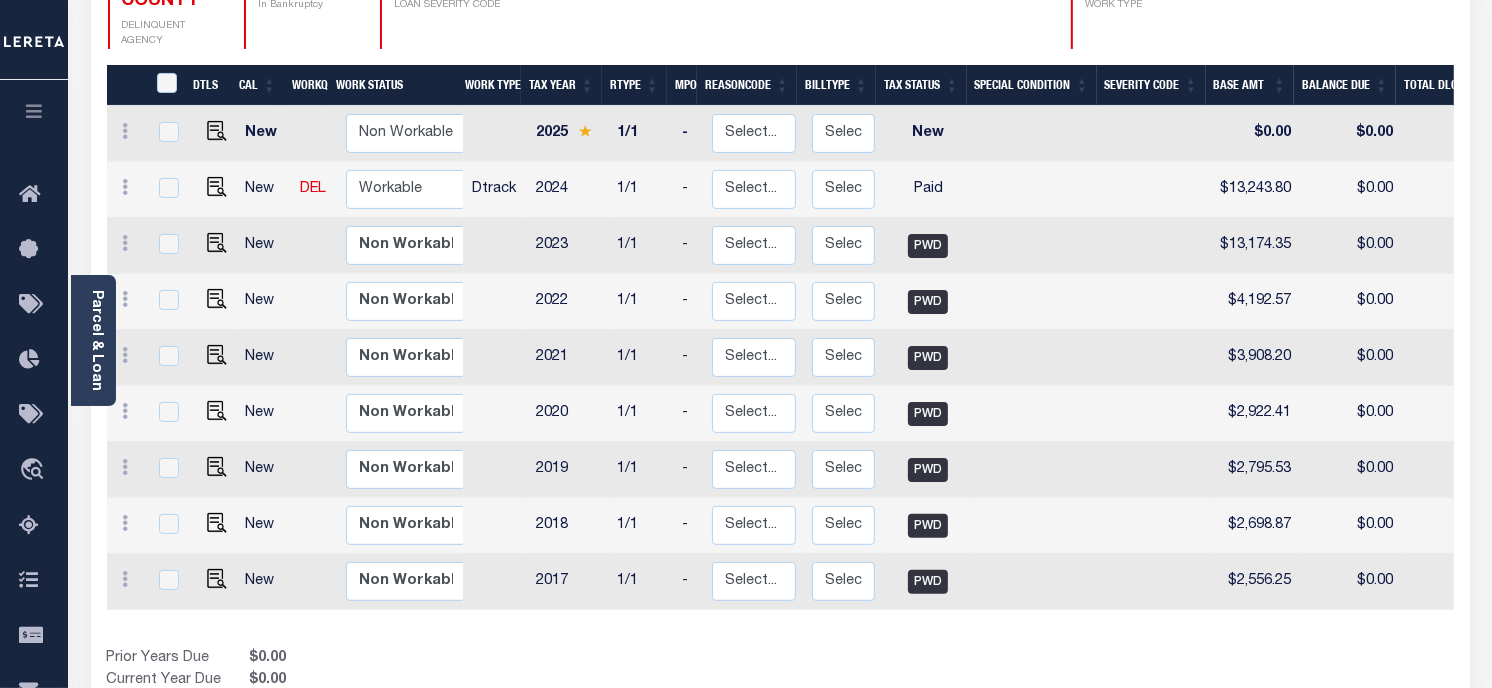 scroll, scrollTop: 333, scrollLeft: 0, axis: vertical 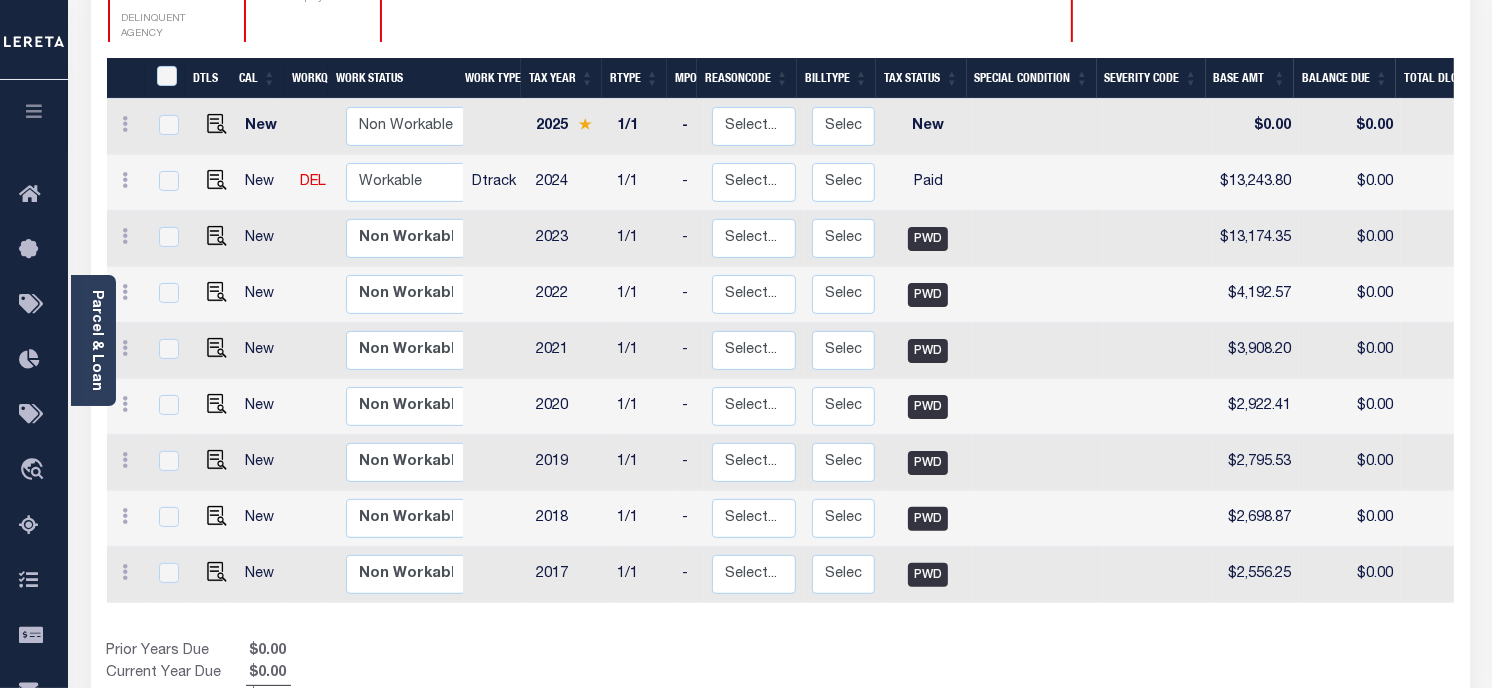 drag, startPoint x: 983, startPoint y: 641, endPoint x: 1110, endPoint y: 658, distance: 128.13274 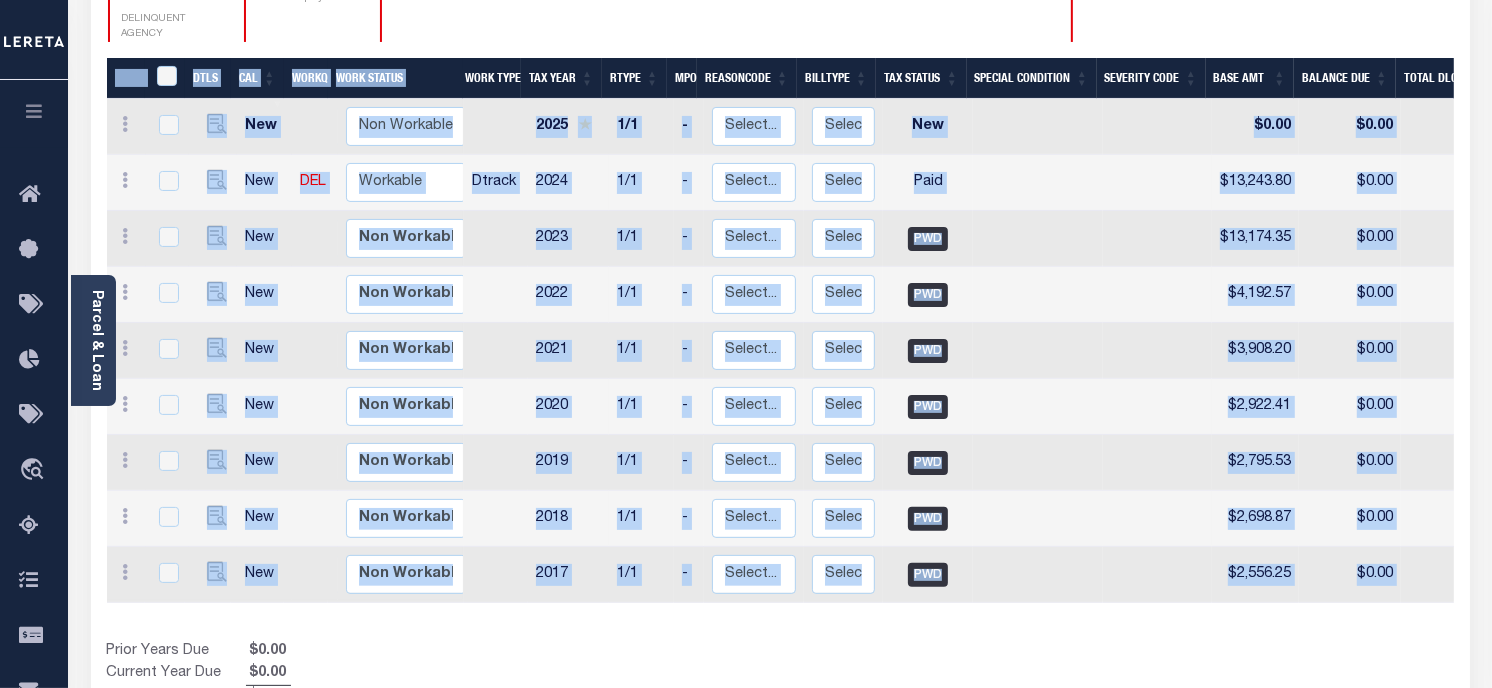 drag, startPoint x: 931, startPoint y: 616, endPoint x: 1184, endPoint y: 644, distance: 254.5447 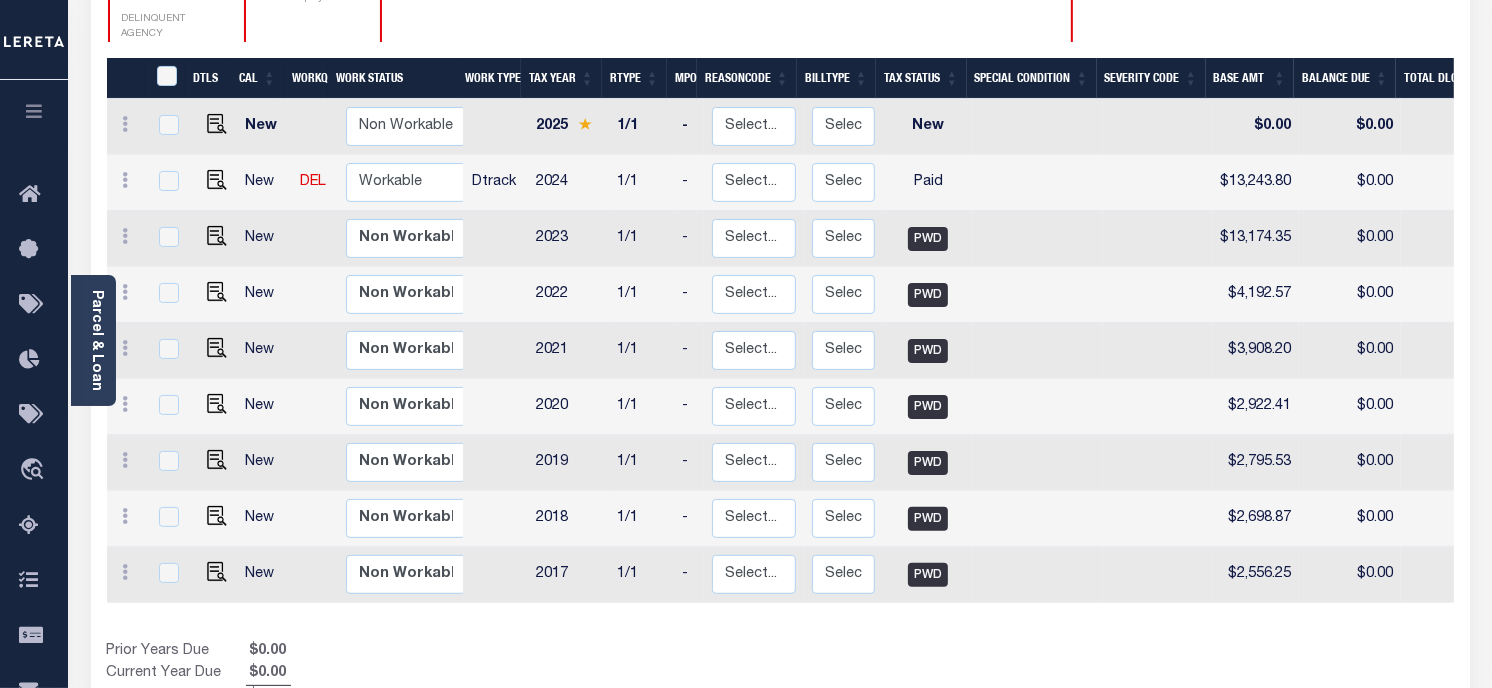 scroll, scrollTop: 0, scrollLeft: 207, axis: horizontal 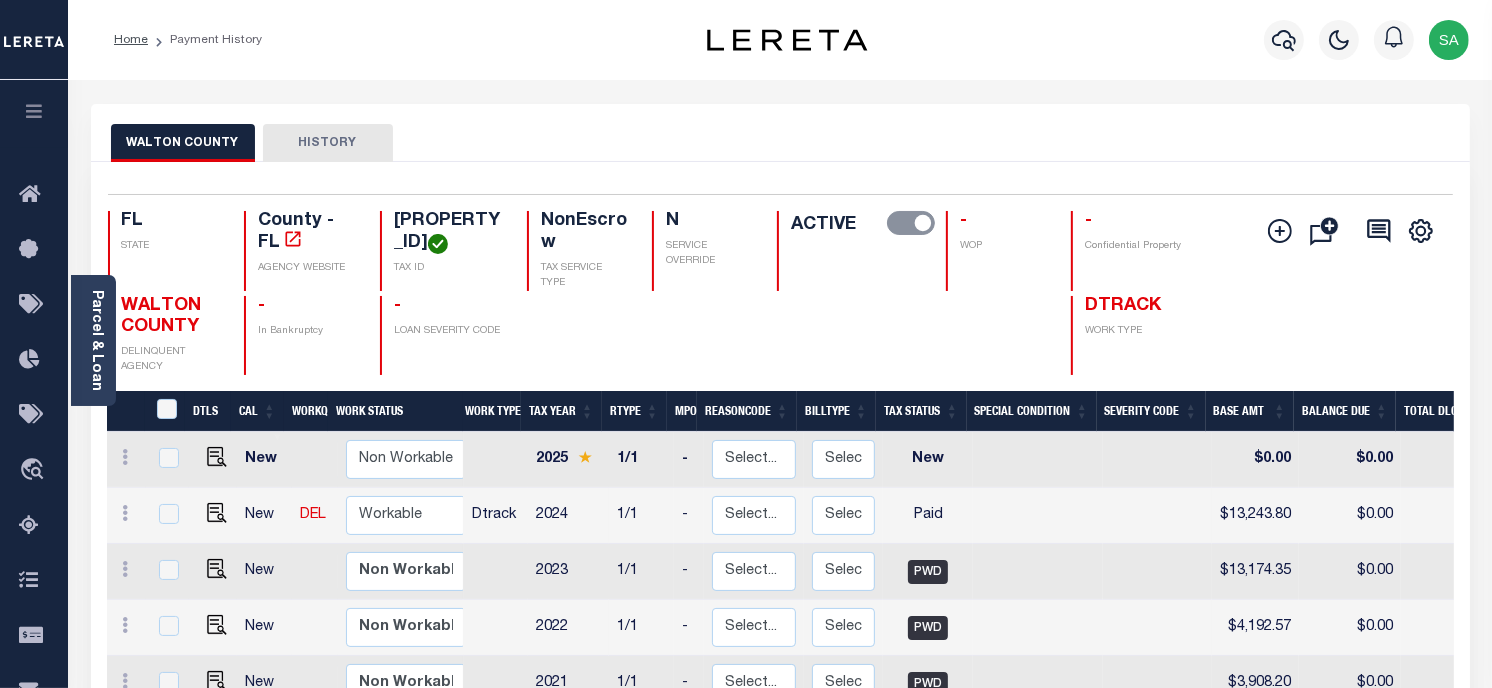 click on "WALTON COUNTY" at bounding box center (162, 317) 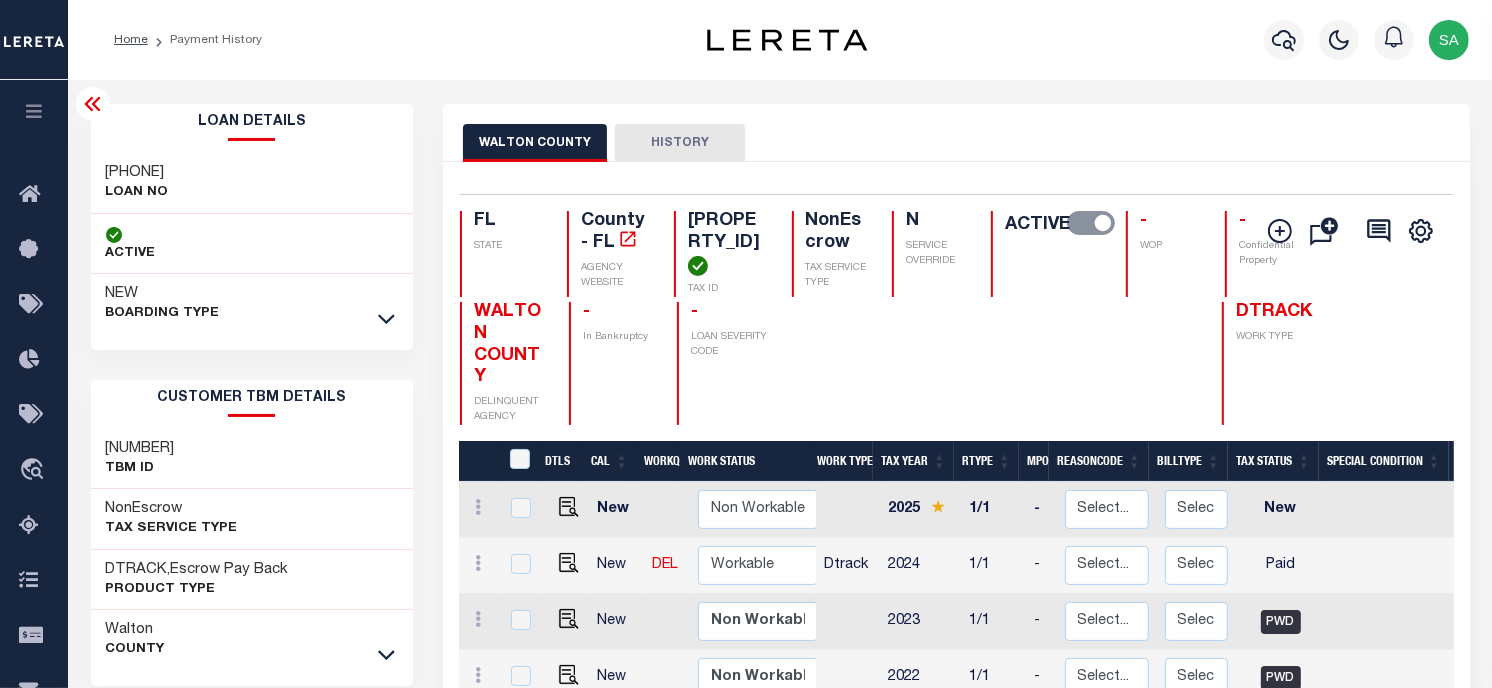 click on "714425450
LOAN NO" at bounding box center [252, 183] 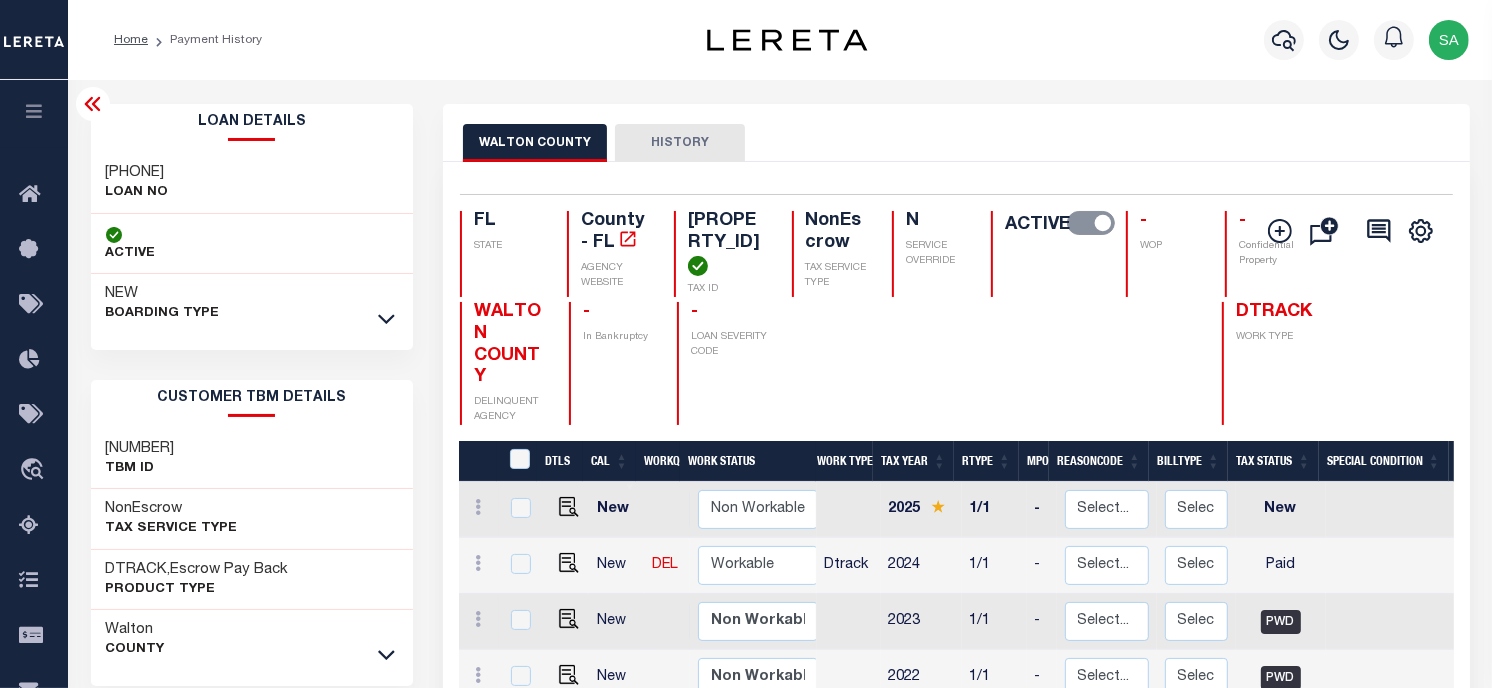 copy on "714425450" 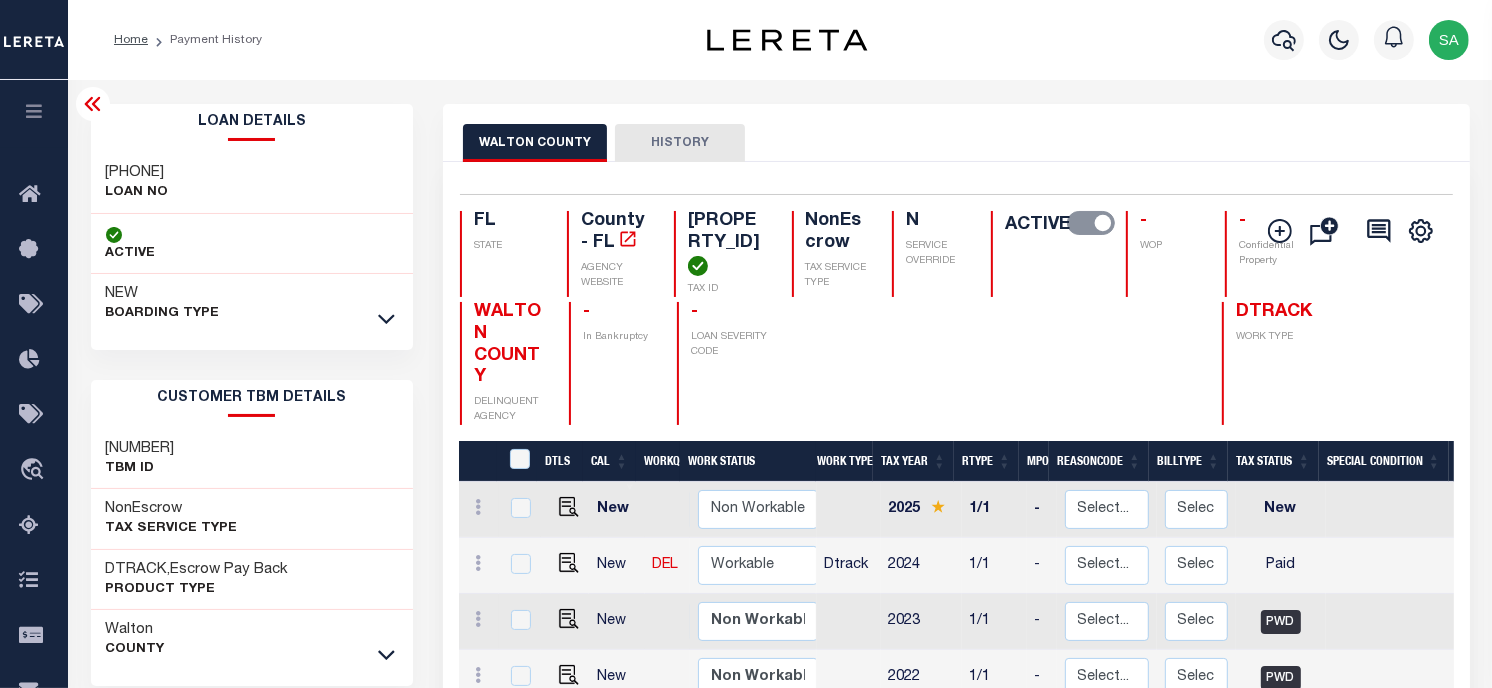 click on "192S20330500000060" at bounding box center (728, 243) 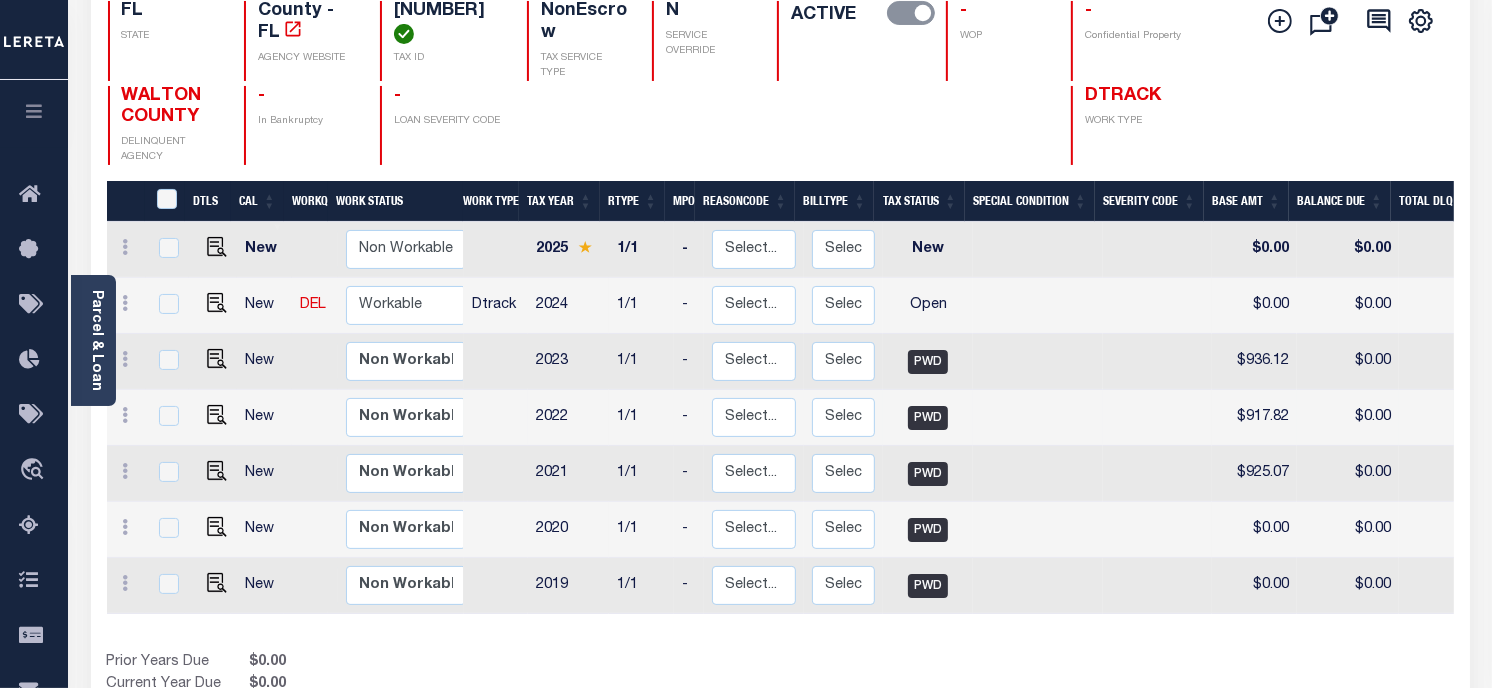 scroll, scrollTop: 111, scrollLeft: 0, axis: vertical 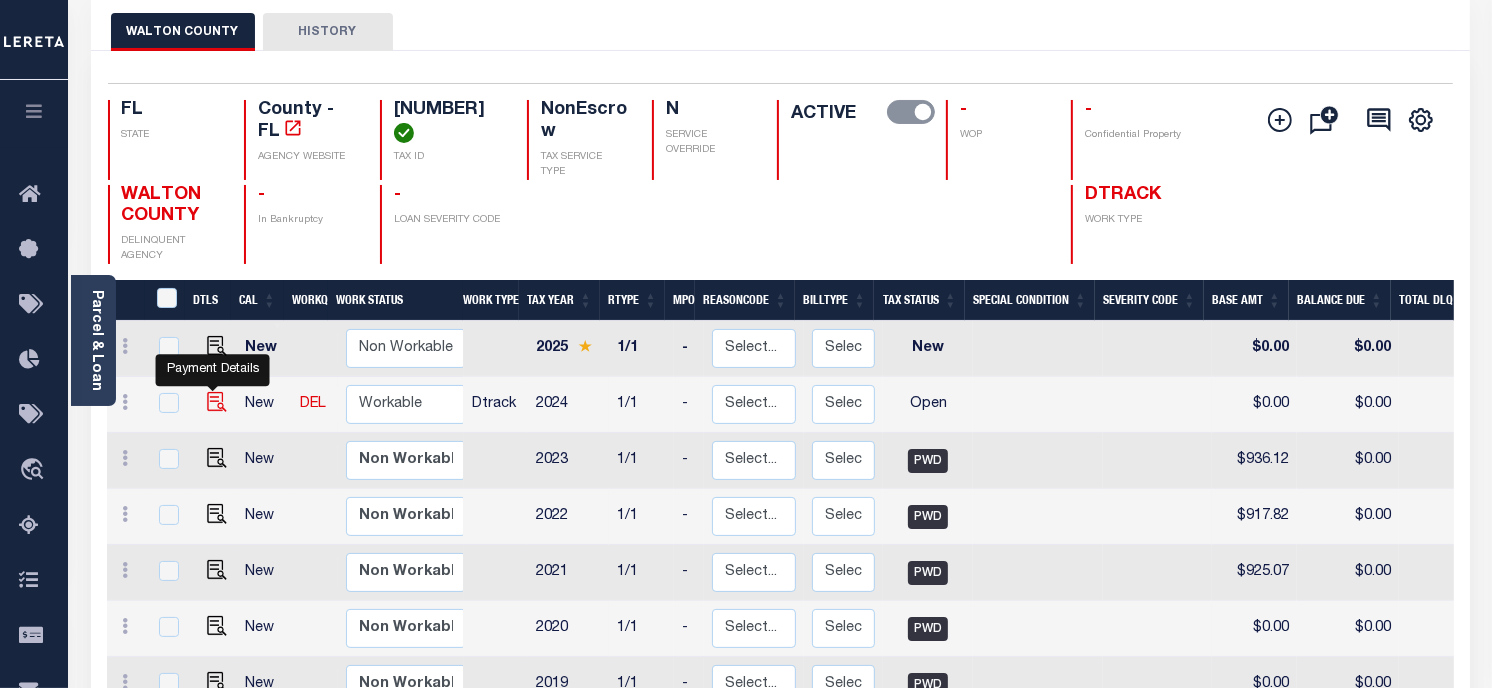 click at bounding box center [217, 402] 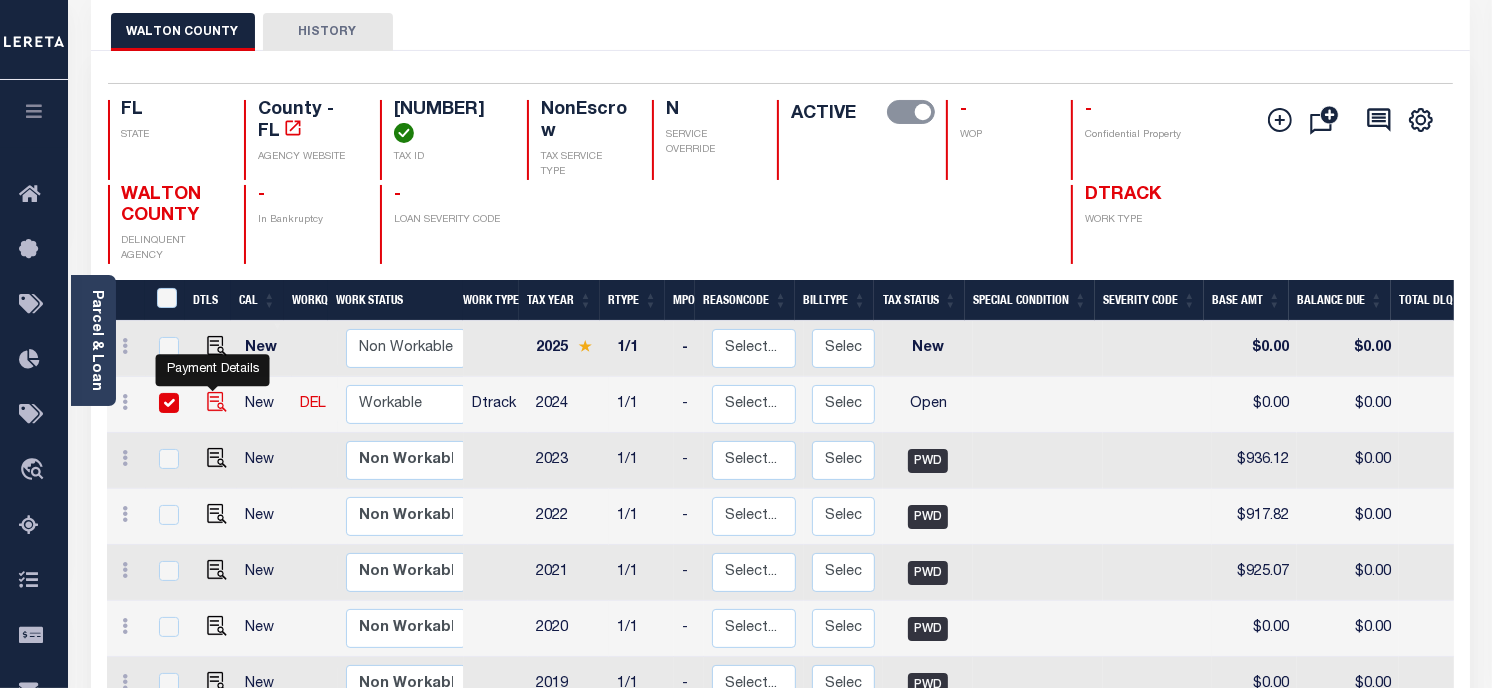checkbox on "true" 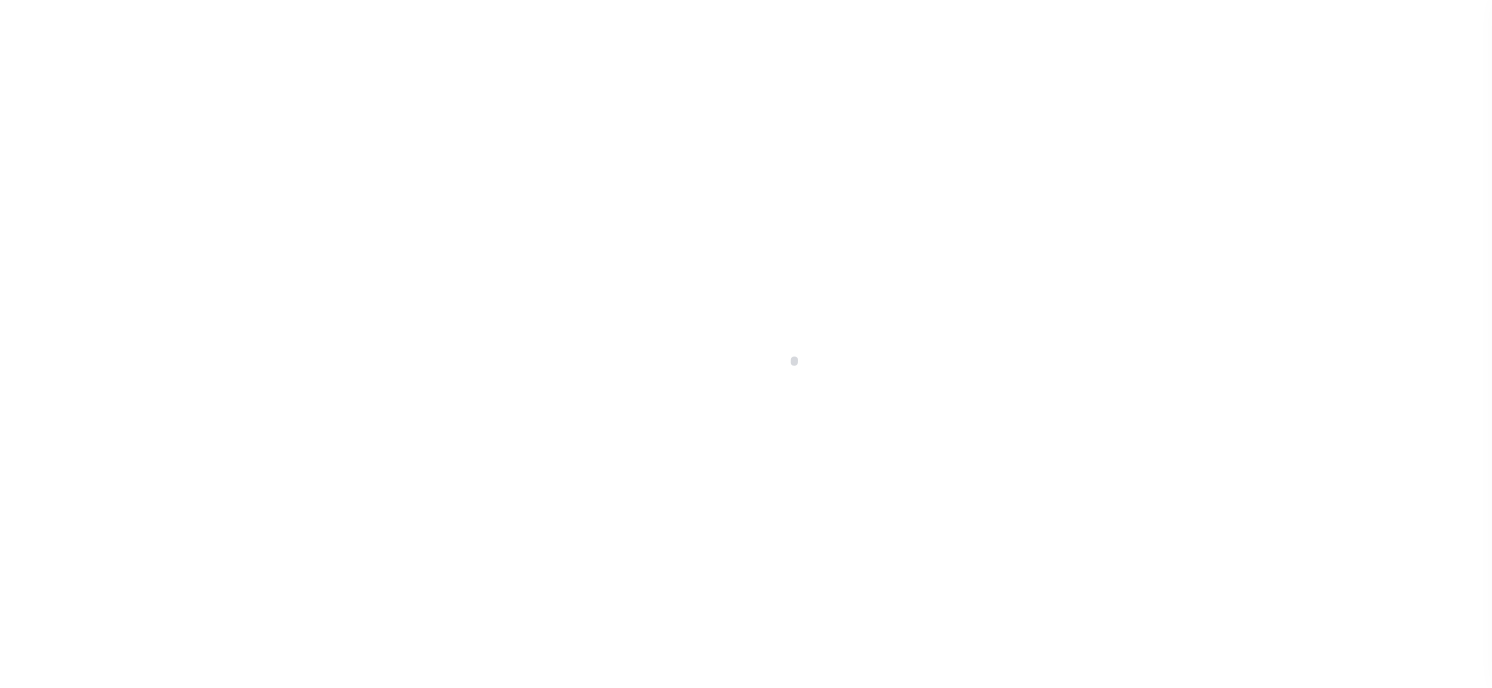 scroll, scrollTop: 0, scrollLeft: 0, axis: both 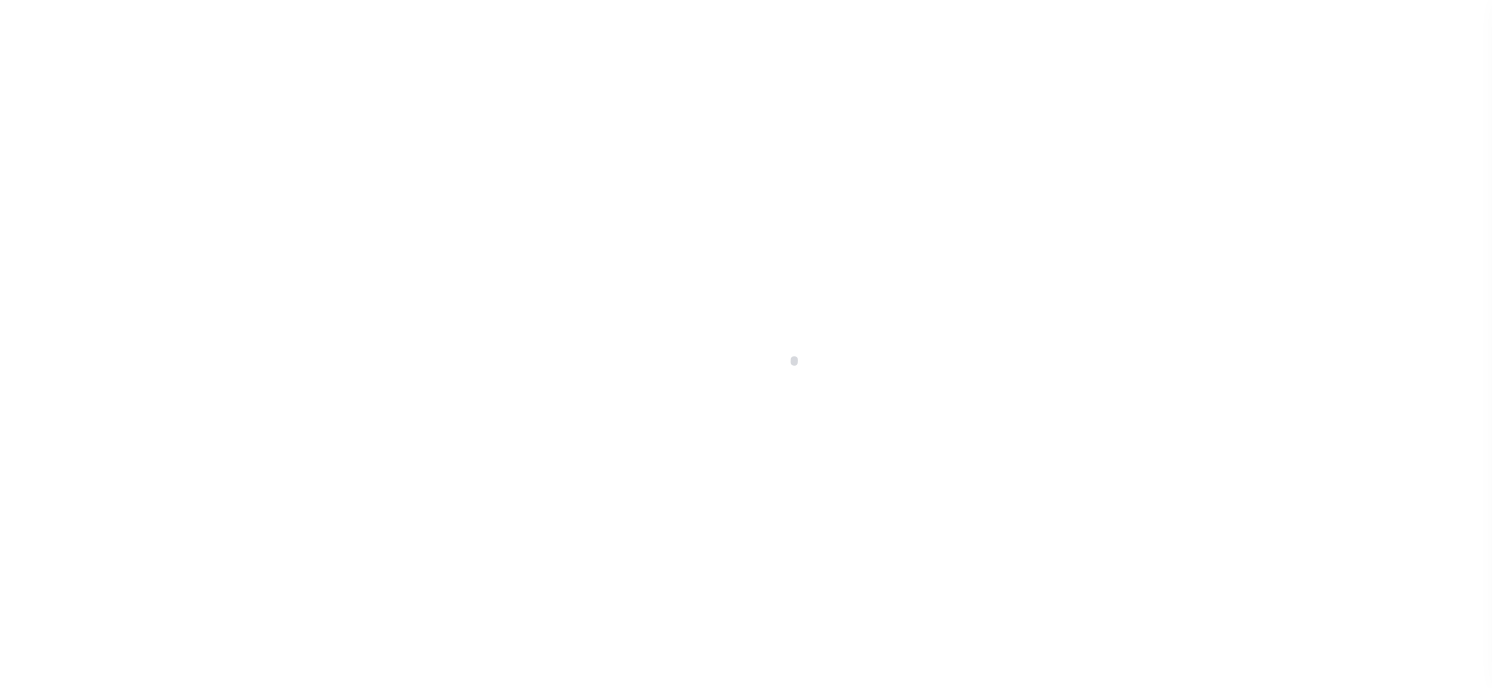 checkbox on "false" 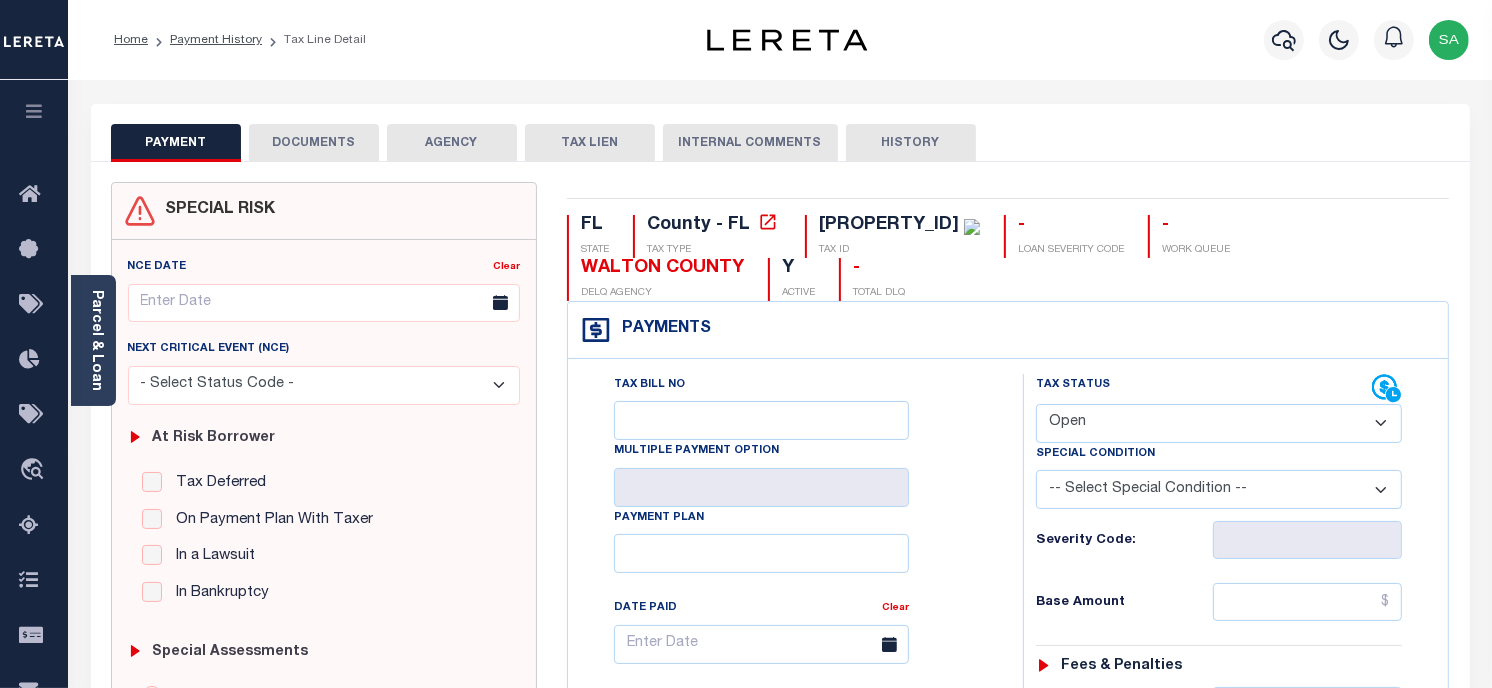 click on "- Select Status Code -
Open
Due/Unpaid
Paid
Incomplete
No Tax Due
Internal Refund Processed
New" at bounding box center [1219, 423] 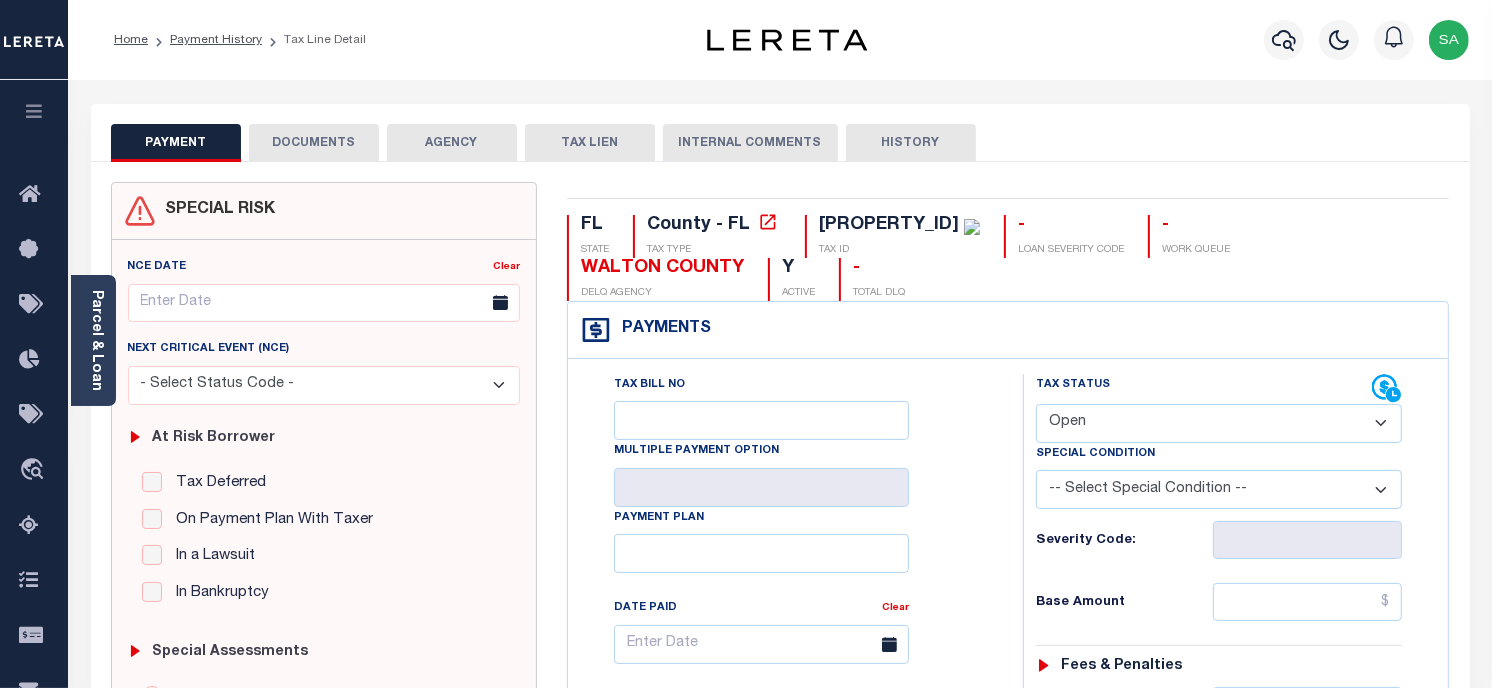 select on "PYD" 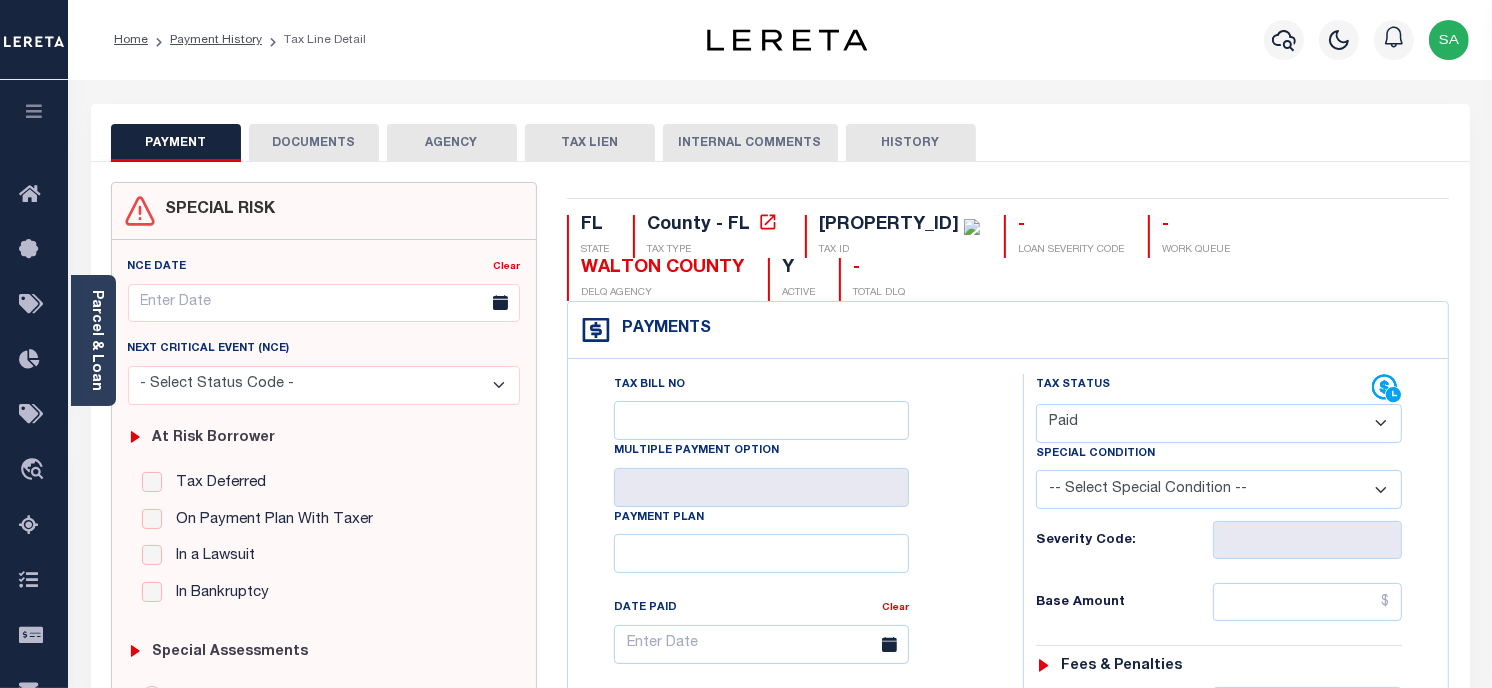 click on "- Select Status Code -
Open
Due/Unpaid
Paid
Incomplete
No Tax Due
Internal Refund Processed
New" at bounding box center [1219, 423] 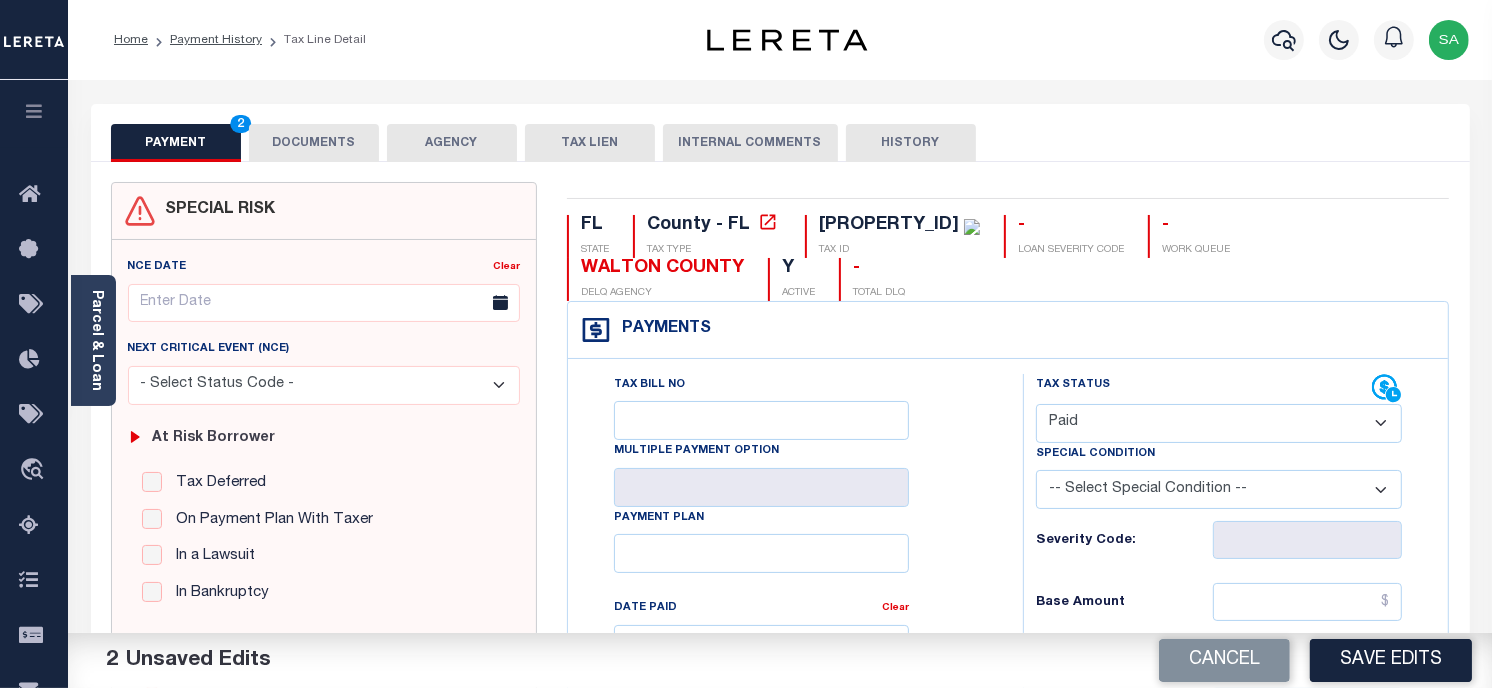 click on "DOCUMENTS" at bounding box center (314, 143) 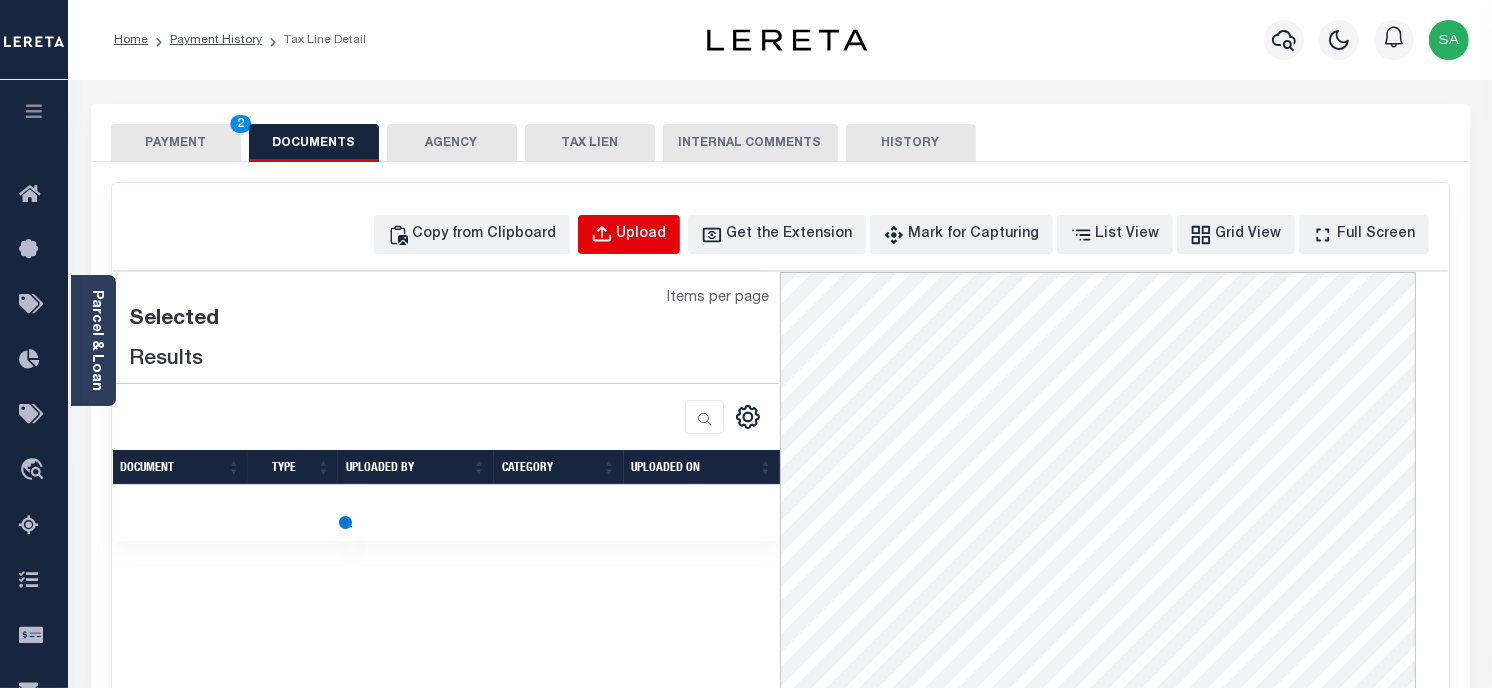 click on "Upload" at bounding box center [642, 235] 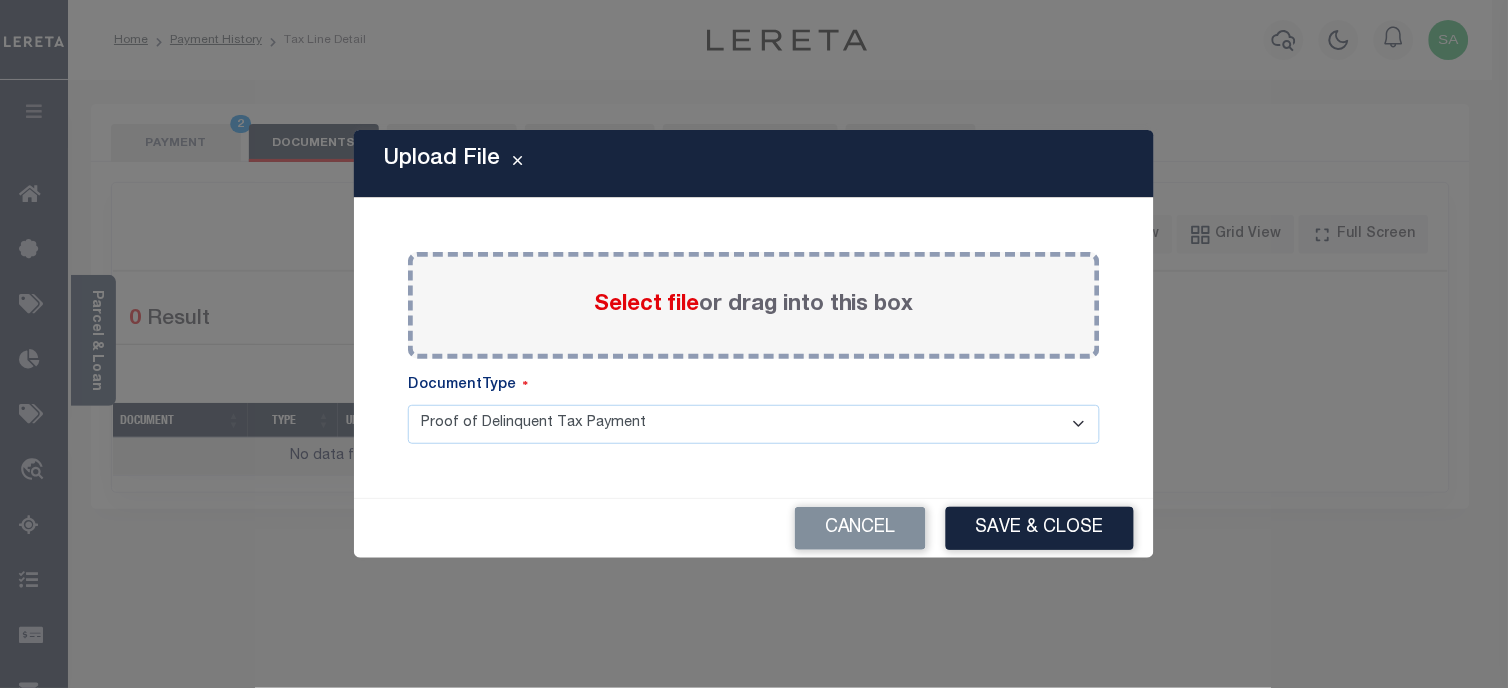 drag, startPoint x: 786, startPoint y: 324, endPoint x: 802, endPoint y: 312, distance: 20 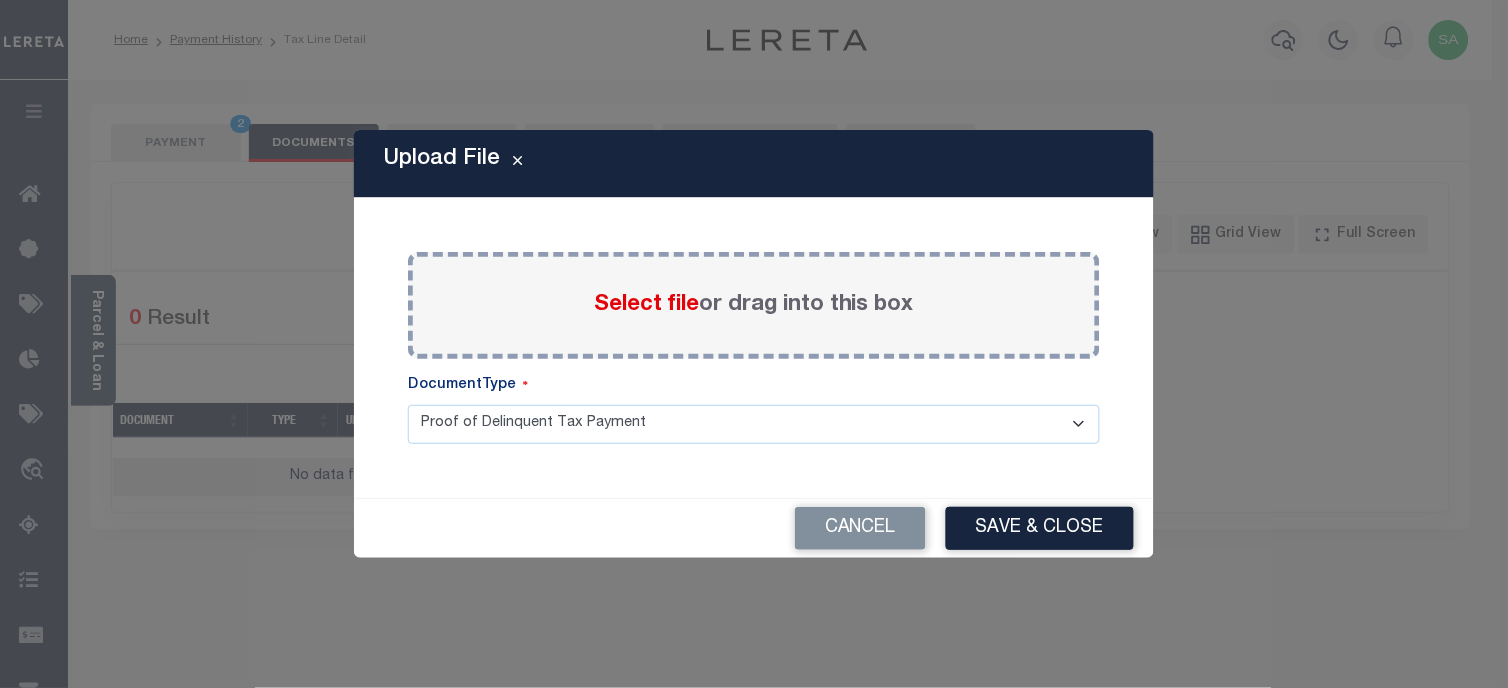 click on "Select file  or drag into this box" at bounding box center [754, 305] 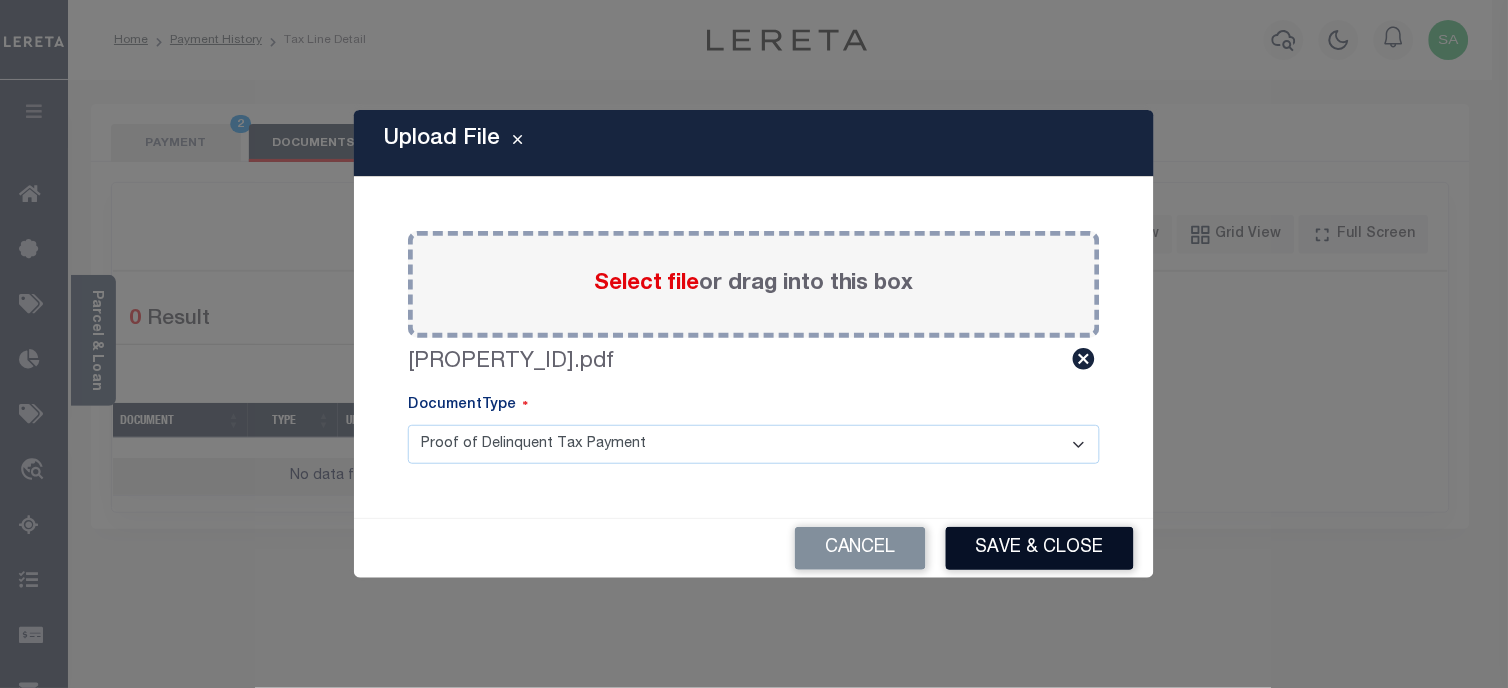 click on "Save & Close" at bounding box center [1040, 548] 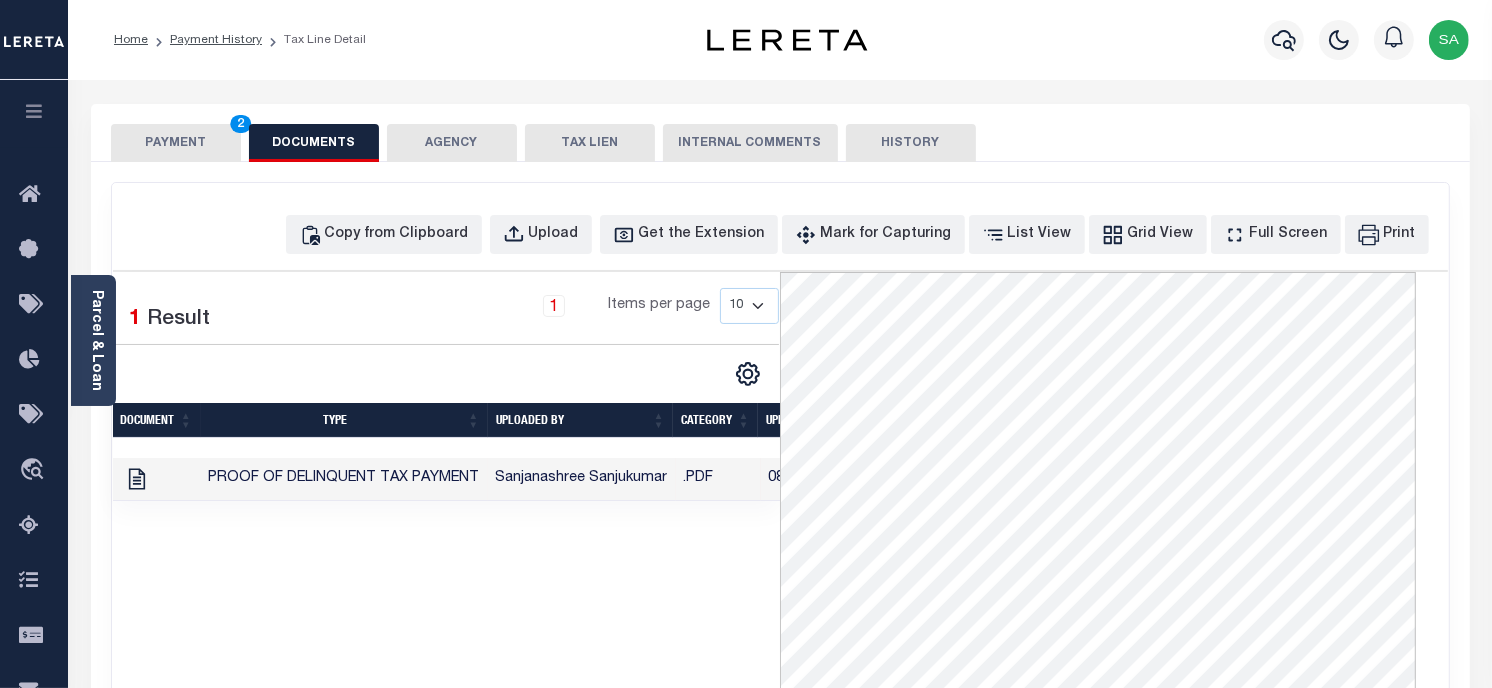 drag, startPoint x: 214, startPoint y: 144, endPoint x: 415, endPoint y: 212, distance: 212.19095 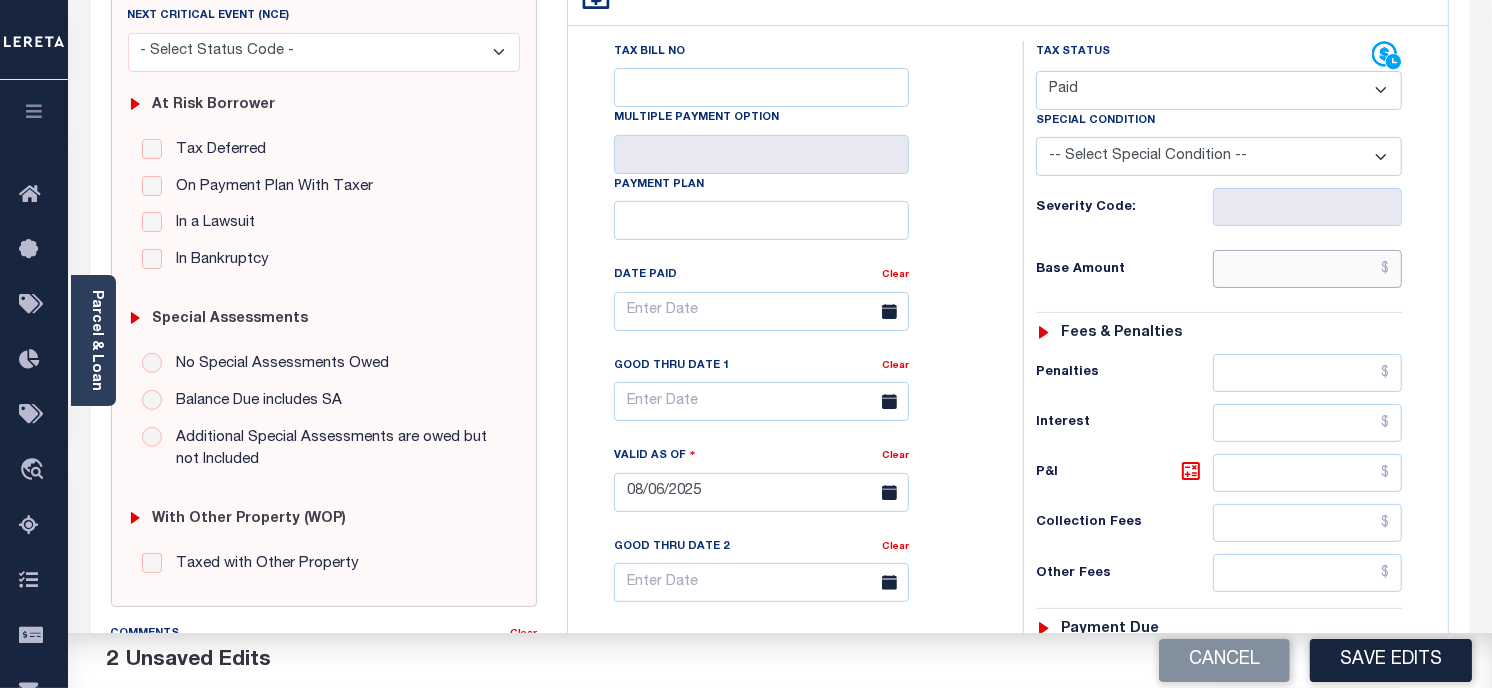 click at bounding box center (1308, 269) 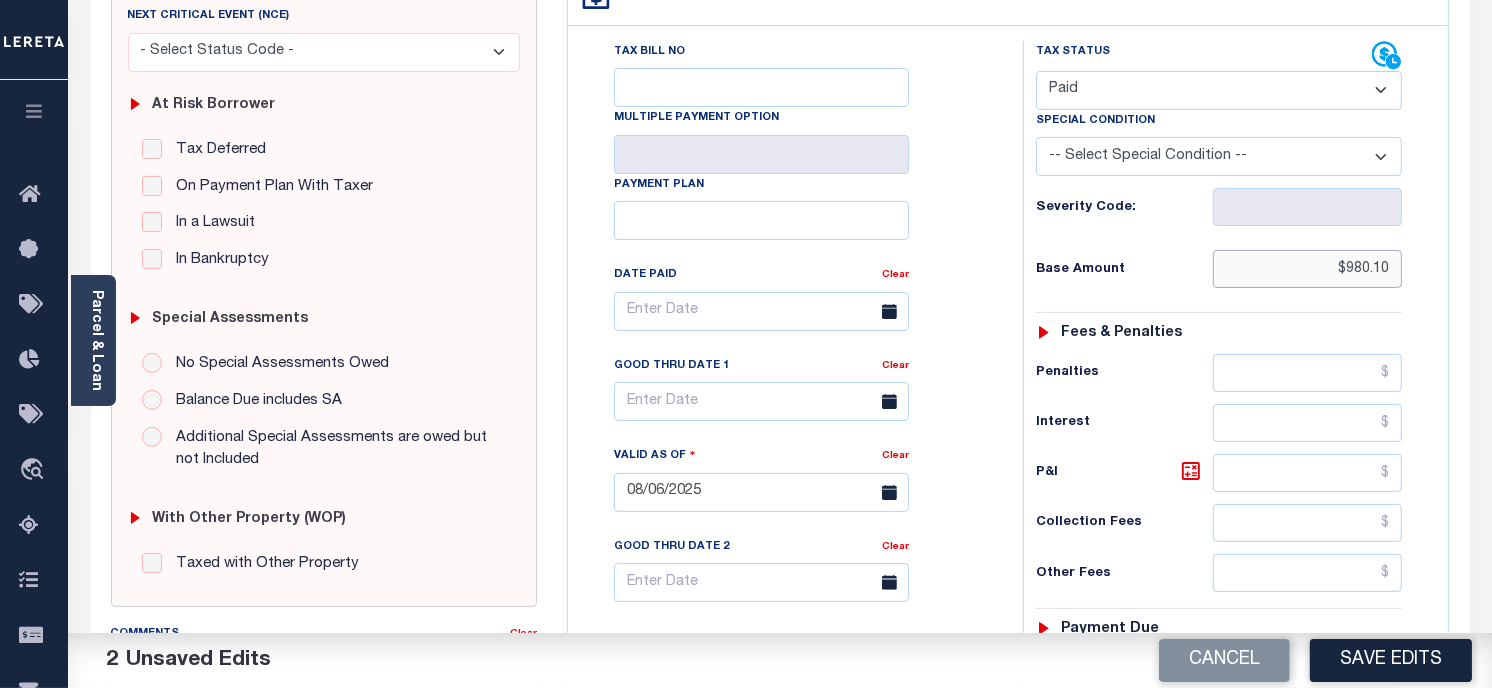 scroll, scrollTop: 823, scrollLeft: 0, axis: vertical 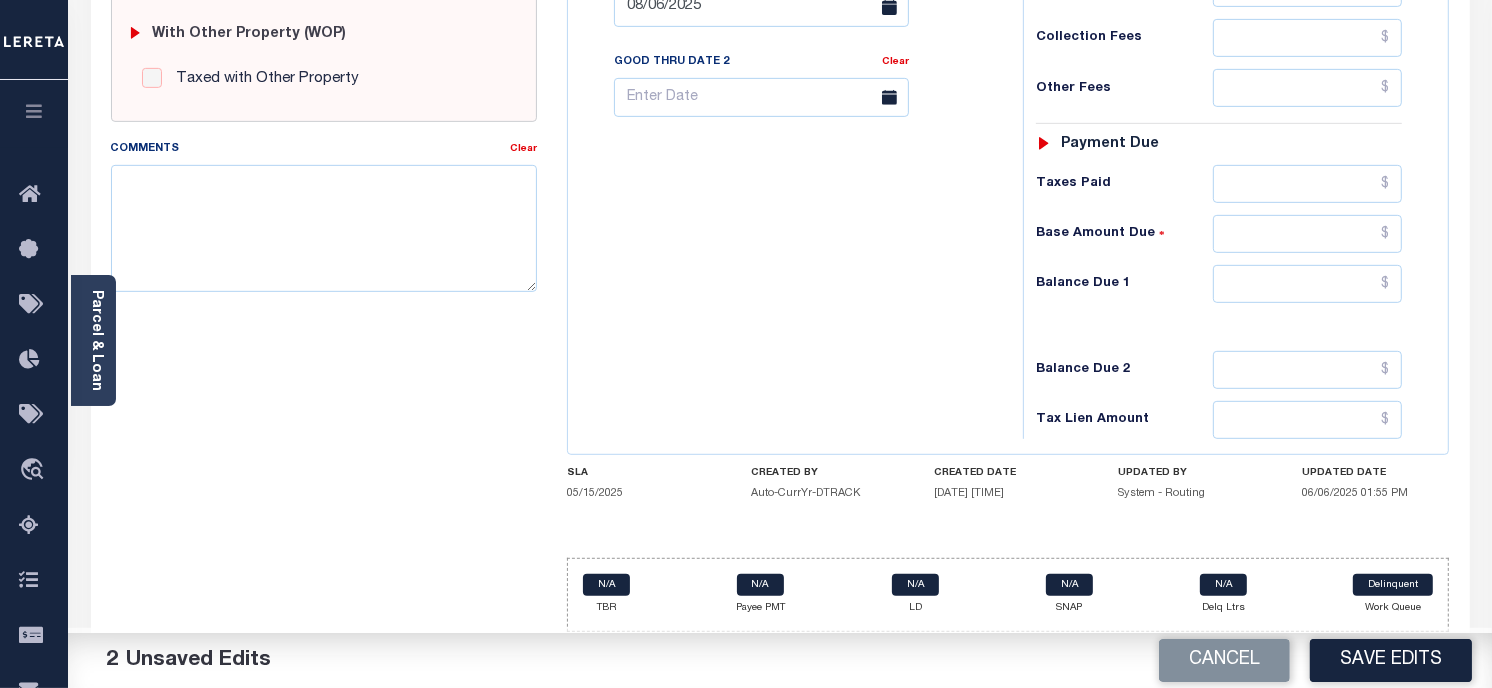 type on "$980.10" 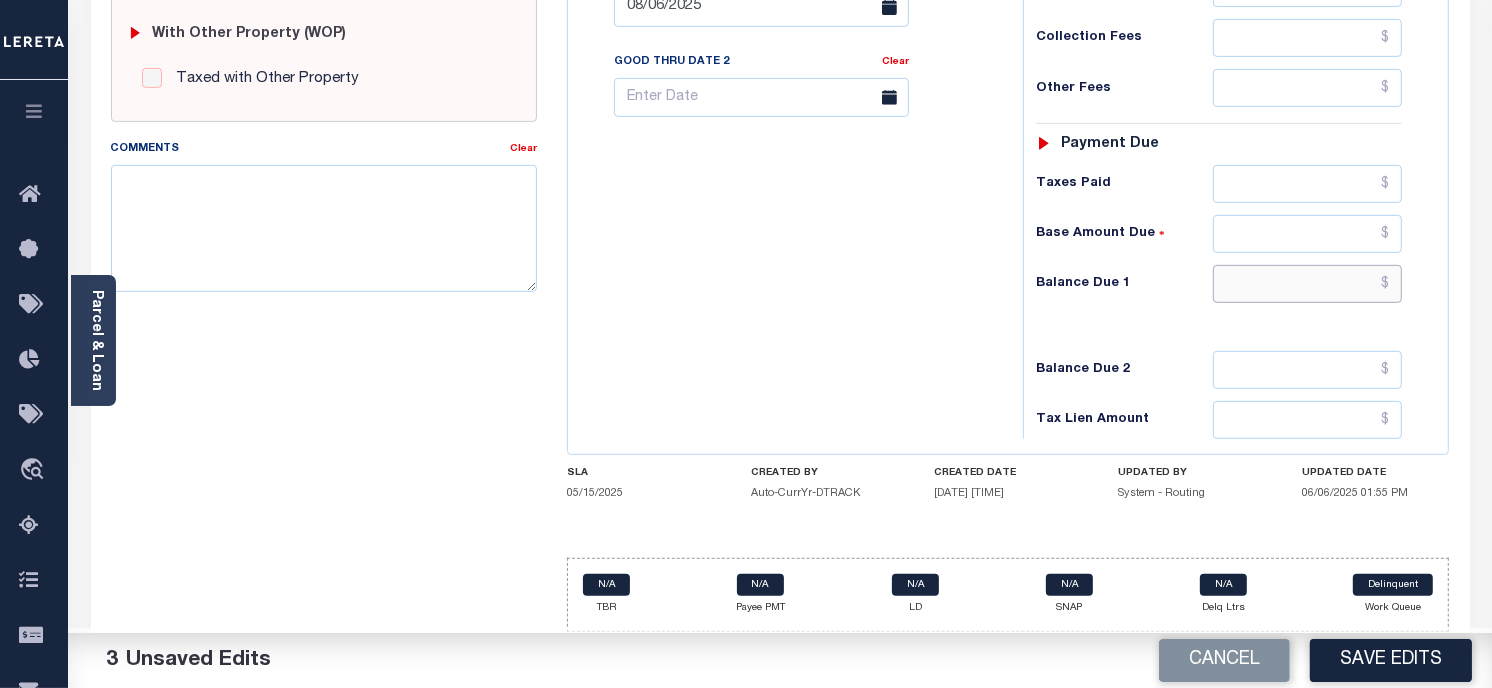 drag, startPoint x: 1313, startPoint y: 291, endPoint x: 1150, endPoint y: 270, distance: 164.3472 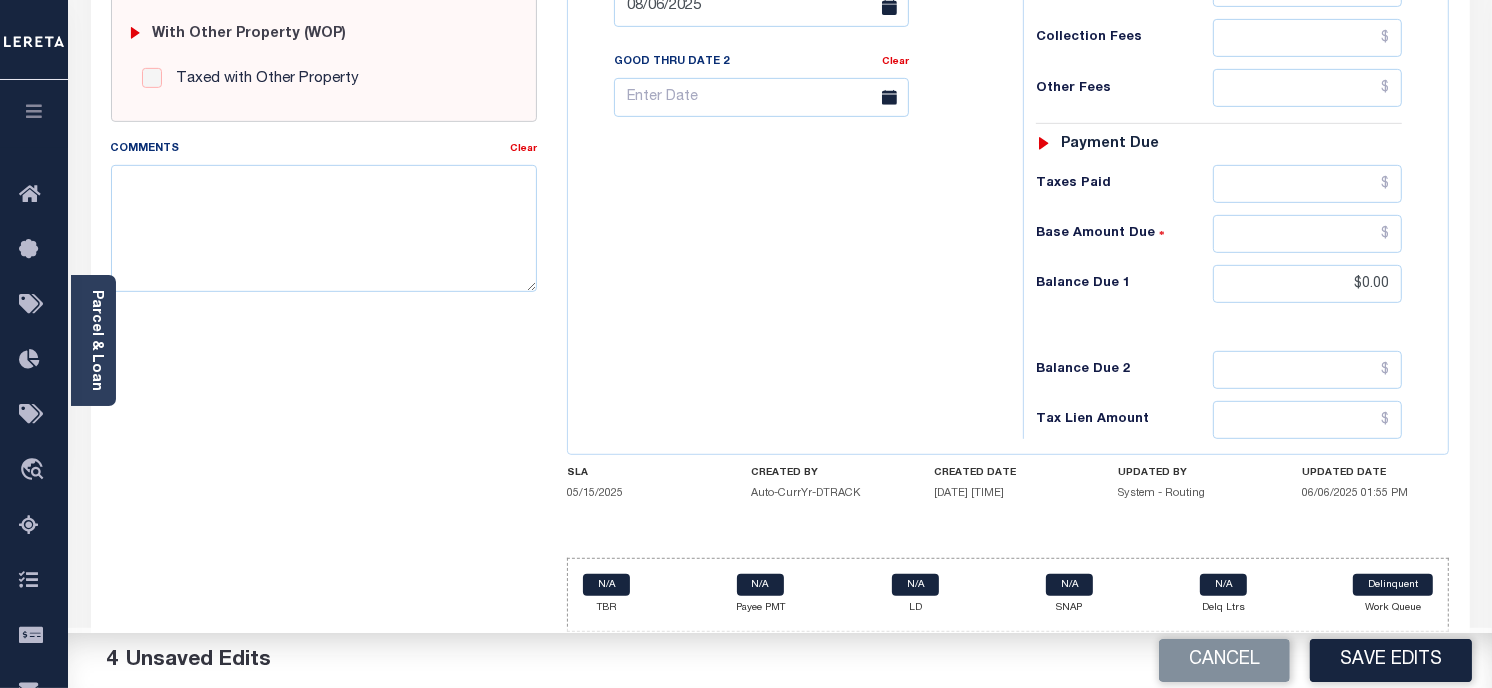 click on "Save Edits" at bounding box center [1391, 660] 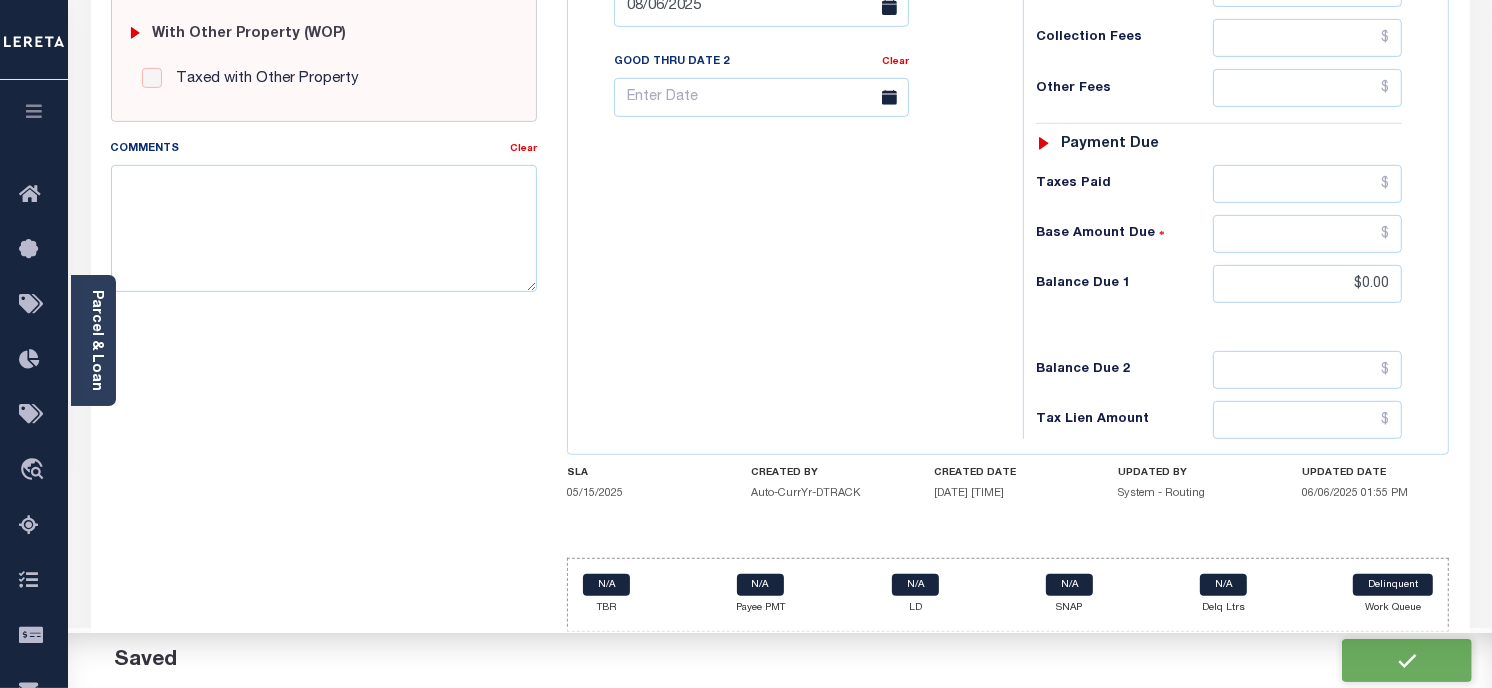 checkbox on "false" 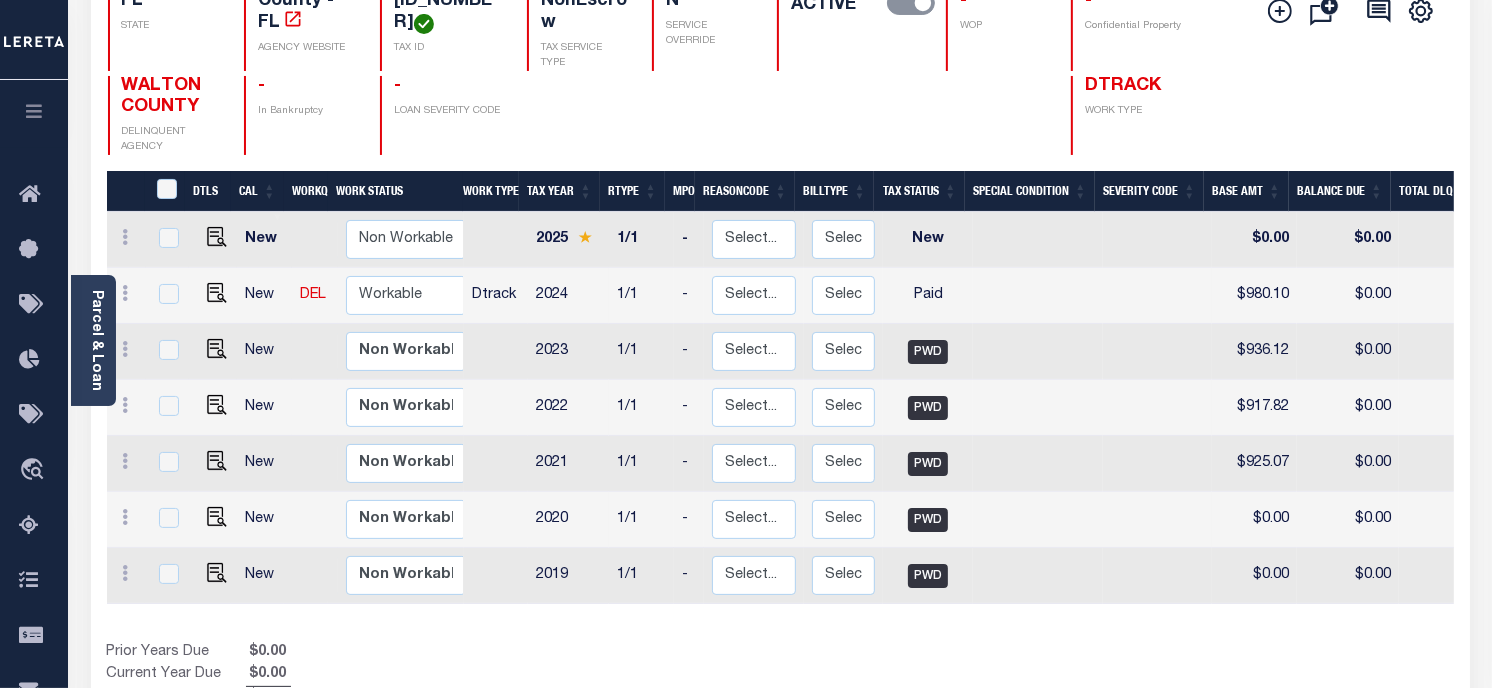 scroll, scrollTop: 222, scrollLeft: 0, axis: vertical 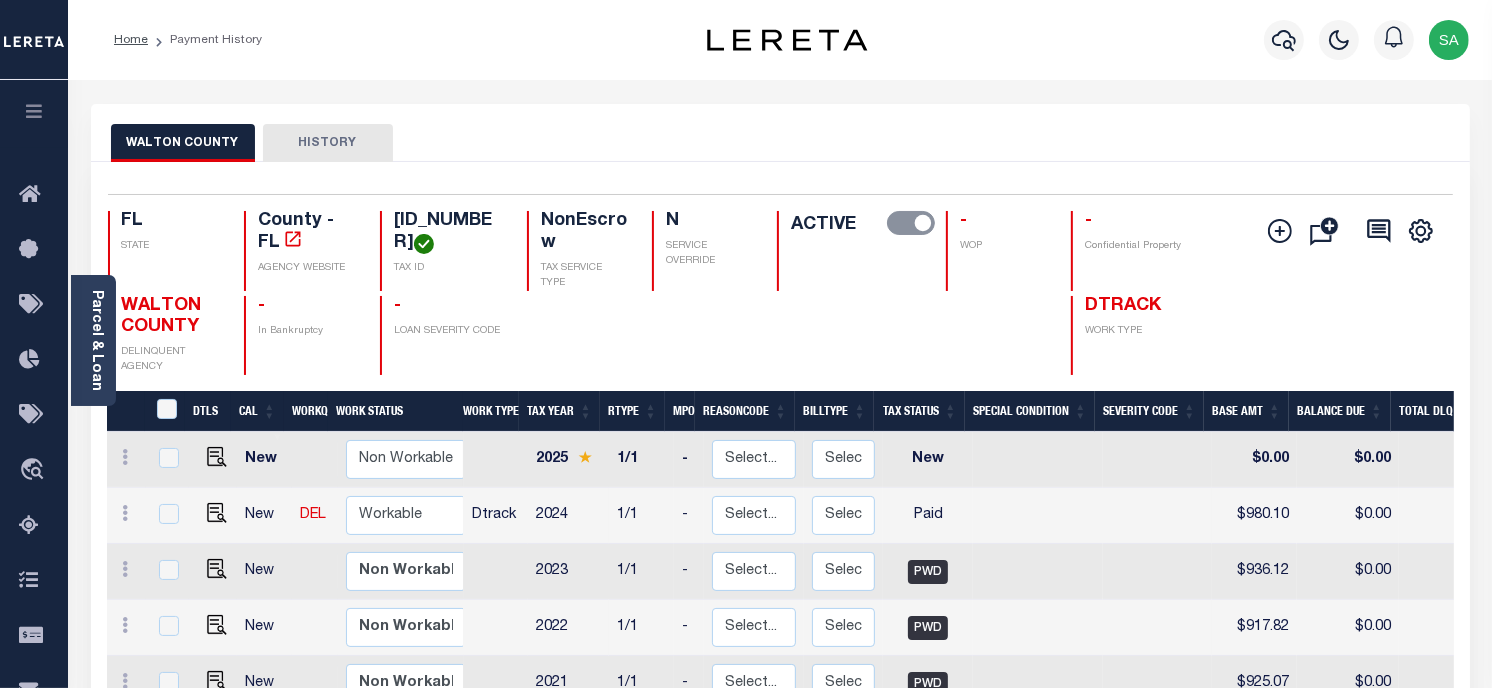 click on "Parcel & Loan" at bounding box center [93, 340] 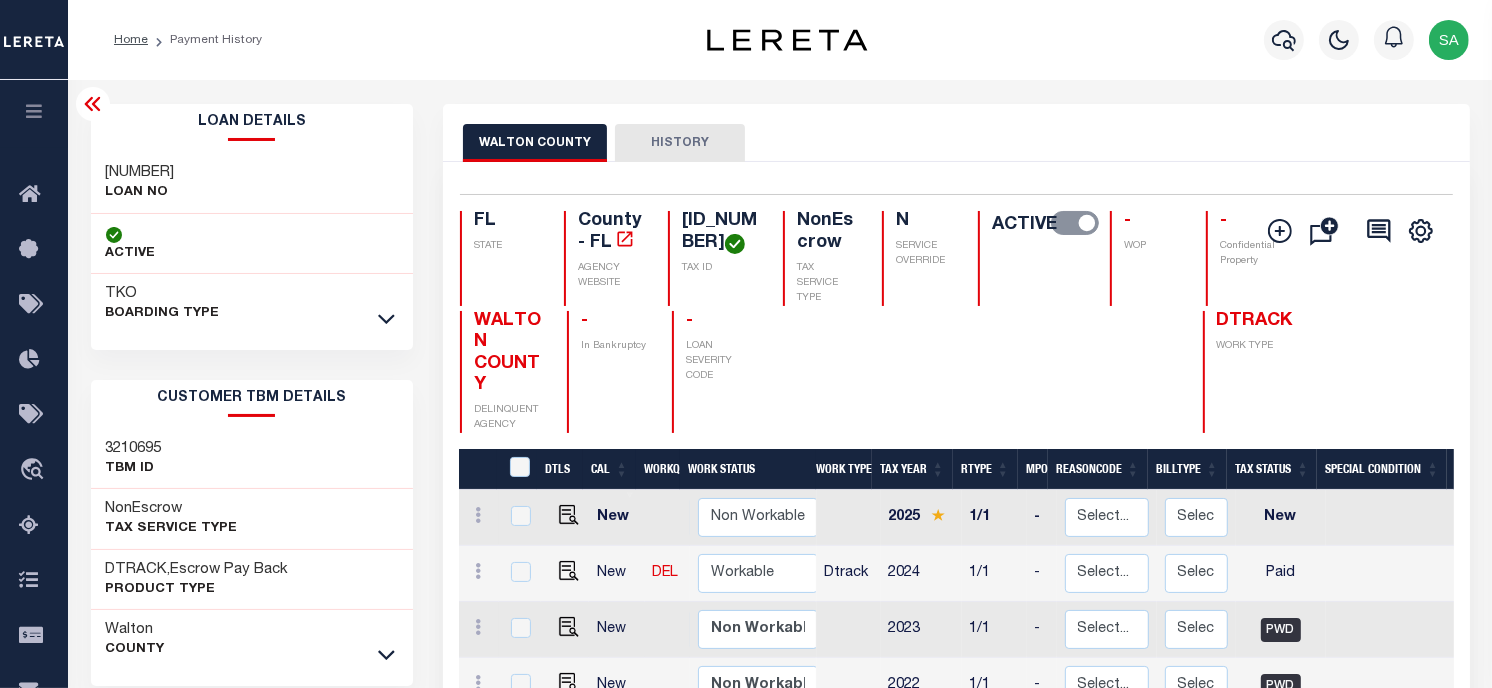 click on "[NUMBER]" at bounding box center [140, 173] 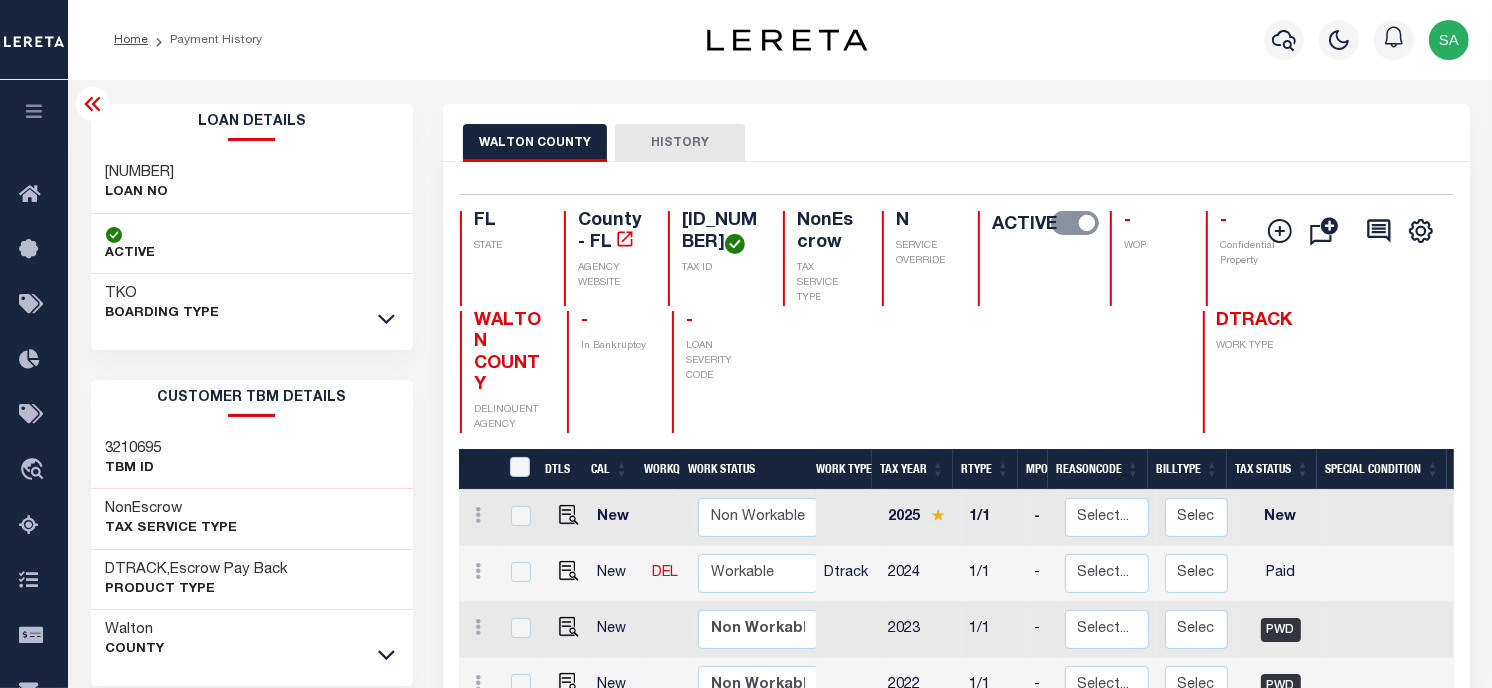 copy on "[NUMBER]" 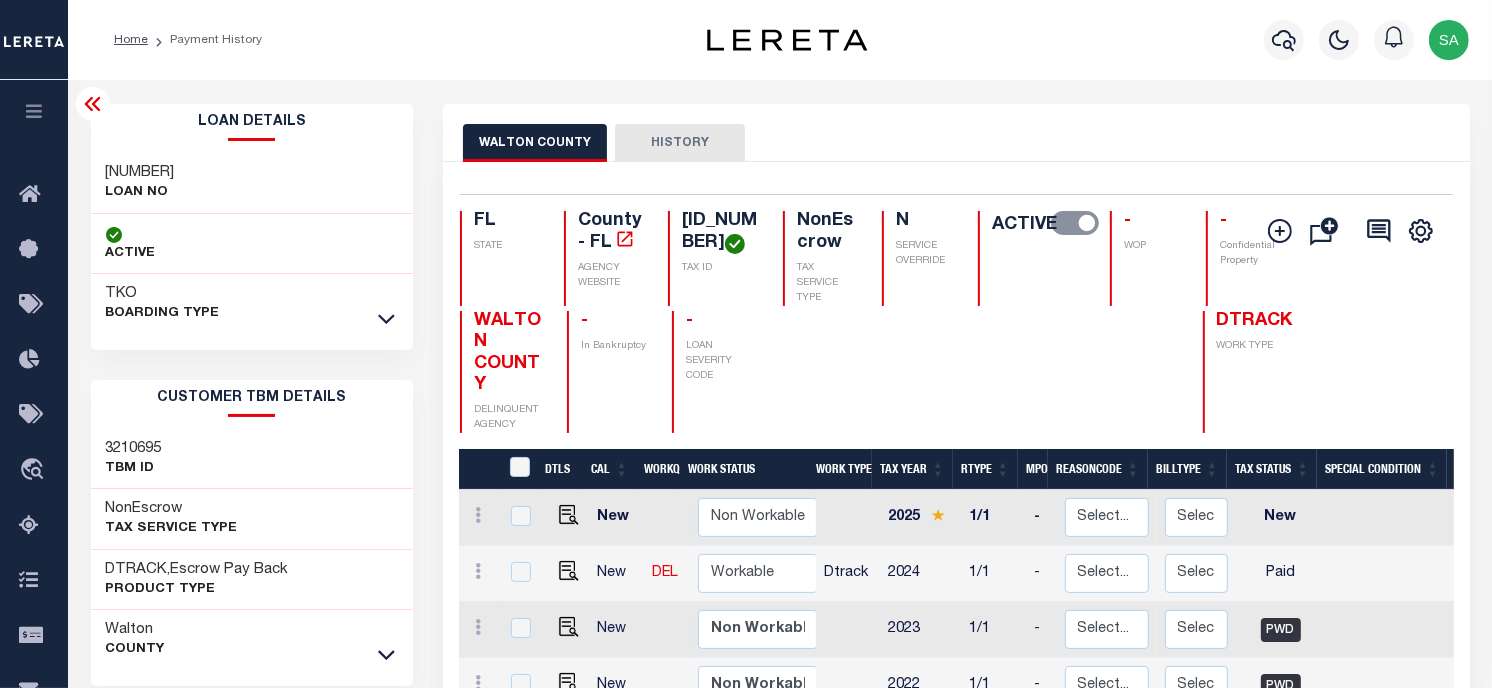 click on "[ID_NUMBER]" at bounding box center (720, 232) 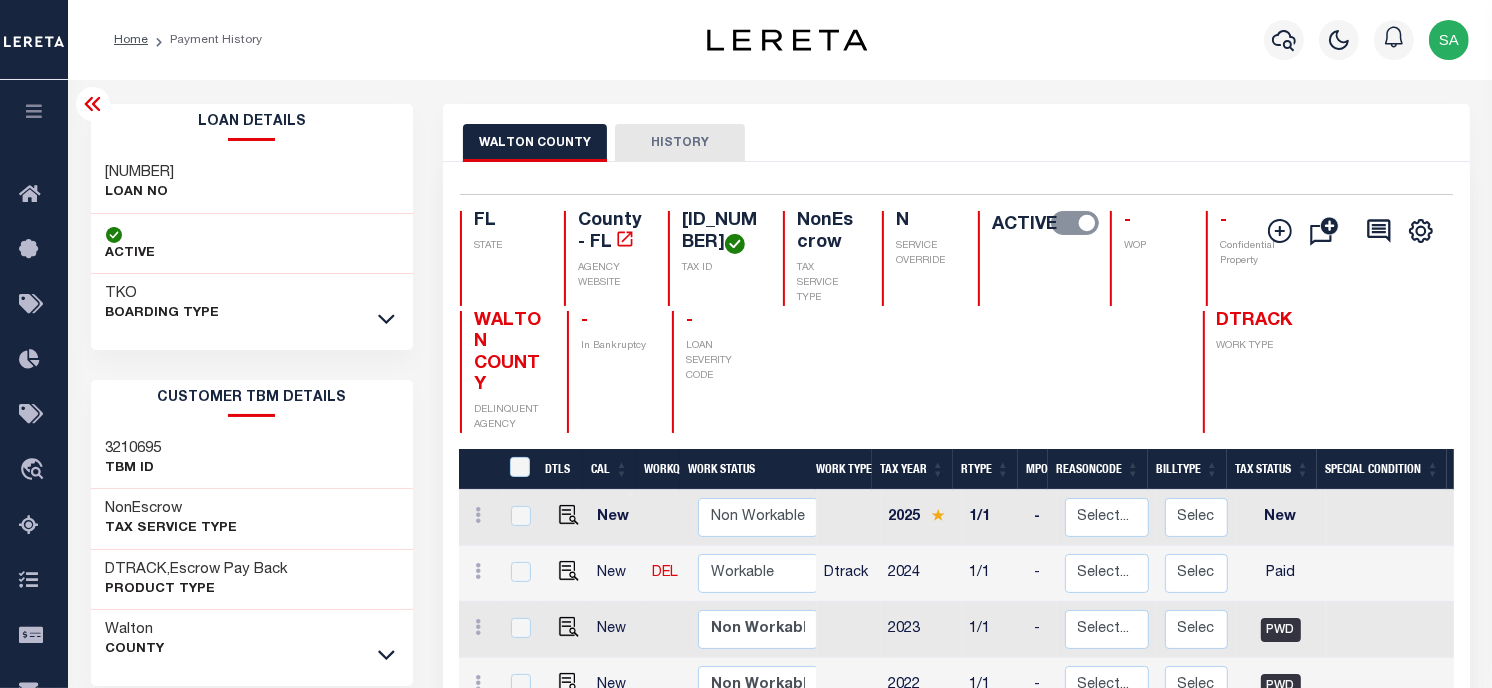 copy on "192S203314200G0070" 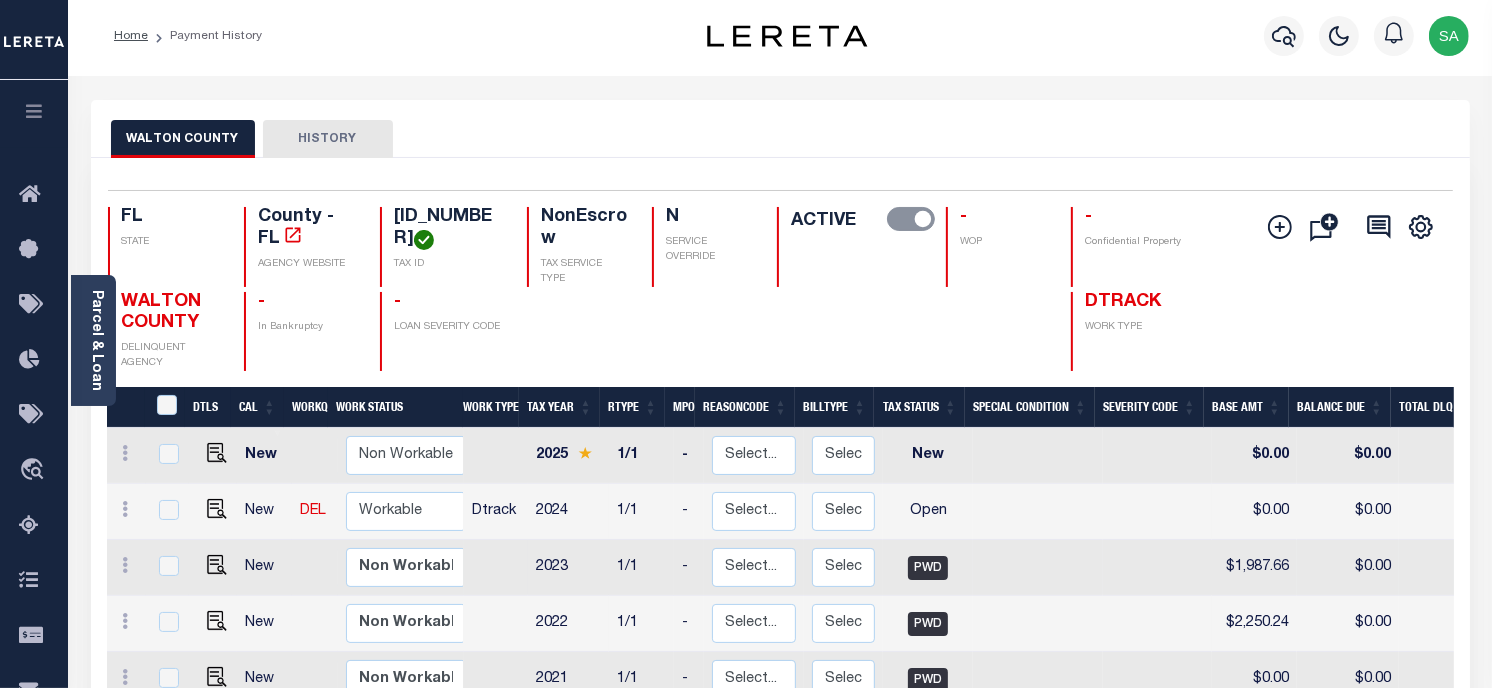 scroll, scrollTop: 0, scrollLeft: 0, axis: both 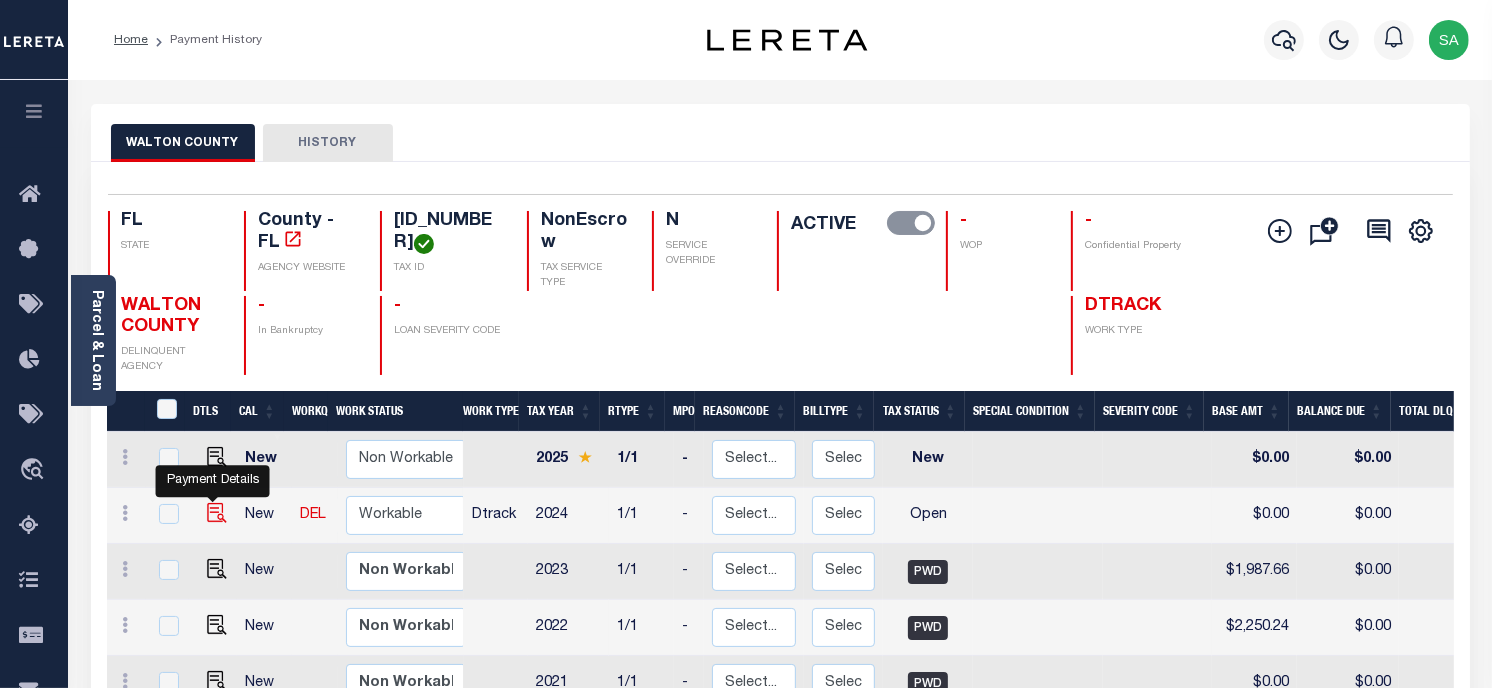 click at bounding box center (217, 513) 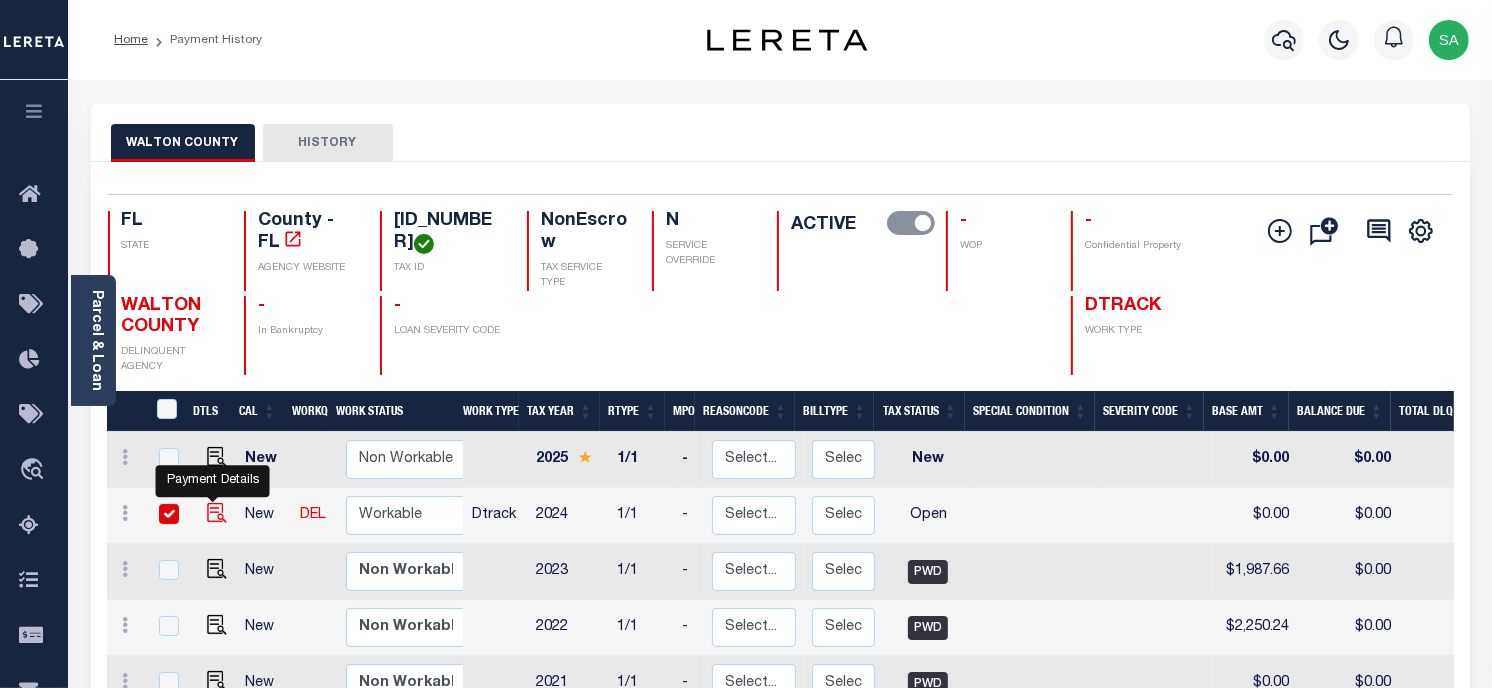 checkbox on "true" 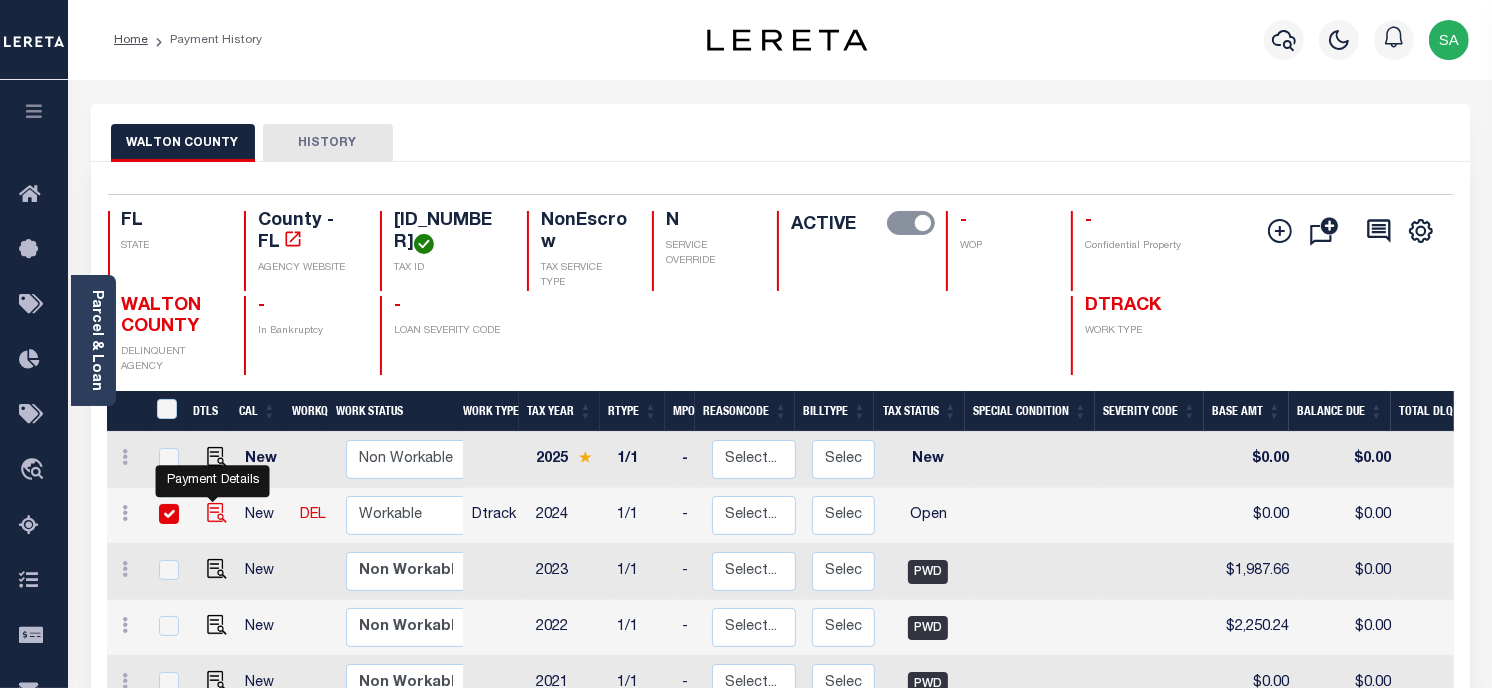 checkbox on "true" 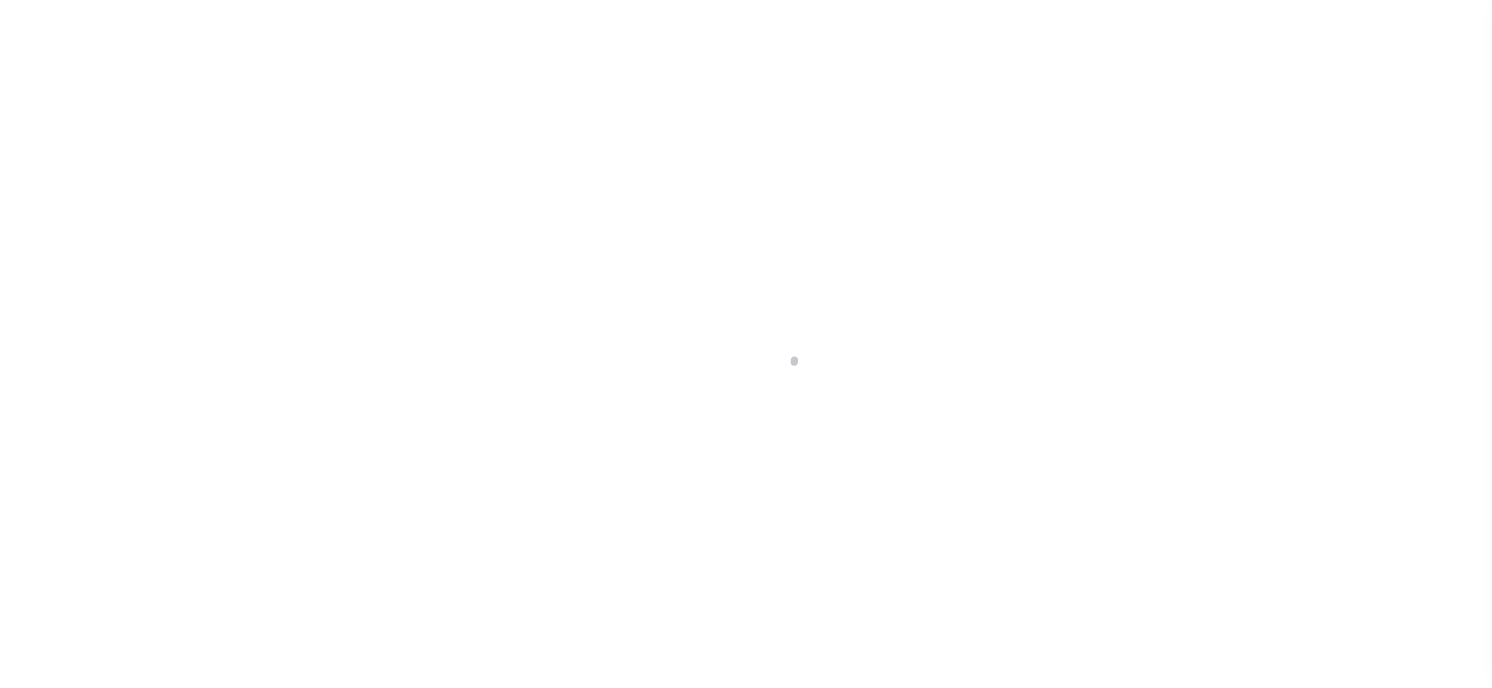 scroll, scrollTop: 0, scrollLeft: 0, axis: both 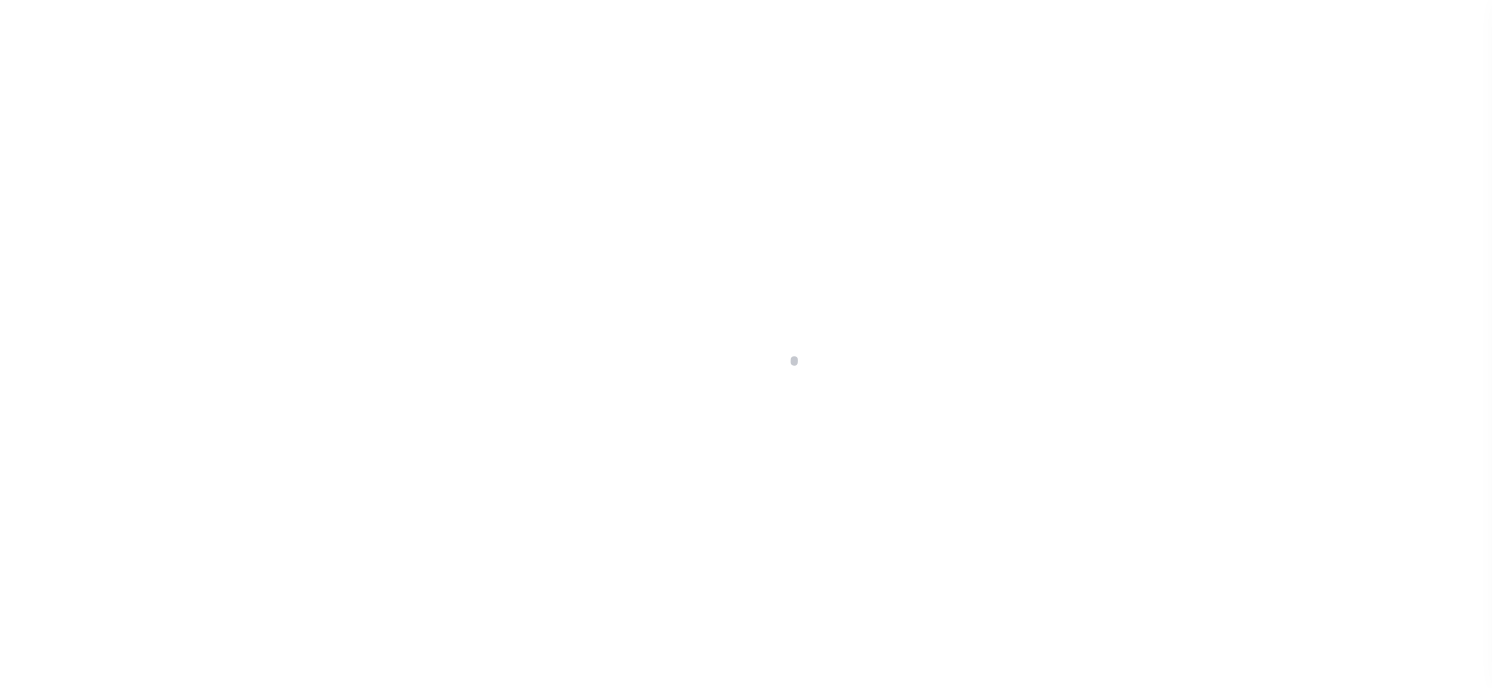 checkbox on "false" 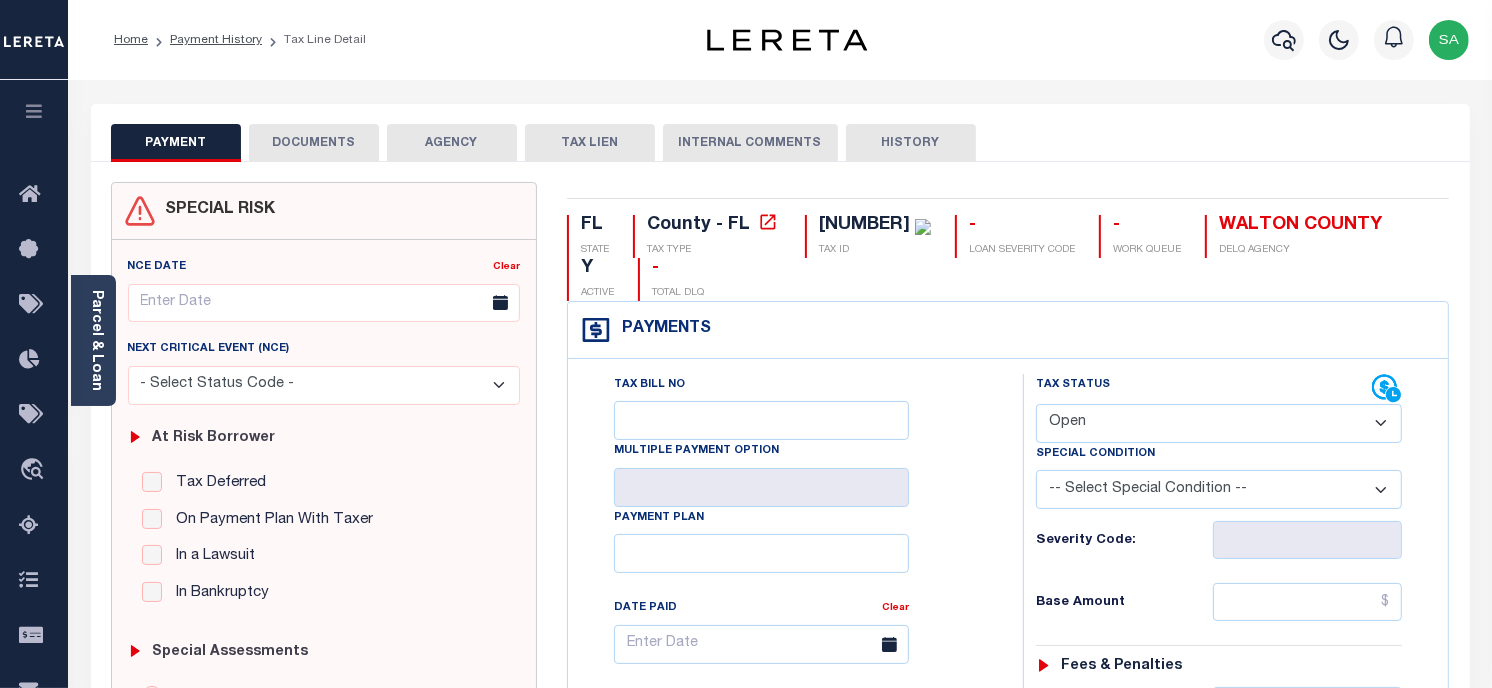 drag, startPoint x: 1126, startPoint y: 422, endPoint x: 1128, endPoint y: 442, distance: 20.09975 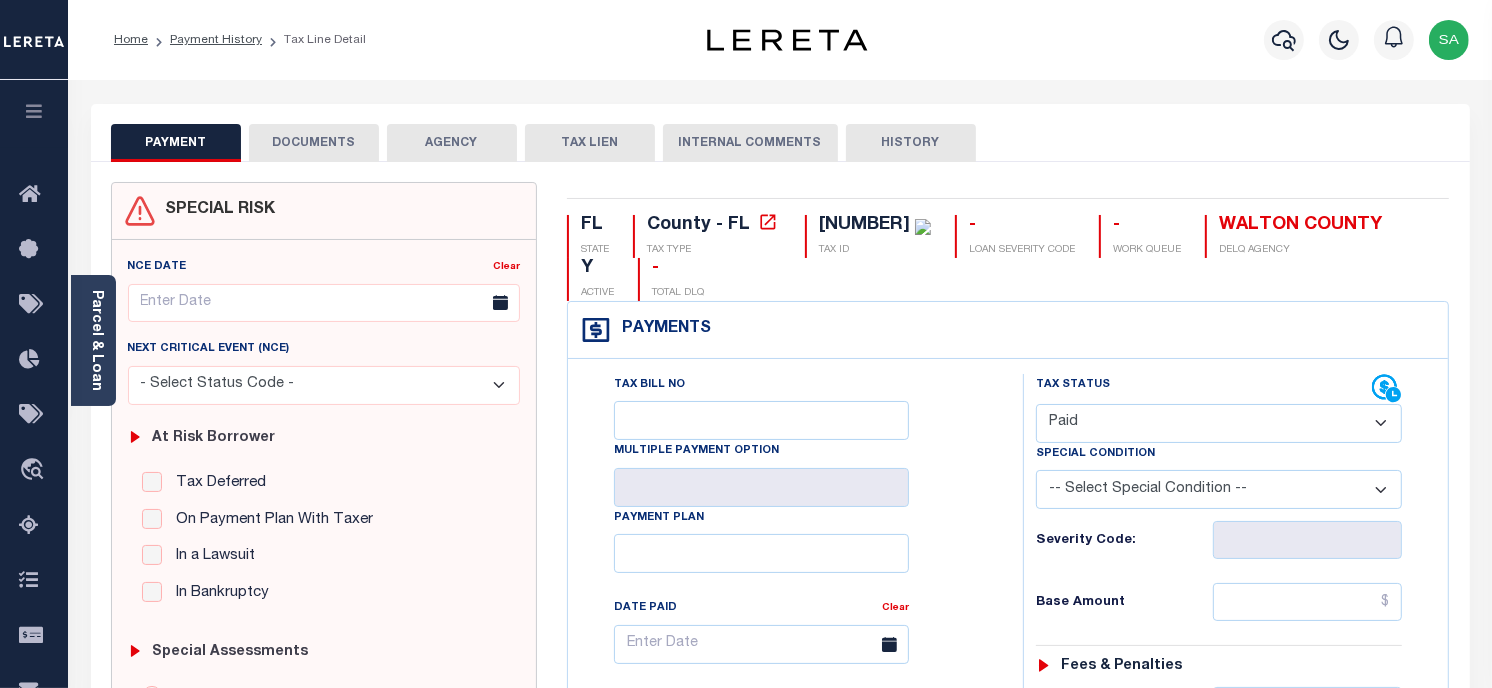 click on "- Select Status Code -
Open
Due/Unpaid
Paid
Incomplete
No Tax Due
Internal Refund Processed
New" at bounding box center [1219, 423] 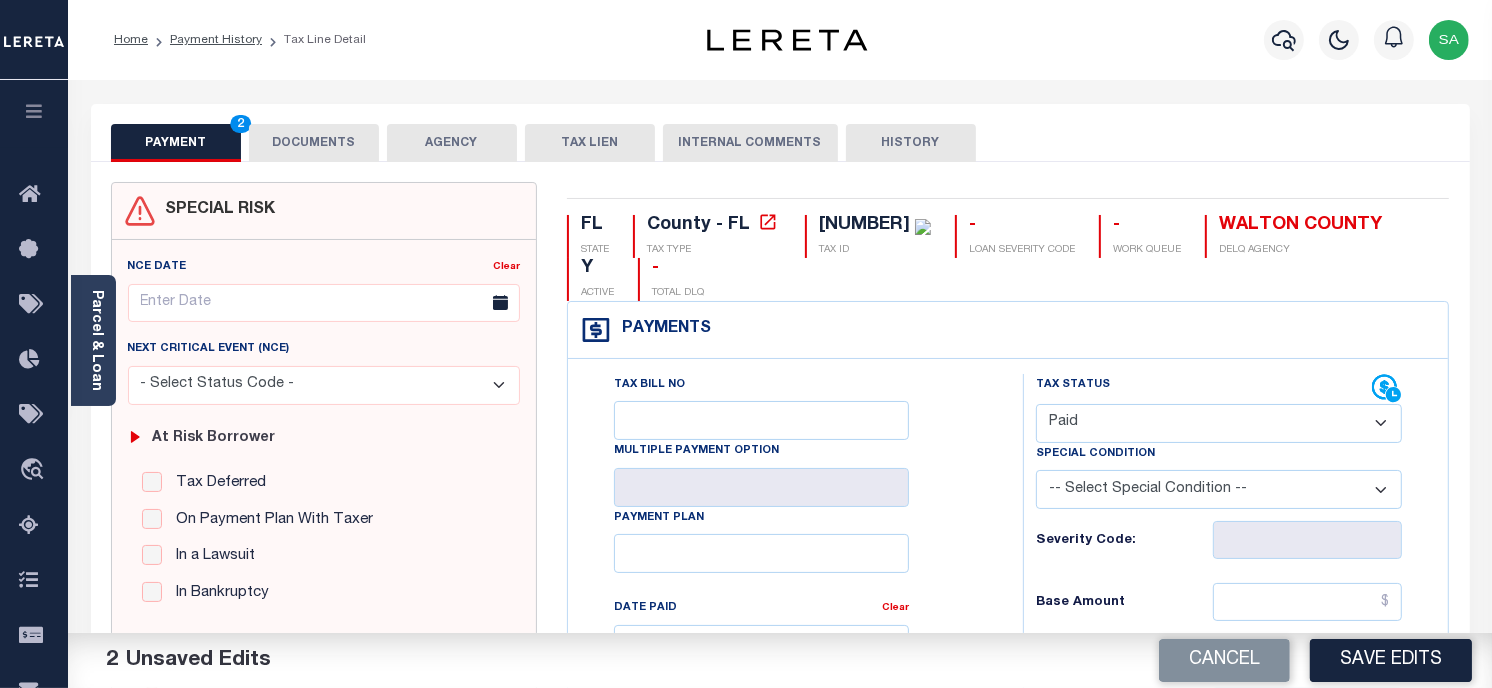 click on "DOCUMENTS" at bounding box center [314, 143] 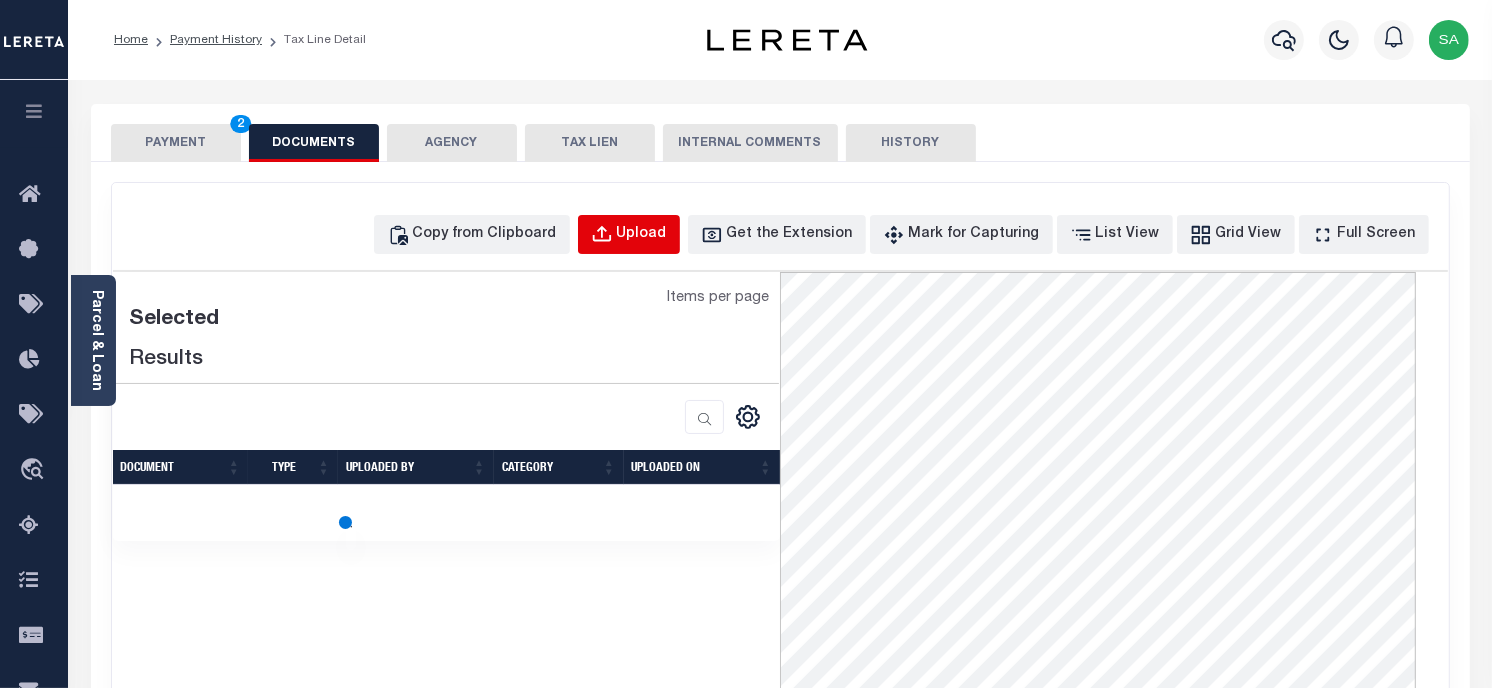 click on "Upload" at bounding box center [642, 235] 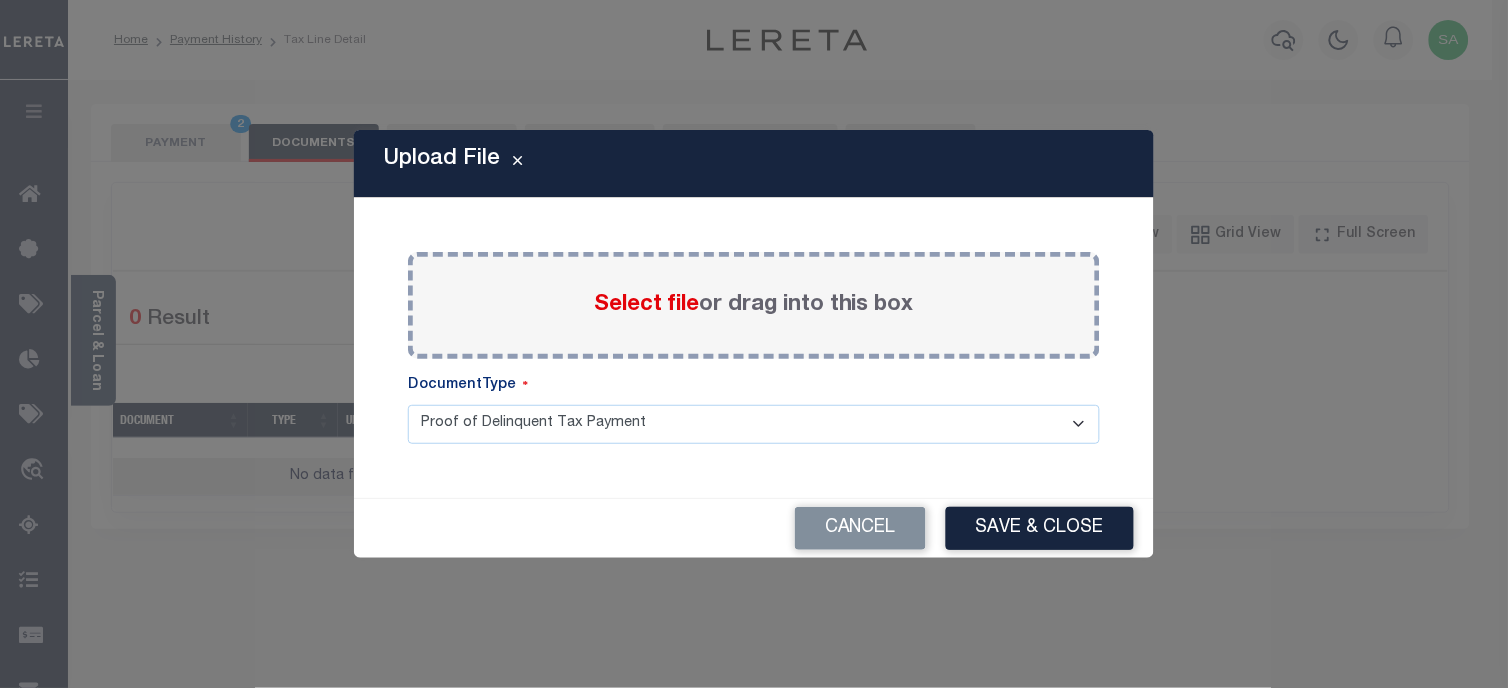 click on "Select file  or drag into this box" at bounding box center (754, 305) 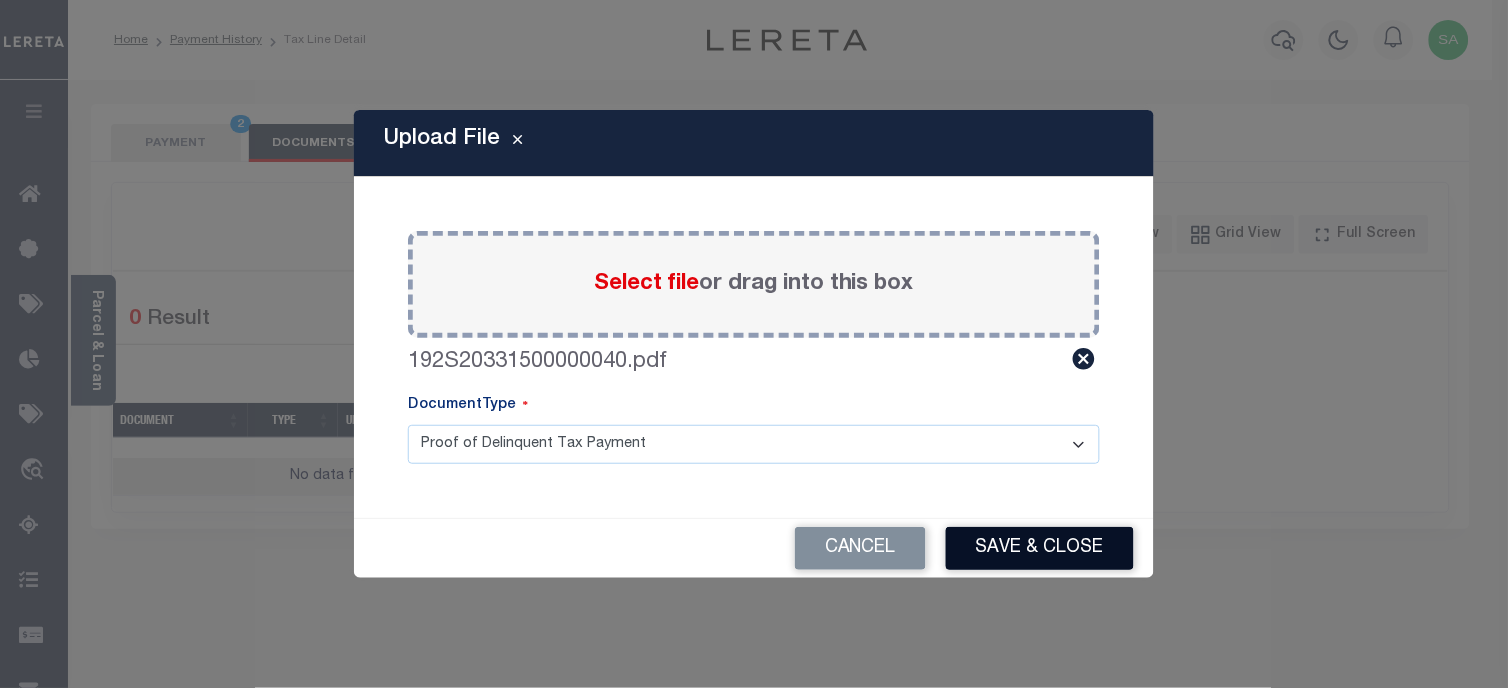 click on "Save & Close" at bounding box center (1040, 548) 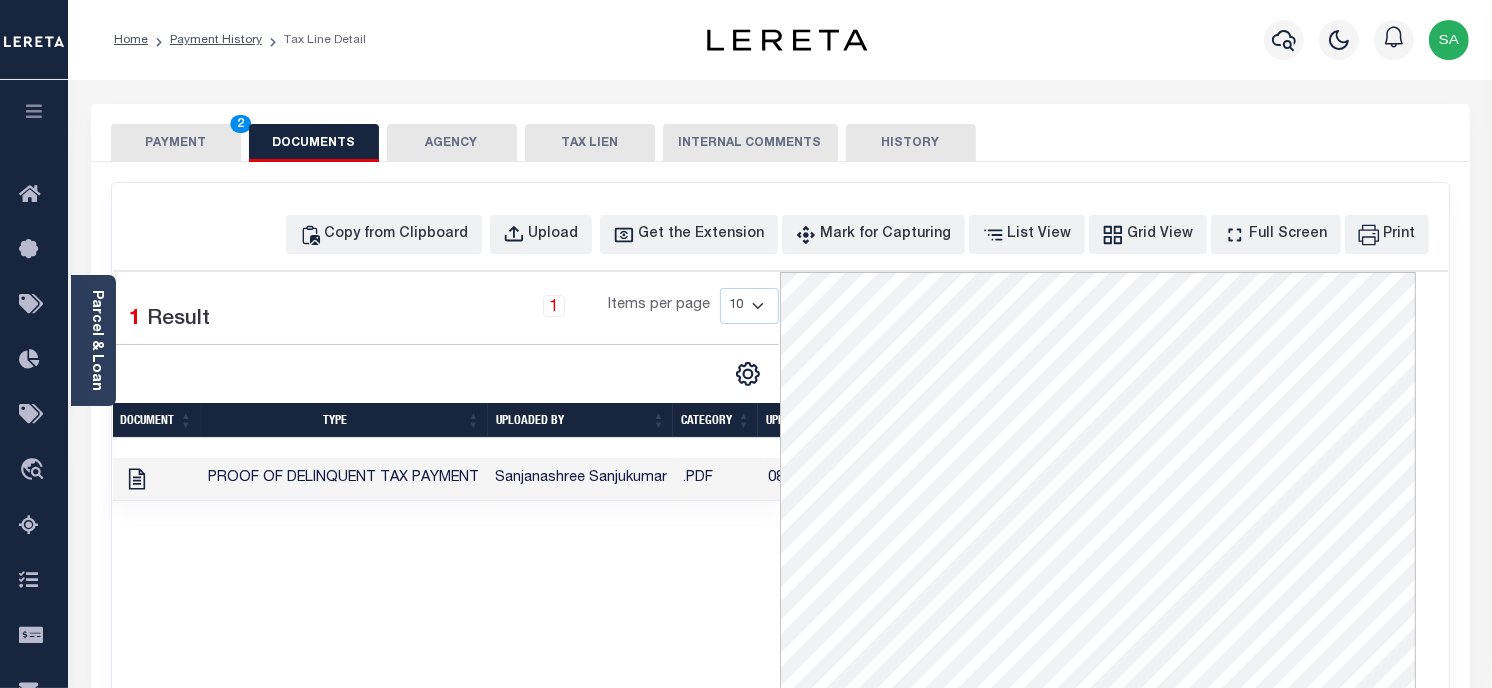 drag, startPoint x: 207, startPoint y: 125, endPoint x: 292, endPoint y: 156, distance: 90.47652 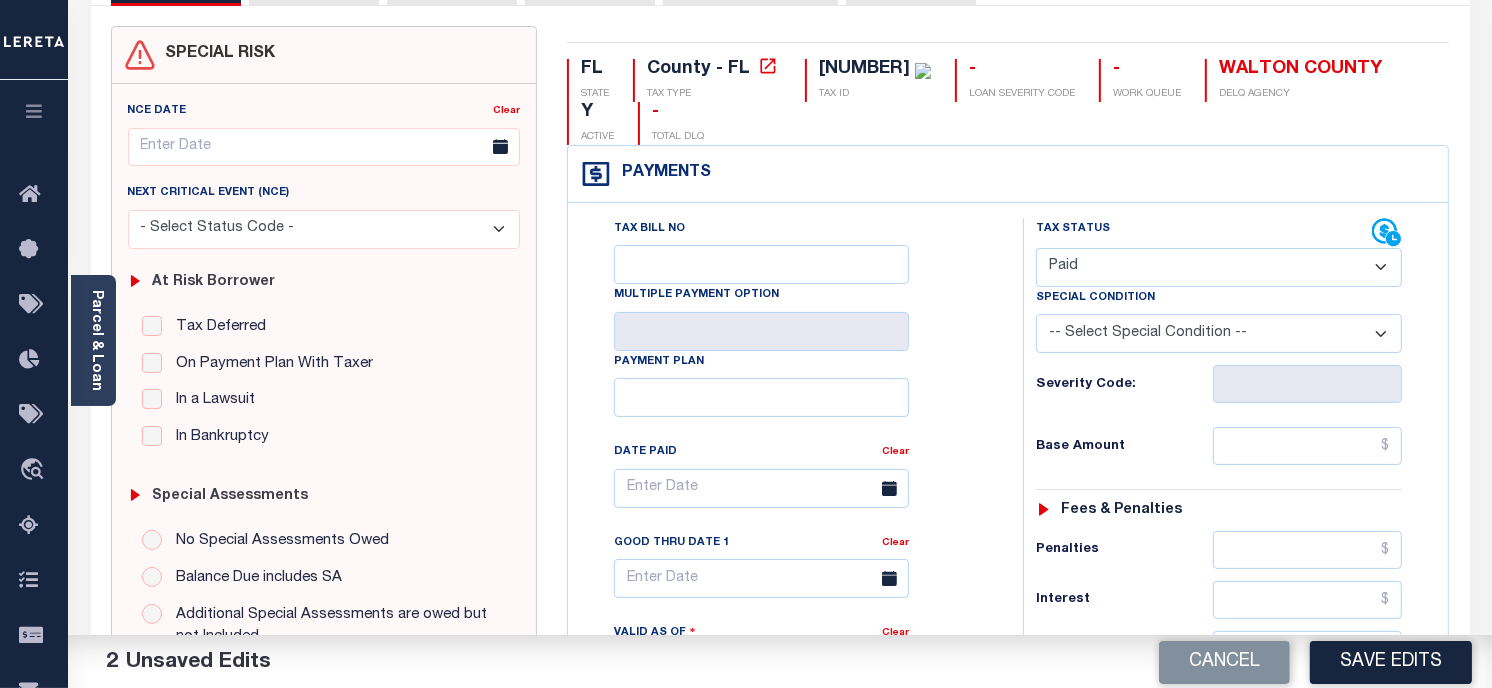 scroll, scrollTop: 333, scrollLeft: 0, axis: vertical 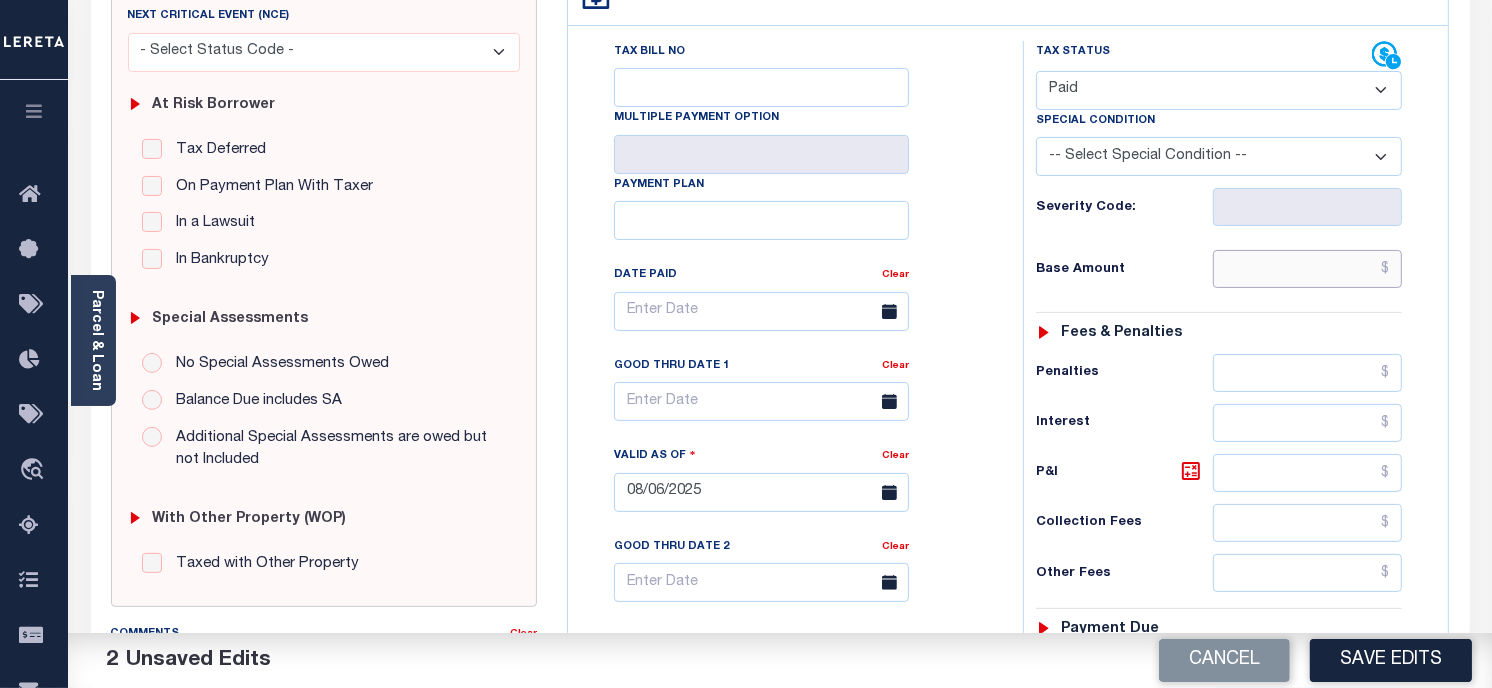 click at bounding box center (1308, 269) 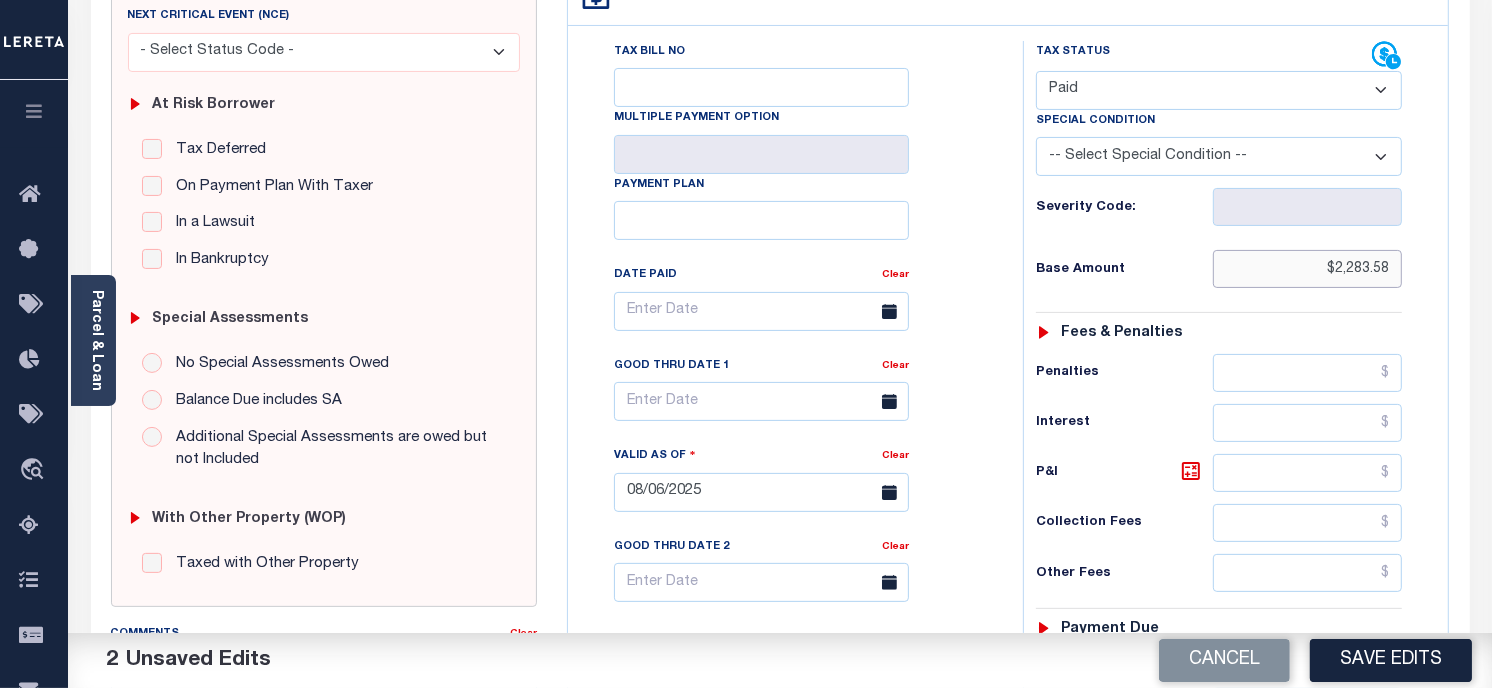 type on "$2,283.58" 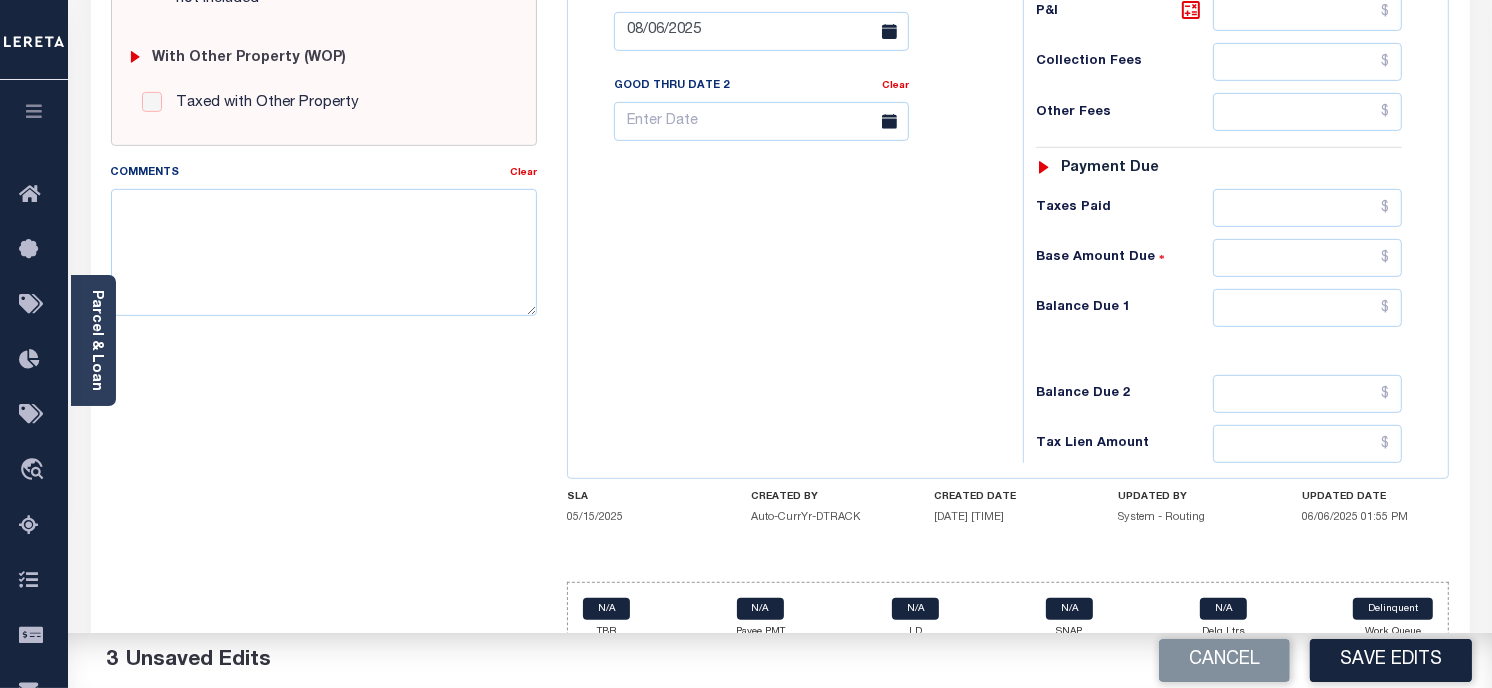scroll, scrollTop: 823, scrollLeft: 0, axis: vertical 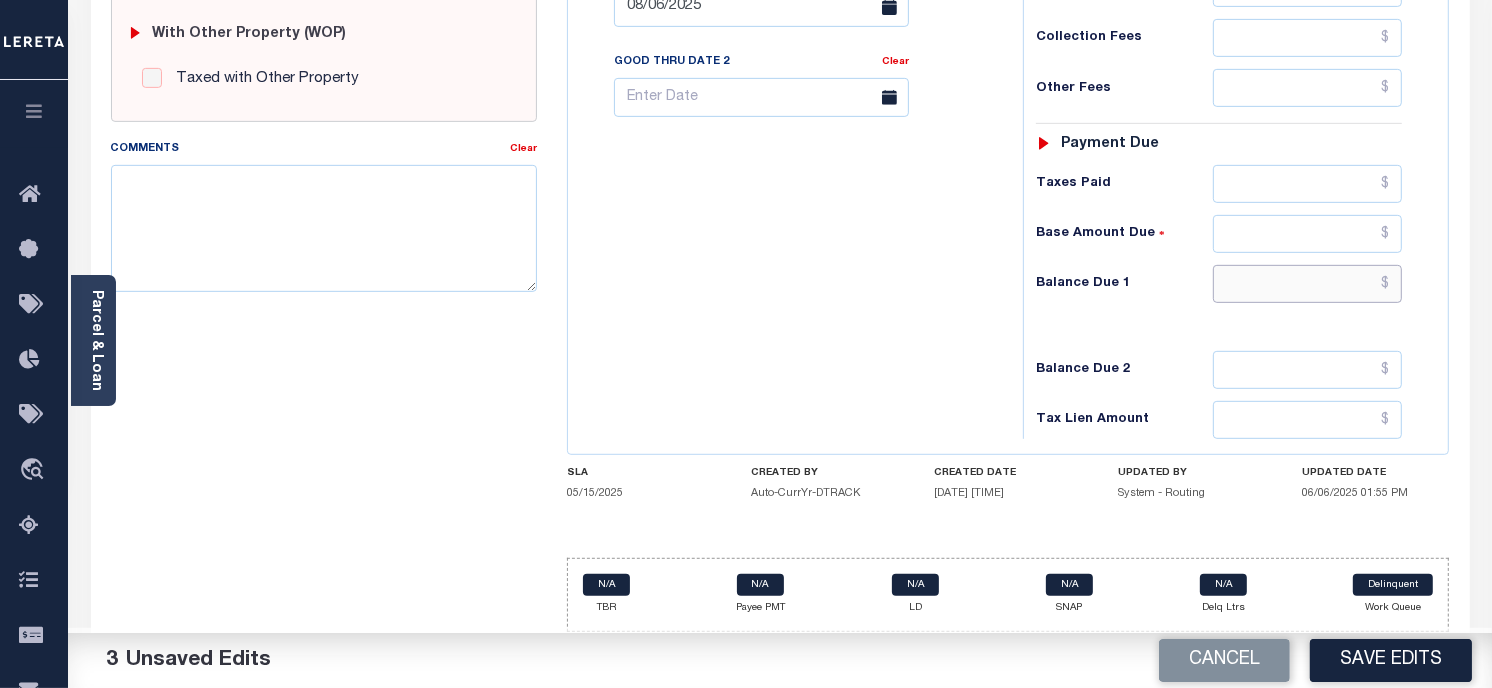 drag, startPoint x: 1310, startPoint y: 272, endPoint x: 1208, endPoint y: 292, distance: 103.94229 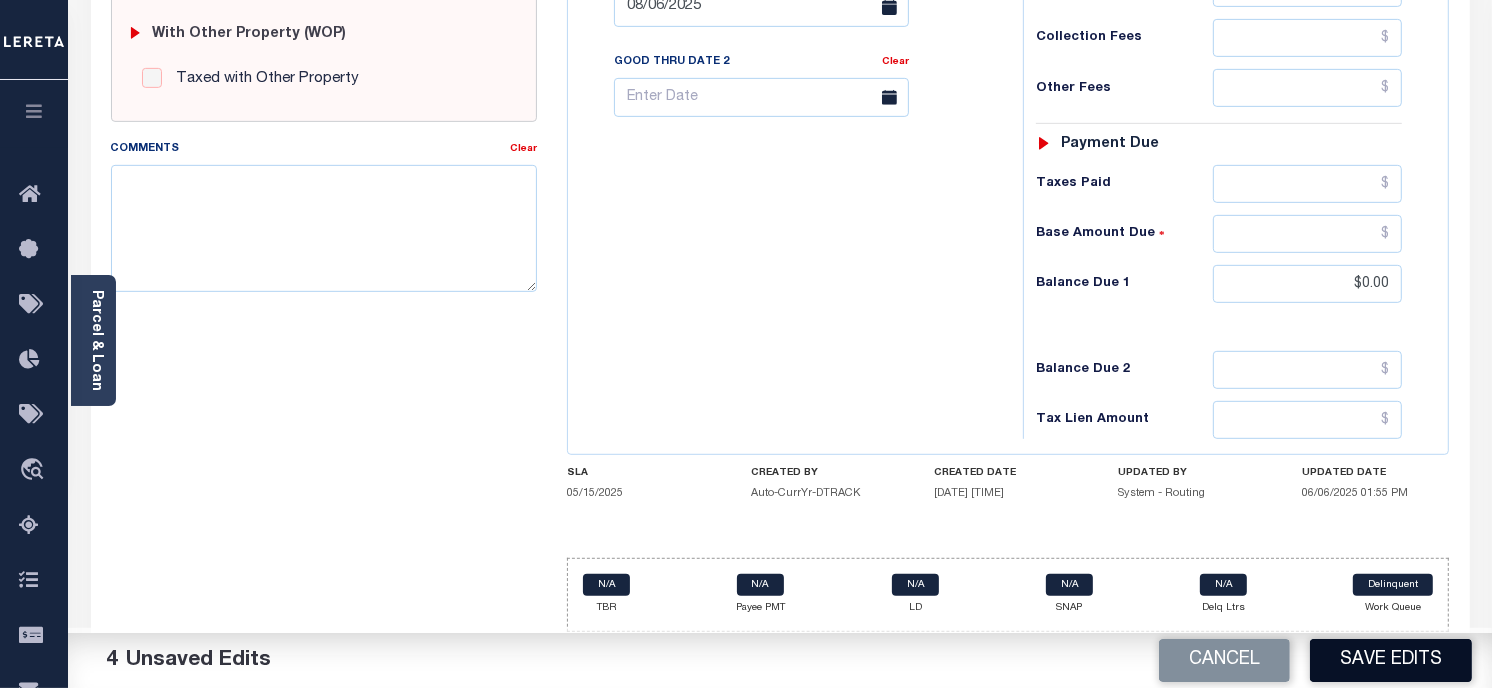click on "Save Edits" at bounding box center [1391, 660] 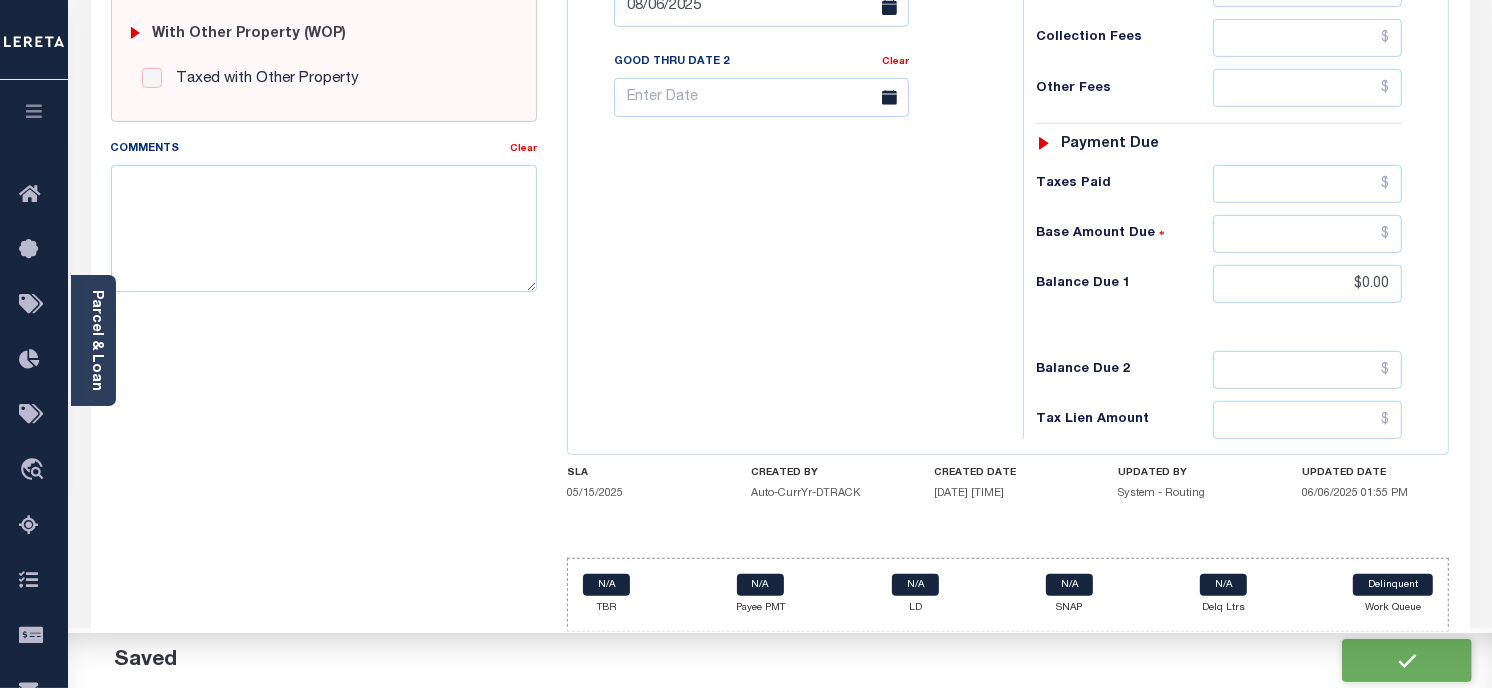 checkbox on "false" 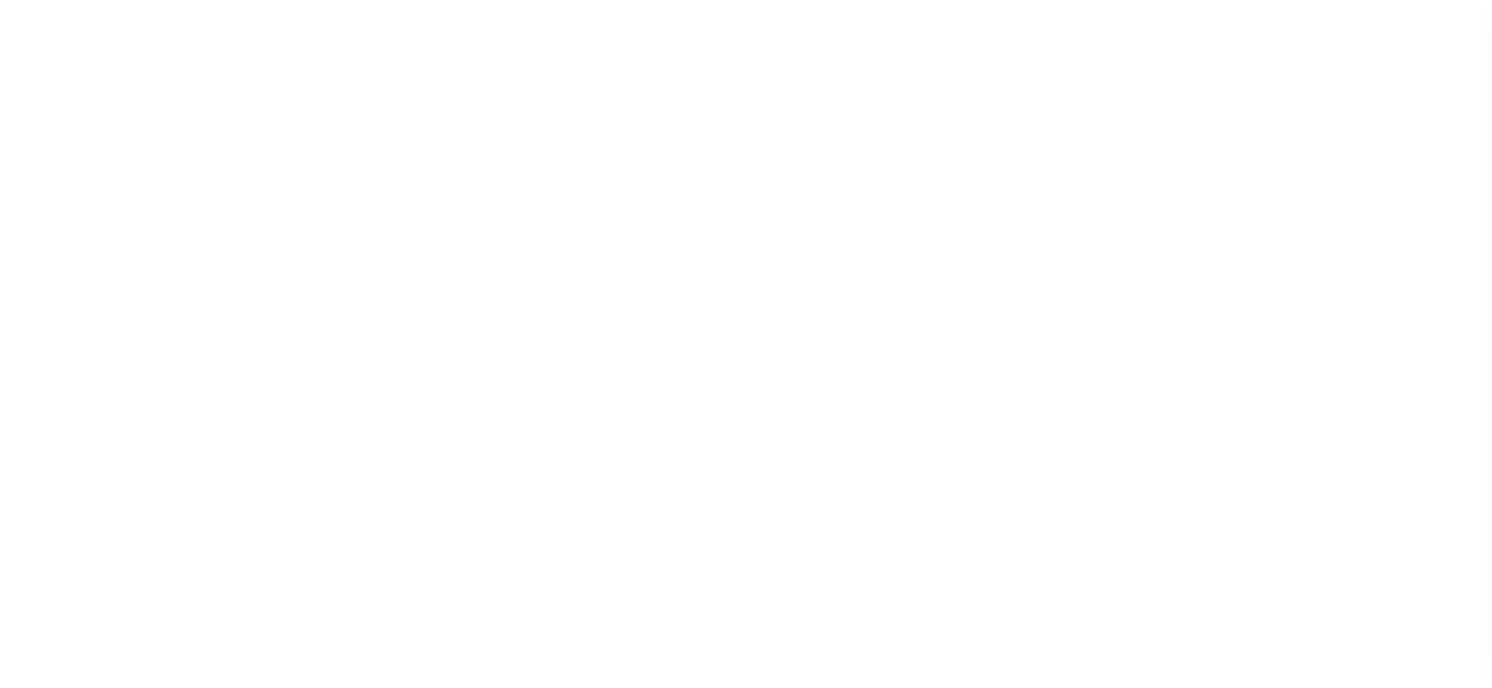 scroll, scrollTop: 0, scrollLeft: 0, axis: both 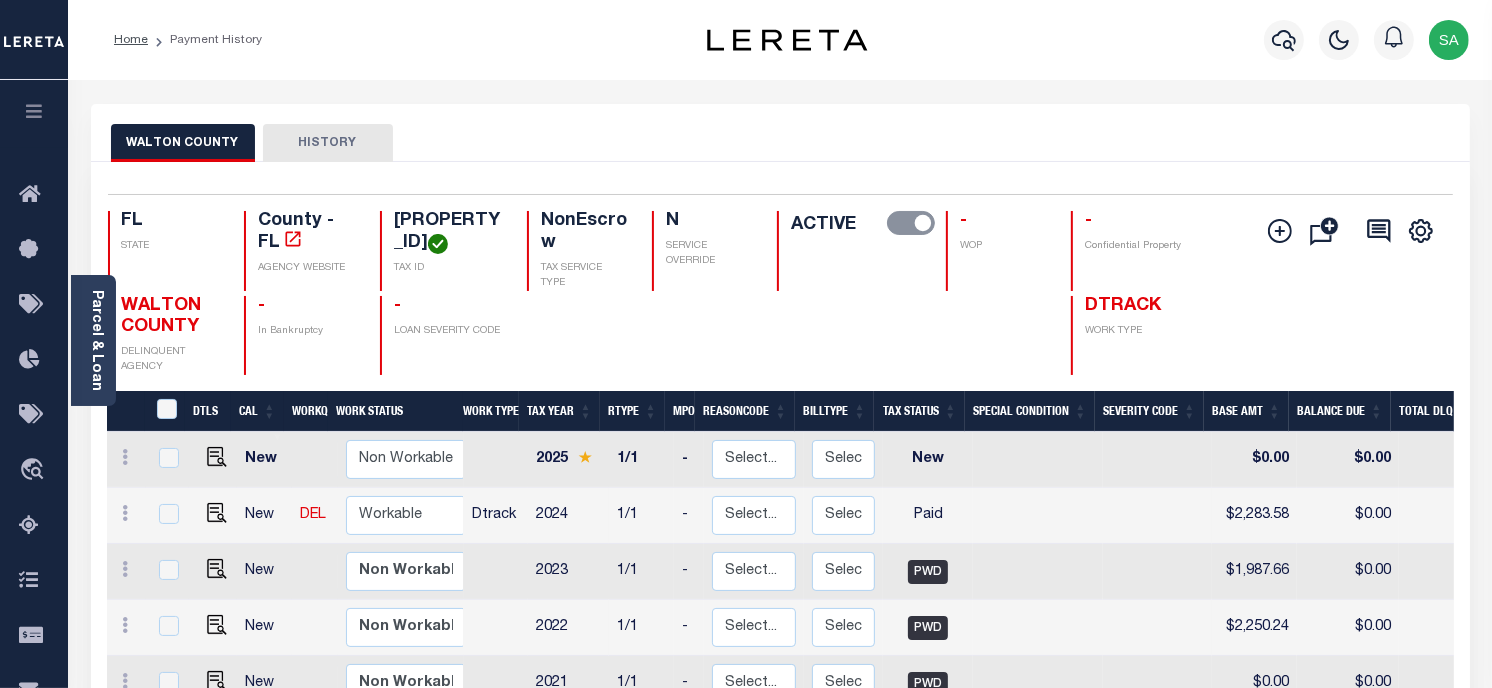 click on "[COUNTY] COUNTY HISTORY" at bounding box center (780, 142) 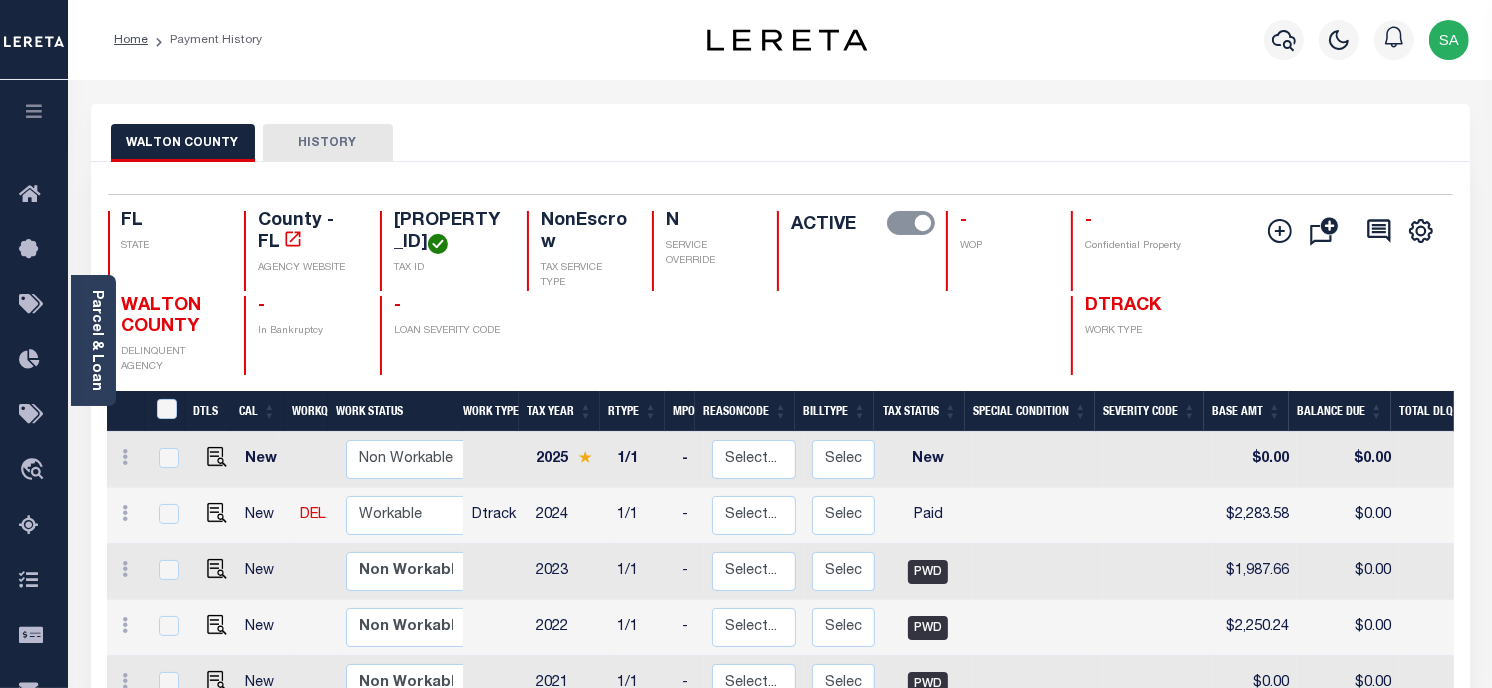 drag, startPoint x: 1163, startPoint y: 56, endPoint x: 1010, endPoint y: 341, distance: 323.4718 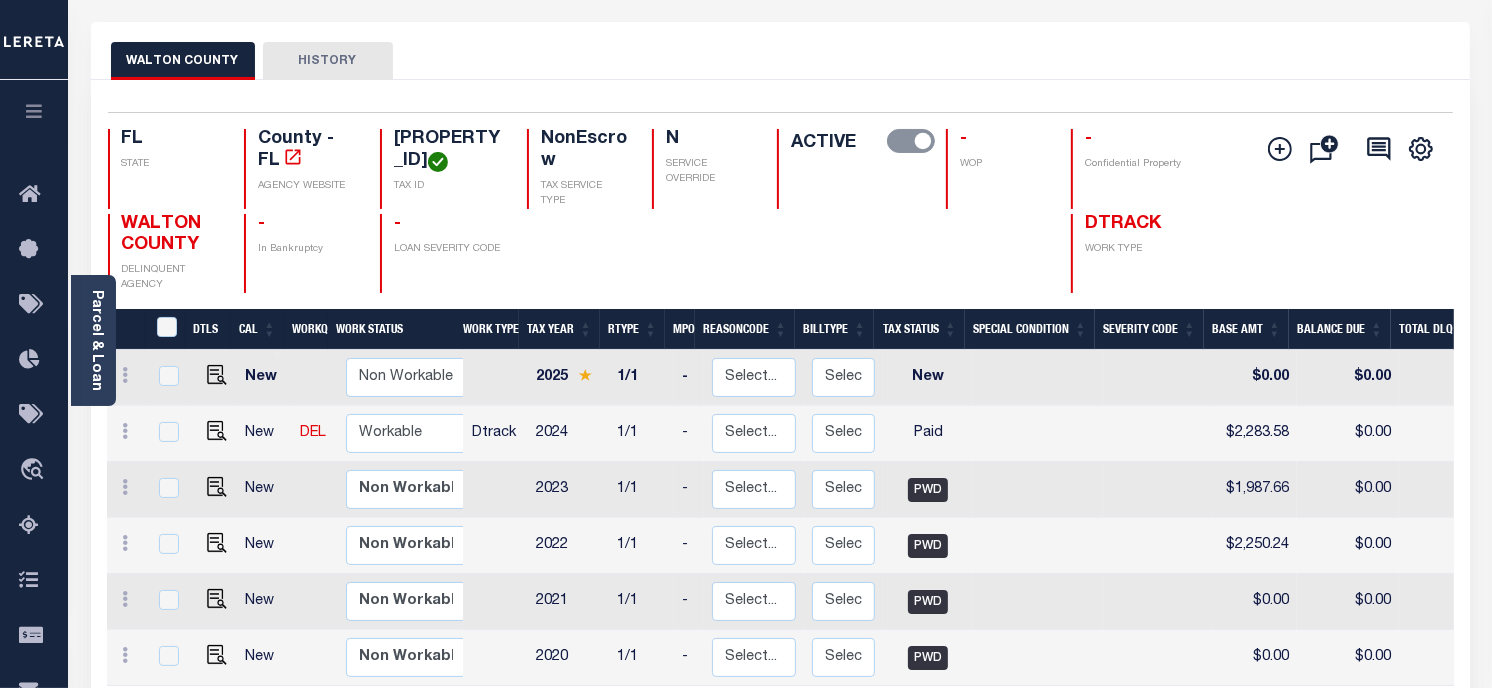 scroll, scrollTop: 222, scrollLeft: 0, axis: vertical 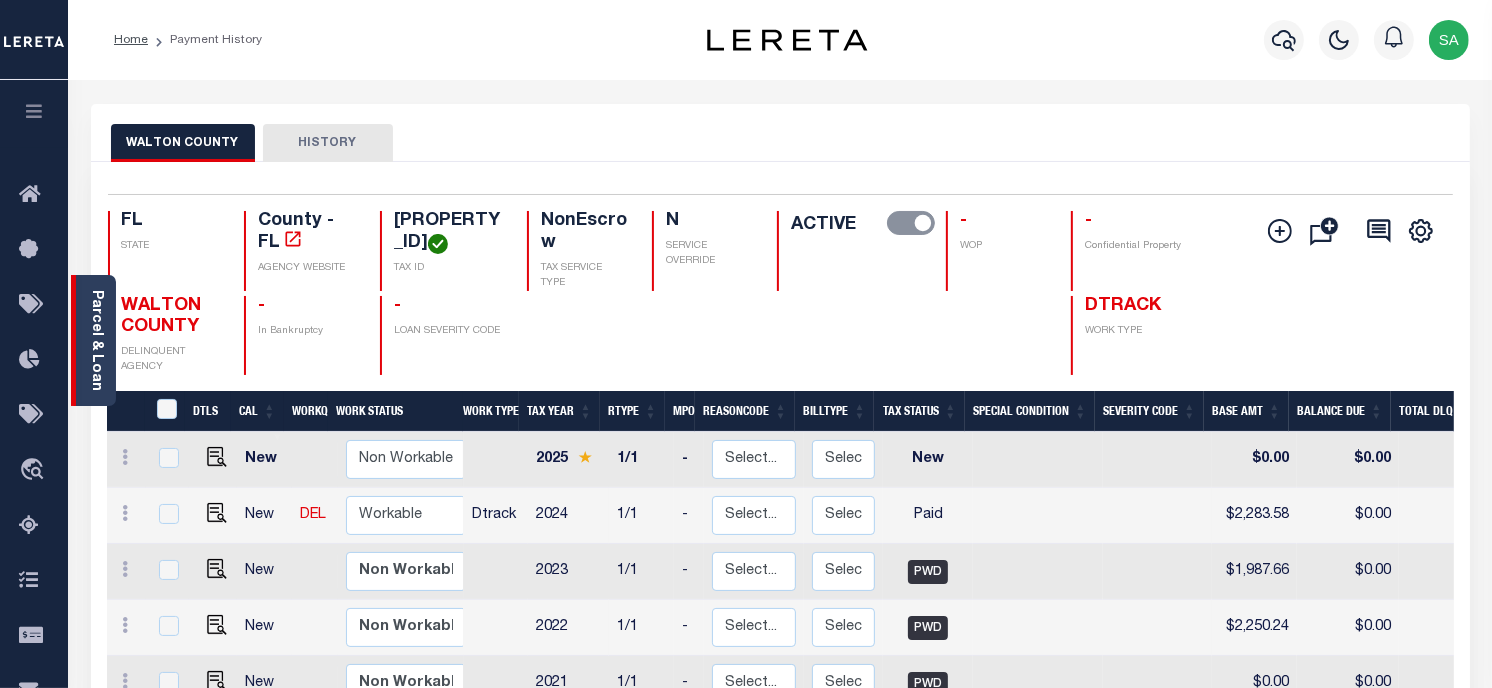 click on "Parcel & Loan" at bounding box center [93, 340] 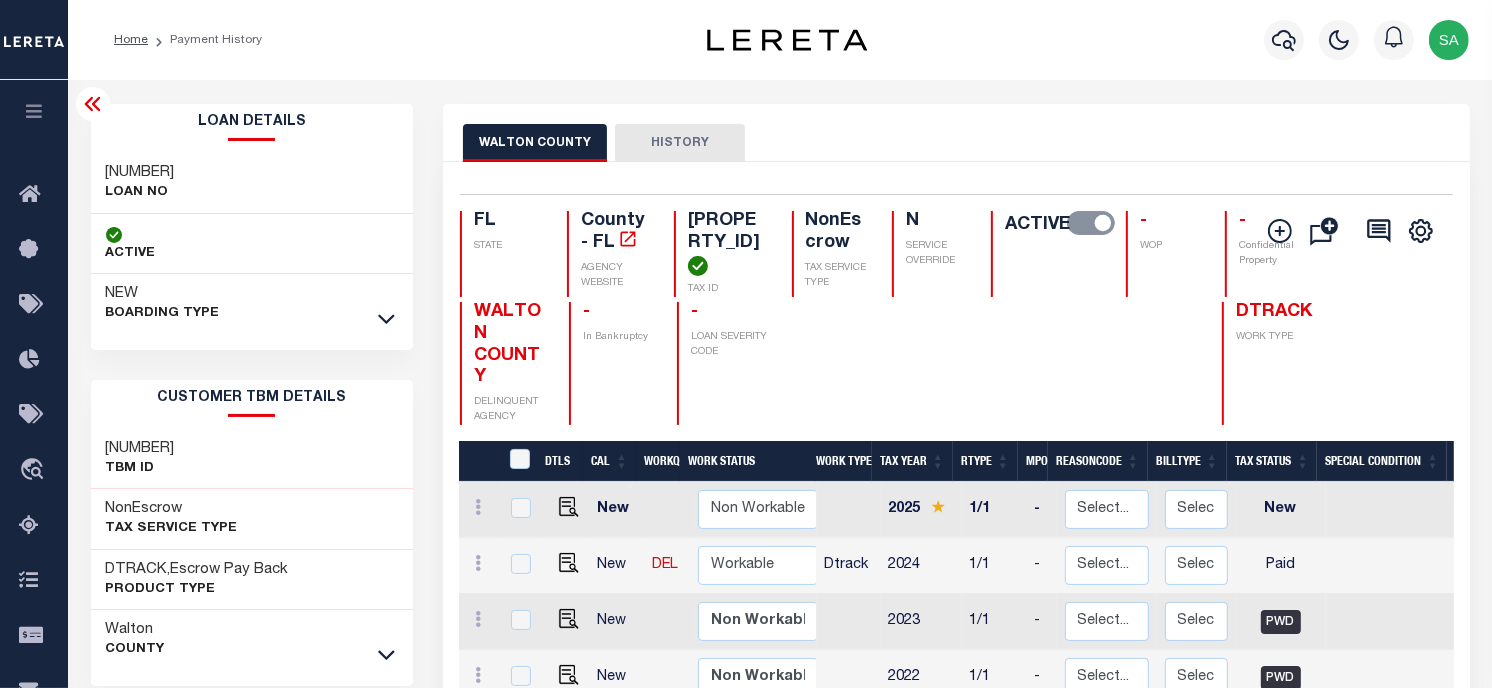 click on "[NUMBER]" at bounding box center (140, 173) 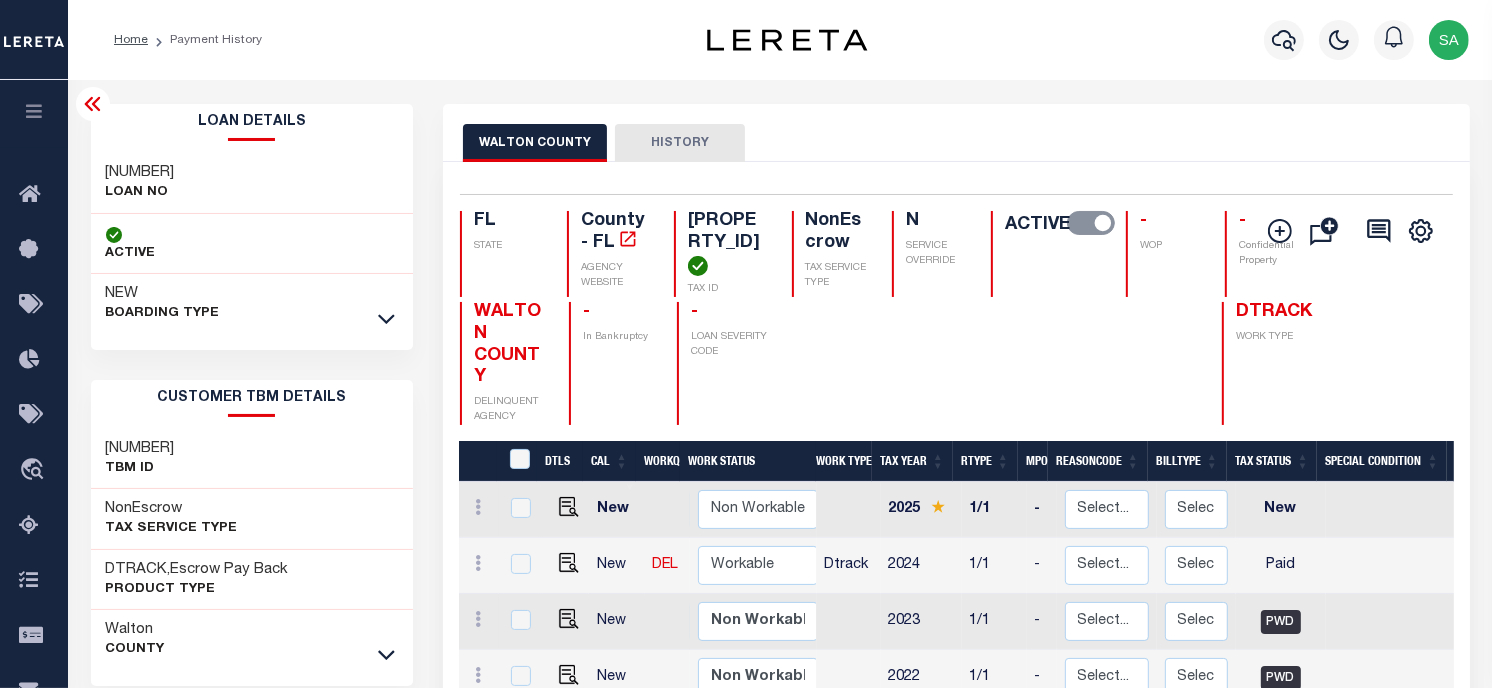 copy on "304701726" 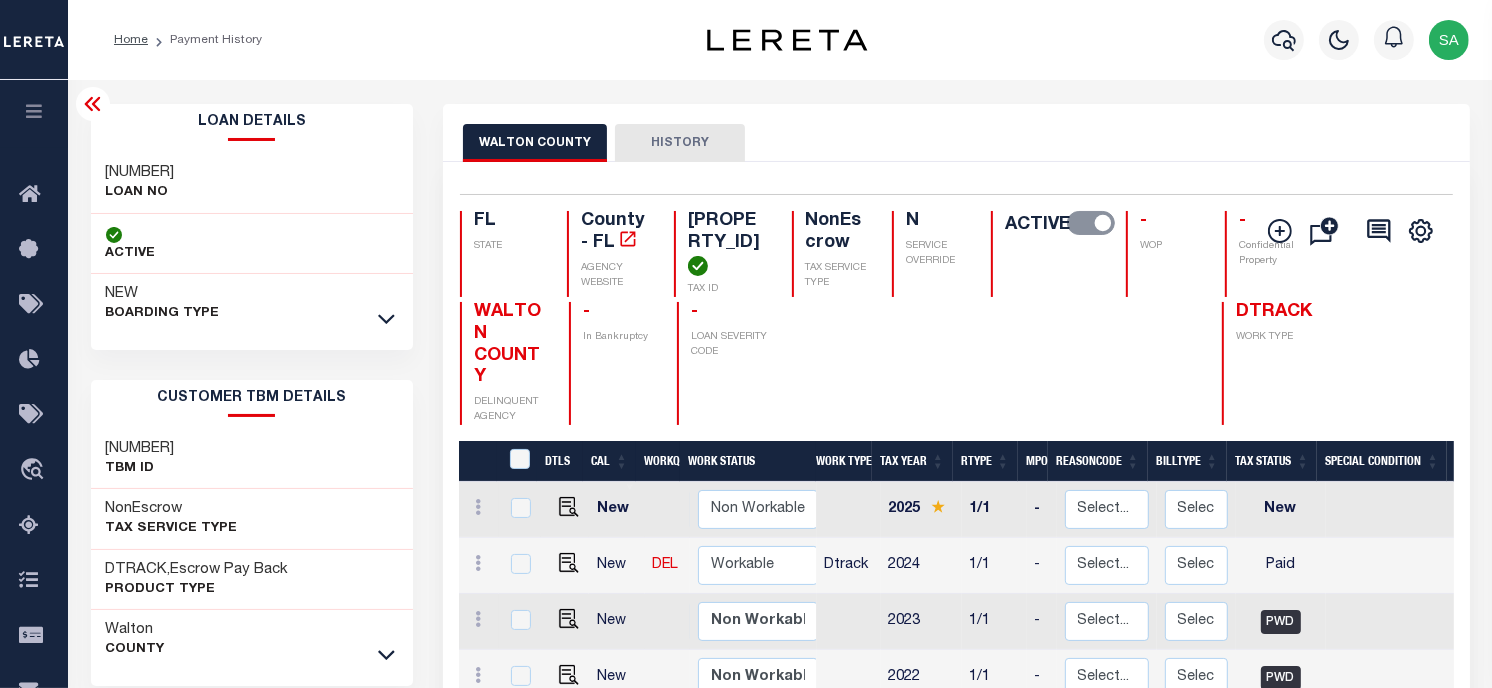 click on "[LICENSE]" at bounding box center [728, 243] 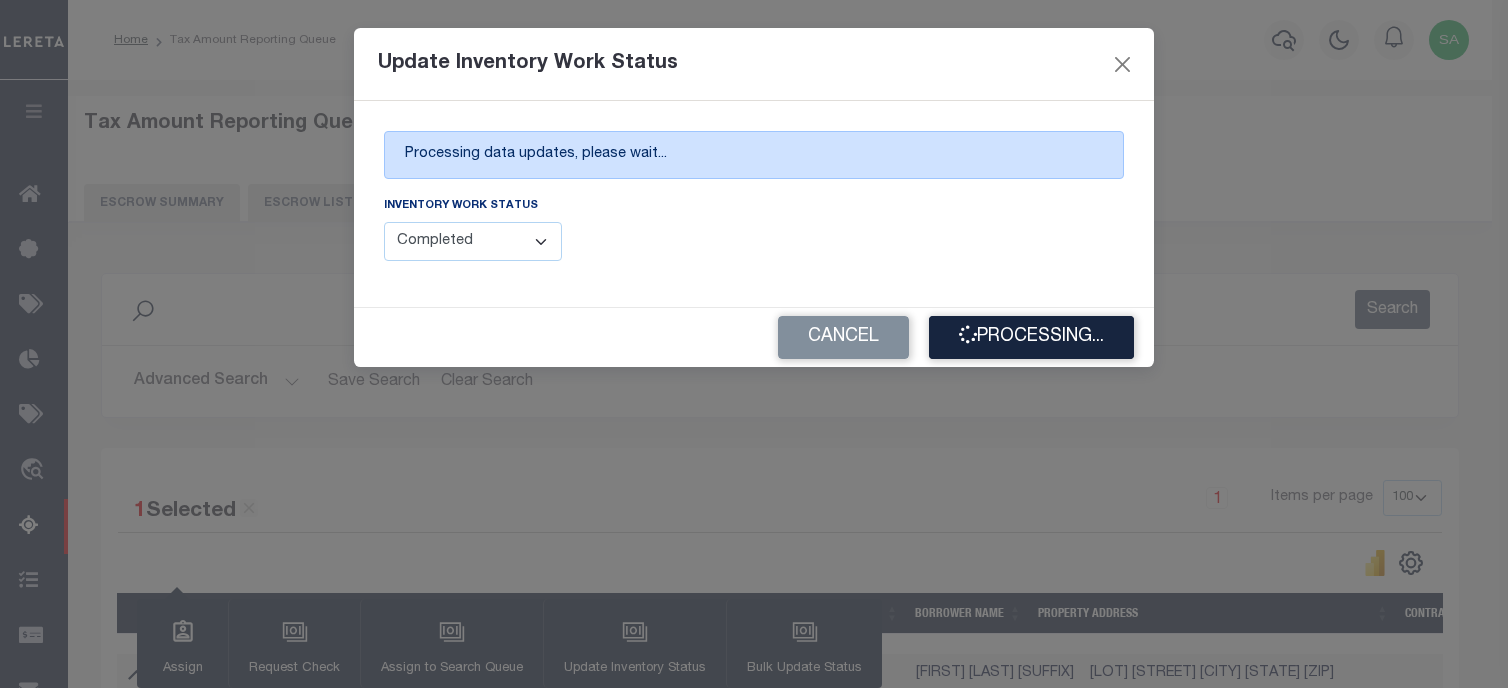 select on "100" 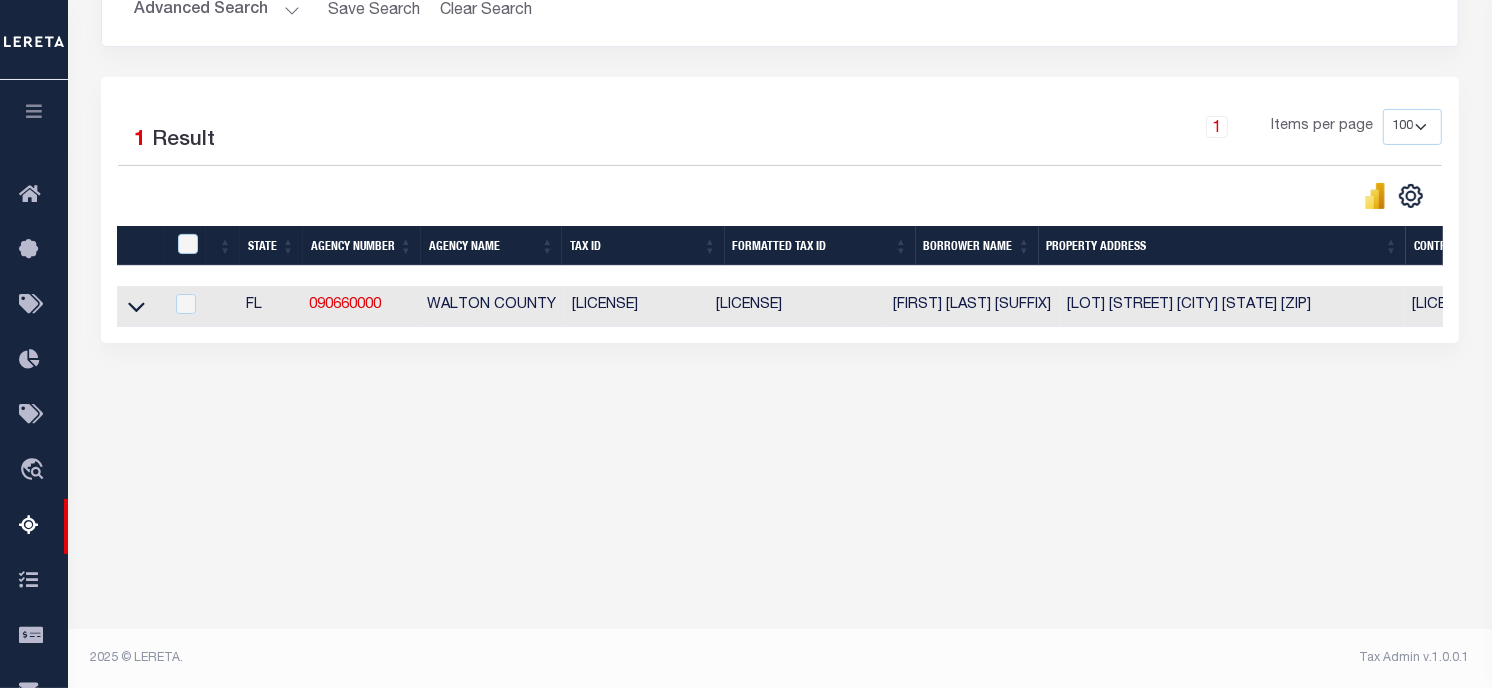scroll, scrollTop: 371, scrollLeft: 0, axis: vertical 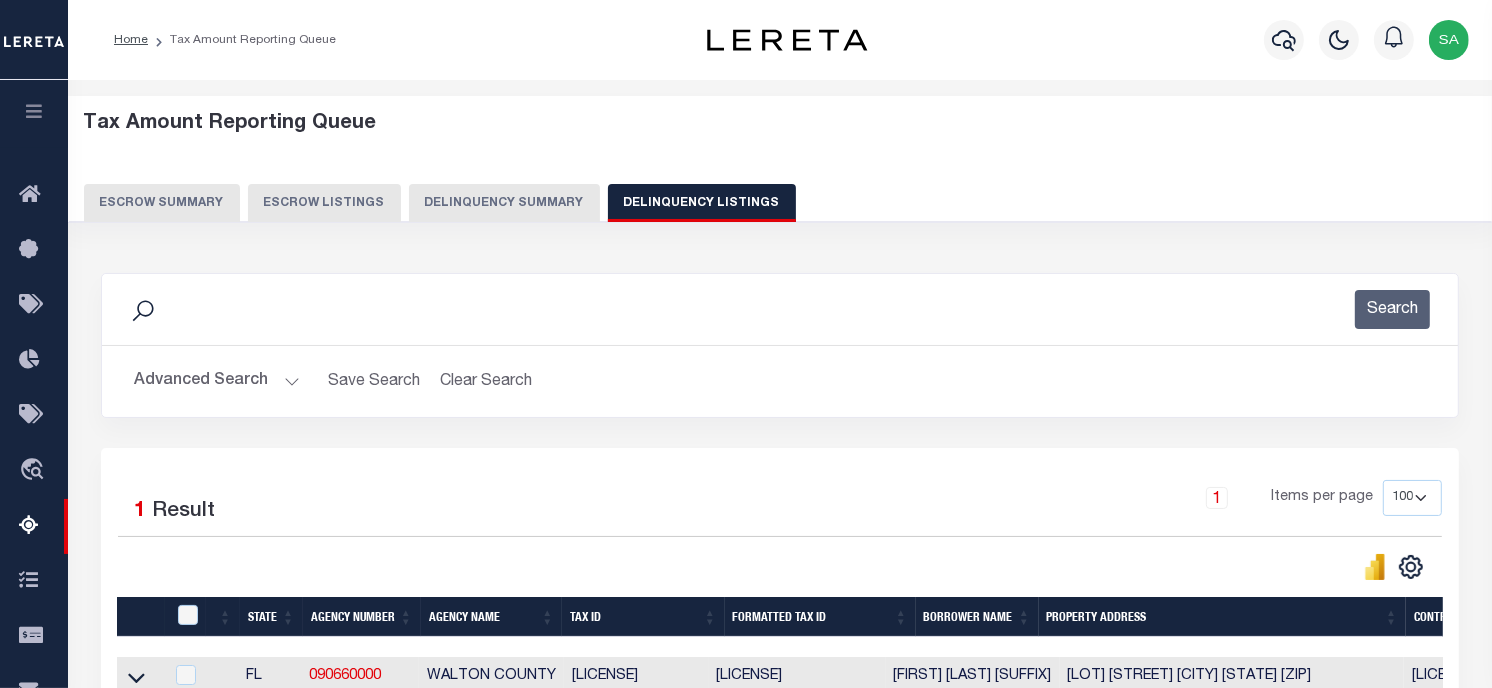 click on "Advanced Search" at bounding box center (217, 381) 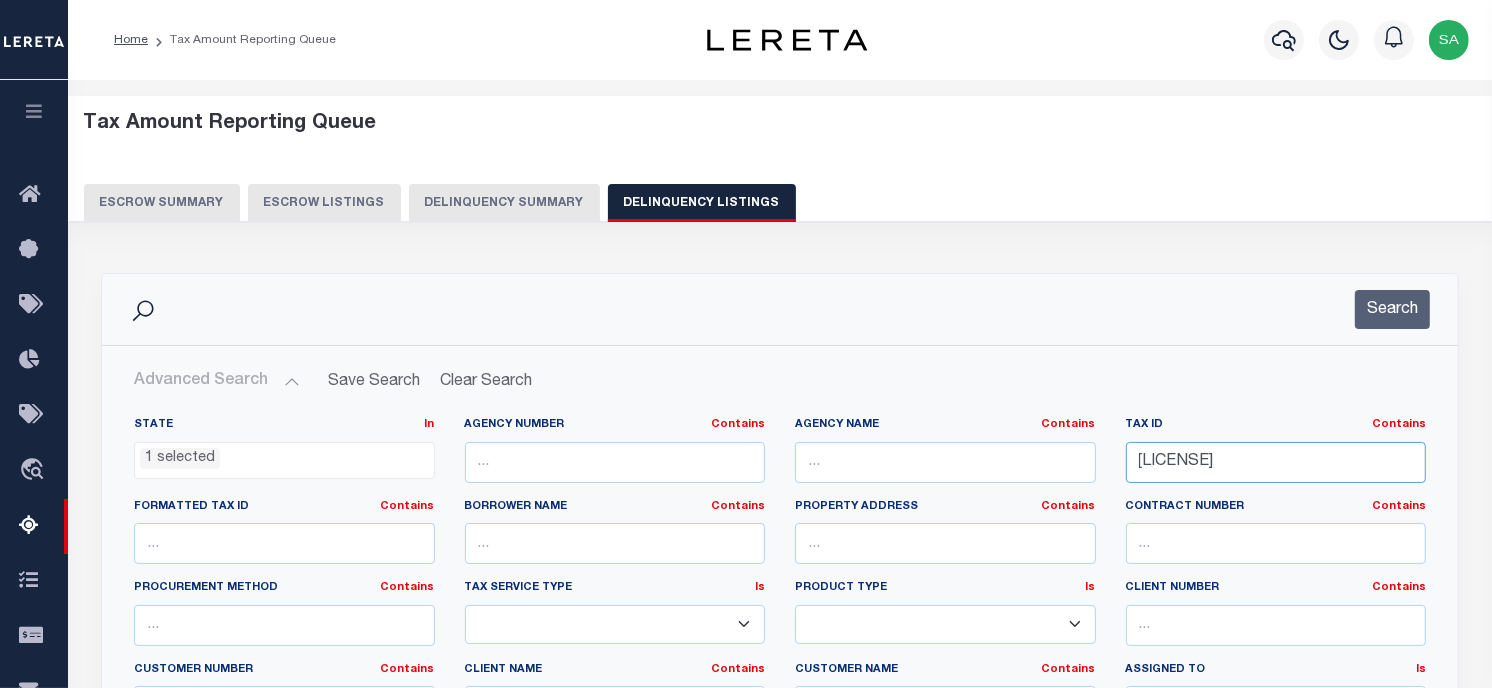 drag, startPoint x: 1342, startPoint y: 466, endPoint x: 1192, endPoint y: 463, distance: 150.03 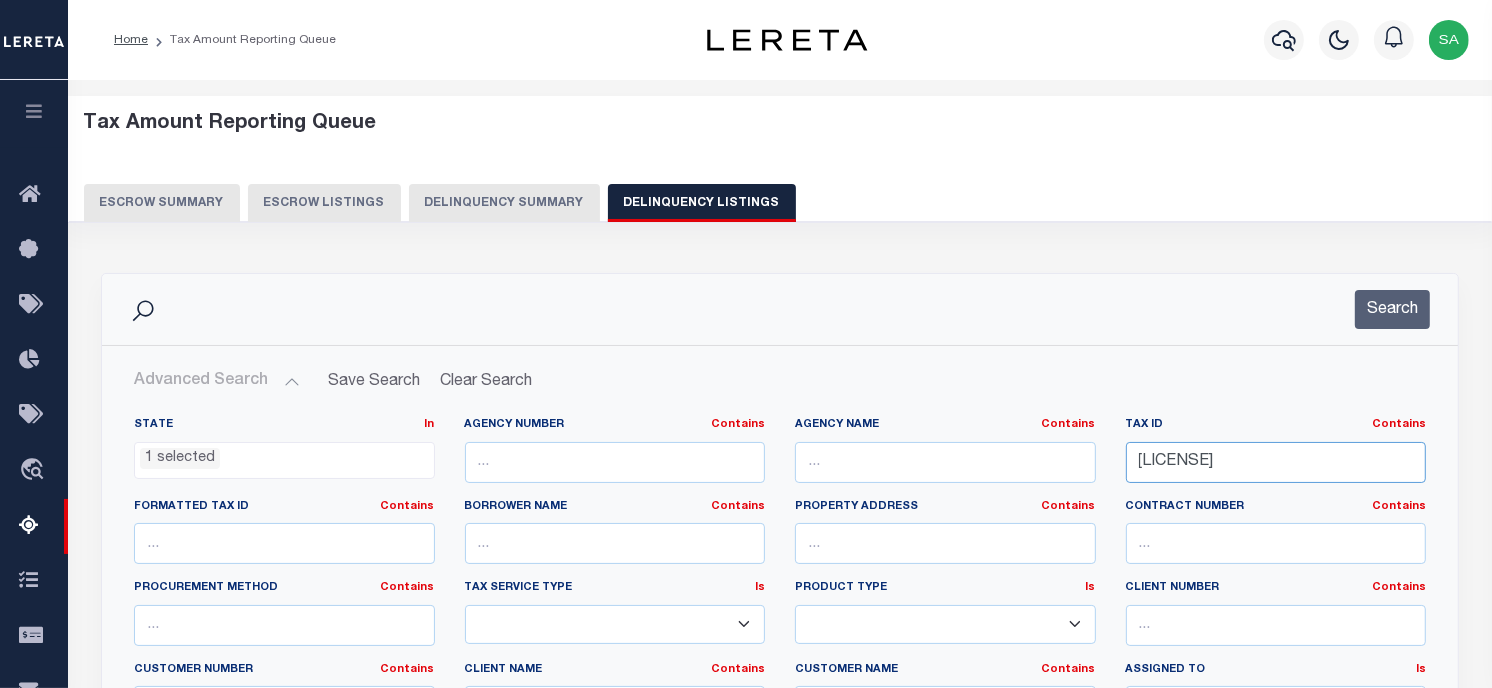 click on "State
In
In
AK AL AR AZ CA CO CT DC DE FL GA GU HI IA ID IL IN KS KY LA MA MD ME MI MN MO MS MT NC ND NE NH NJ NM NV NY OH OK OR PA PR RI SC SD TN TX UT VA VI VT WA WI WV WY 1 selected
Agency Number
Contains
Contains" at bounding box center (780, 621) 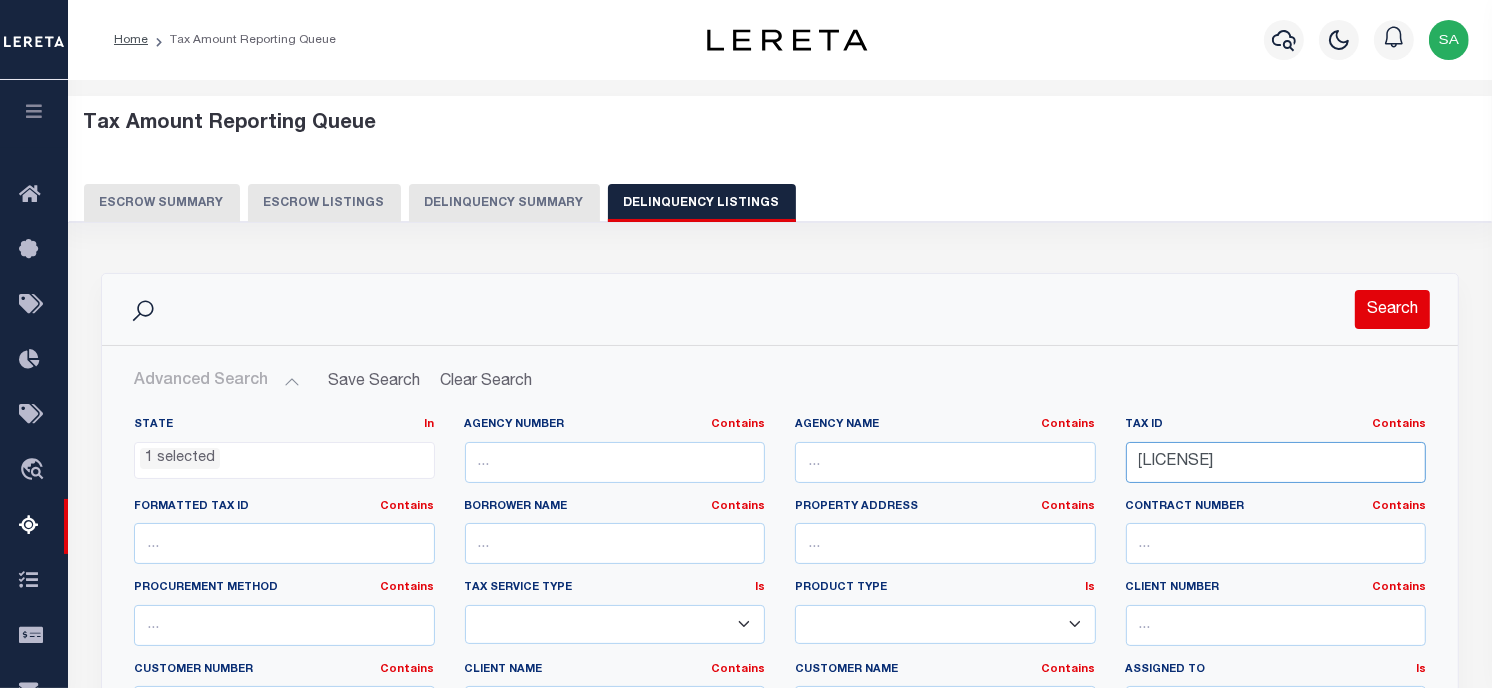 type on "[NUMBER]" 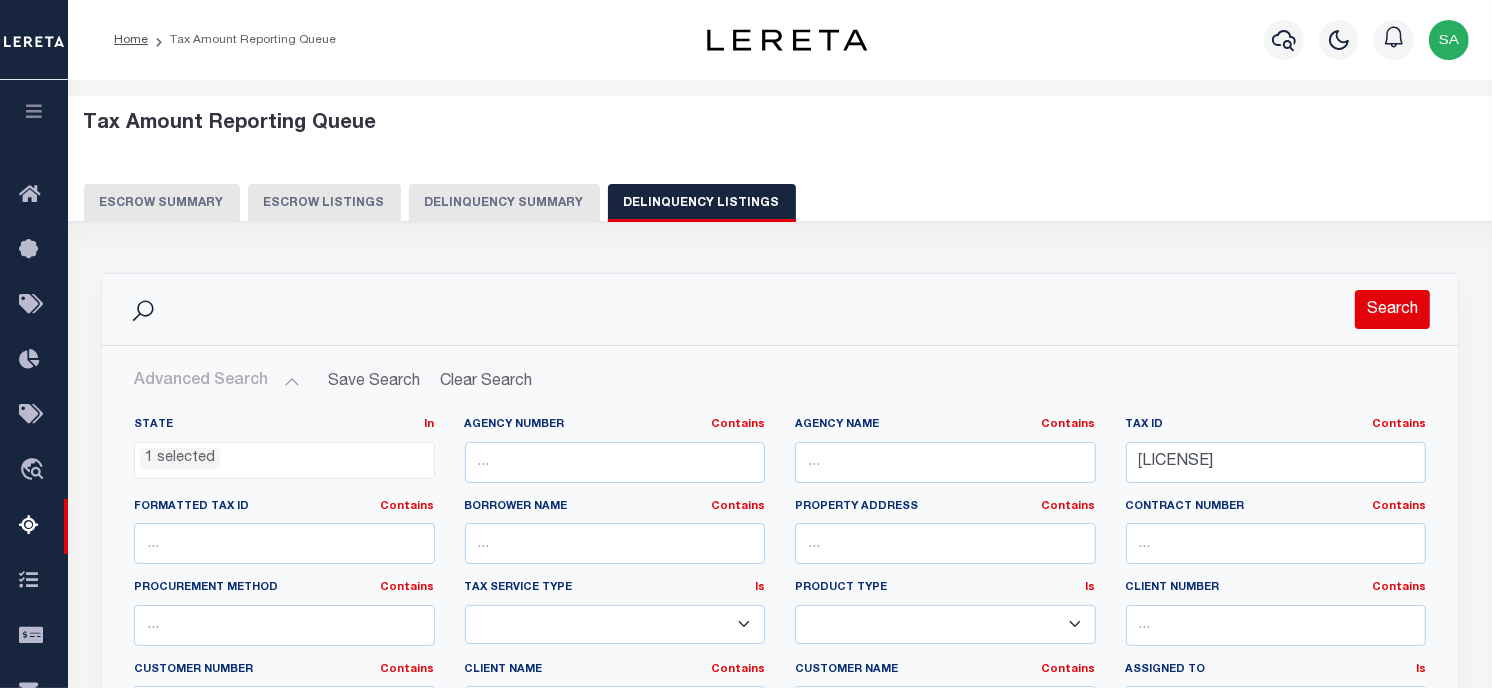 click on "Search" at bounding box center [1392, 309] 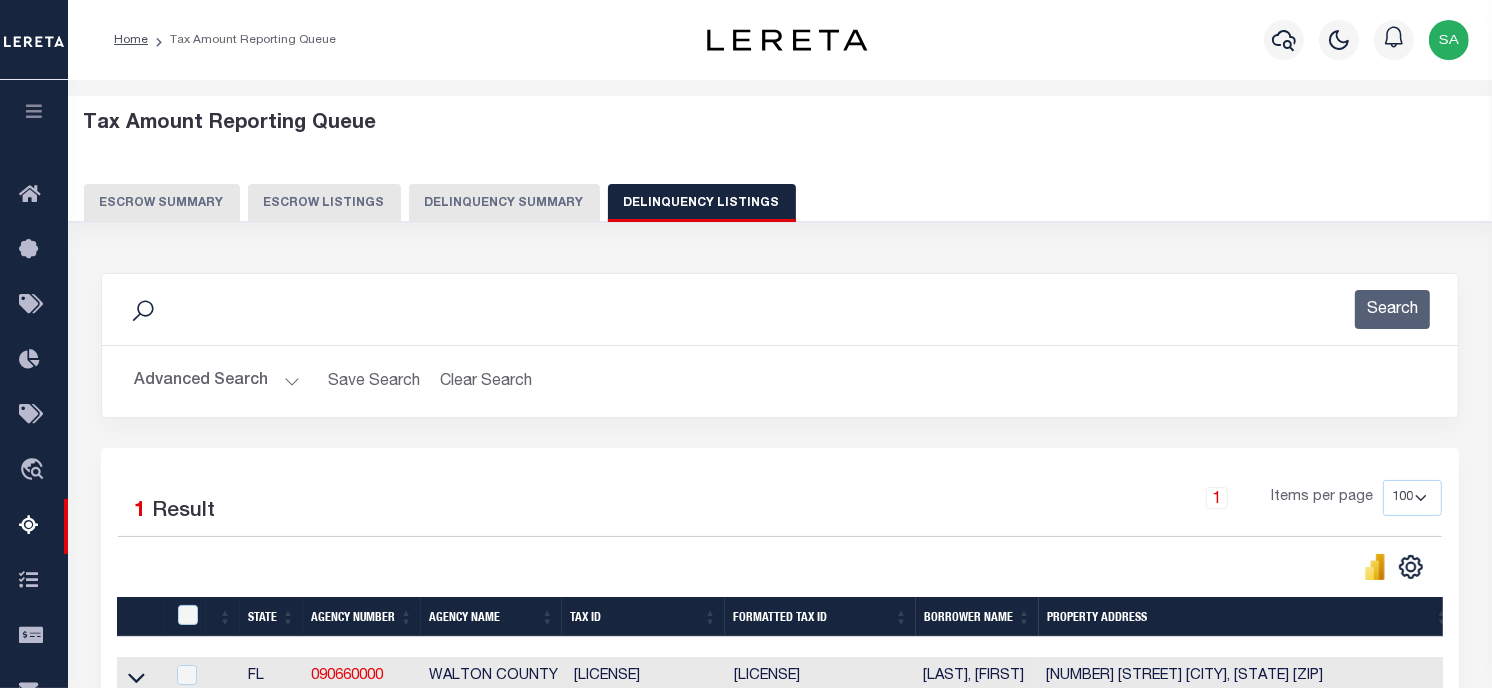 scroll, scrollTop: 371, scrollLeft: 0, axis: vertical 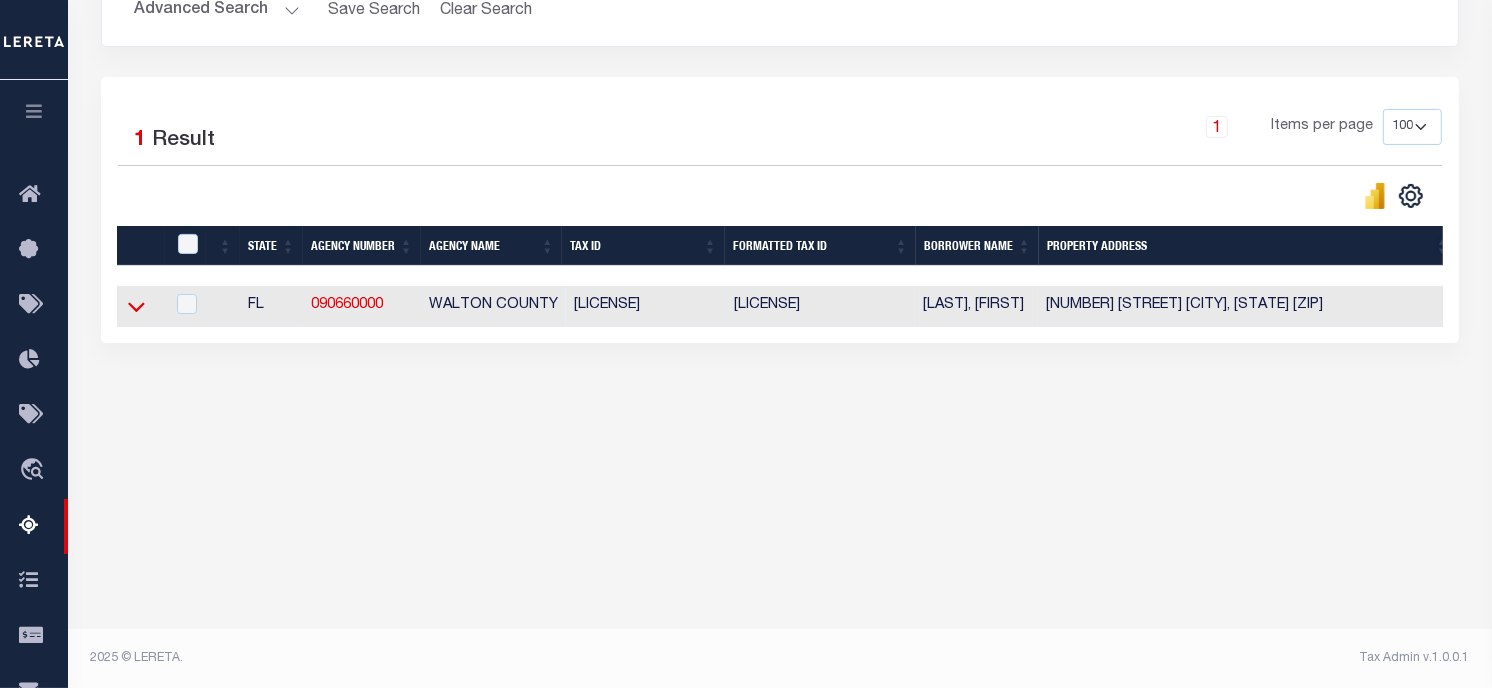 click 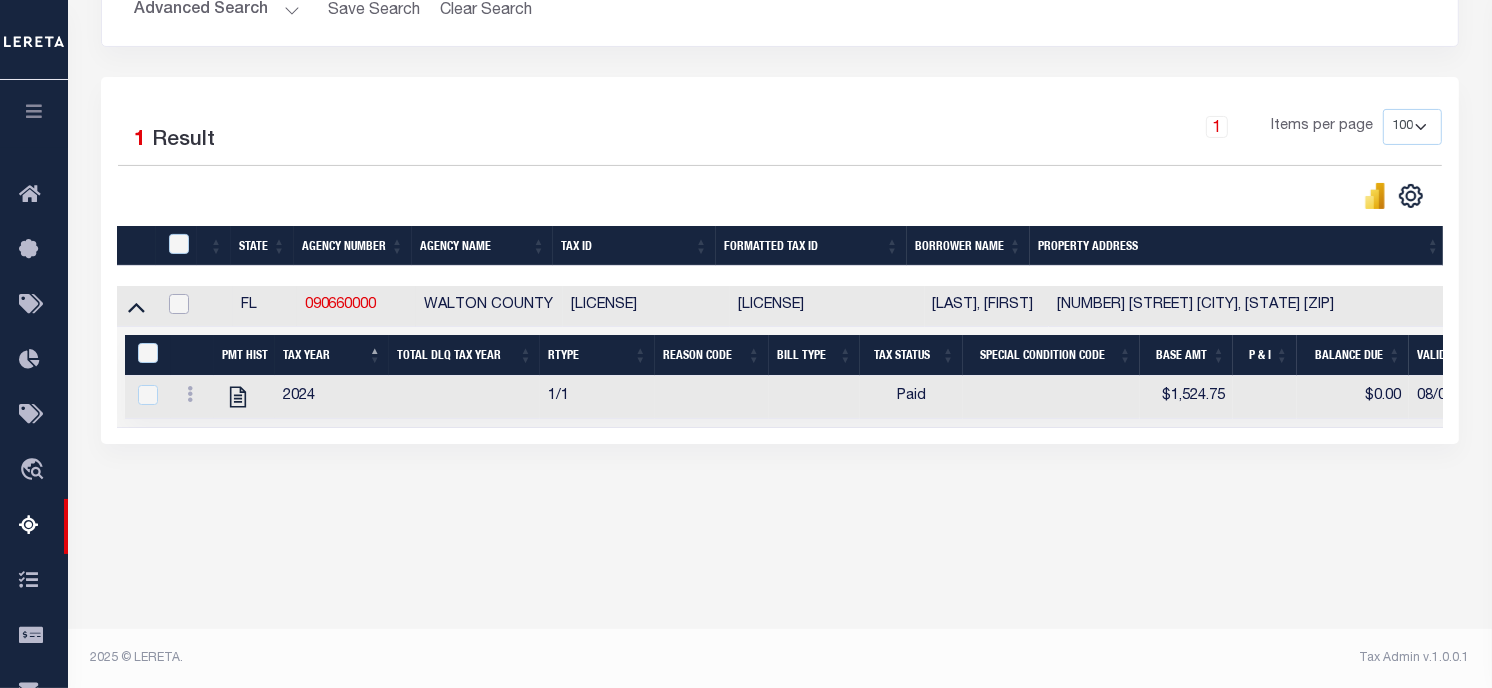 click at bounding box center [179, 304] 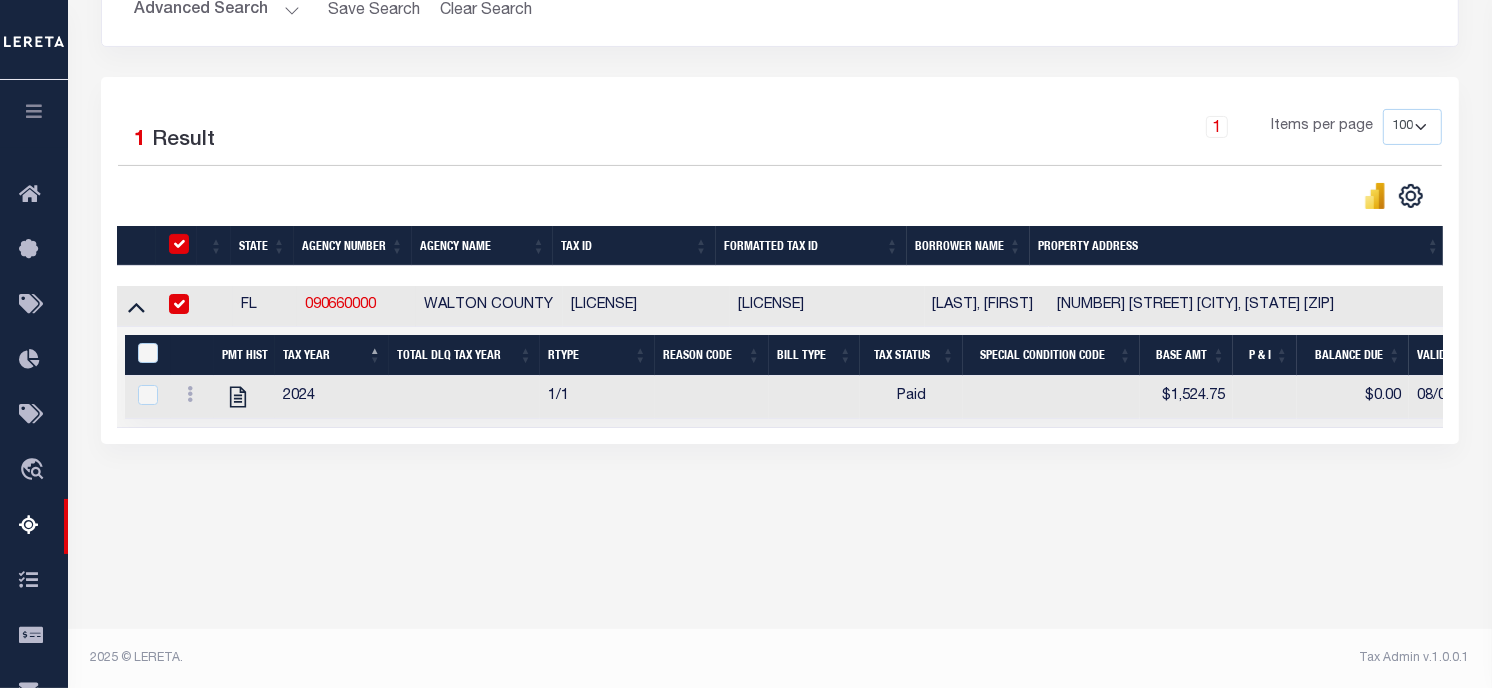 checkbox on "true" 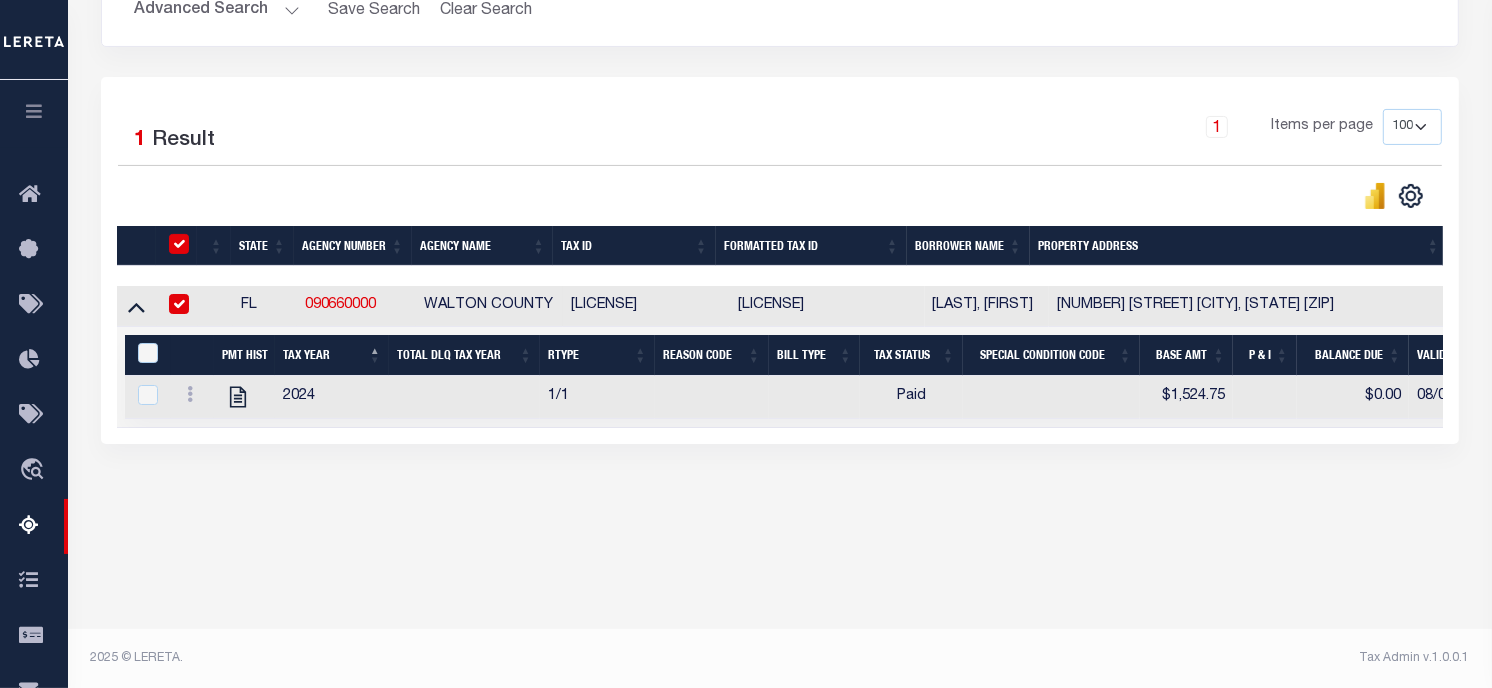 checkbox on "true" 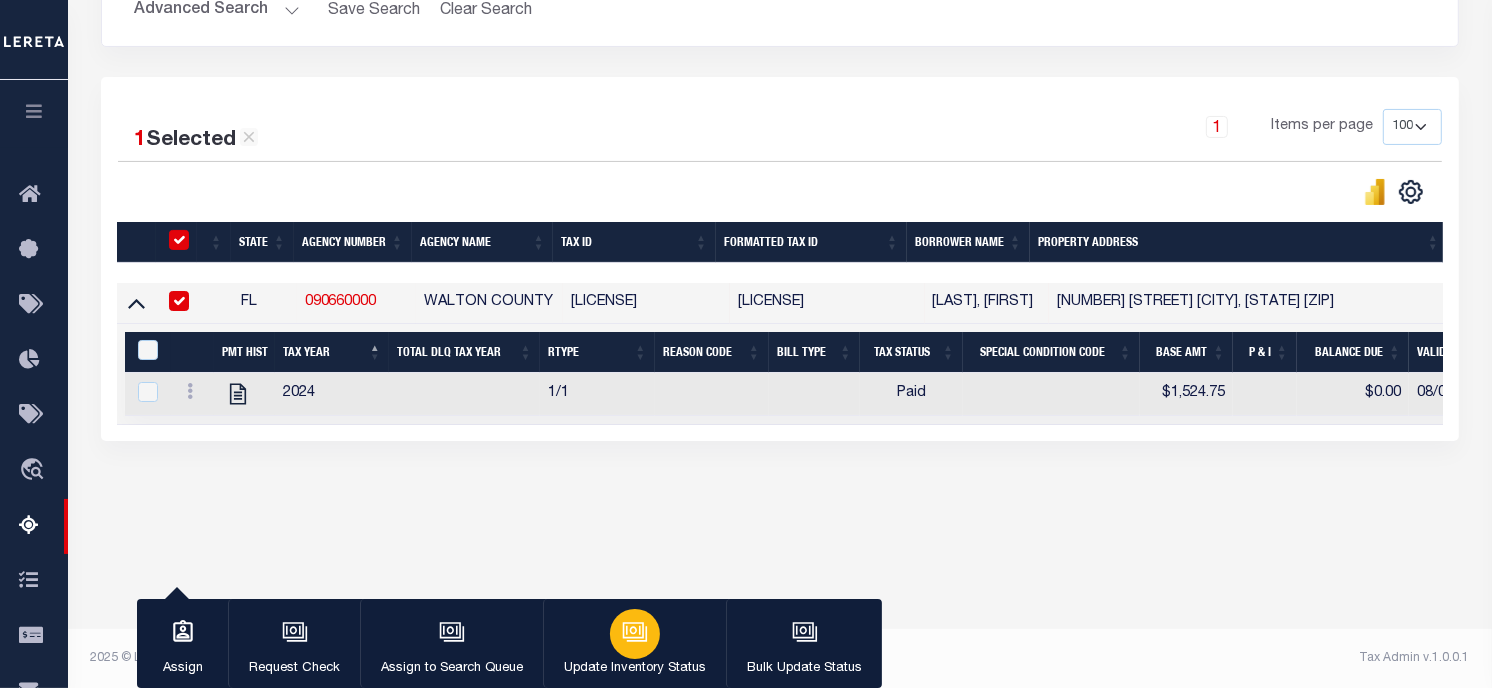 click 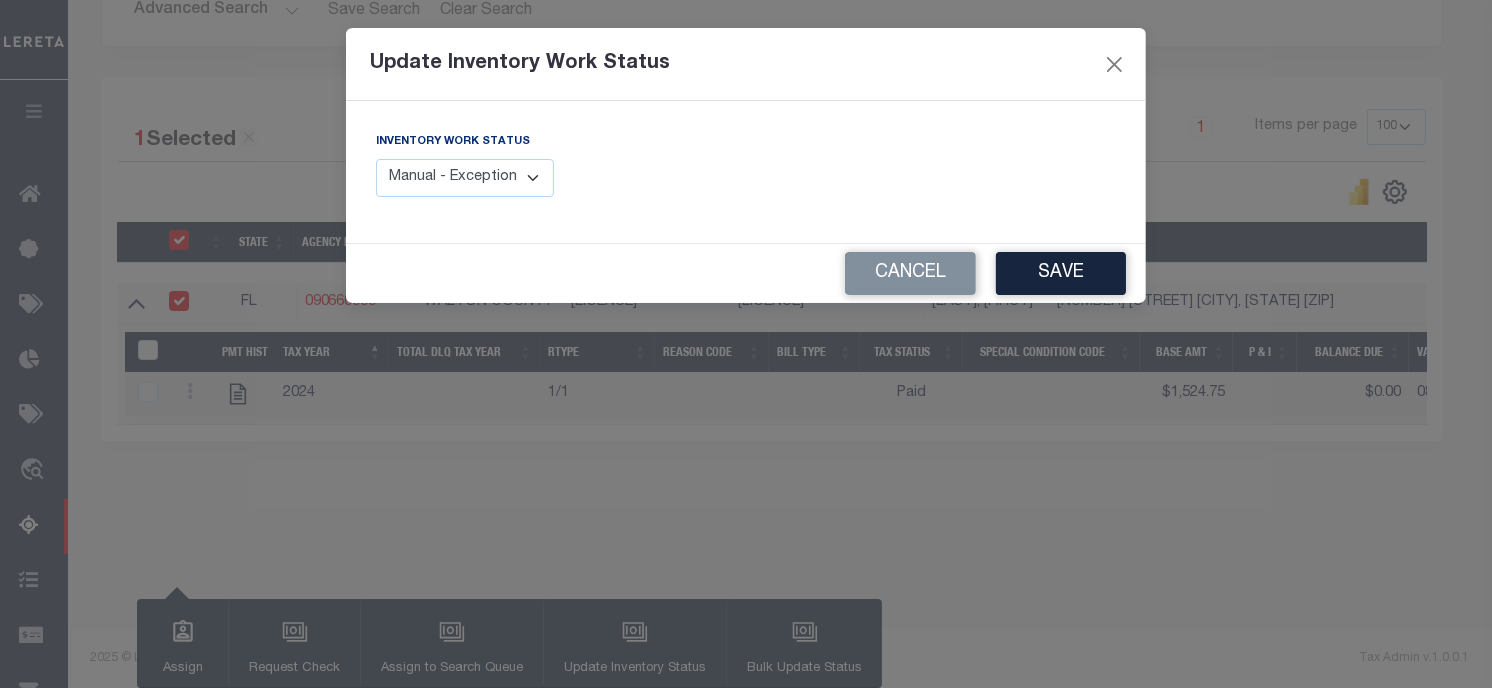 drag, startPoint x: 468, startPoint y: 178, endPoint x: 496, endPoint y: 185, distance: 28.86174 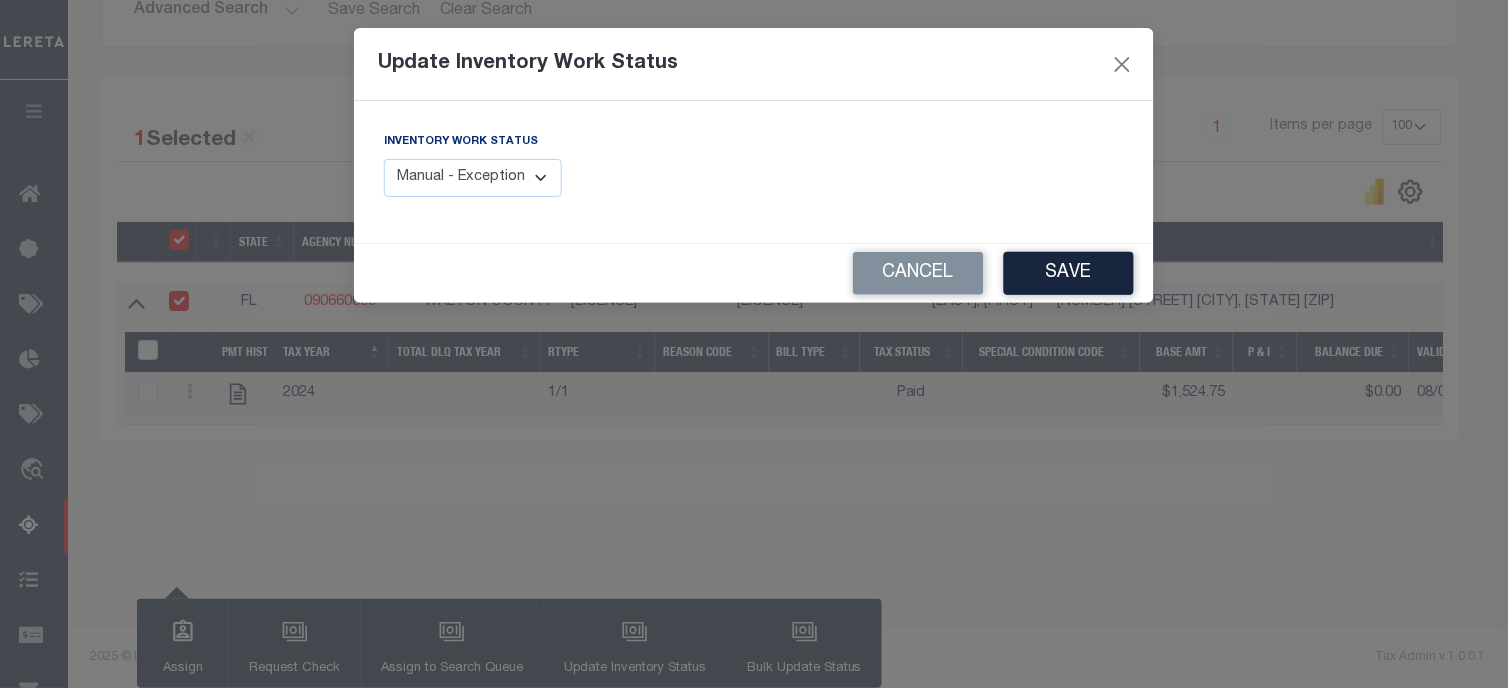 click on "Manual - Exception
Pended - Awaiting Search
Late Add Exception
Completed" at bounding box center (473, 178) 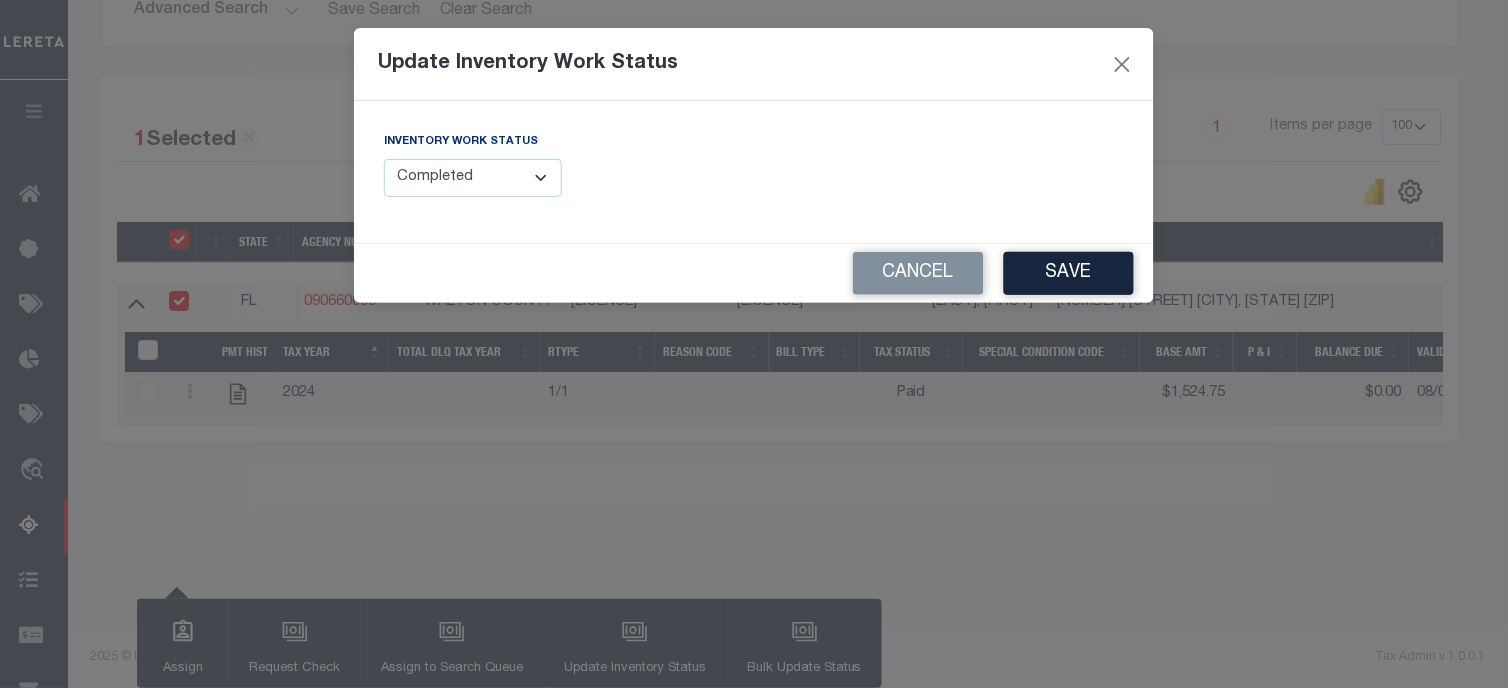 click on "Manual - Exception
Pended - Awaiting Search
Late Add Exception
Completed" at bounding box center [473, 178] 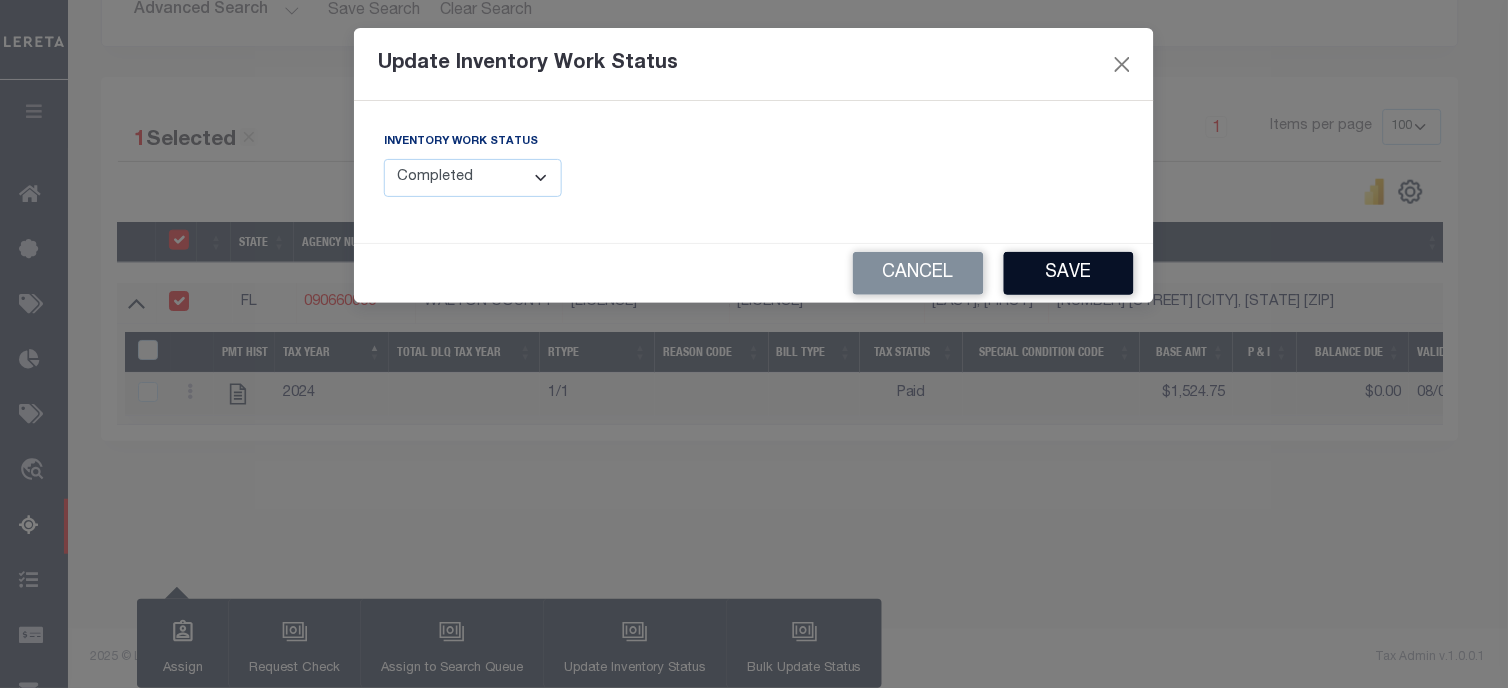 click on "Save" at bounding box center [1069, 273] 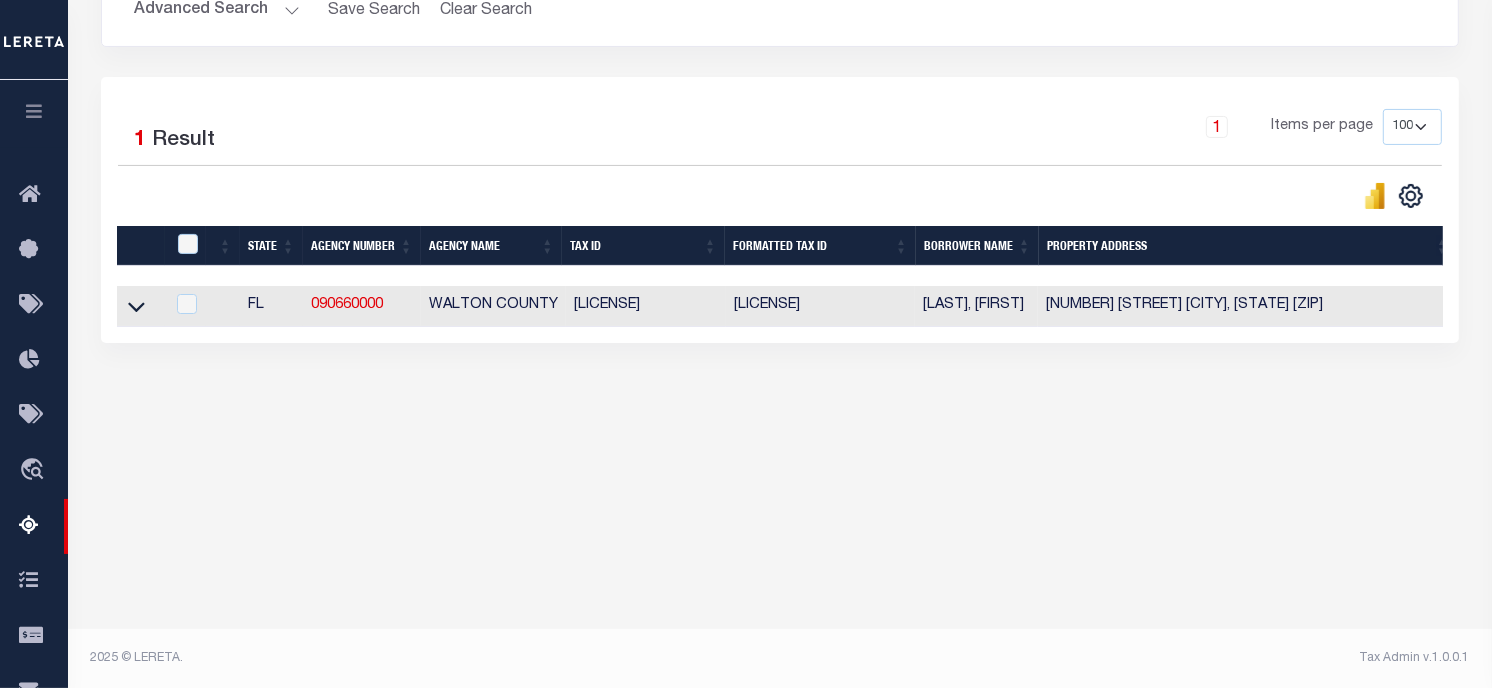 scroll, scrollTop: 0, scrollLeft: 0, axis: both 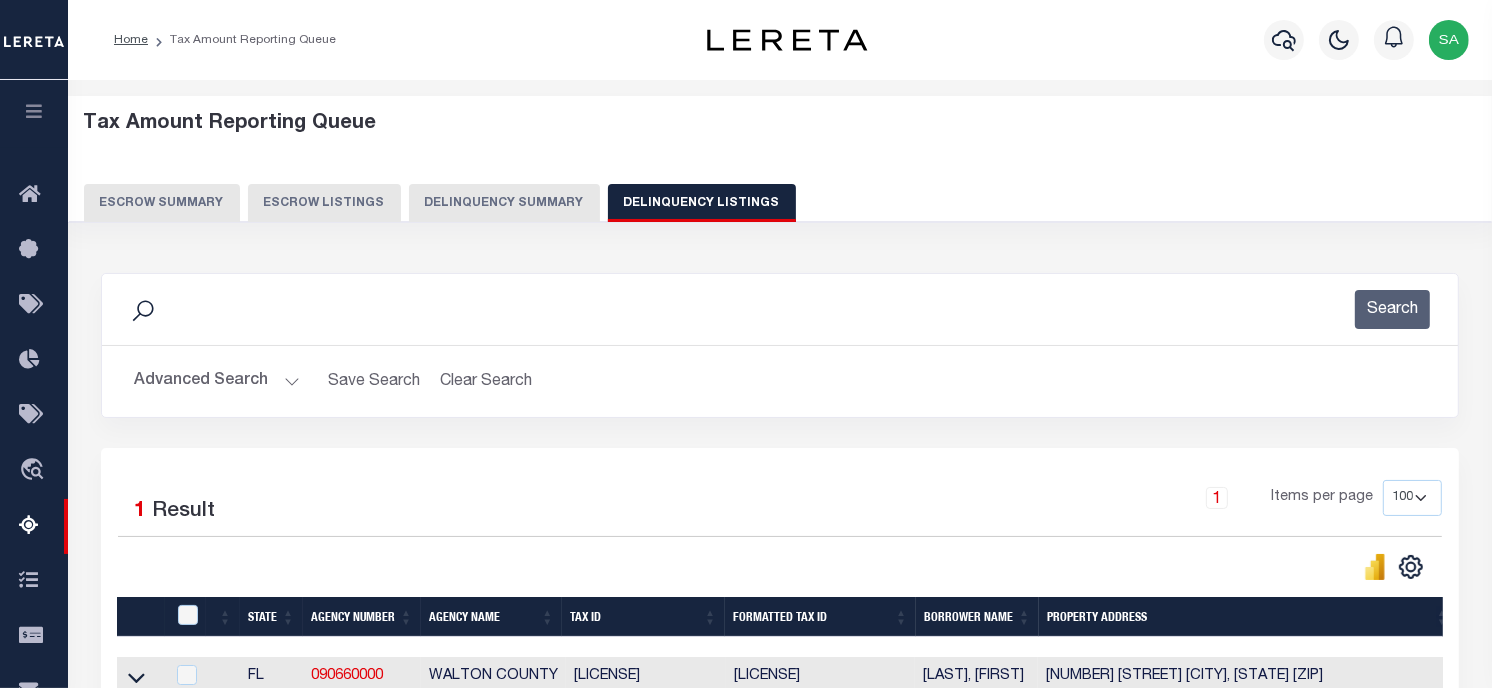 click at bounding box center (1449, 40) 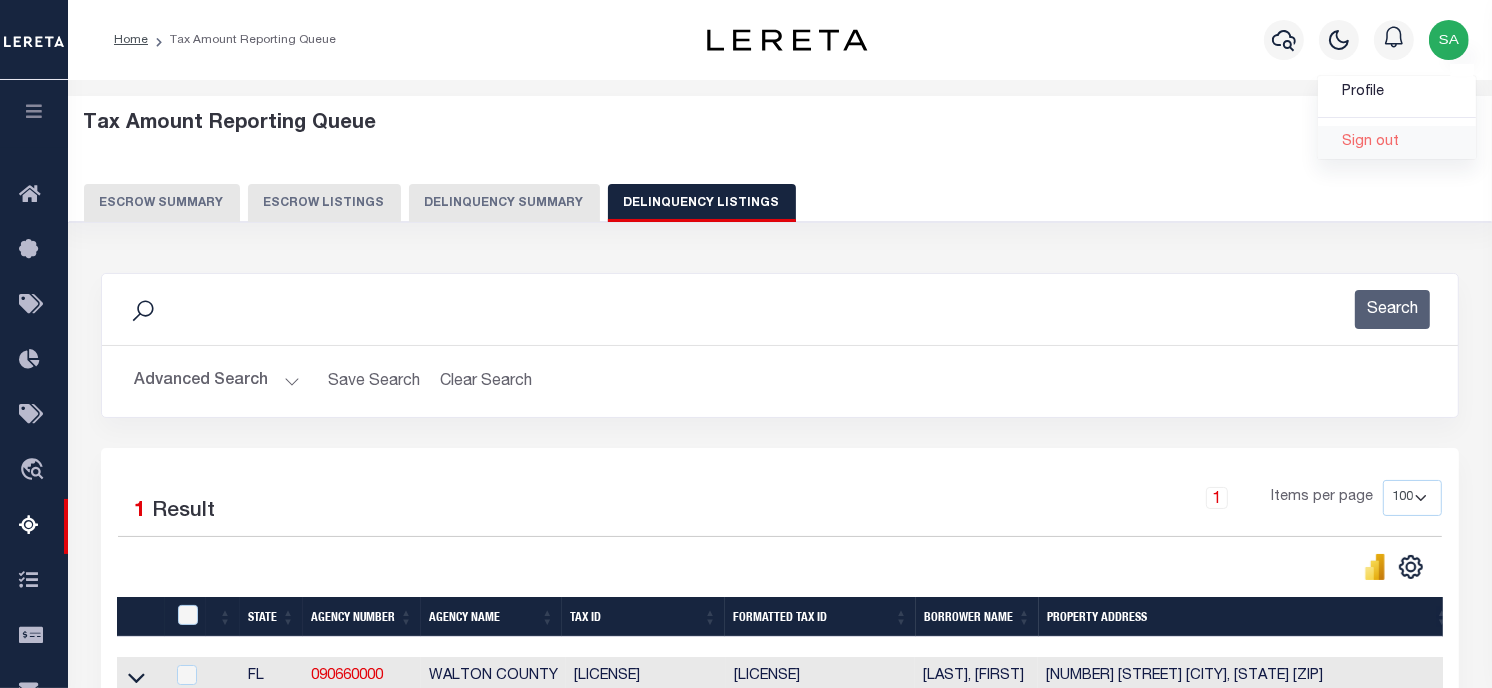 click on "Sign out" at bounding box center [1370, 142] 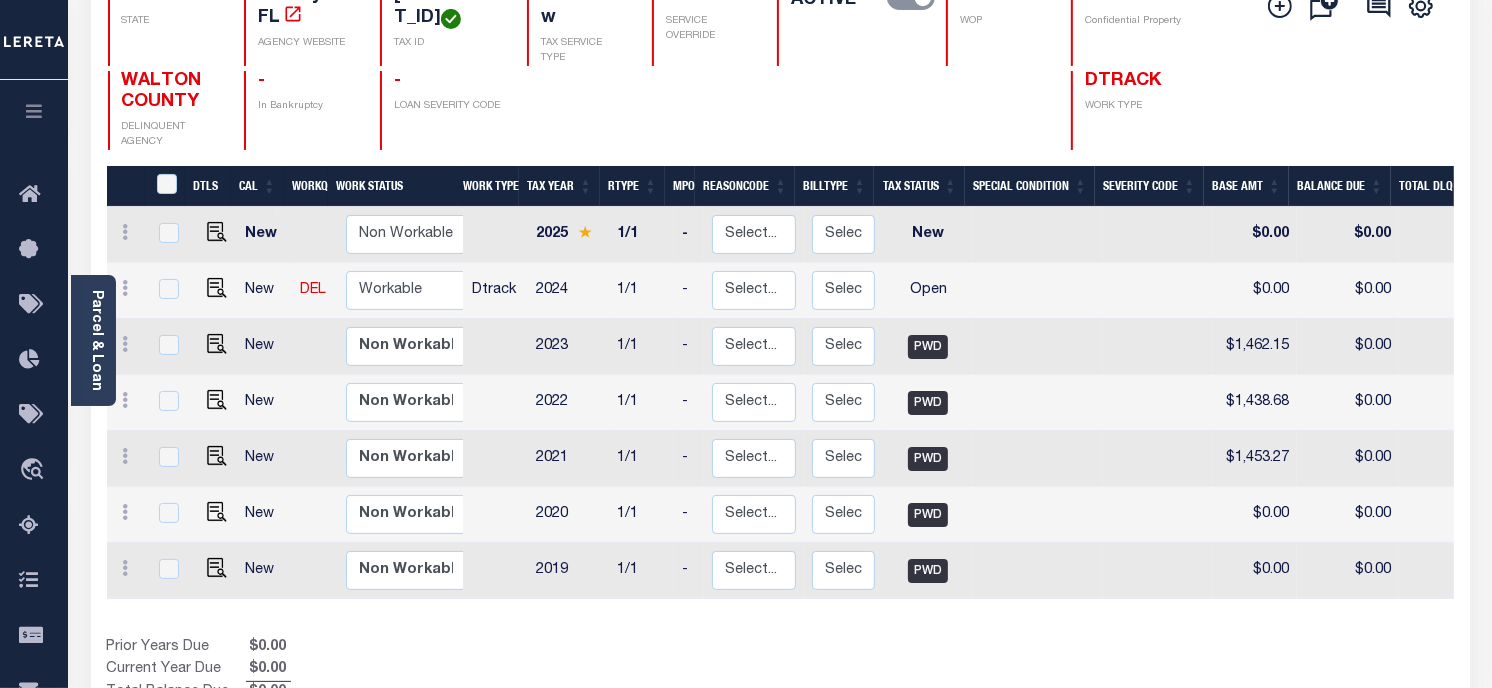 scroll, scrollTop: 0, scrollLeft: 0, axis: both 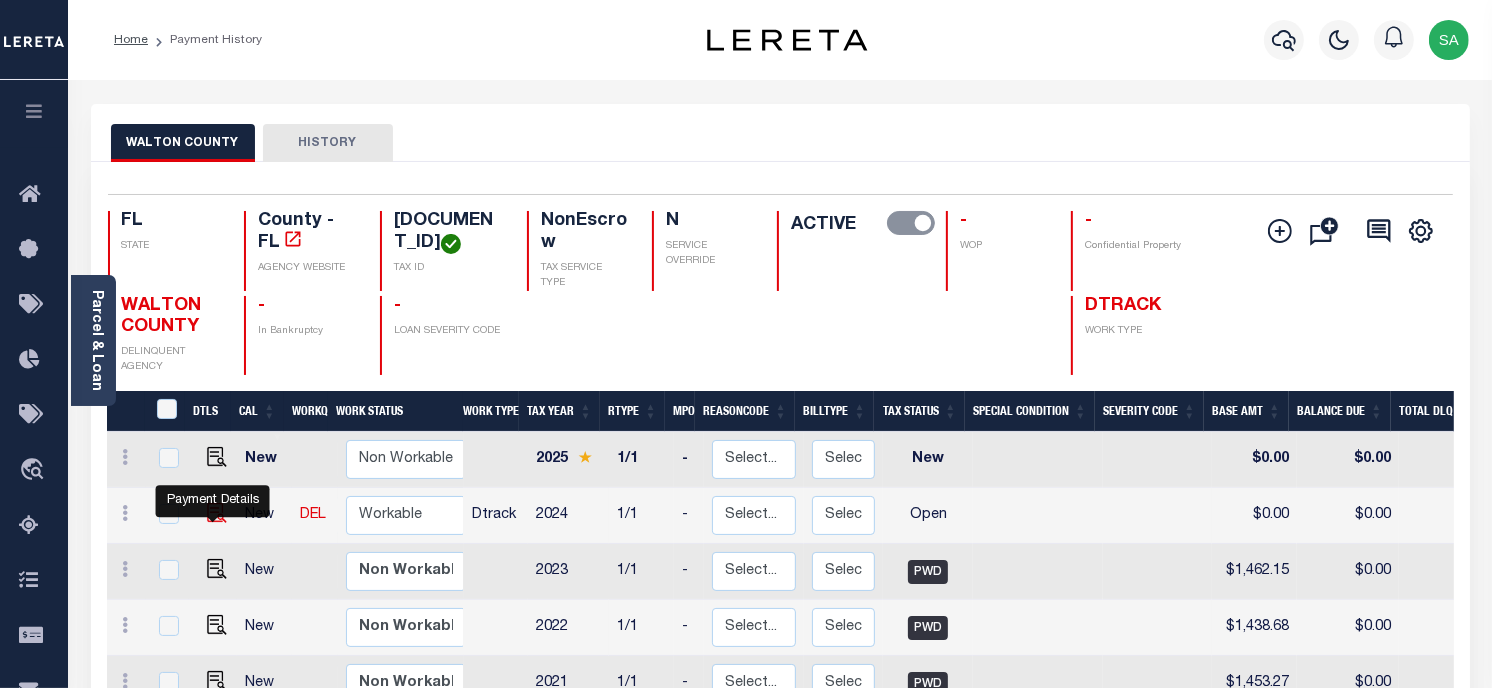 click at bounding box center (217, 513) 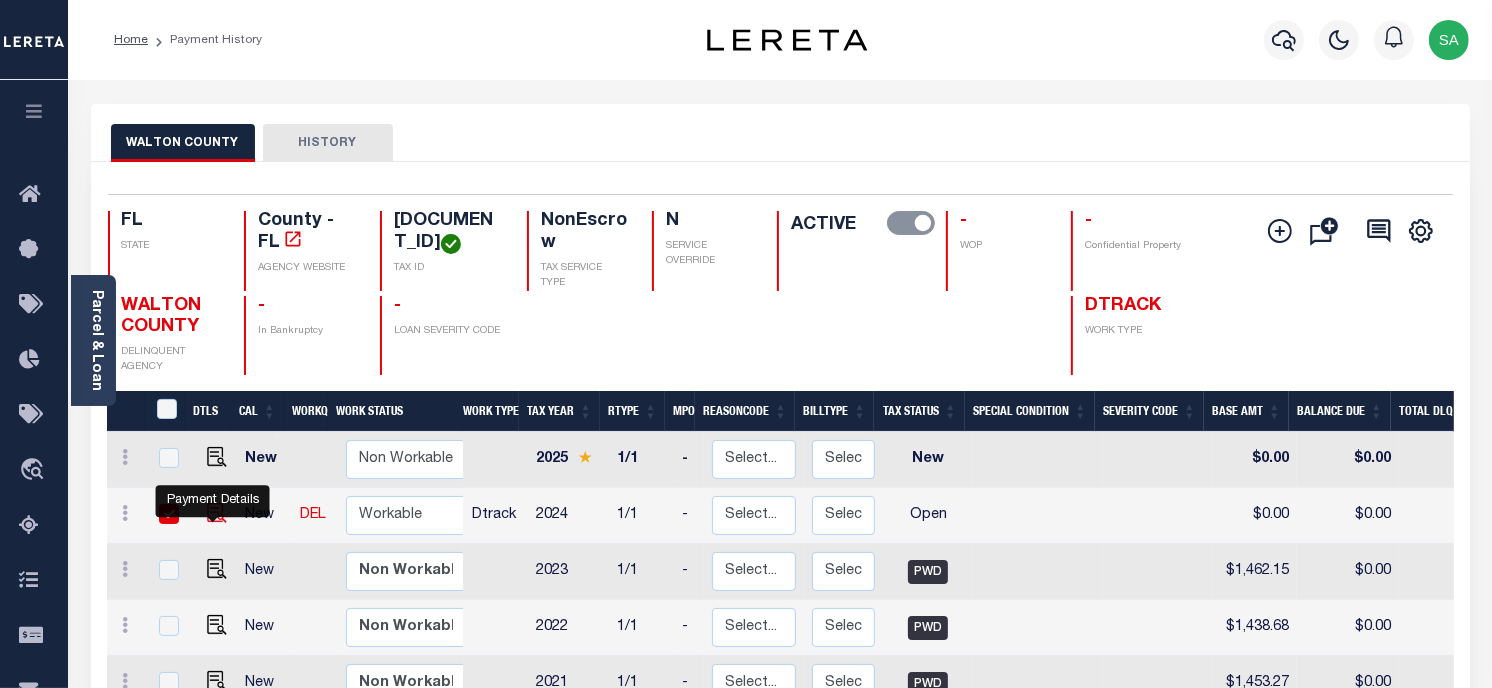 checkbox on "true" 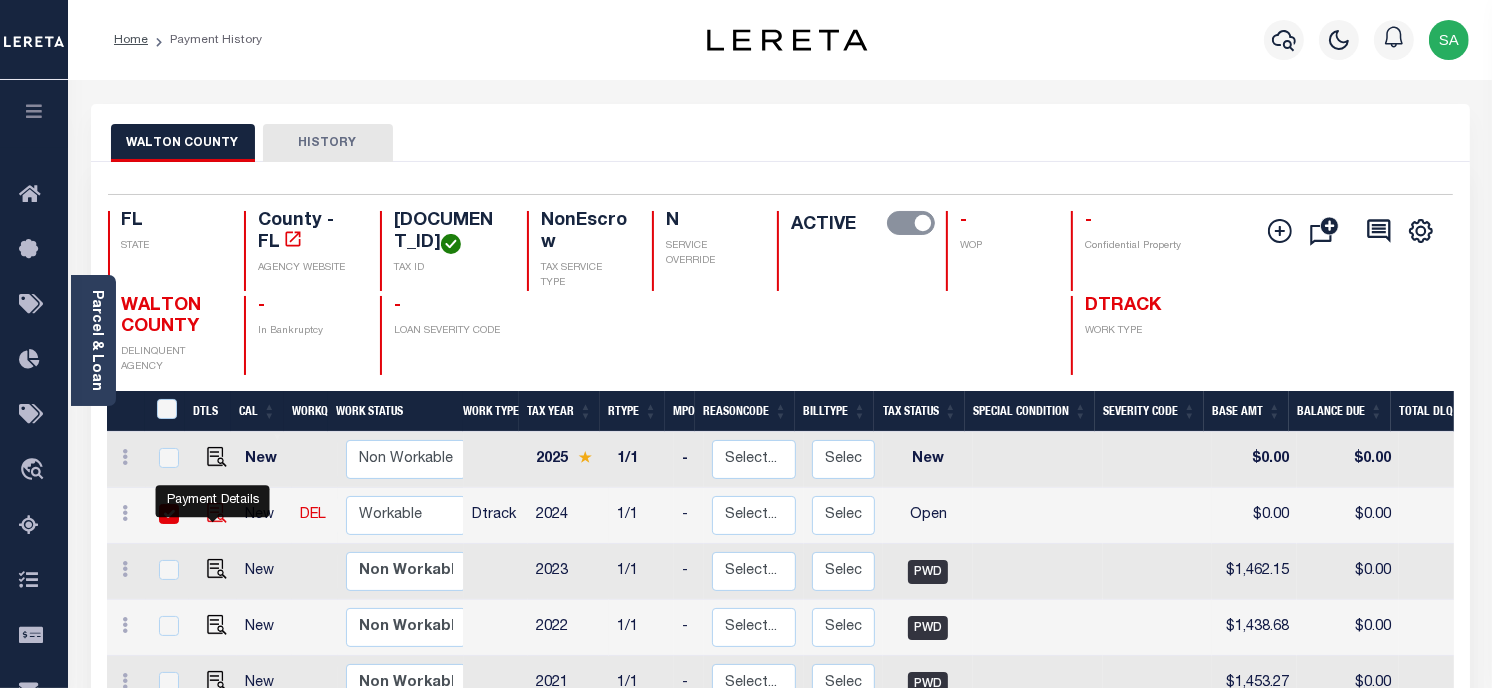 checkbox on "true" 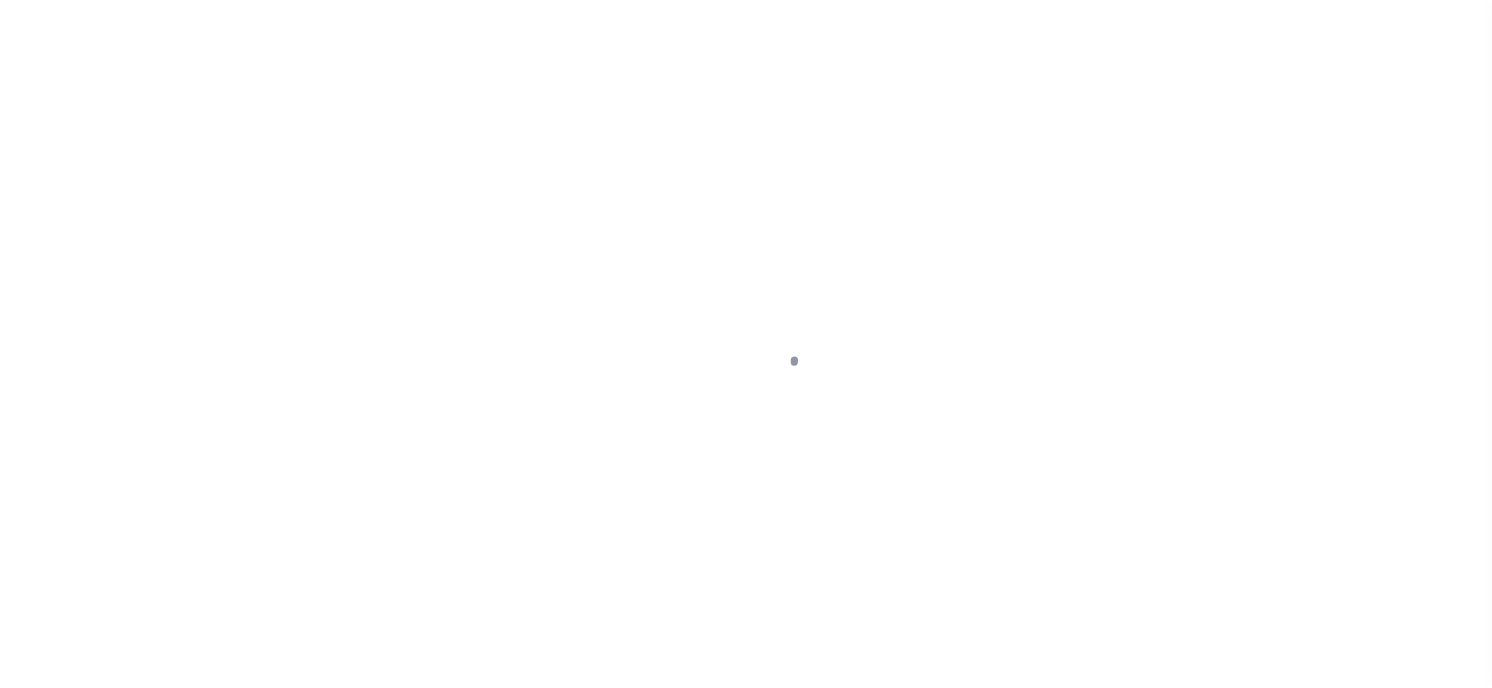 scroll, scrollTop: 0, scrollLeft: 0, axis: both 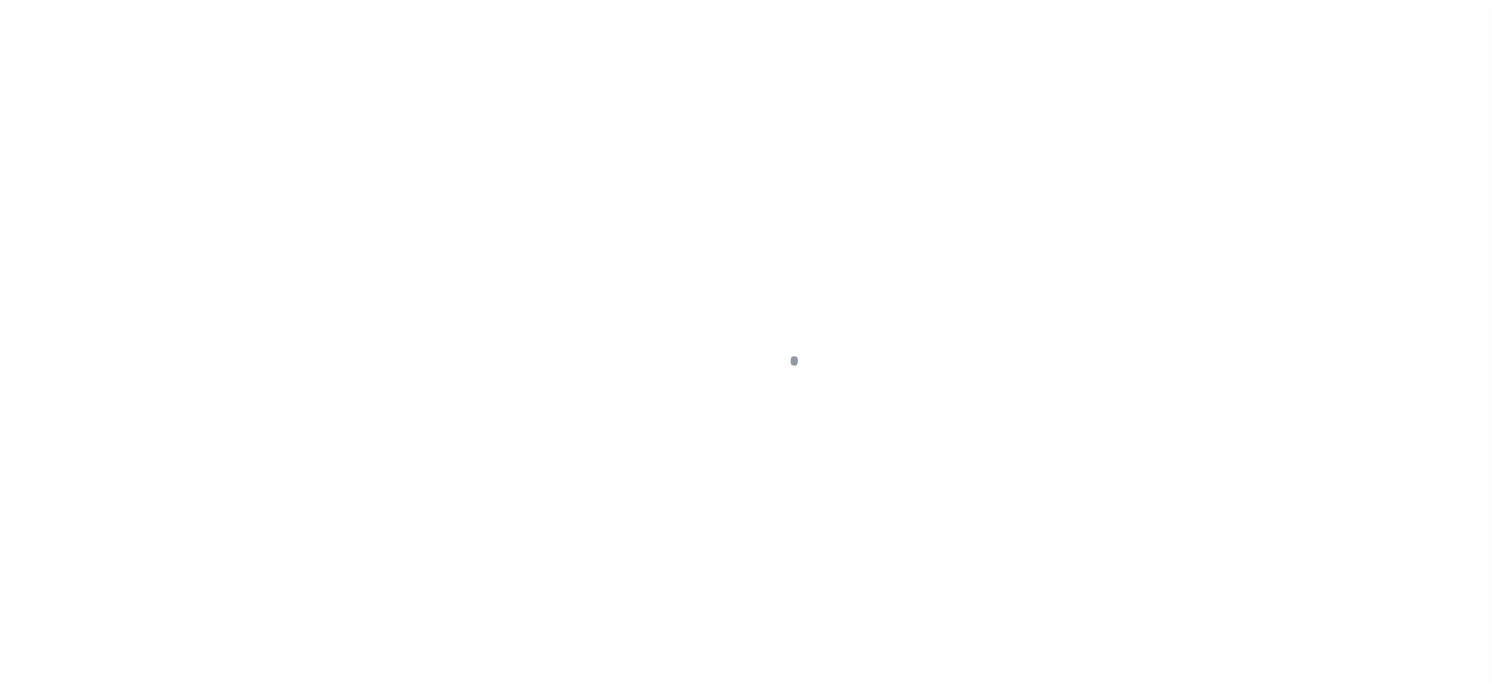 checkbox on "false" 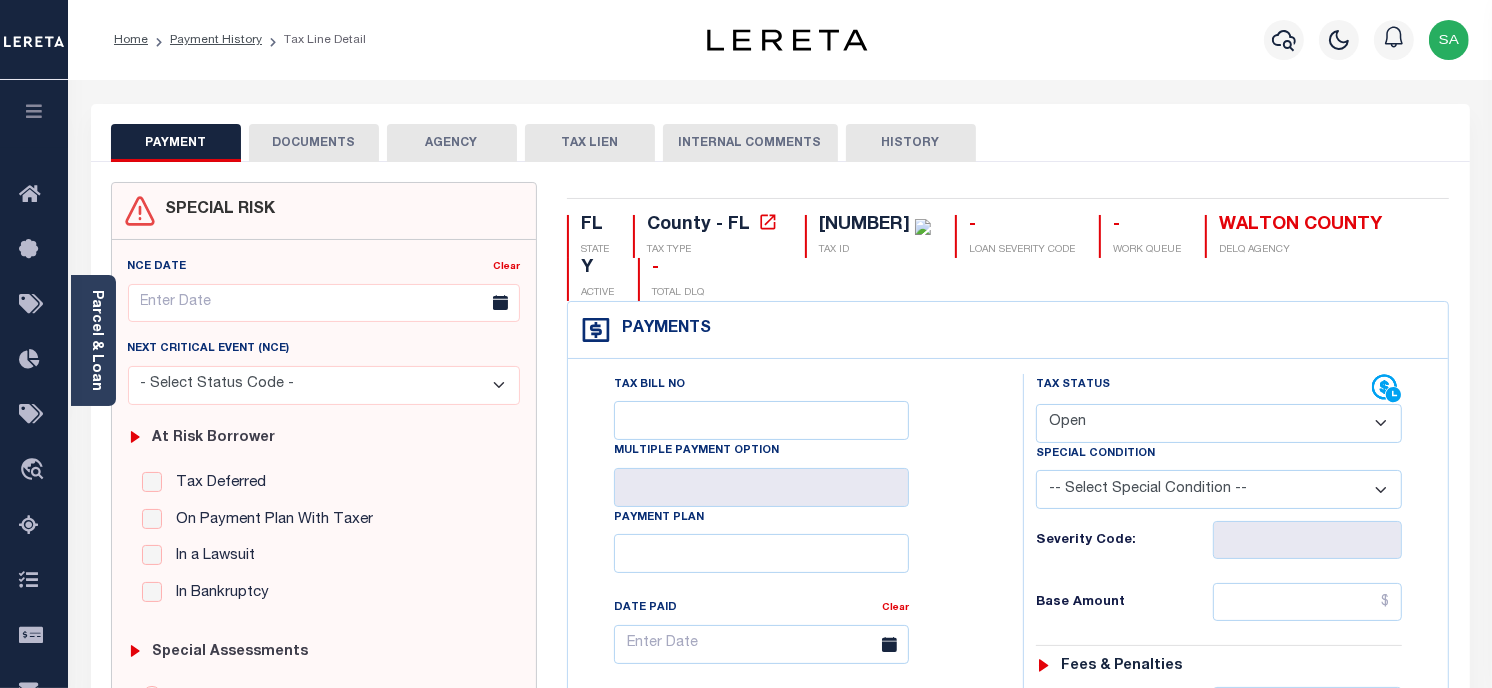 drag, startPoint x: 1156, startPoint y: 428, endPoint x: 1154, endPoint y: 447, distance: 19.104973 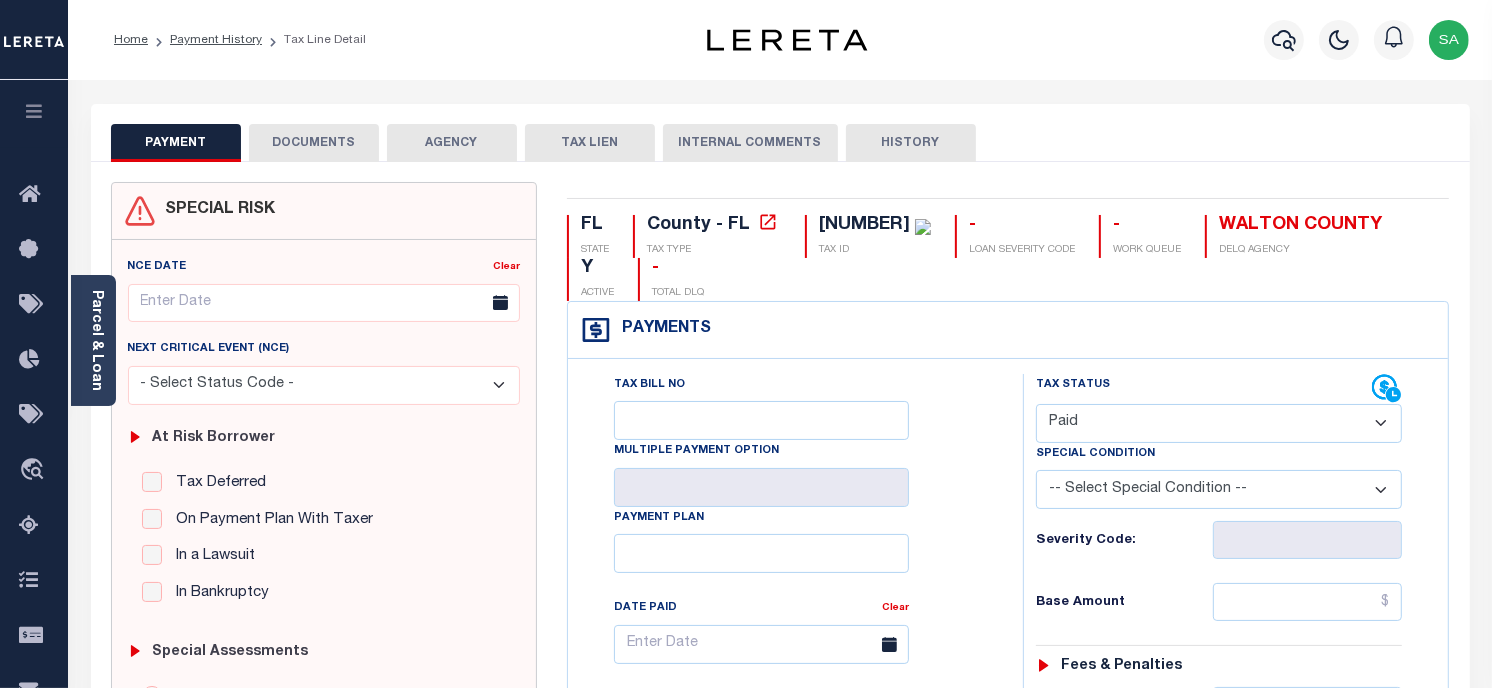 click on "- Select Status Code -
Open
Due/Unpaid
Paid
Incomplete
No Tax Due
Internal Refund Processed
New" at bounding box center [1219, 423] 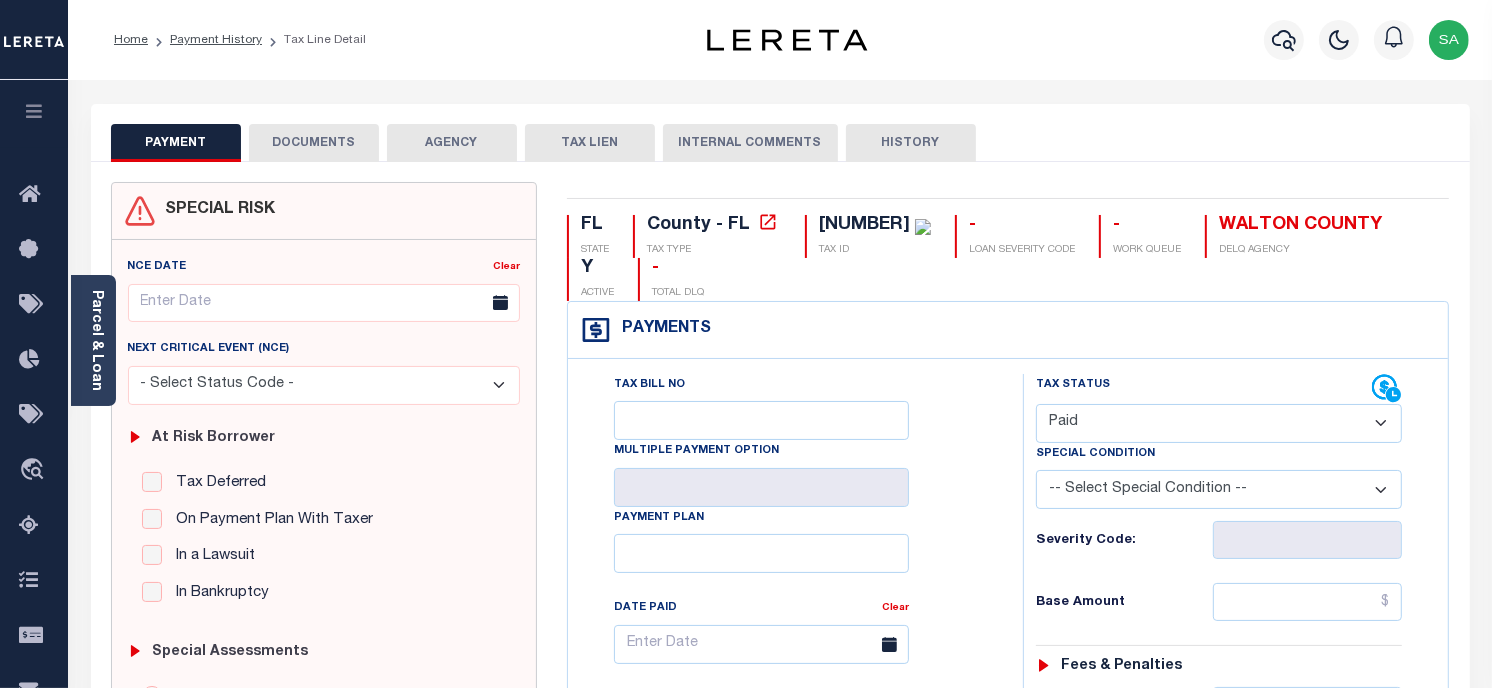 type on "08/06/2025" 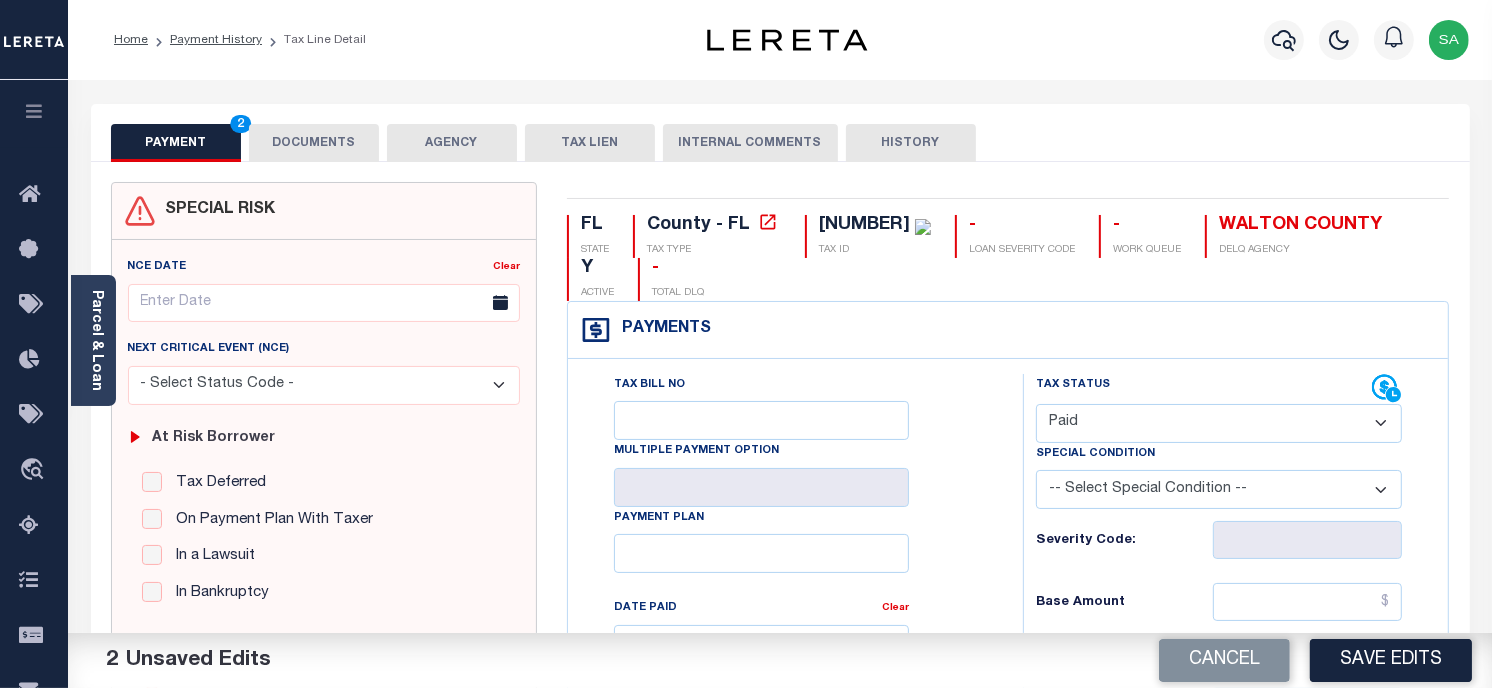 click on "DOCUMENTS" at bounding box center (314, 143) 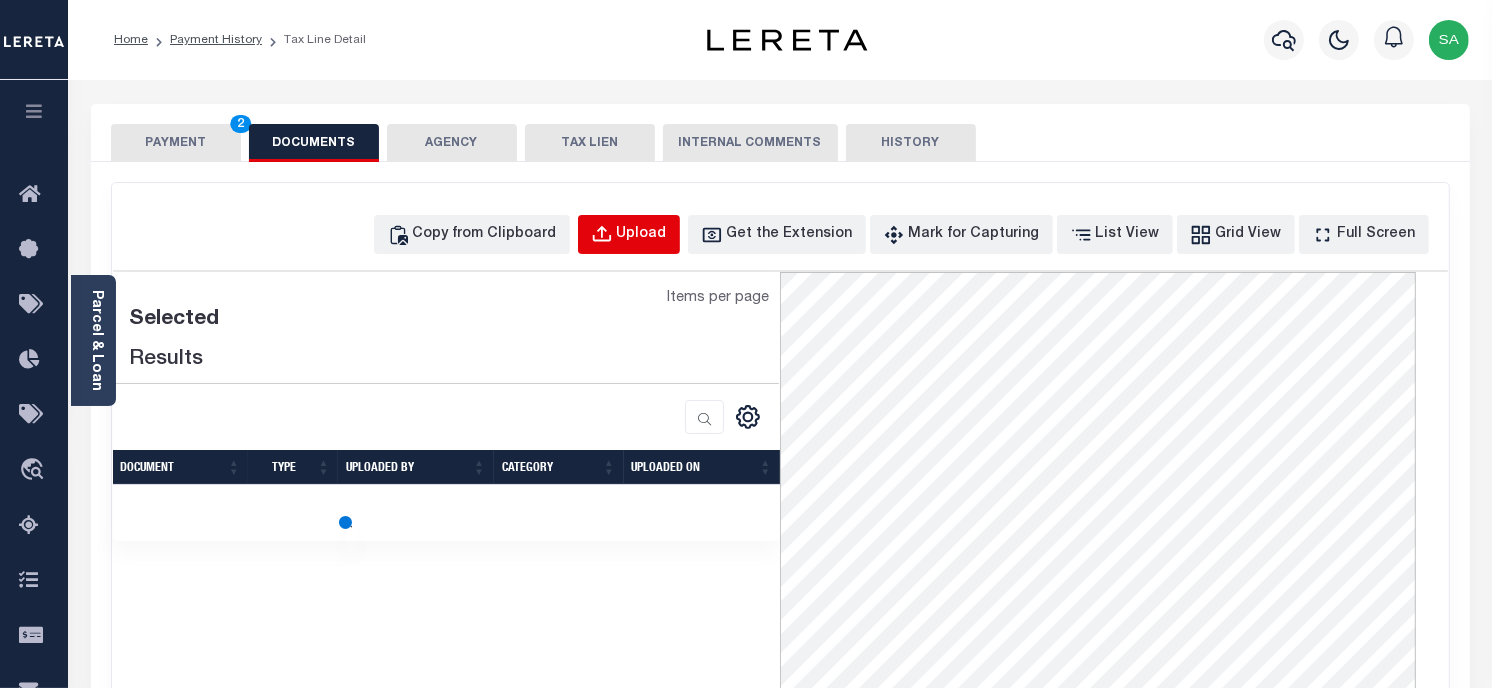 click on "Upload" at bounding box center (642, 235) 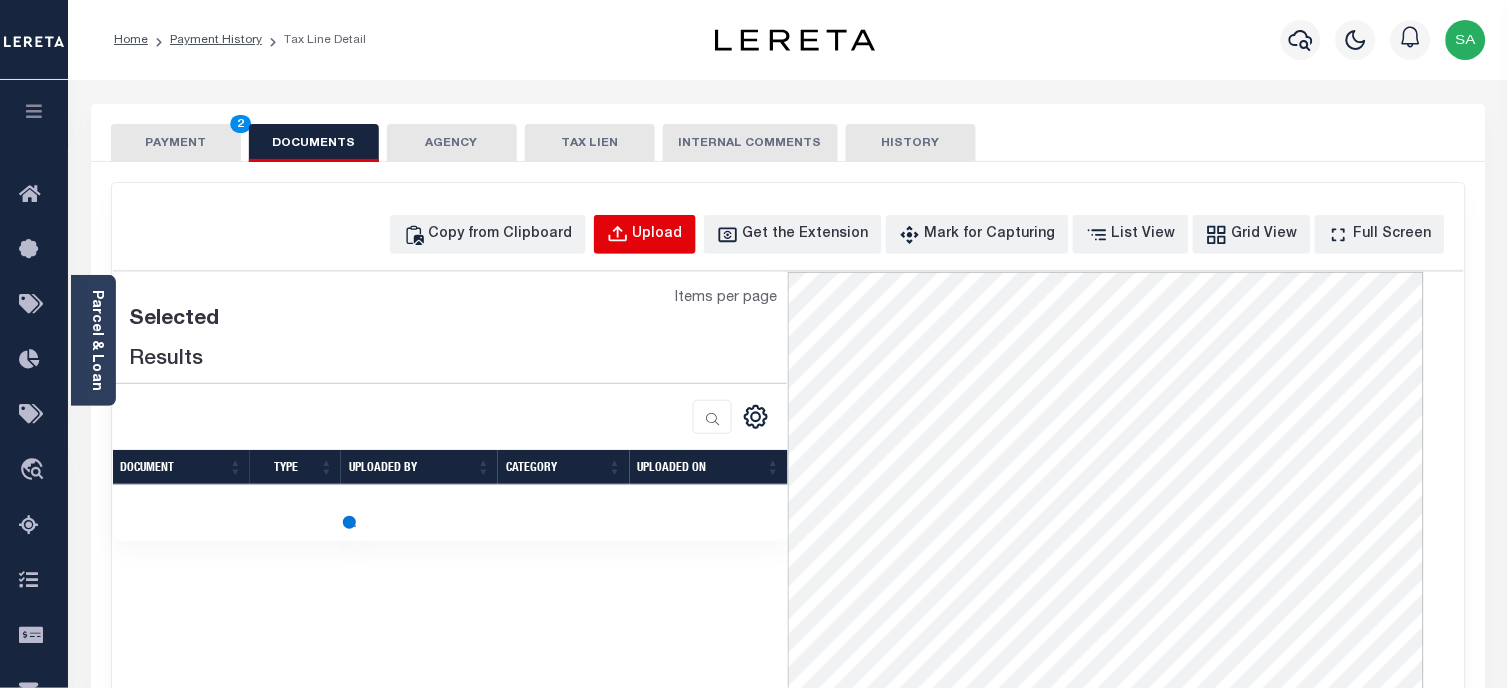 select on "POP" 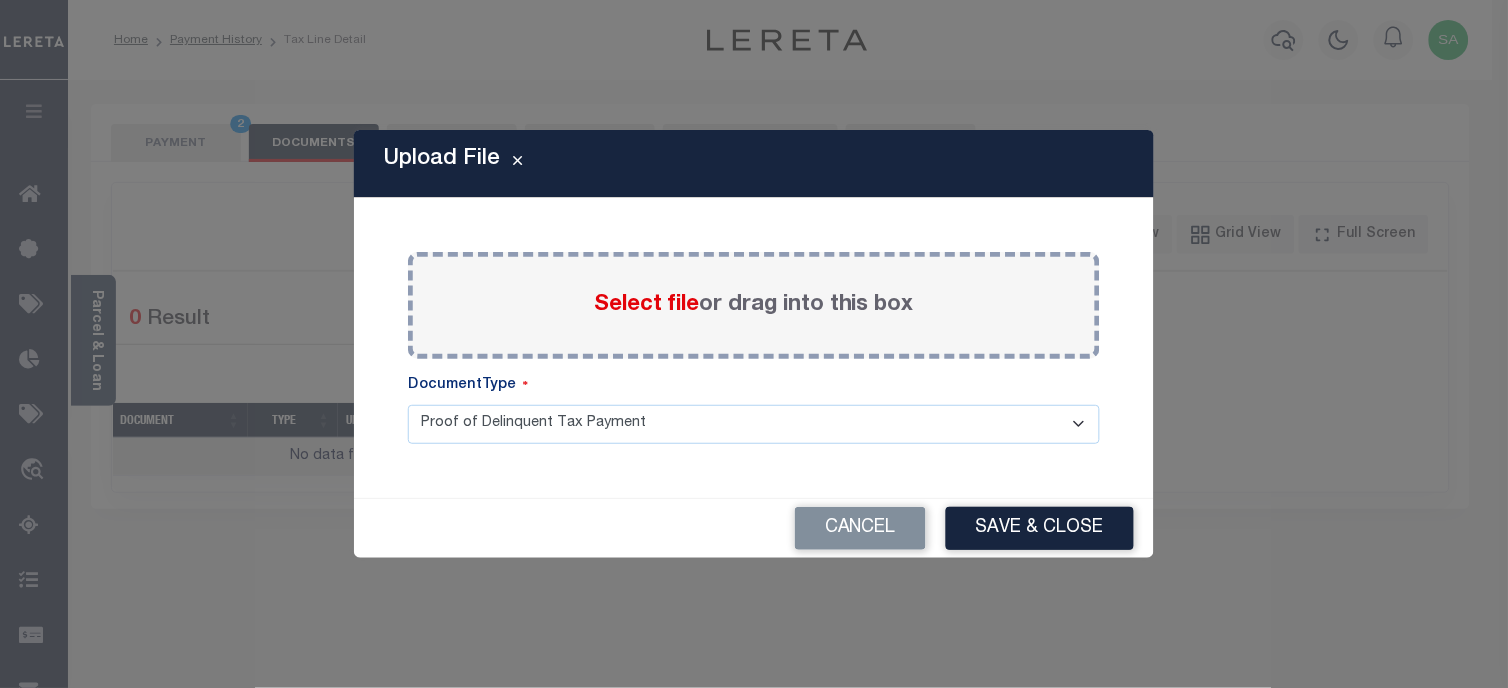 click on "Select file  or drag into this box" at bounding box center [754, 305] 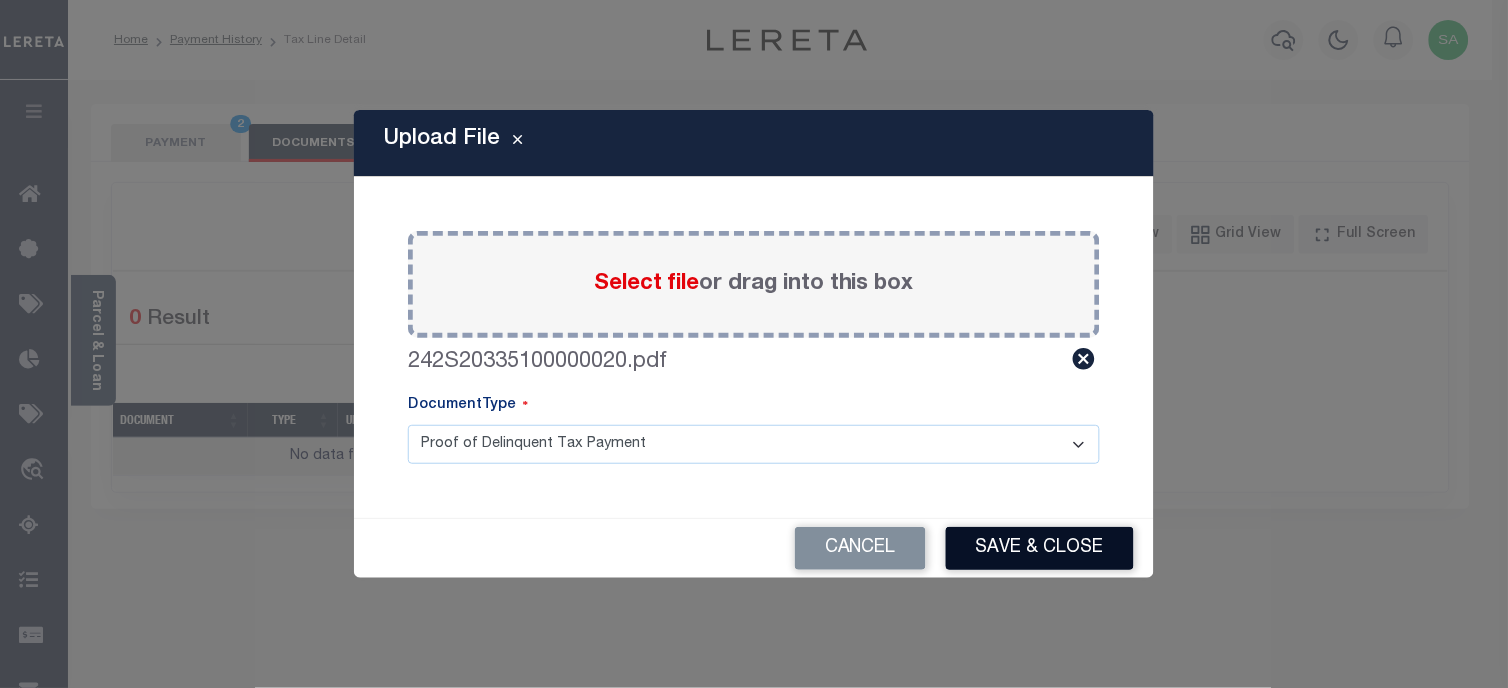 click on "Save & Close" at bounding box center (1040, 548) 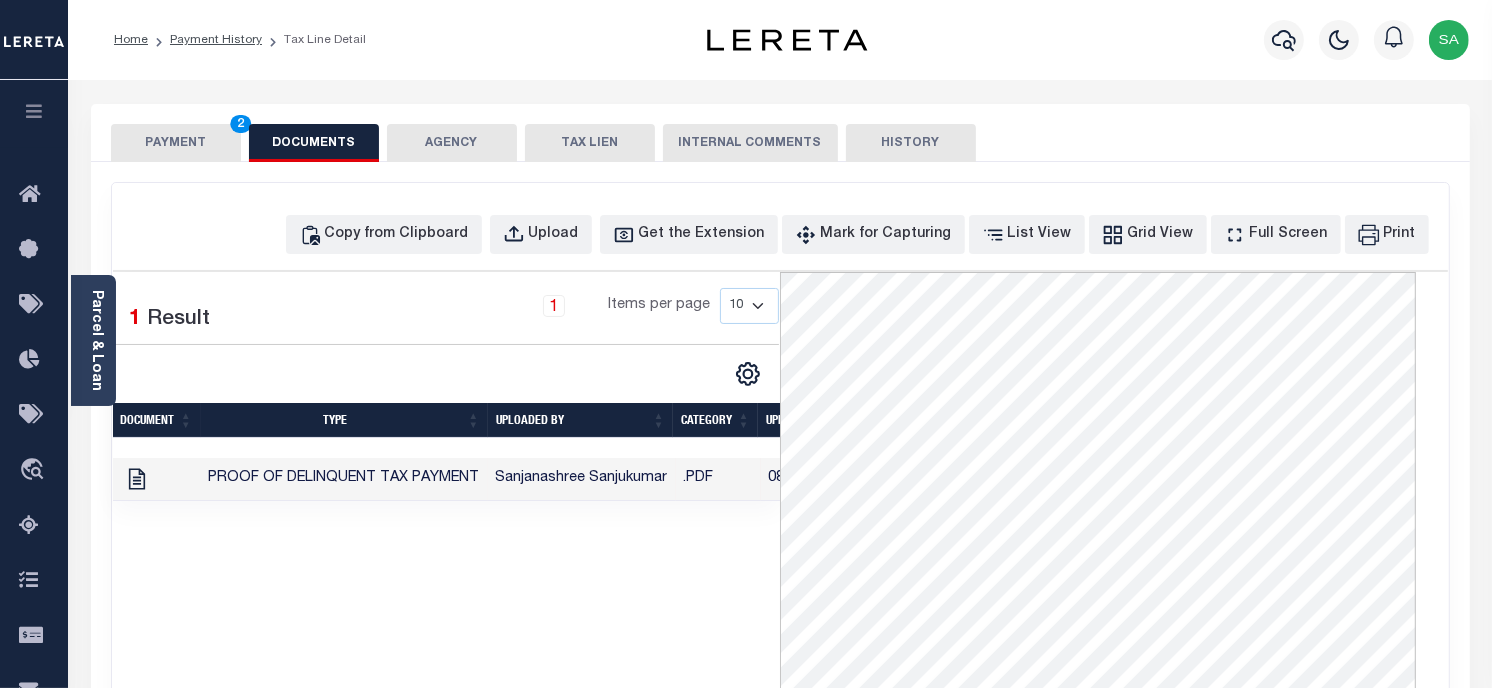 drag, startPoint x: 208, startPoint y: 140, endPoint x: 247, endPoint y: 168, distance: 48.010414 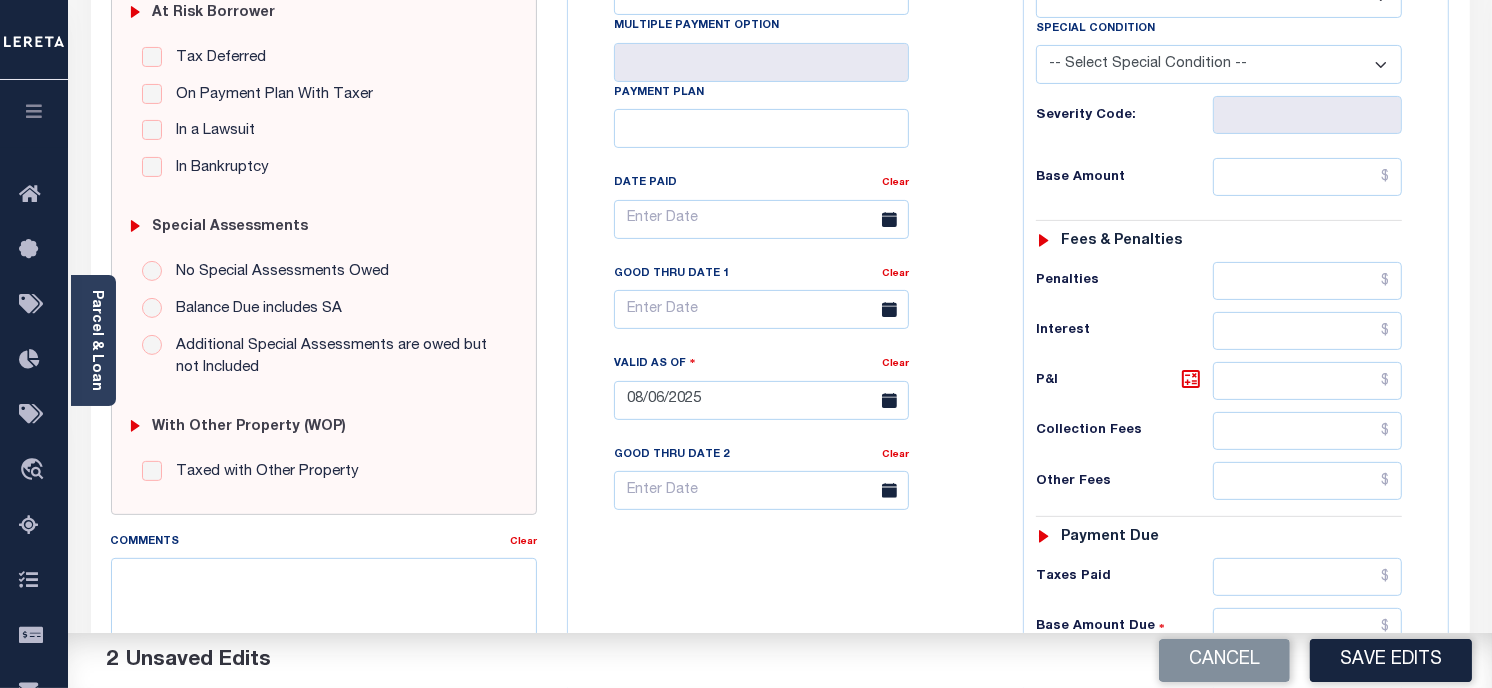 scroll, scrollTop: 444, scrollLeft: 0, axis: vertical 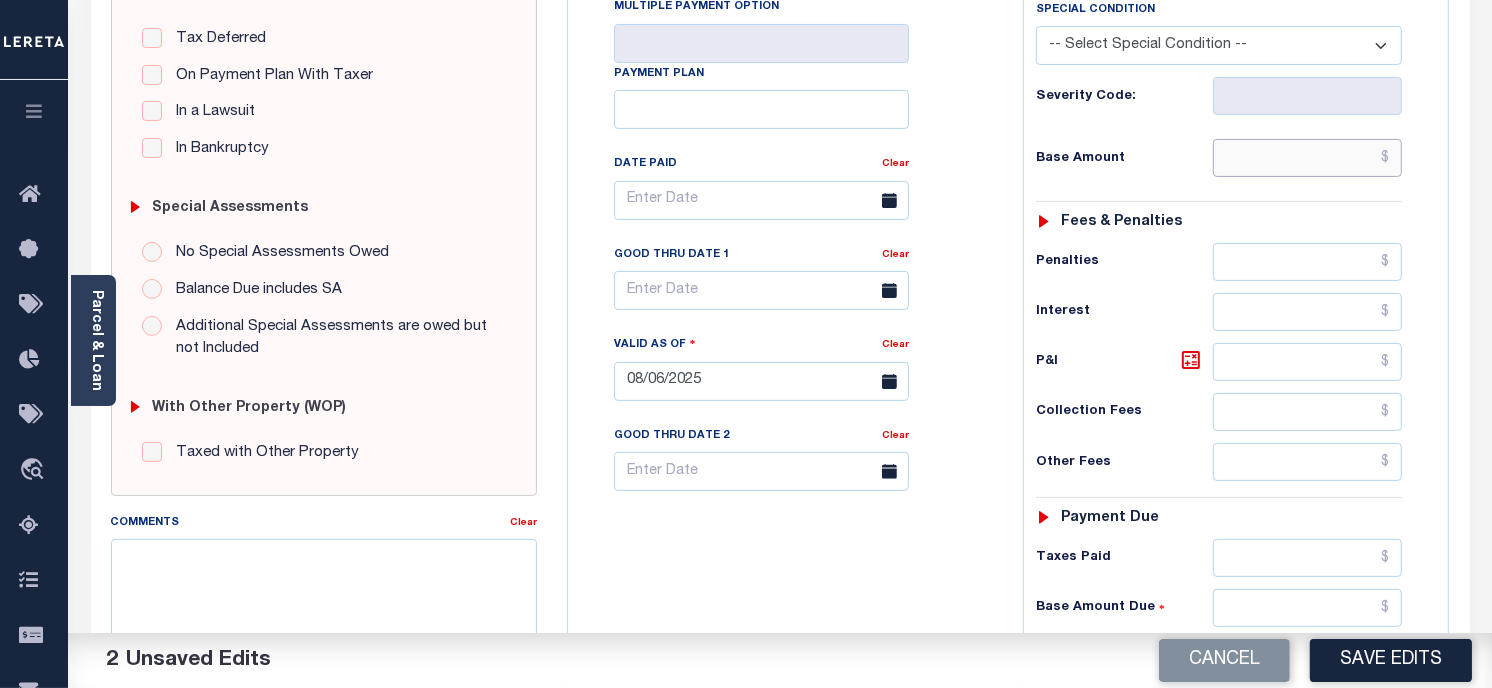 click at bounding box center (1308, 158) 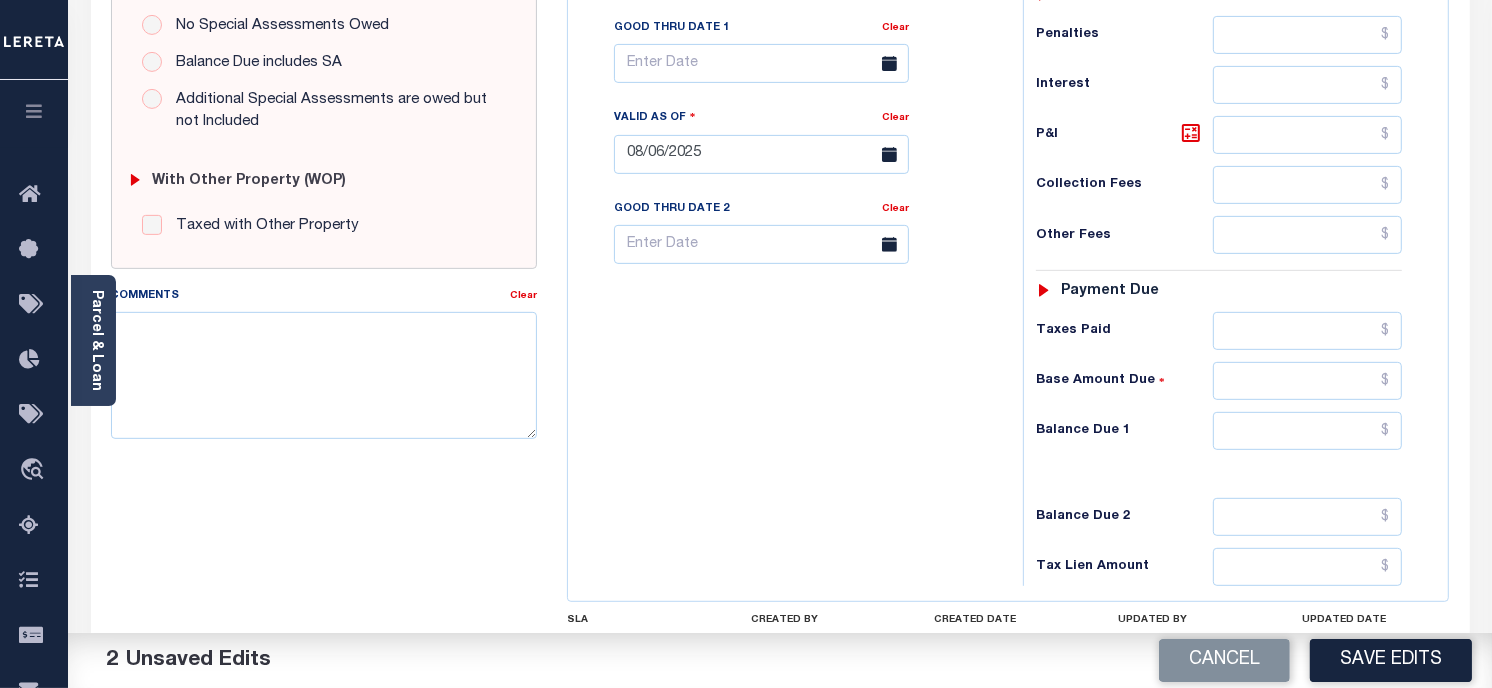scroll, scrollTop: 823, scrollLeft: 0, axis: vertical 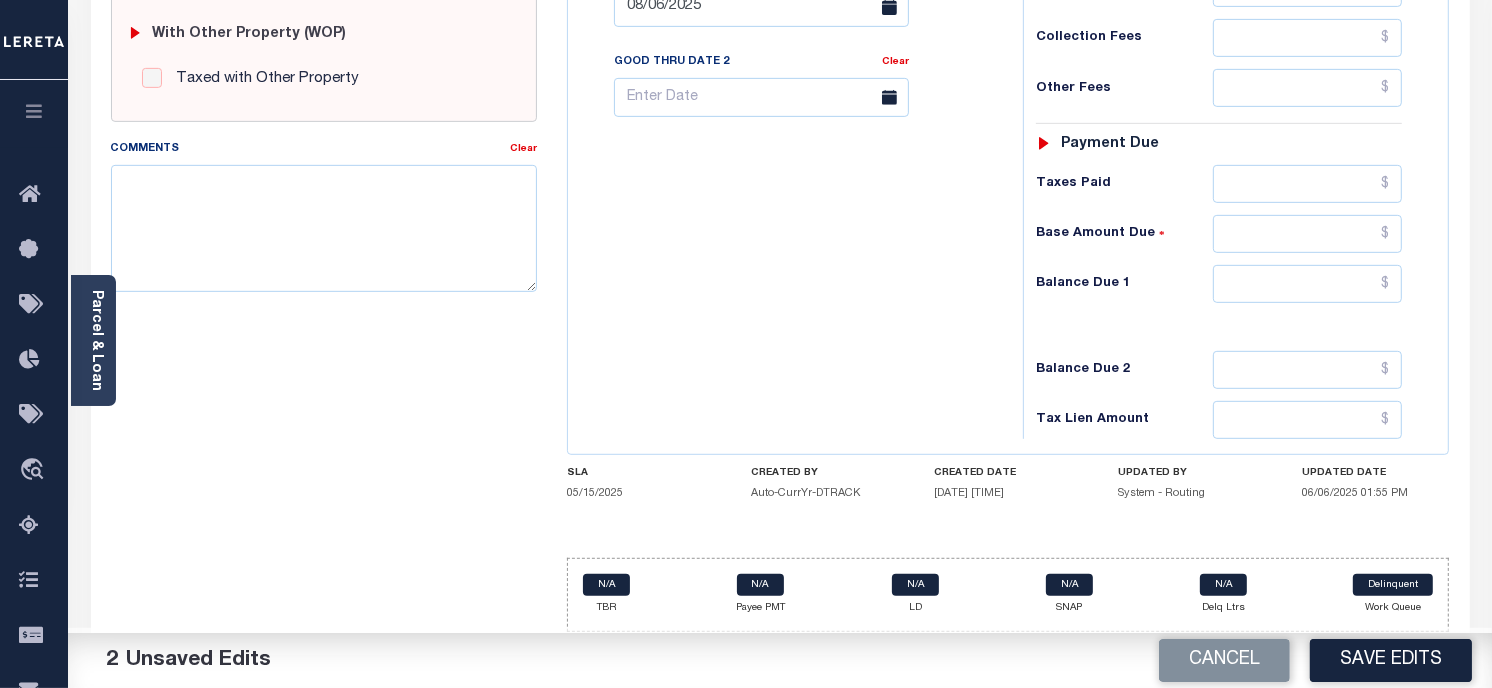 type on "$1,524.75" 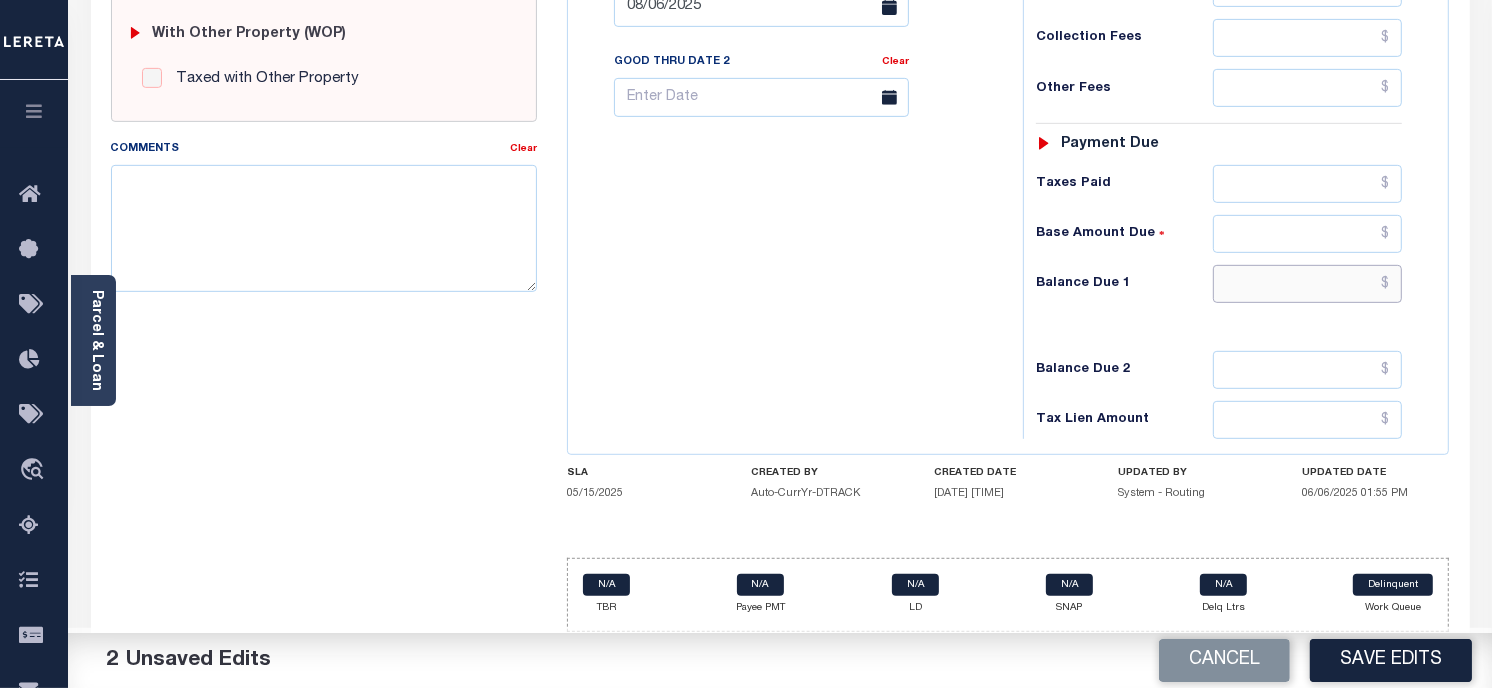 click at bounding box center [1308, 284] 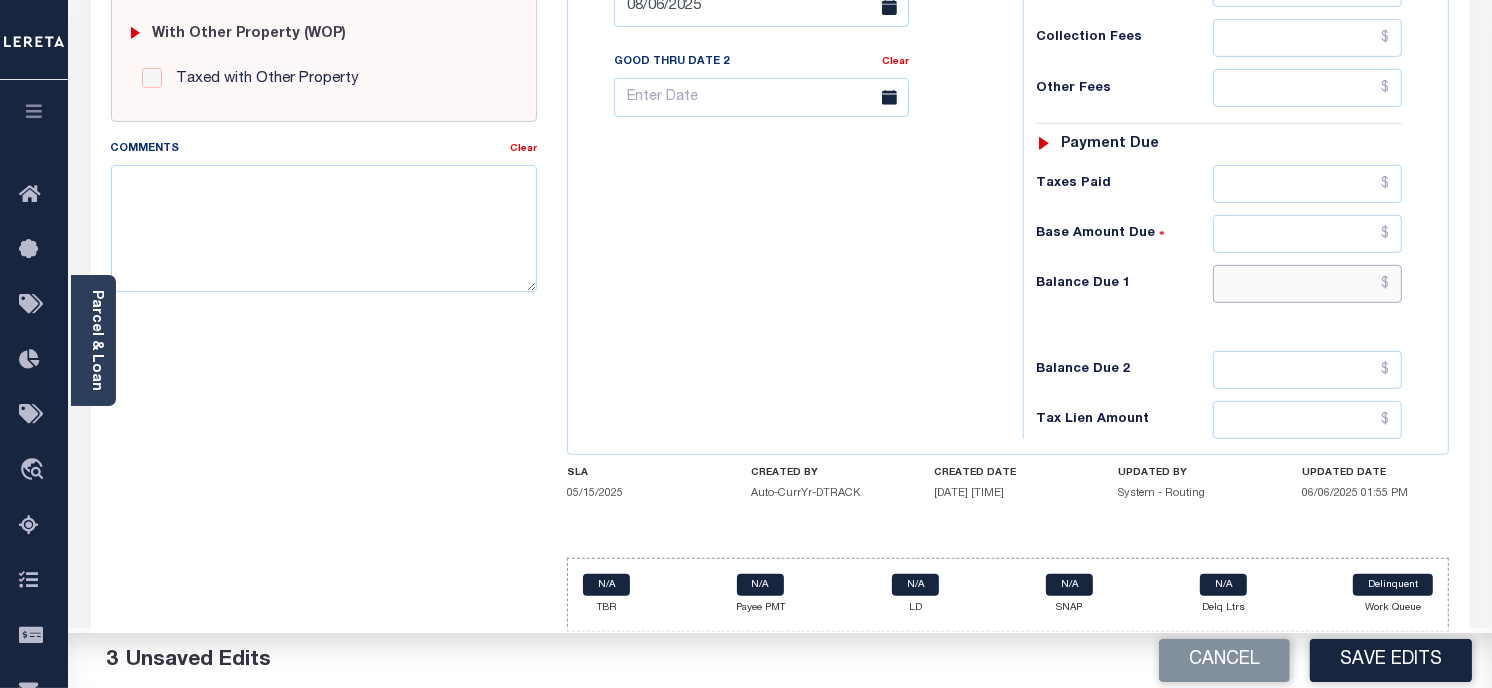 type on "$0.00" 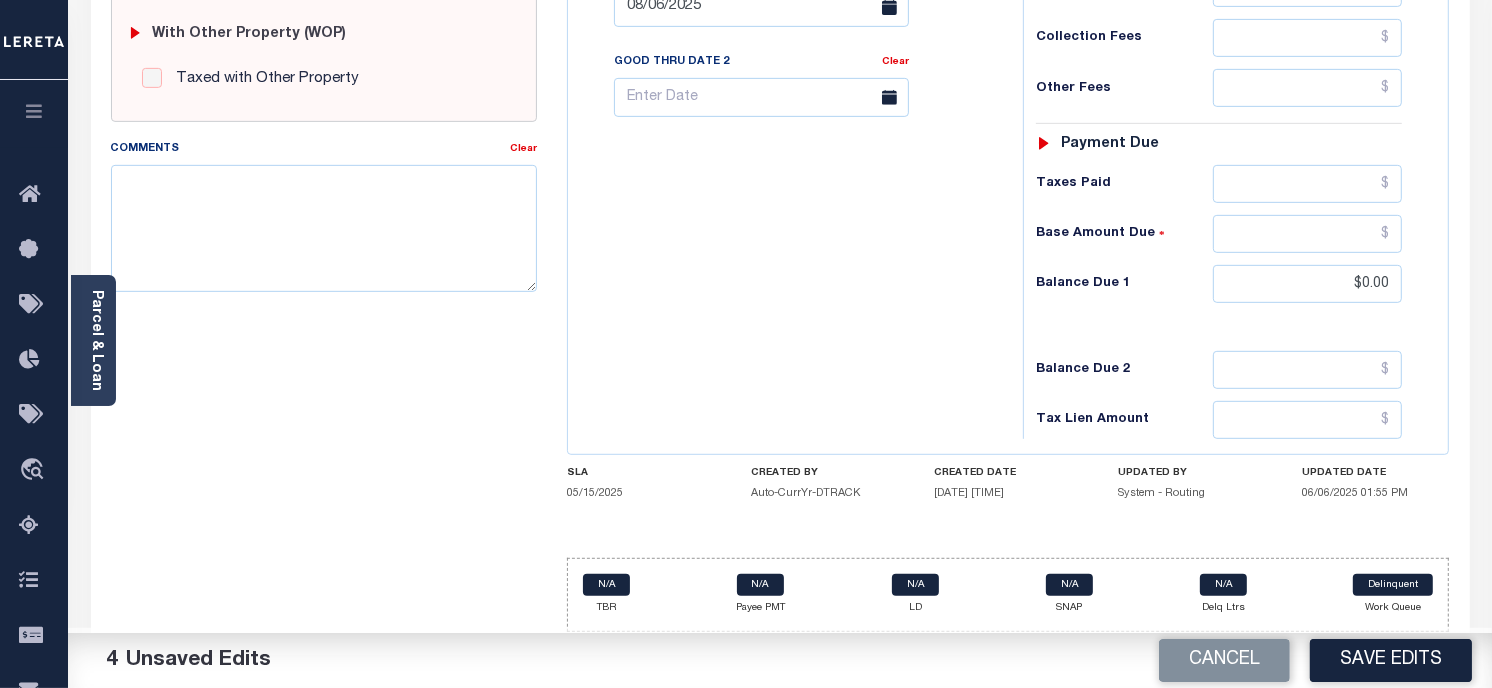 click on "Tax Bill No
Multiple Payment Option
Payment Plan
Clear" at bounding box center [790, -3] 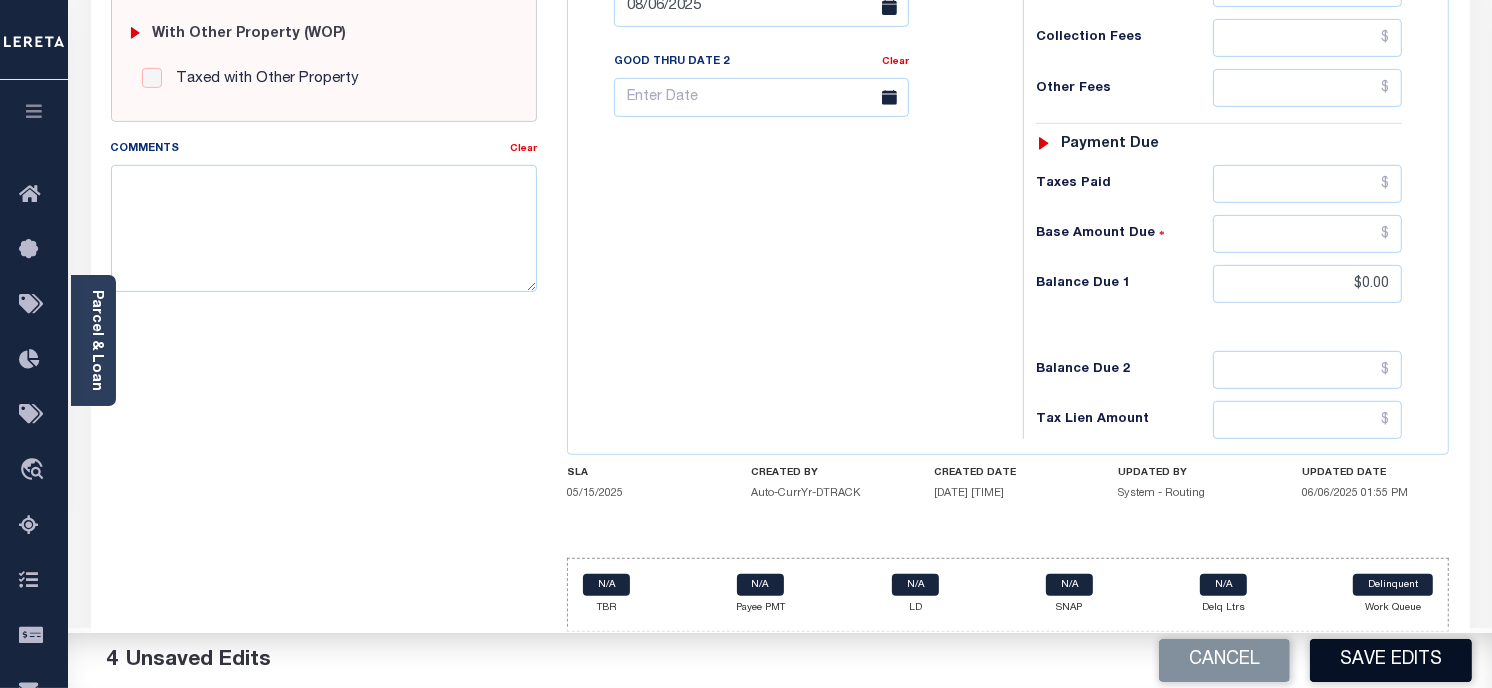 click on "Save Edits" at bounding box center (1391, 660) 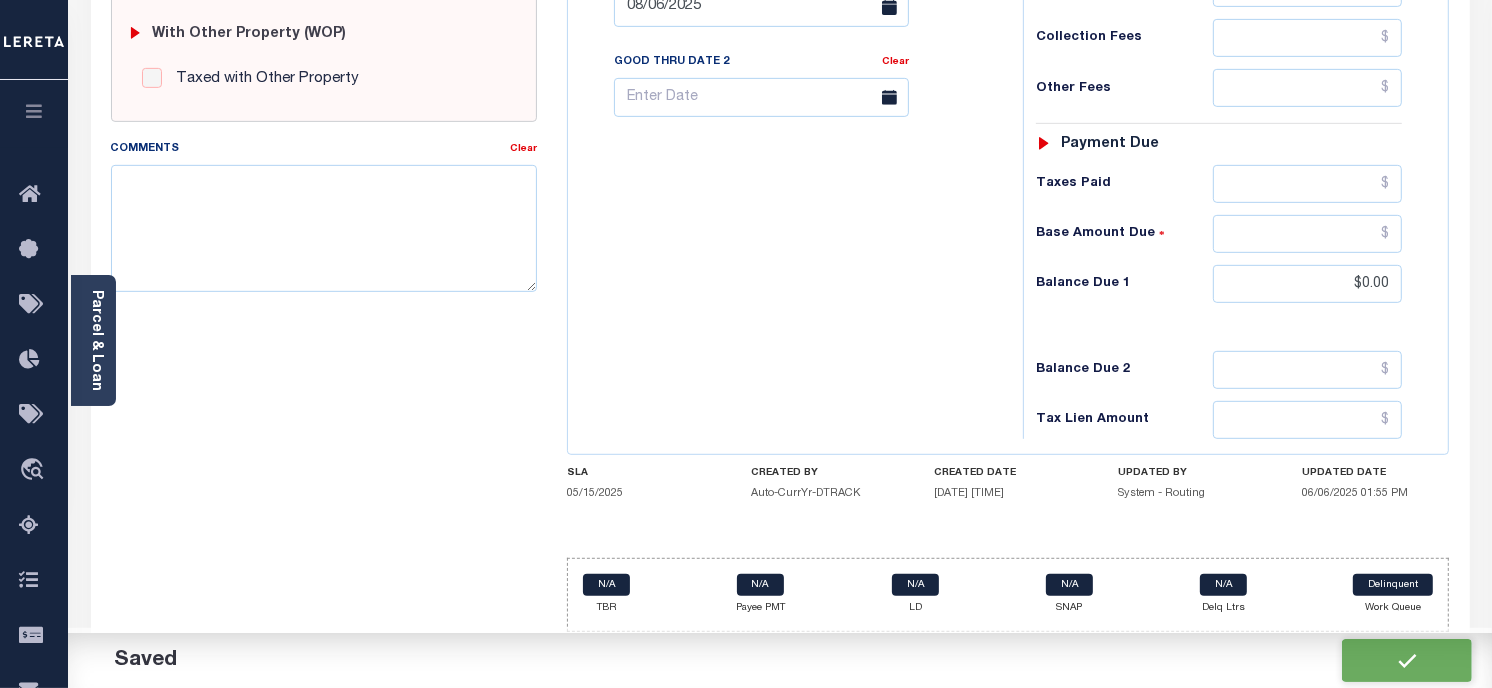 checkbox on "false" 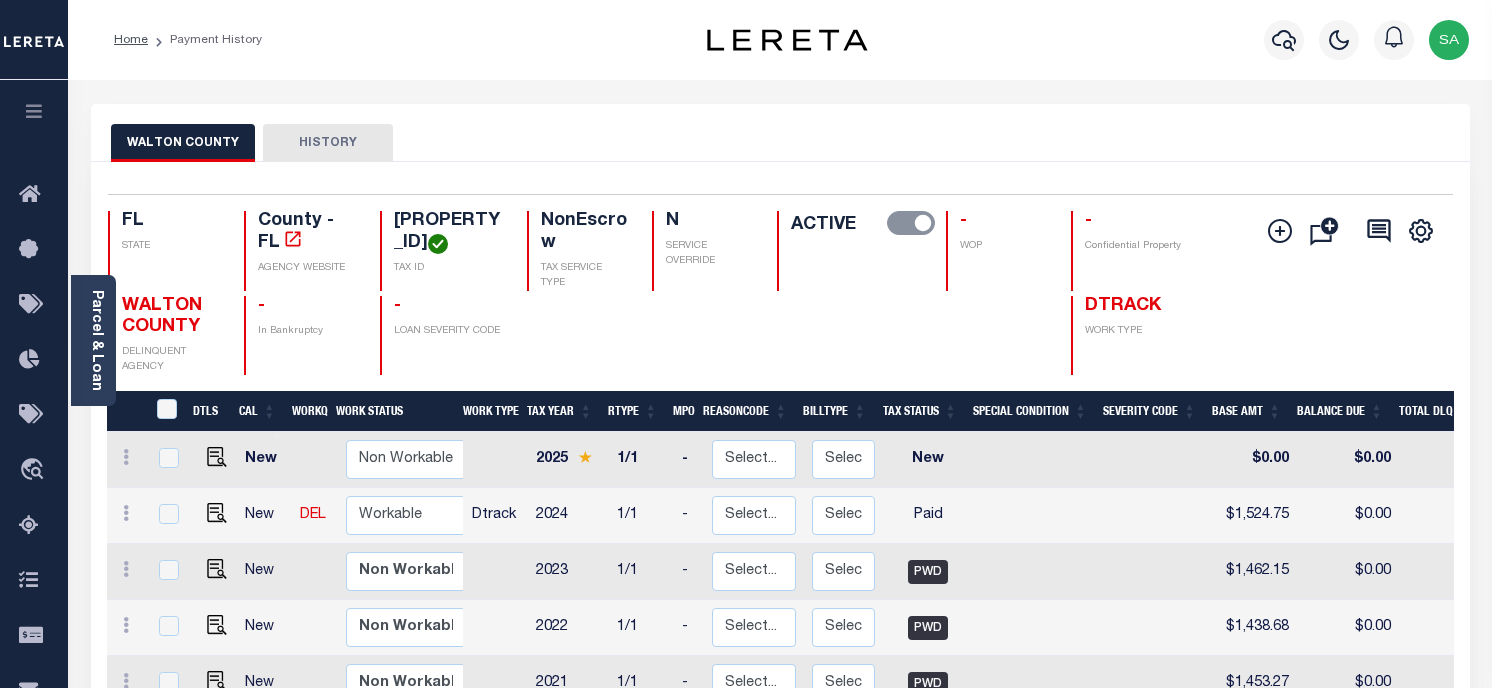 scroll, scrollTop: 0, scrollLeft: 0, axis: both 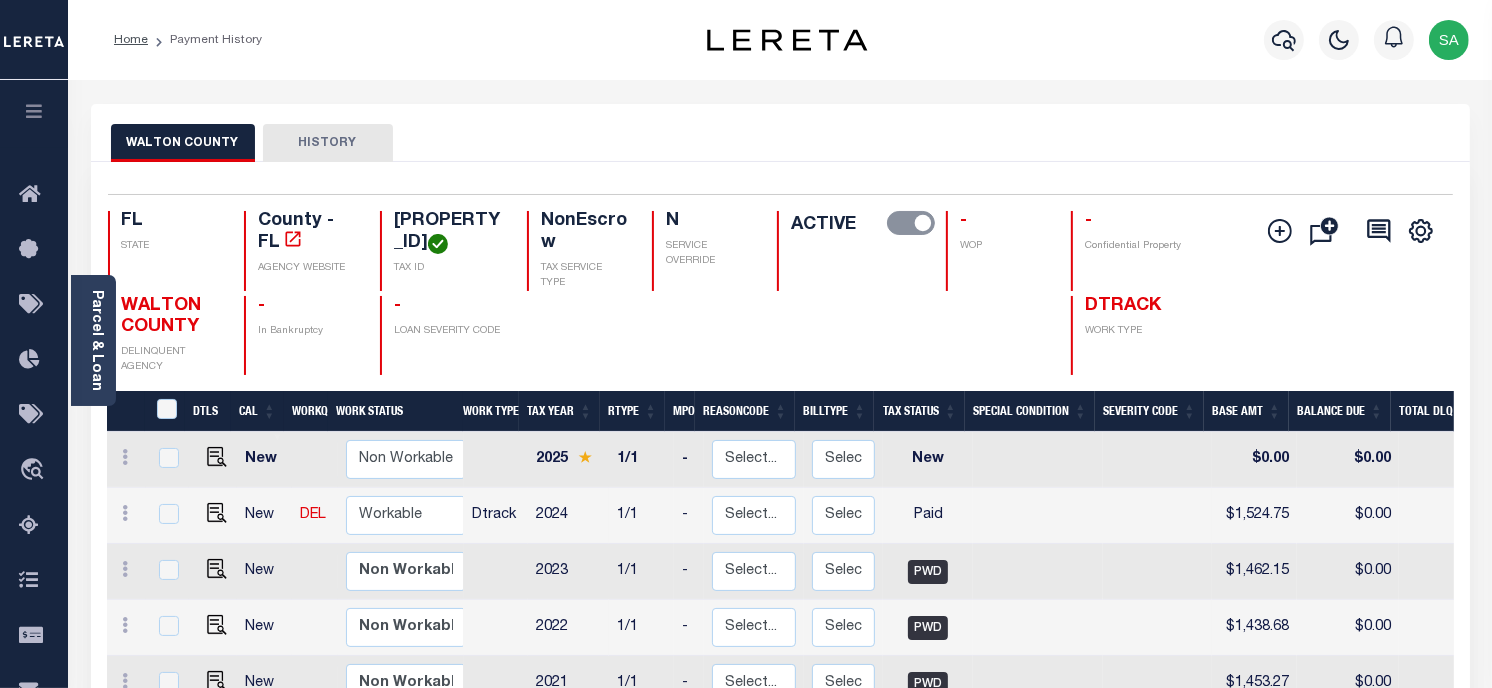 click on "[COUNTY]
HISTORY" at bounding box center [780, 142] 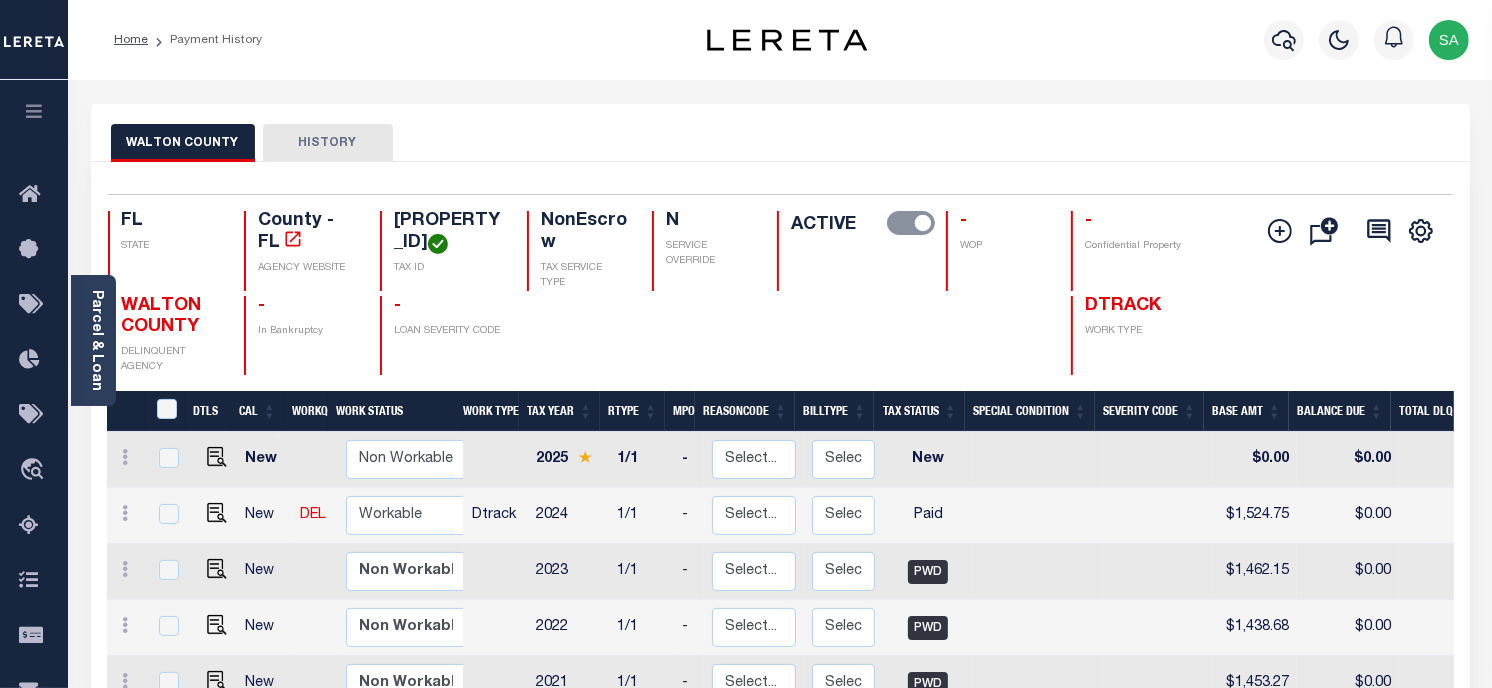 click on "[COUNTY]
HISTORY" at bounding box center (780, 142) 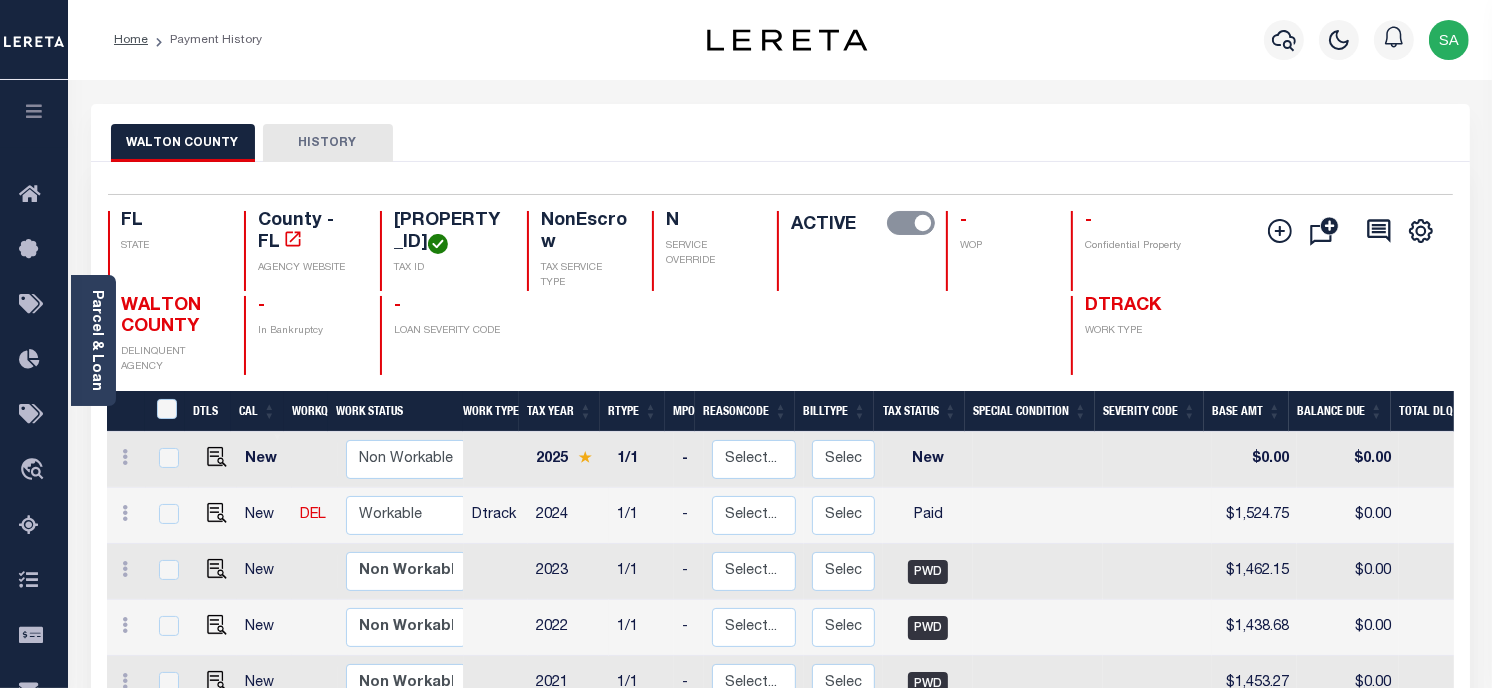 click on "[COUNTY]
HISTORY" at bounding box center (780, 133) 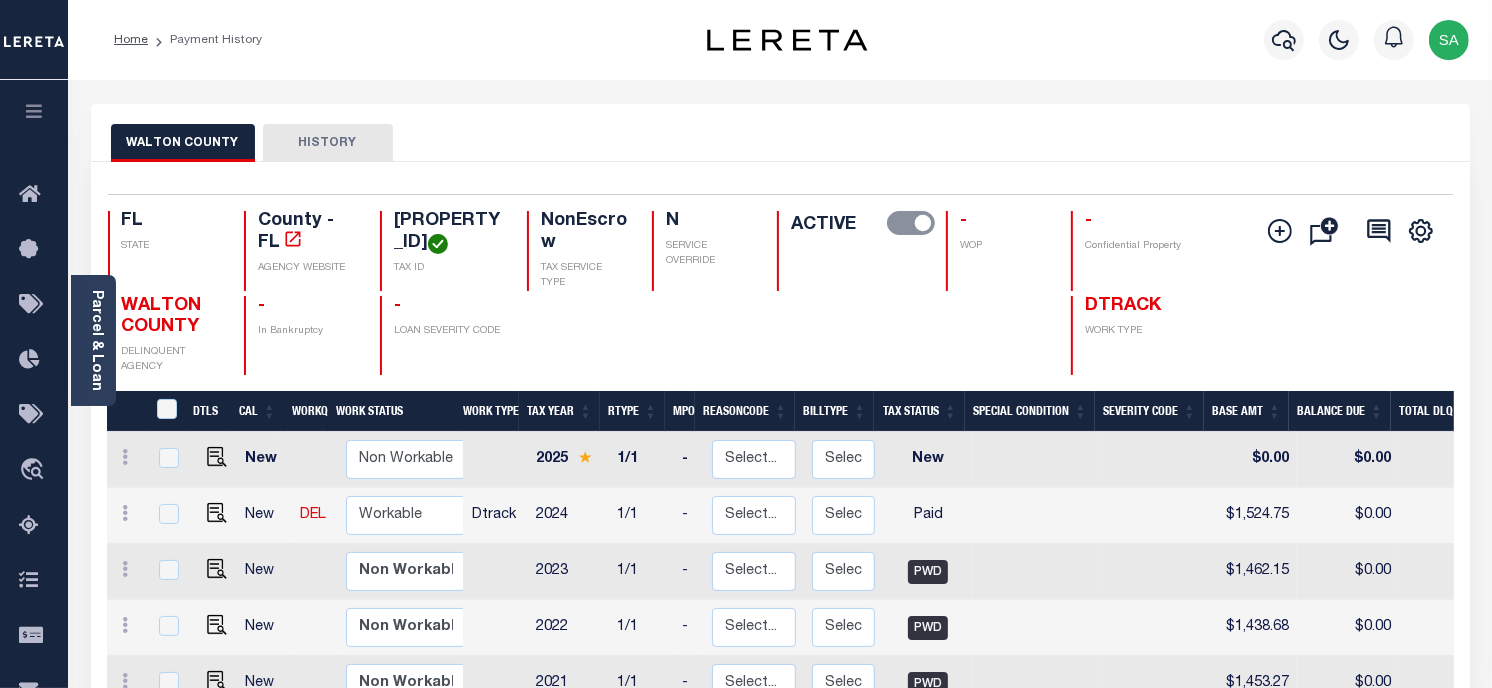 click on "[COUNTY]
HISTORY" at bounding box center [780, 142] 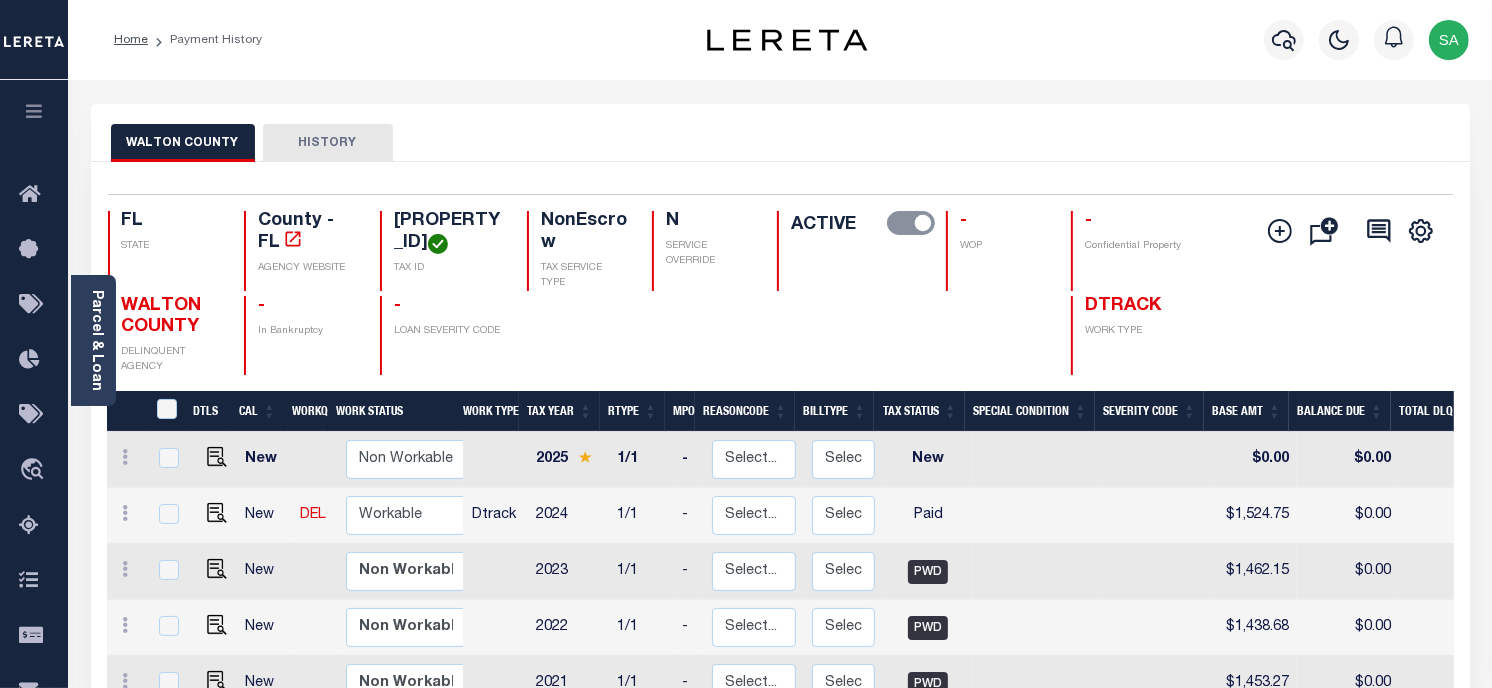 drag, startPoint x: 1113, startPoint y: 153, endPoint x: 1111, endPoint y: 136, distance: 17.117243 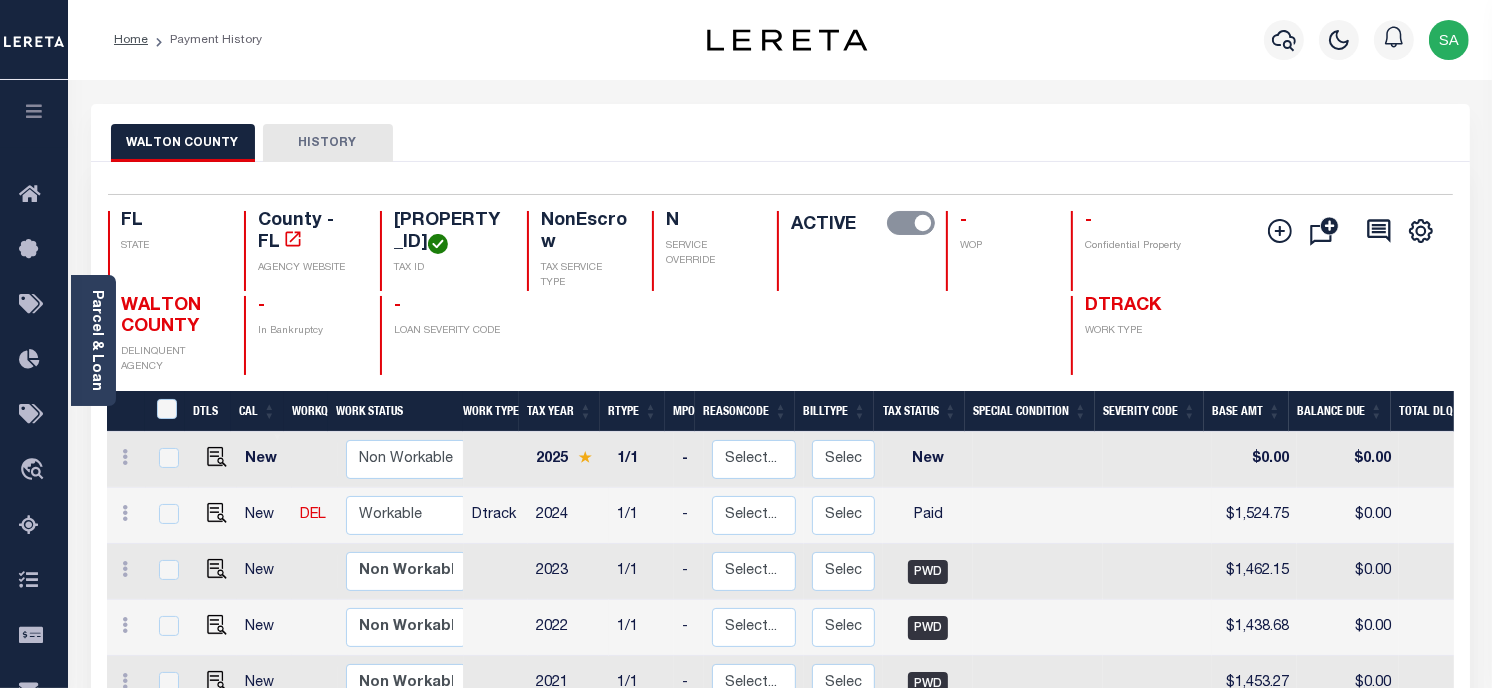 click on "Parcel & Loan
LOAN NO TKO" at bounding box center (780, 656) 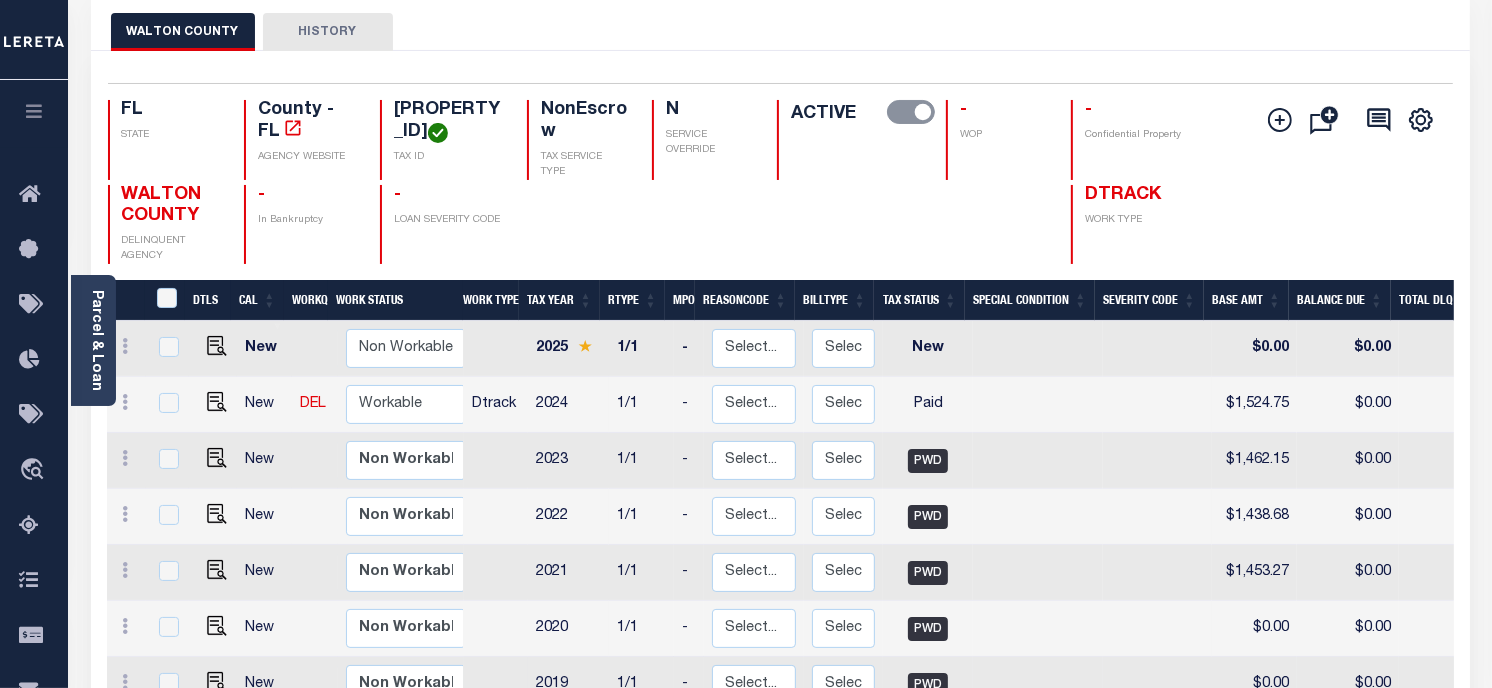 scroll, scrollTop: 222, scrollLeft: 0, axis: vertical 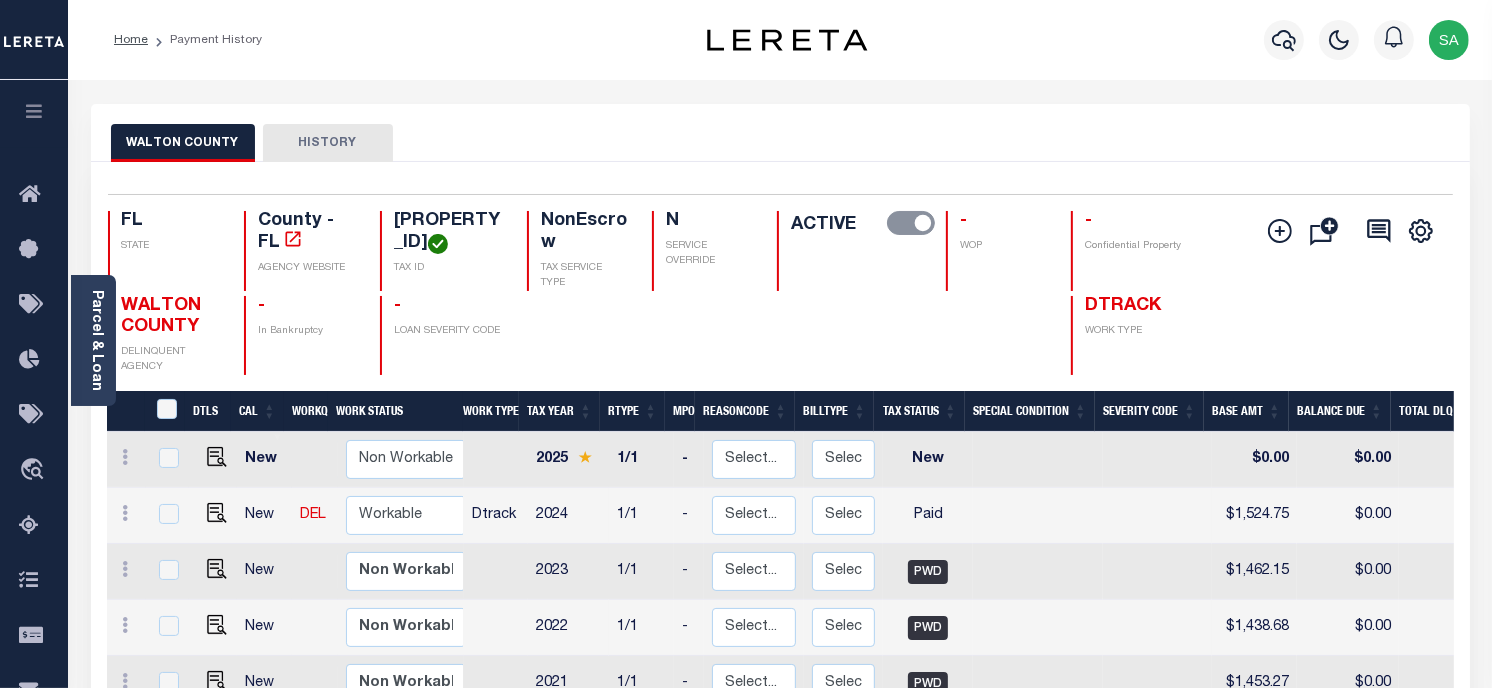 drag, startPoint x: 86, startPoint y: 360, endPoint x: 147, endPoint y: 305, distance: 82.13403 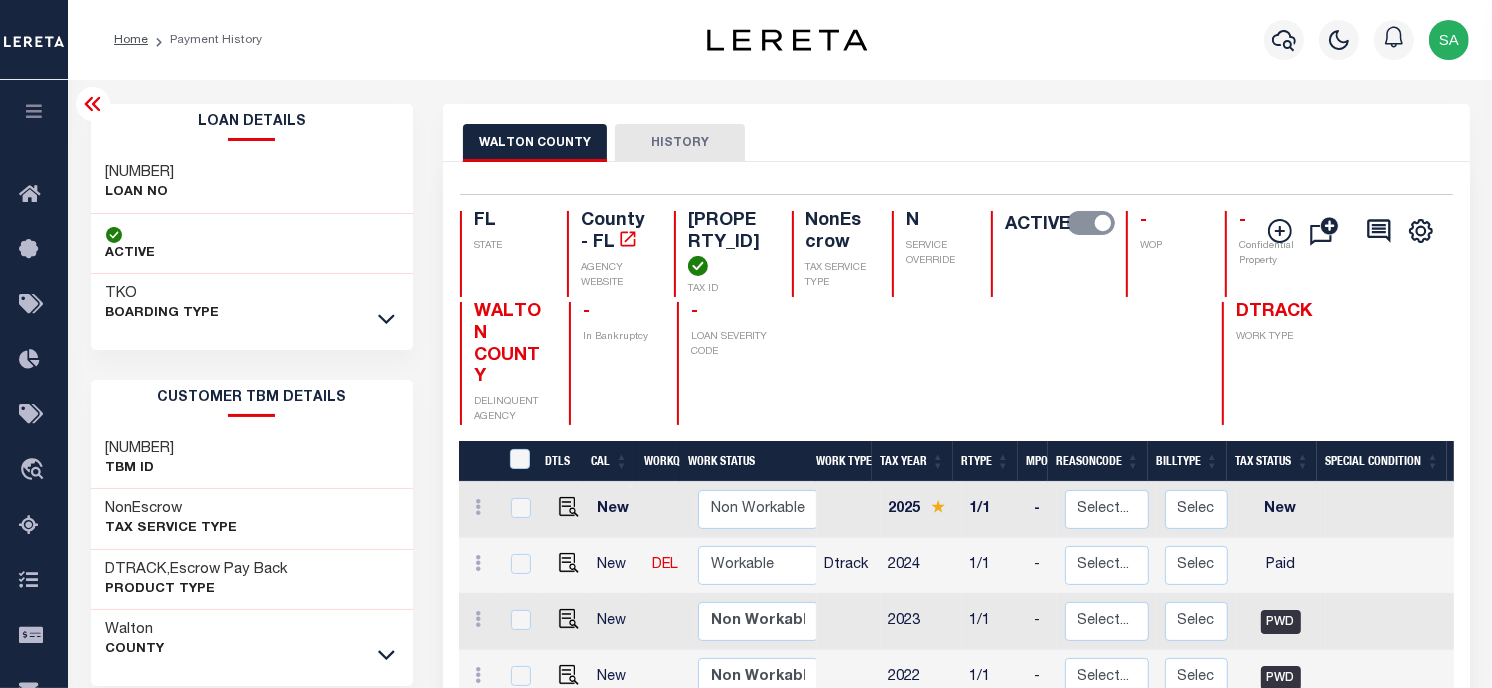 click on "[NUMBER]" at bounding box center (140, 173) 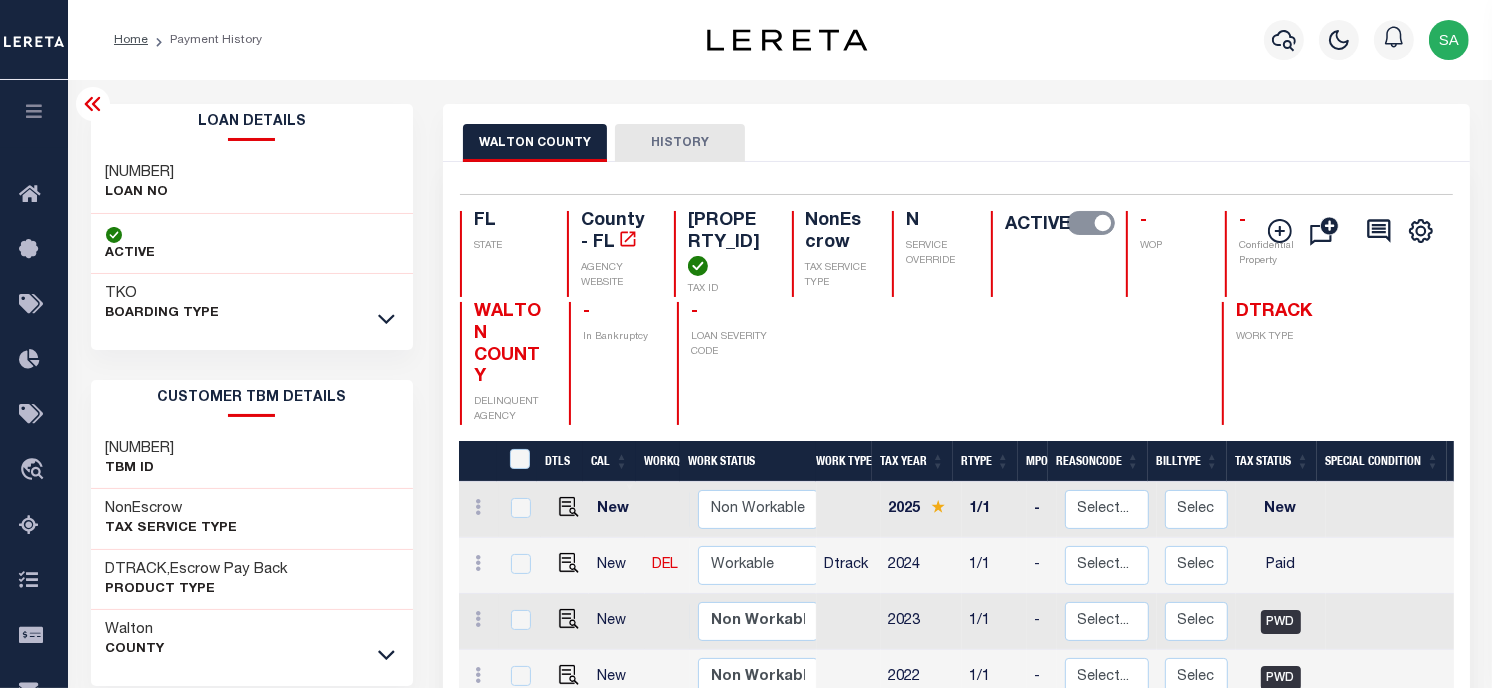 copy on "[NUMBER]" 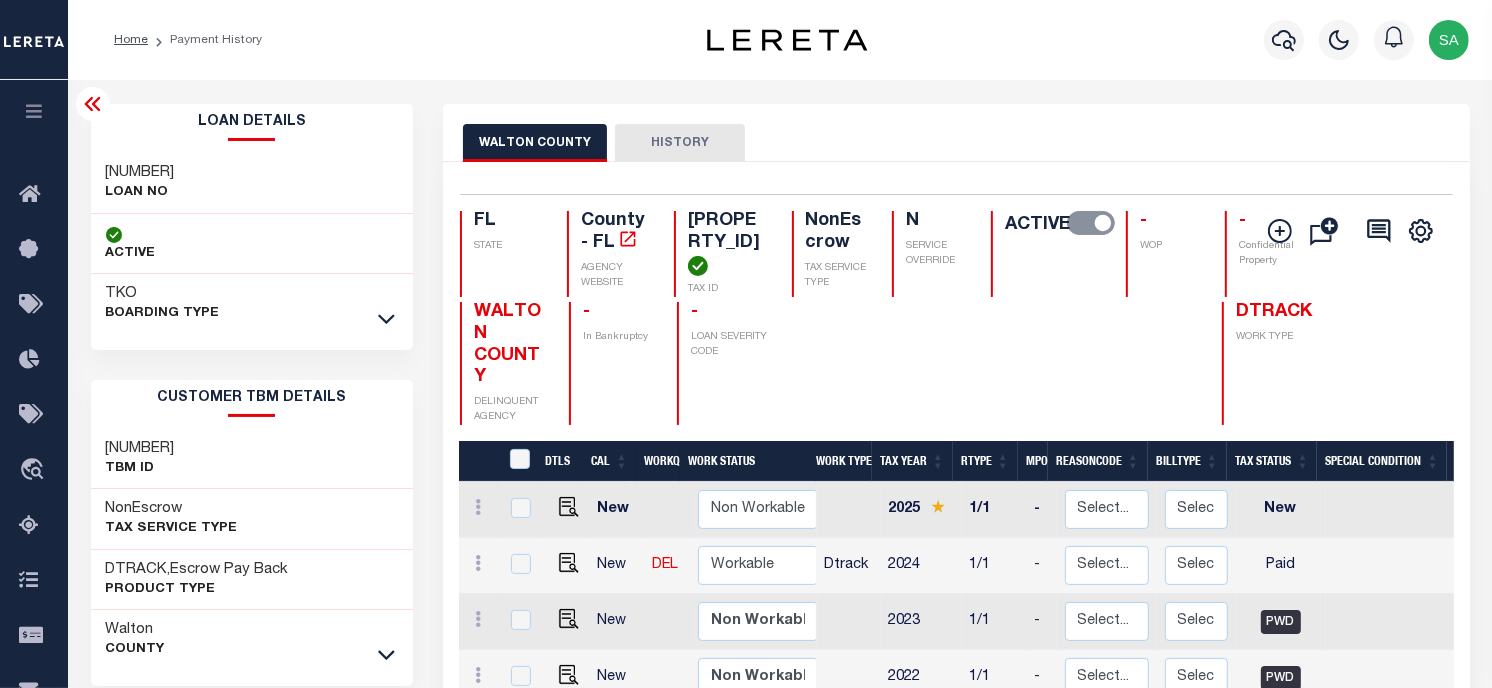click on "[PROPERTY_ID]" at bounding box center [728, 243] 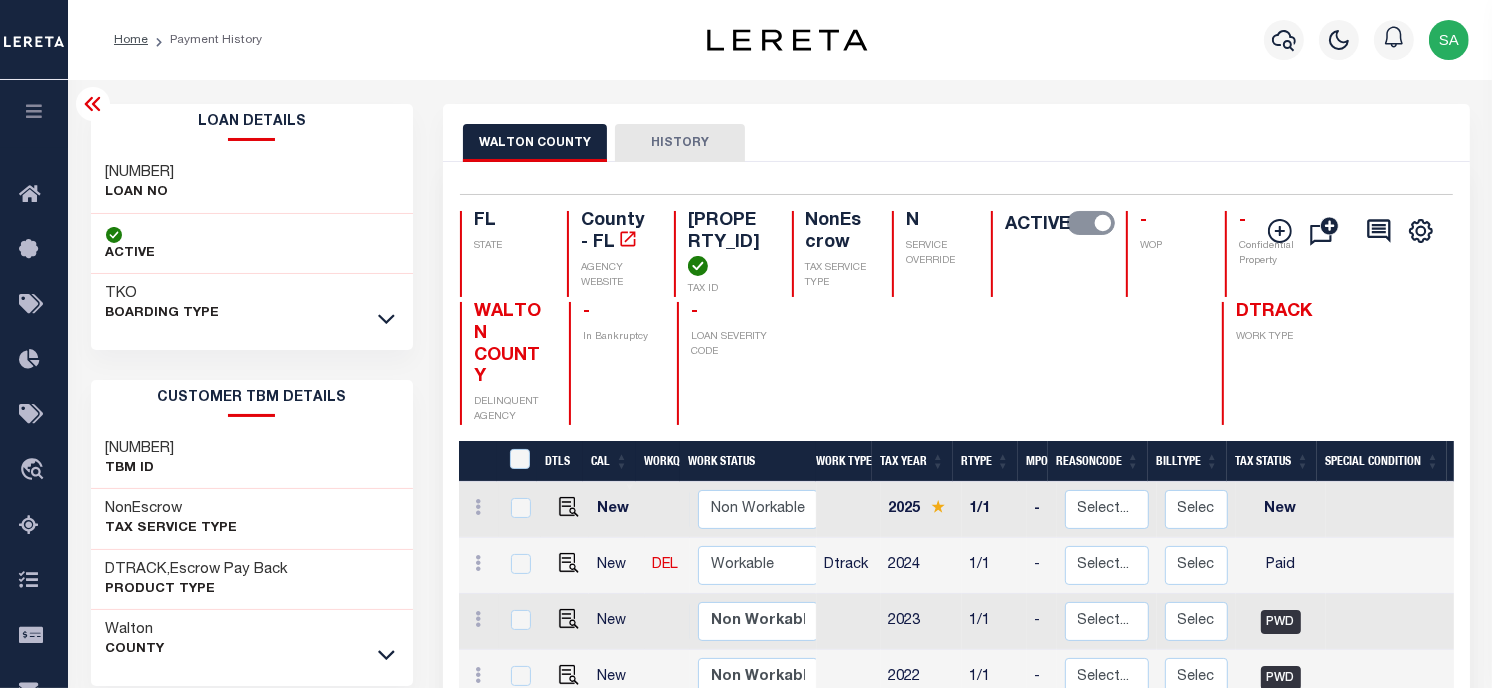 copy on "[PROPERTY_ID]" 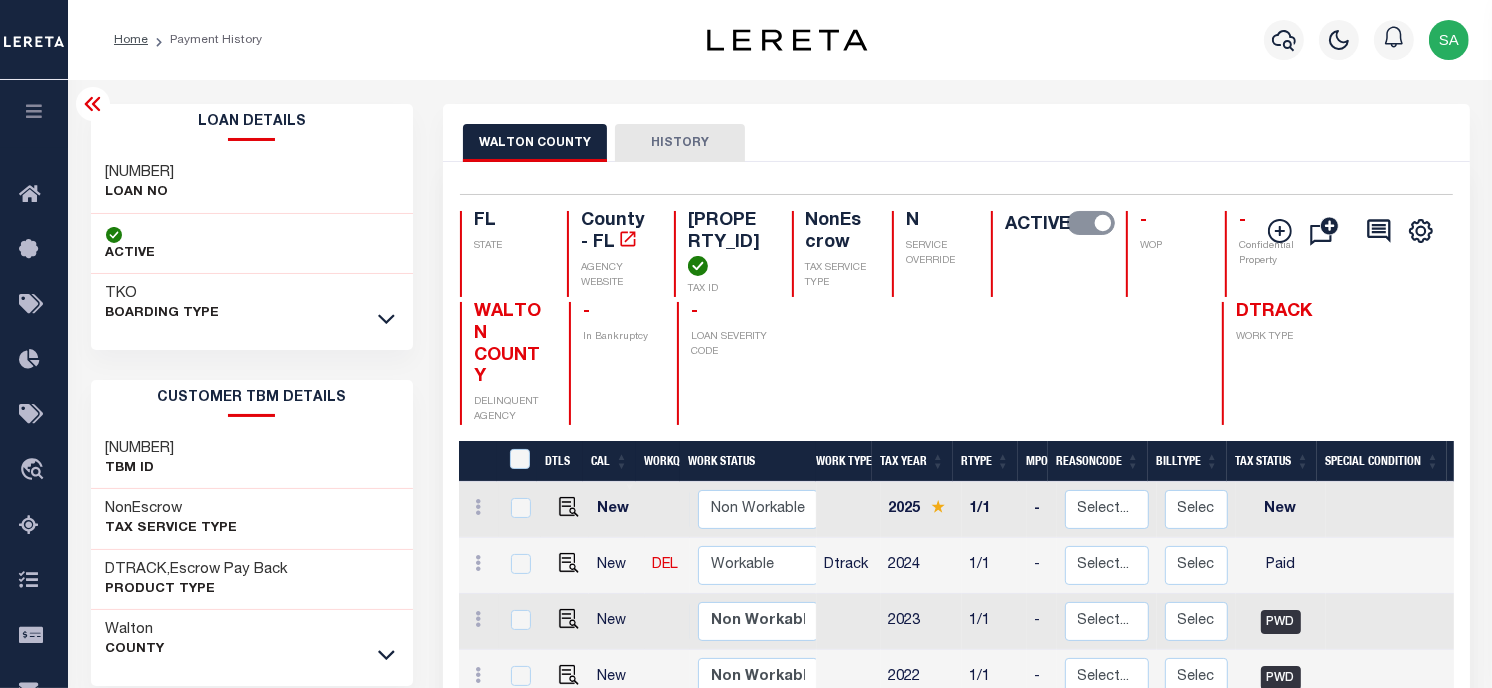 click on "[COUNTY]
HISTORY" at bounding box center [956, 133] 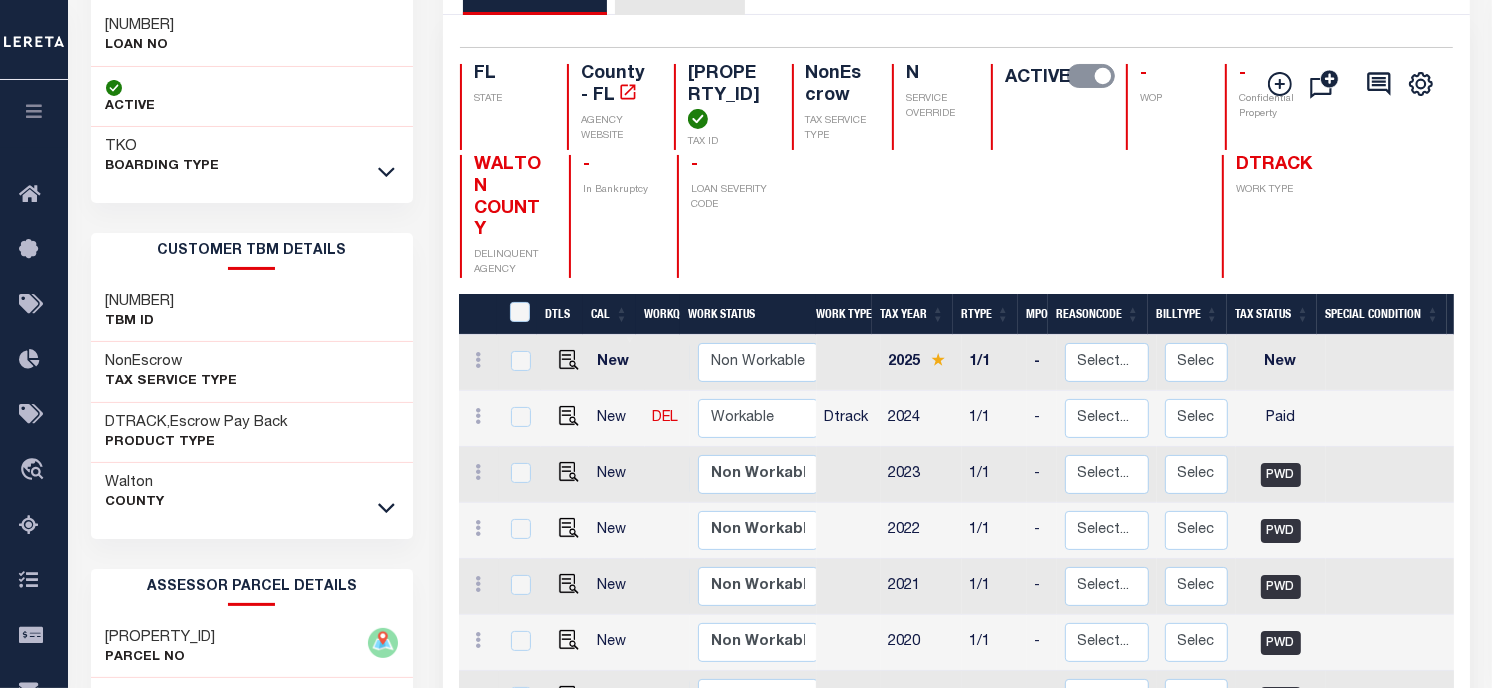 scroll, scrollTop: 333, scrollLeft: 0, axis: vertical 